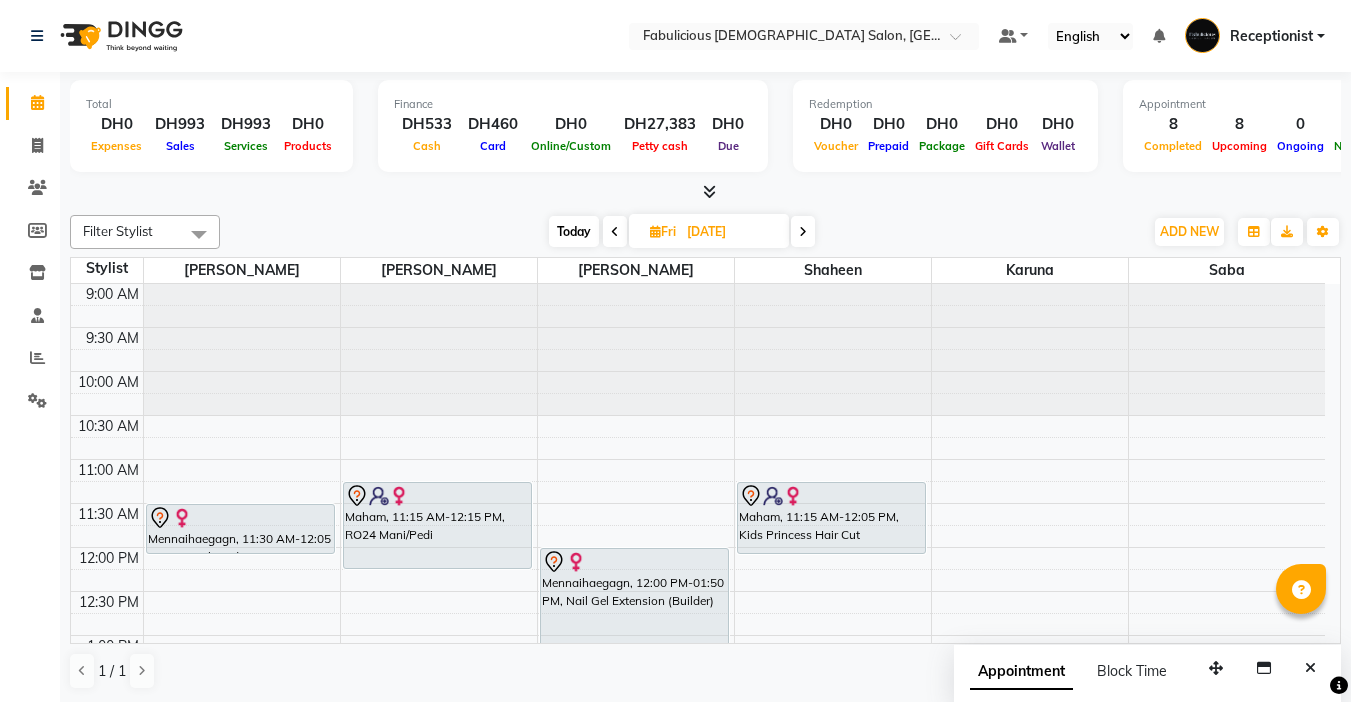 scroll, scrollTop: 0, scrollLeft: 0, axis: both 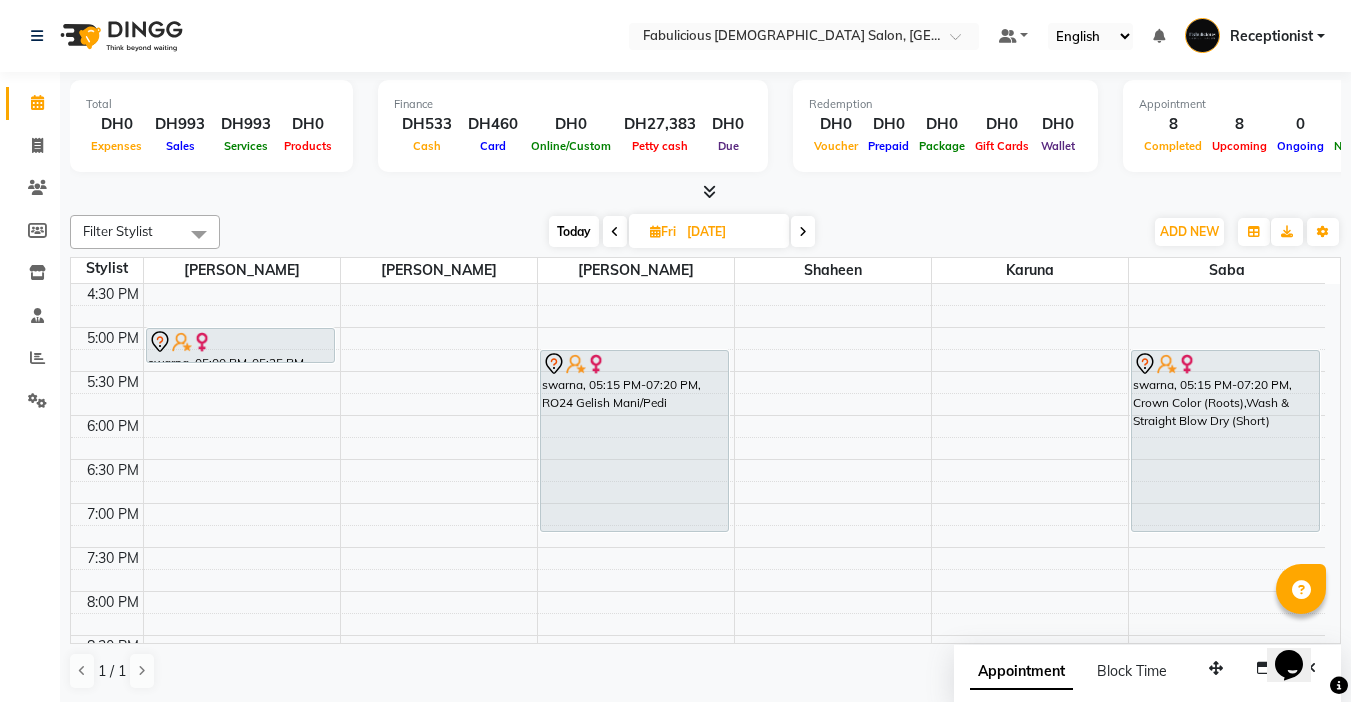 click at bounding box center (615, 231) 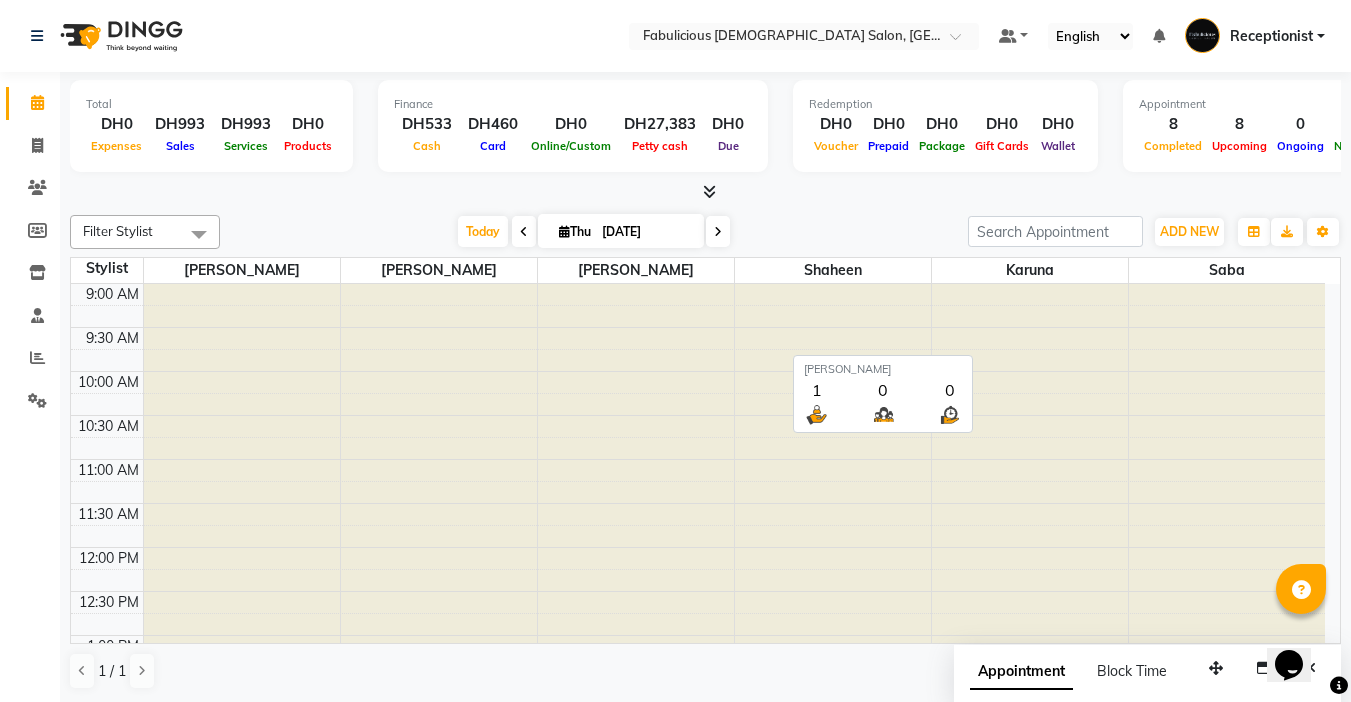 scroll, scrollTop: 960, scrollLeft: 0, axis: vertical 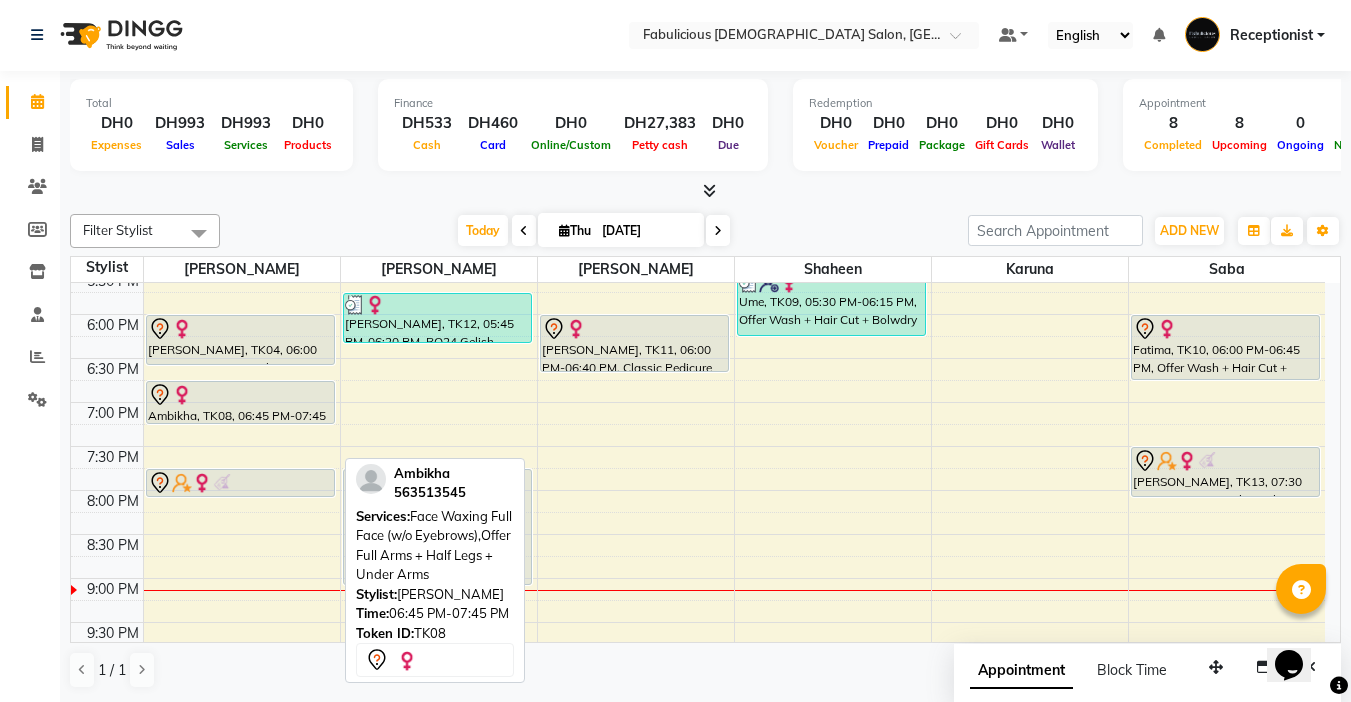drag, startPoint x: 246, startPoint y: 465, endPoint x: 249, endPoint y: 410, distance: 55.081757 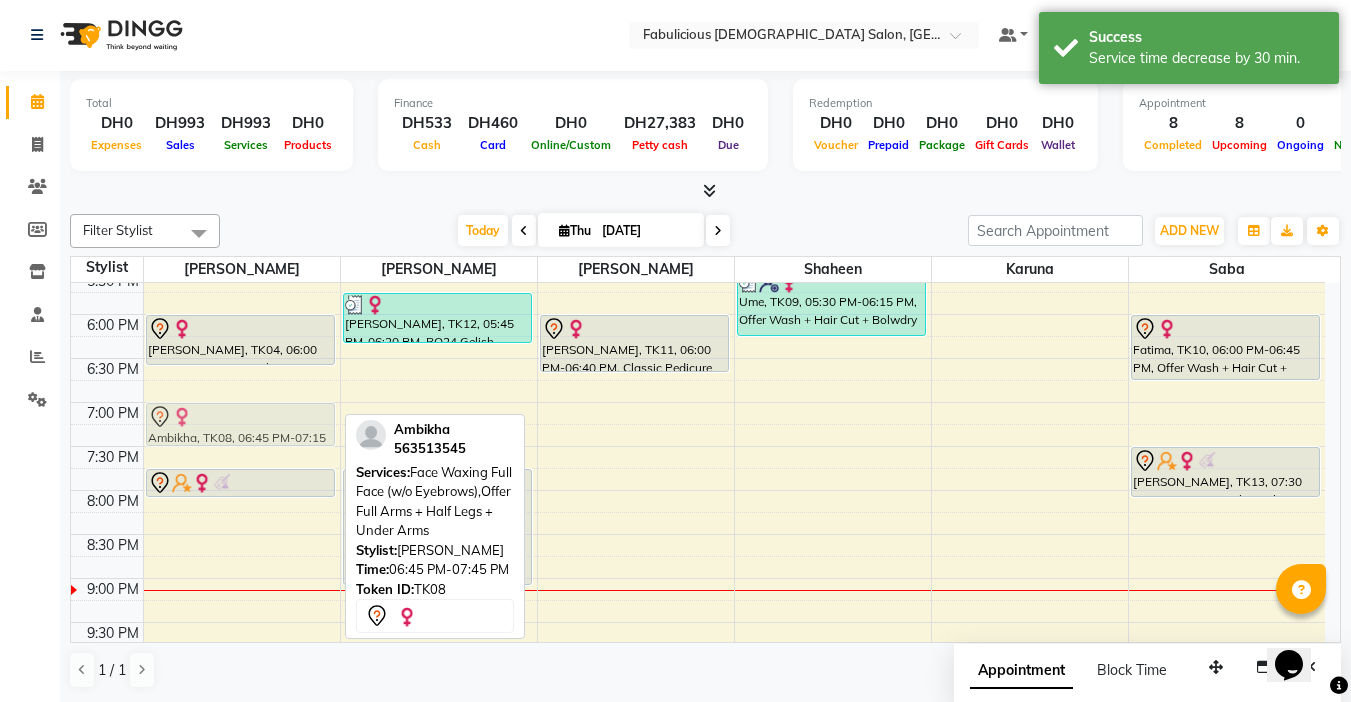 drag, startPoint x: 255, startPoint y: 386, endPoint x: 272, endPoint y: 406, distance: 26.24881 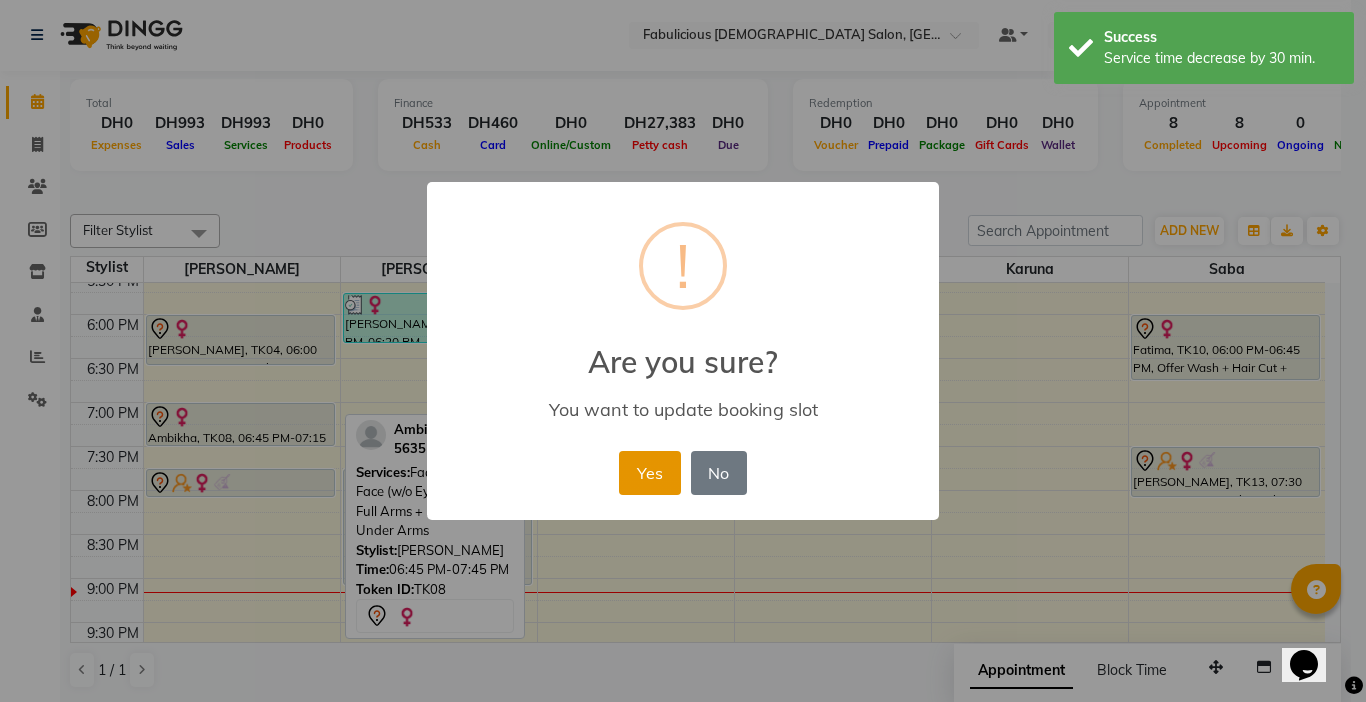 click on "Yes" at bounding box center (649, 473) 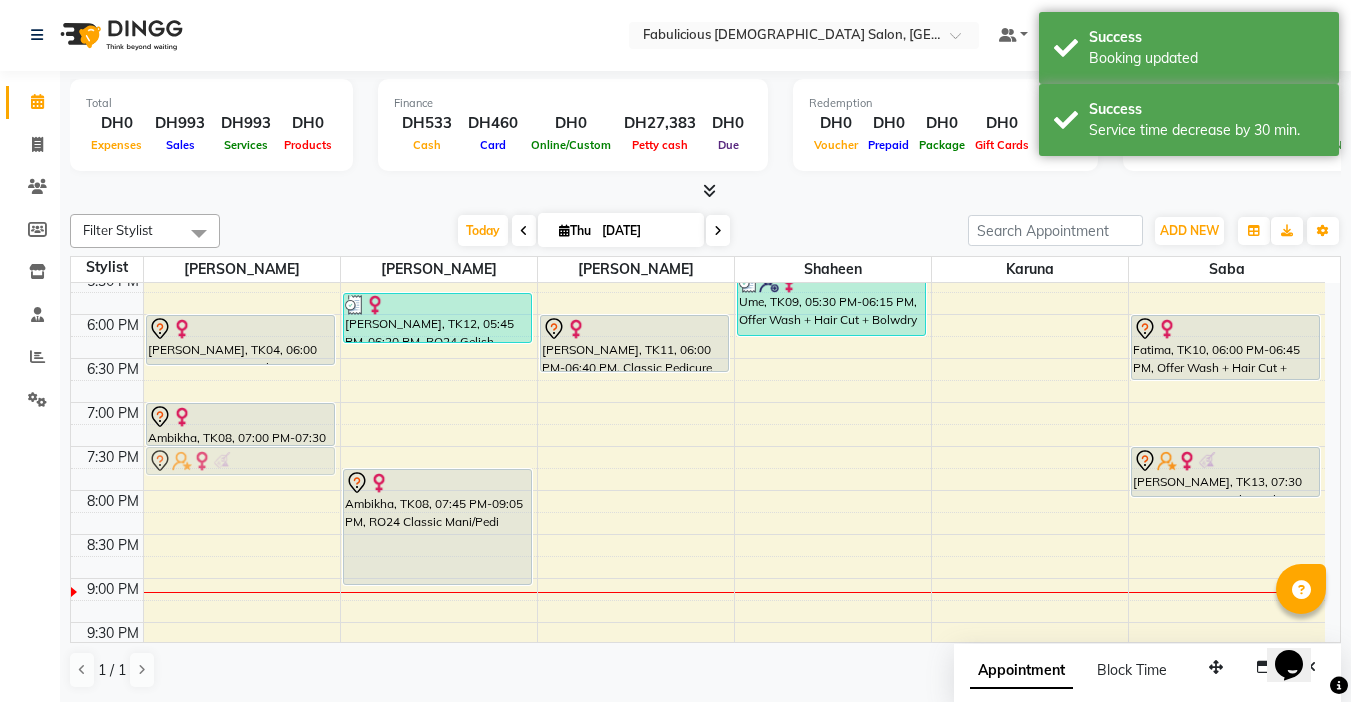drag, startPoint x: 242, startPoint y: 473, endPoint x: 241, endPoint y: 452, distance: 21.023796 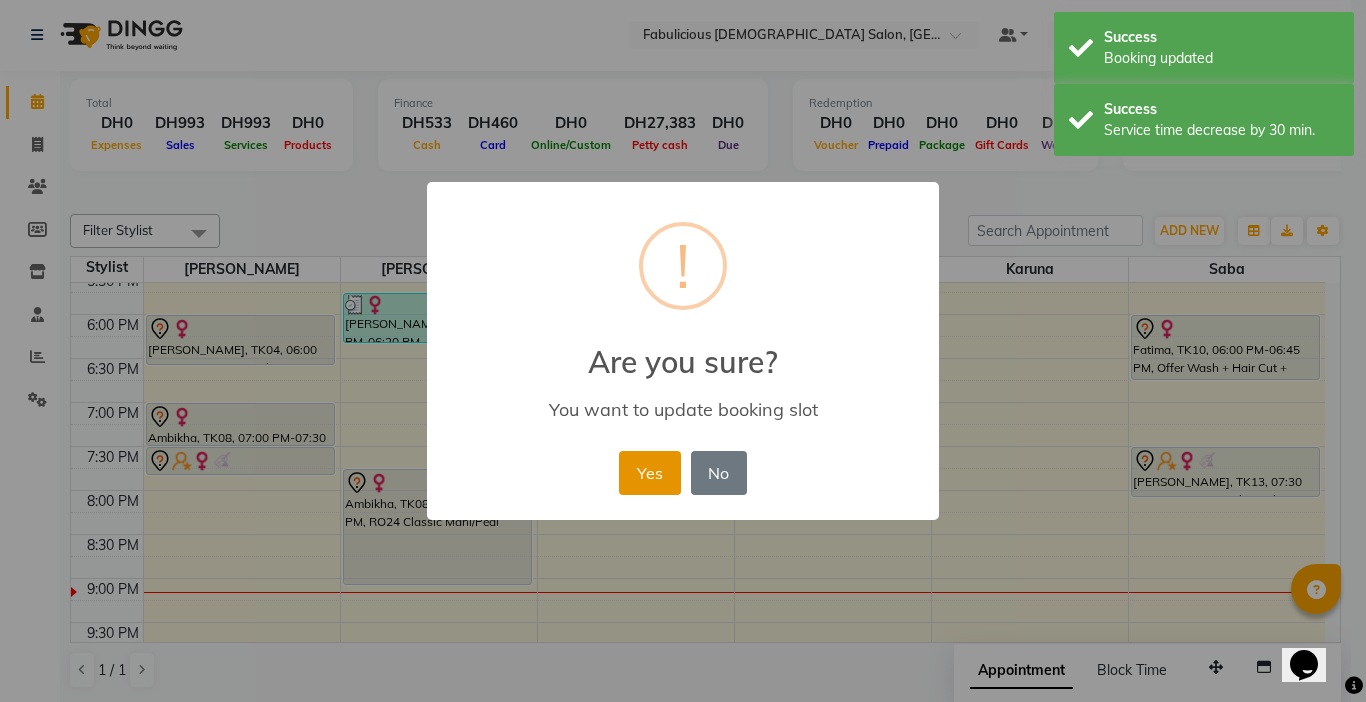 click on "Yes" at bounding box center (649, 473) 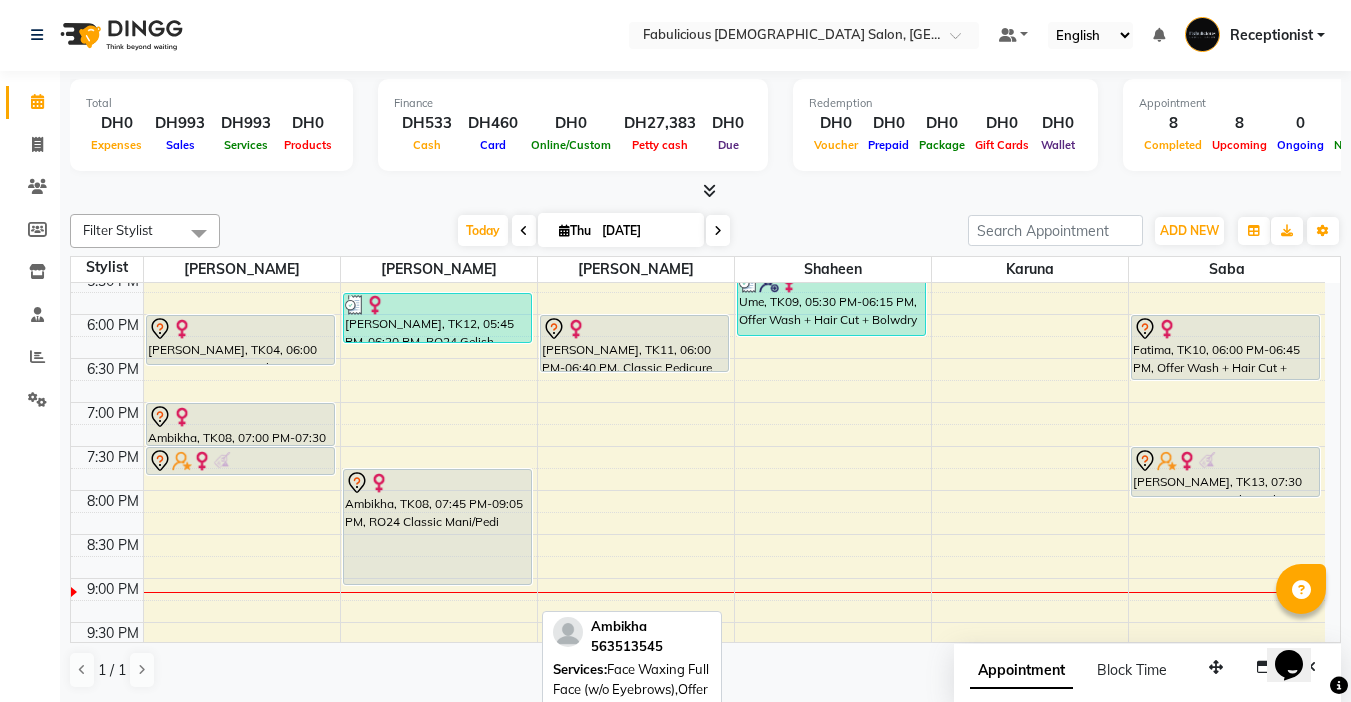 click at bounding box center (182, 417) 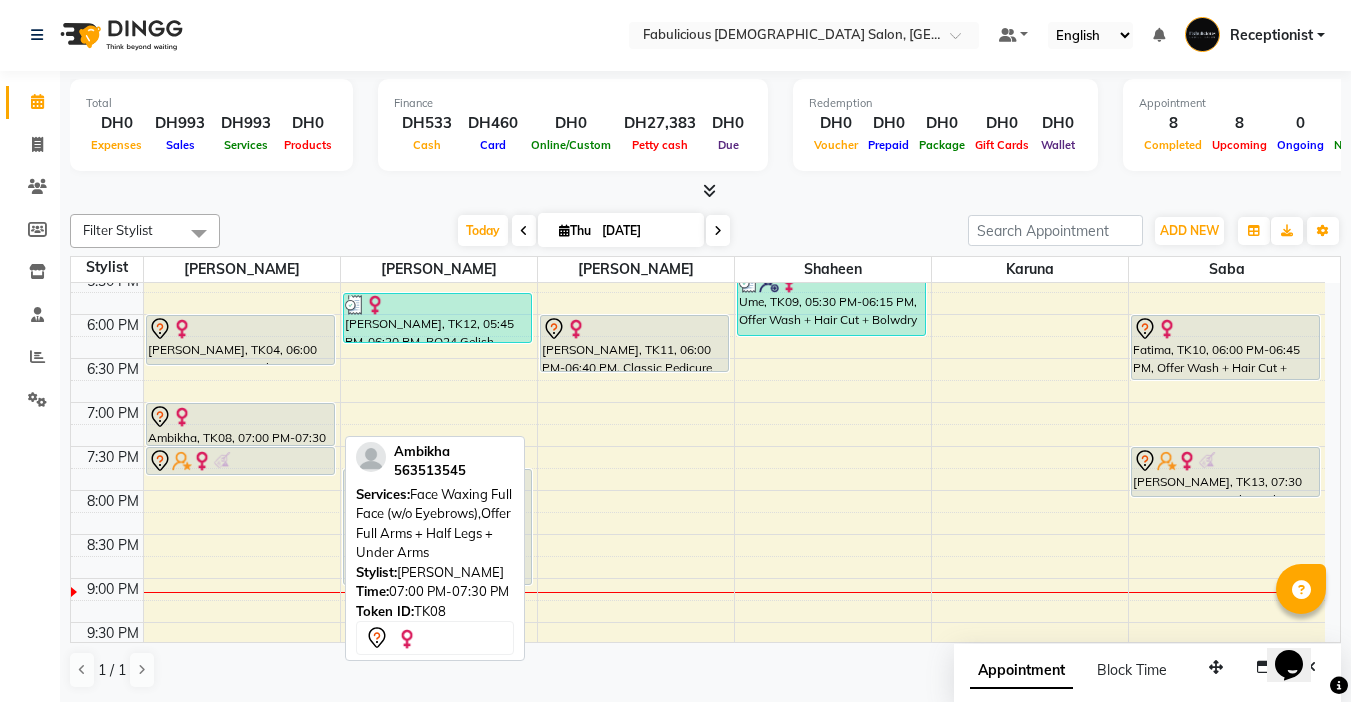 click at bounding box center (240, 417) 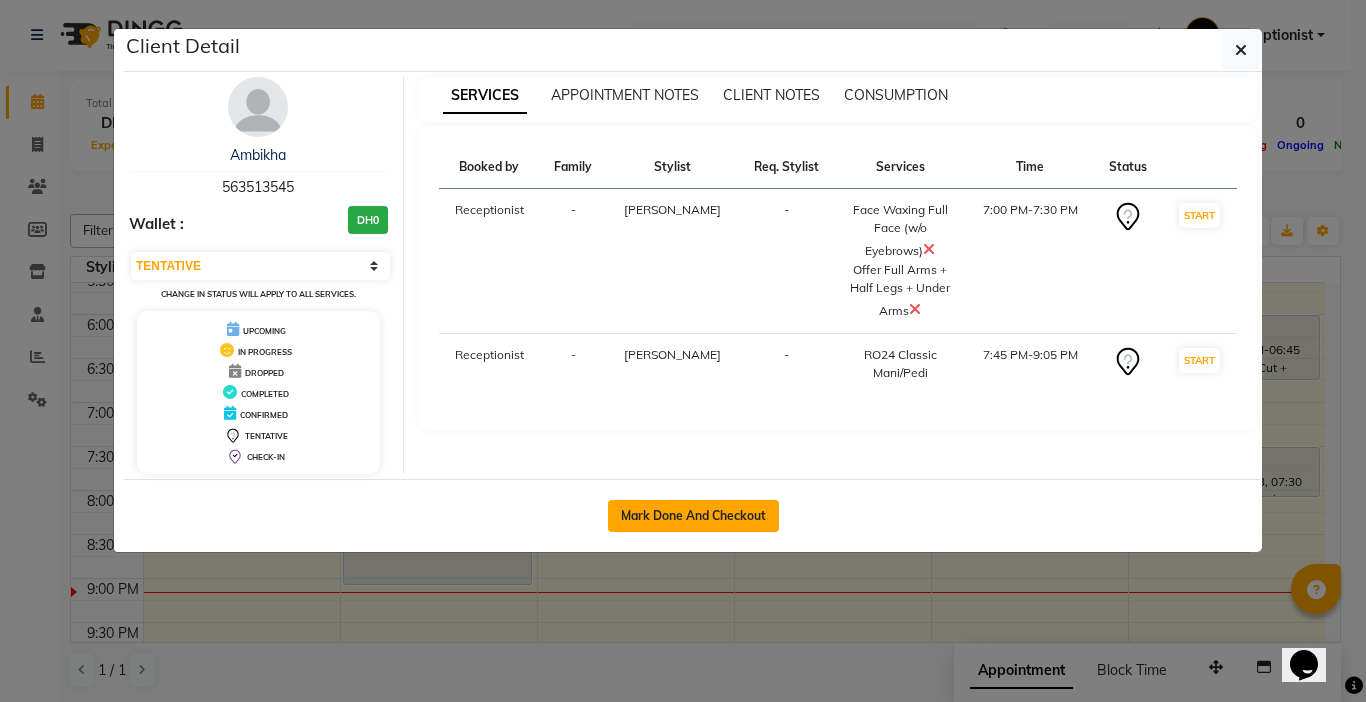 click on "Mark Done And Checkout" 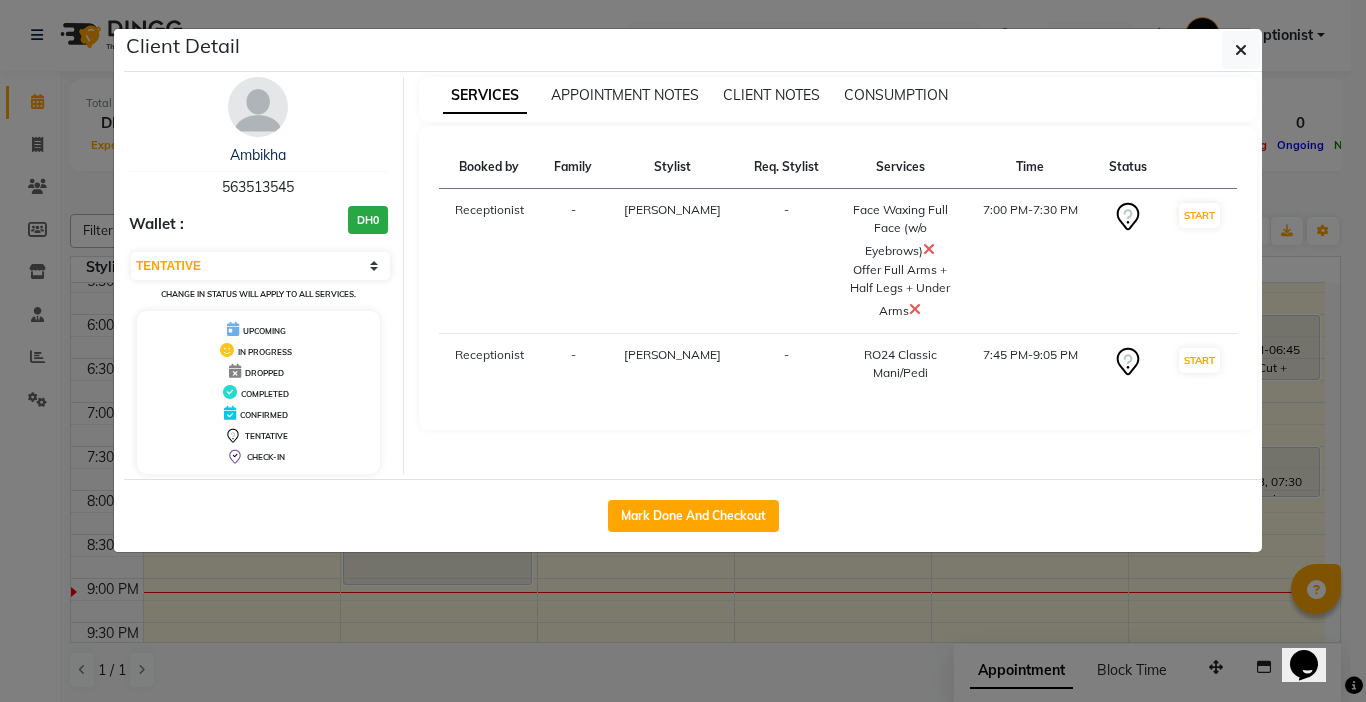 select on "service" 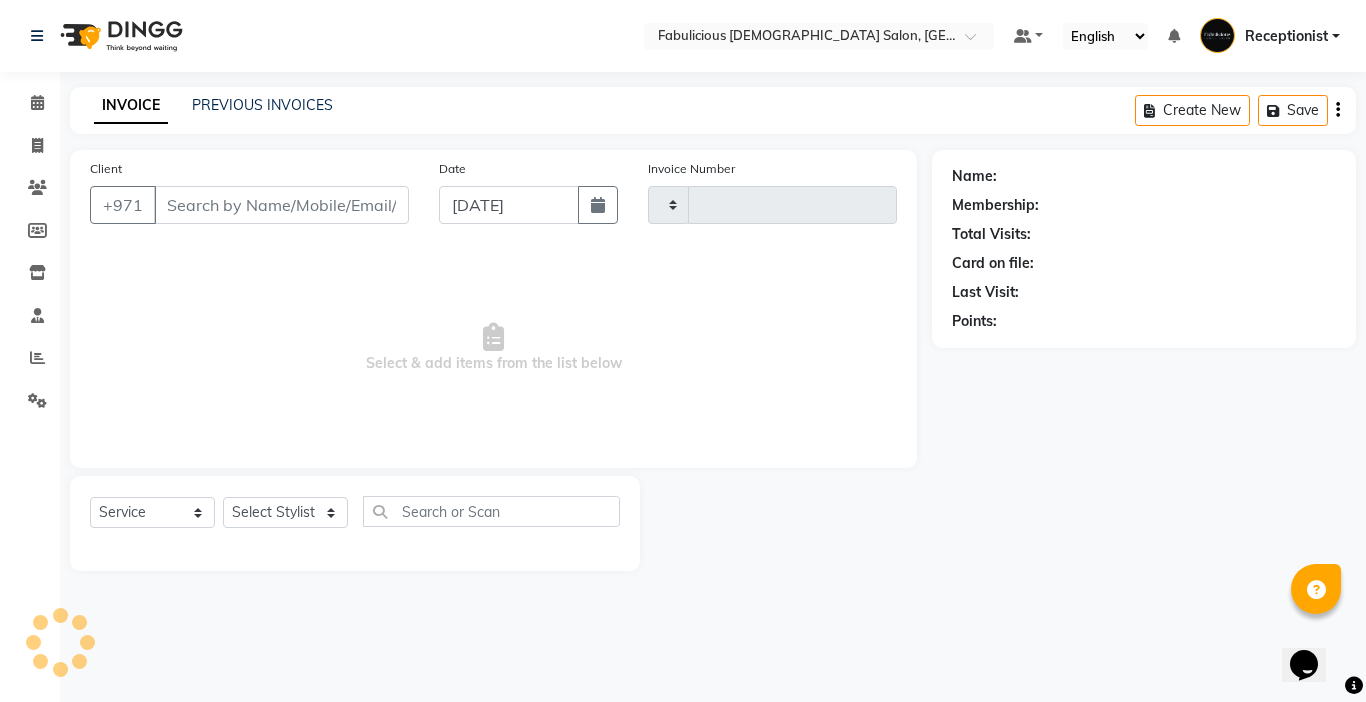 type on "1400" 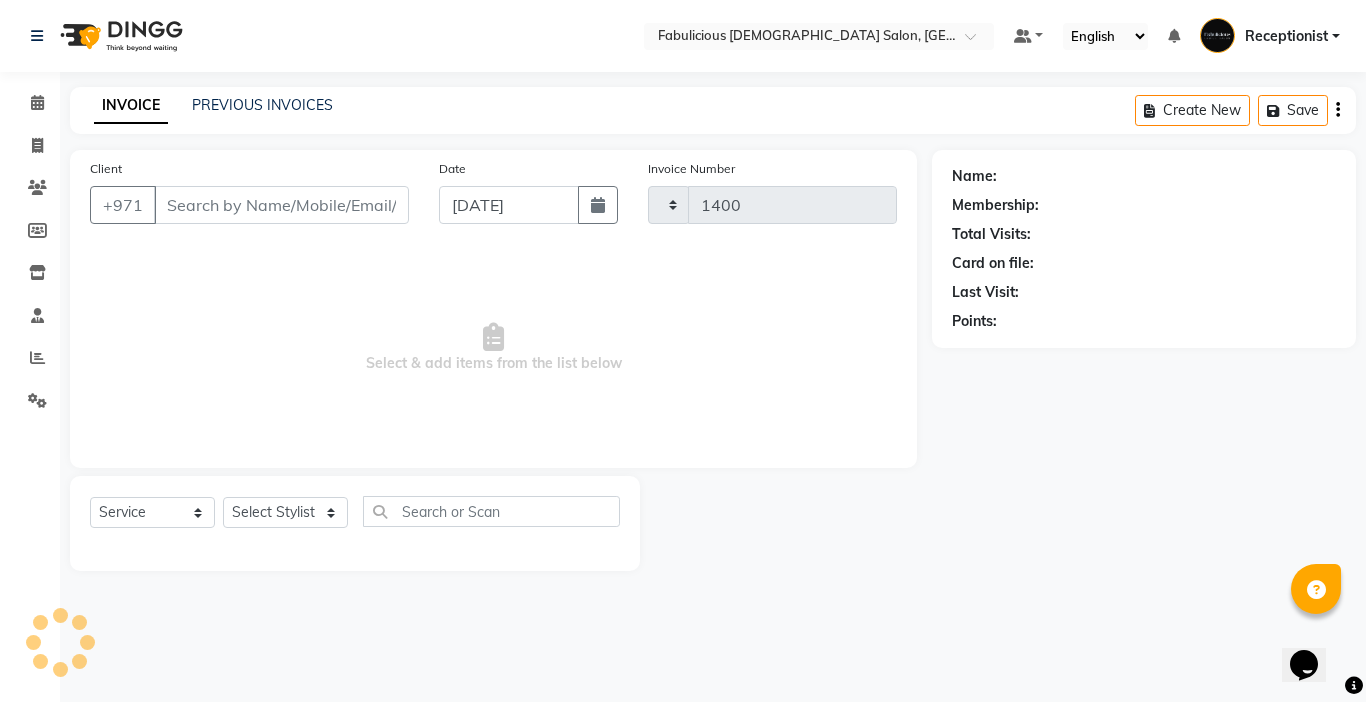 select on "738" 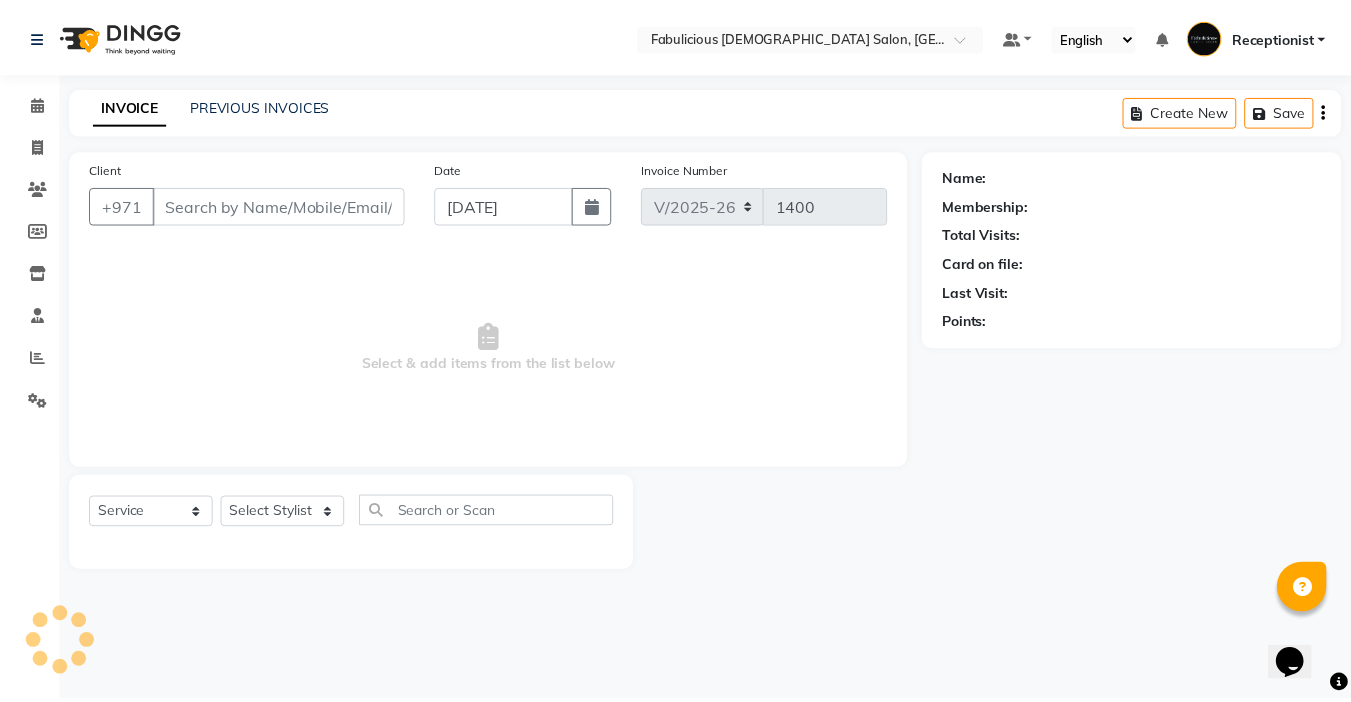 scroll, scrollTop: 0, scrollLeft: 0, axis: both 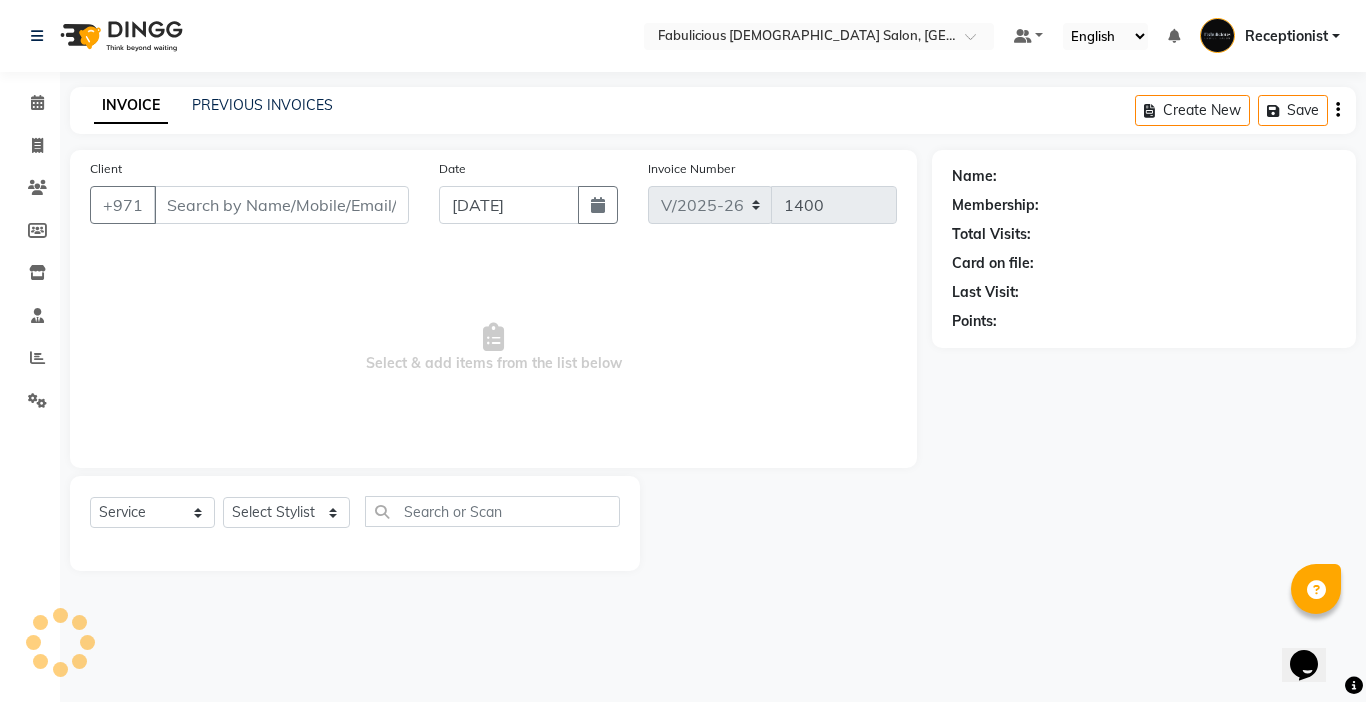 type on "563513545" 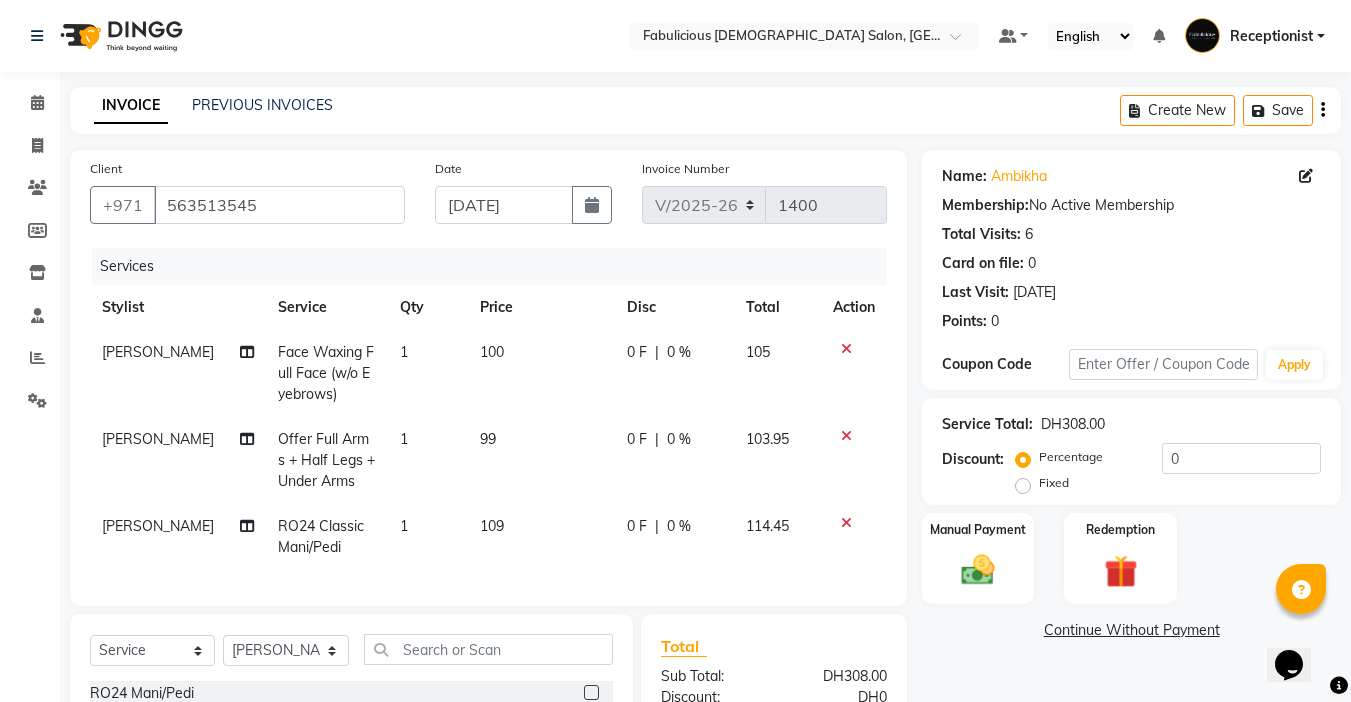 click on "100" 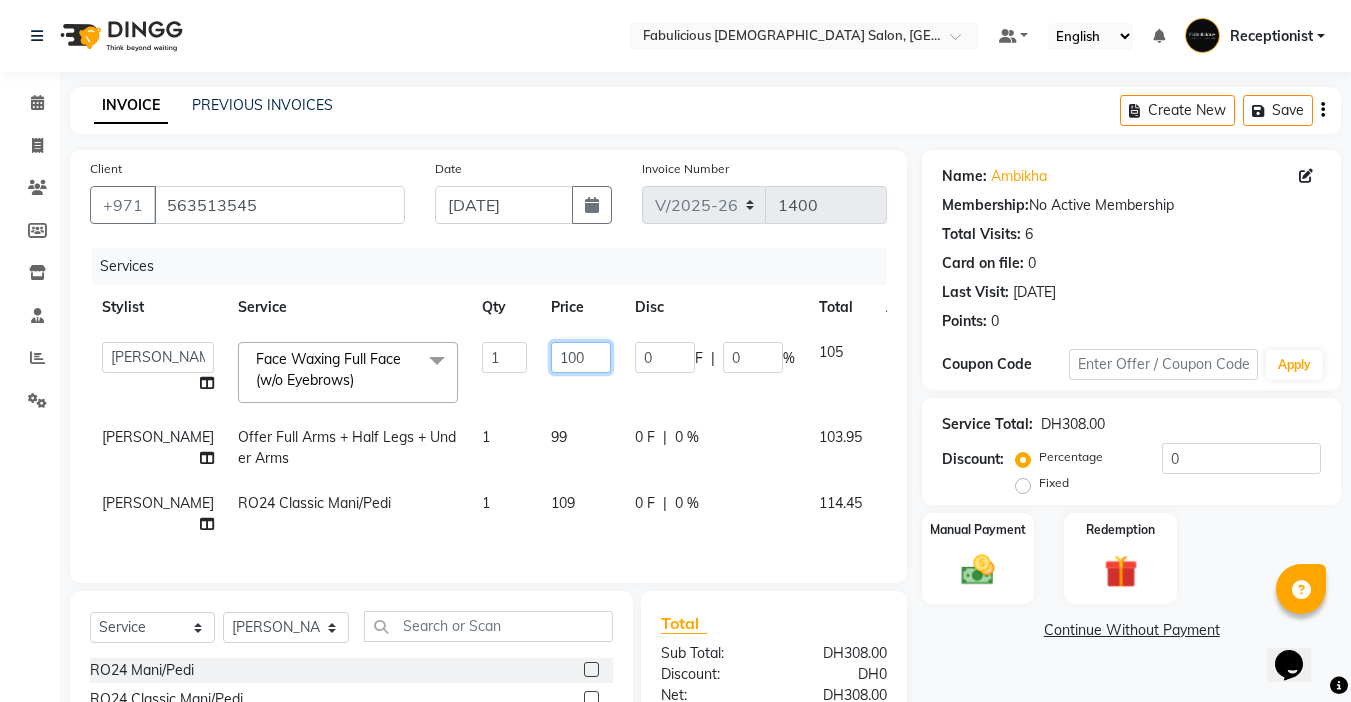 click on "100" 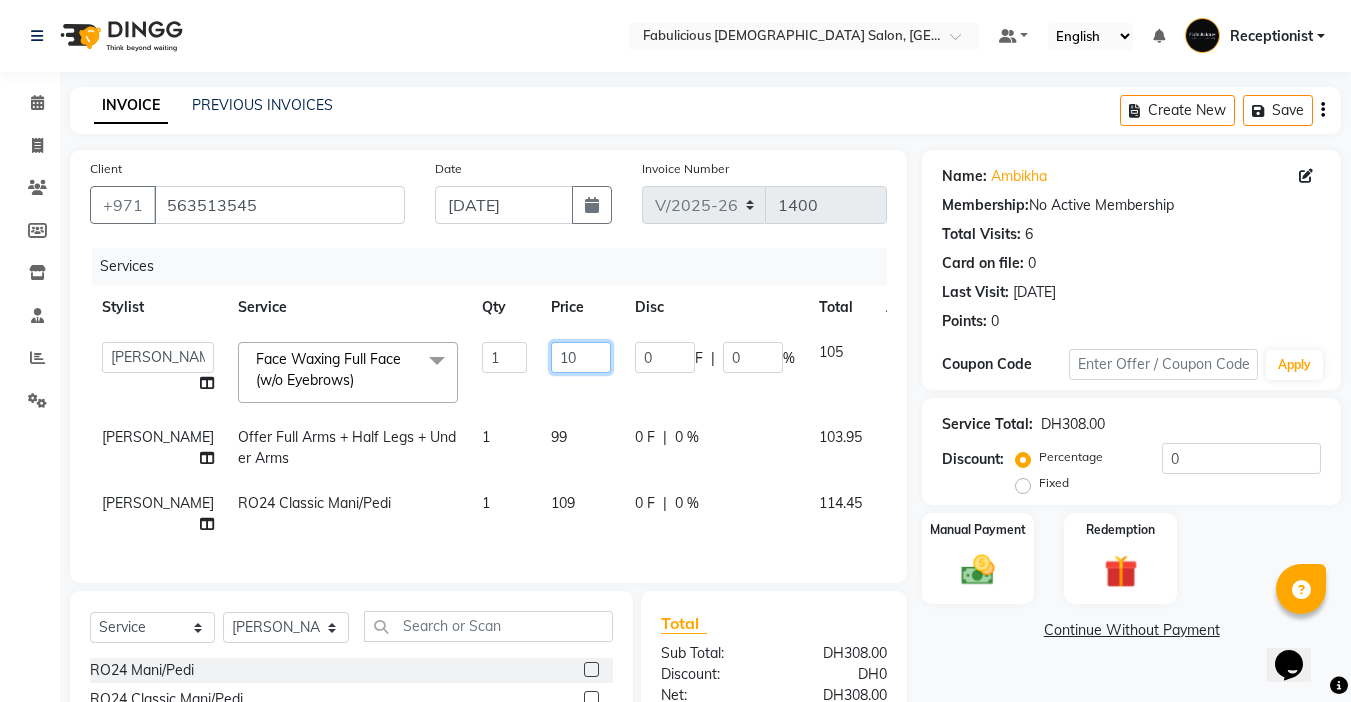 type on "1" 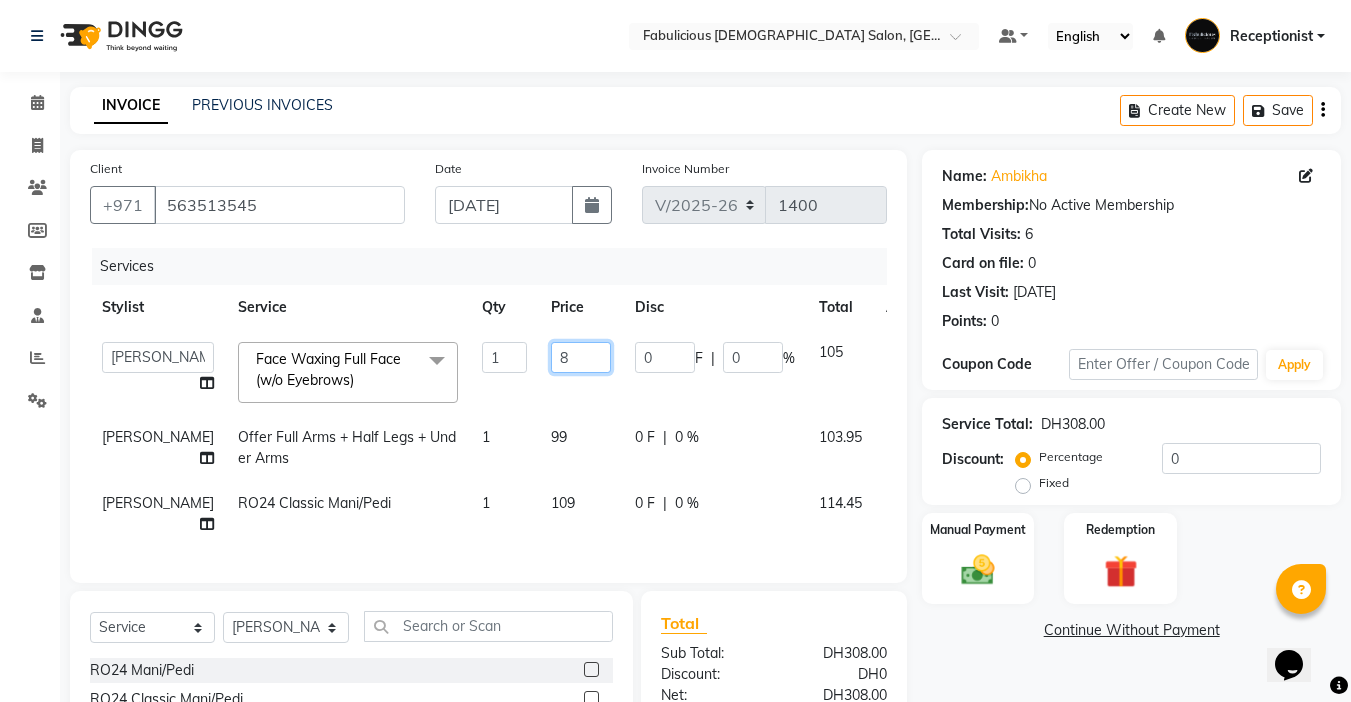 type on "80" 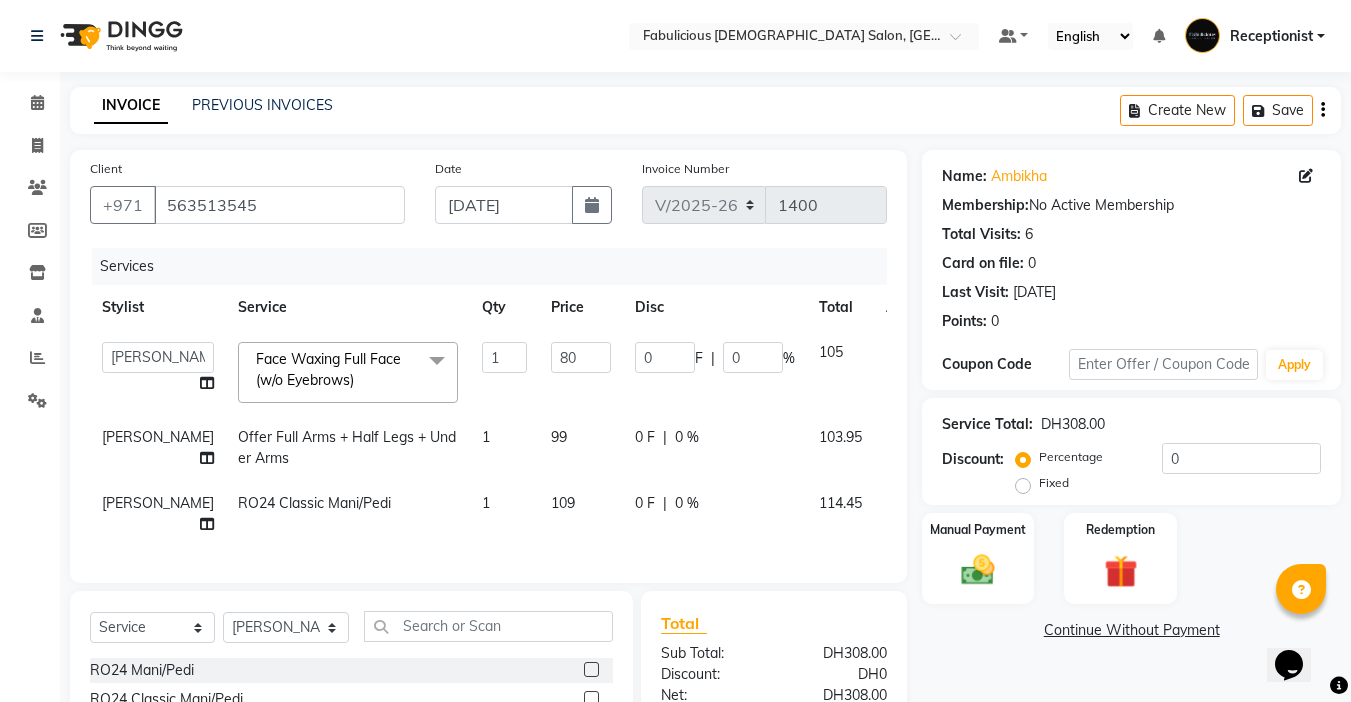 click on "80" 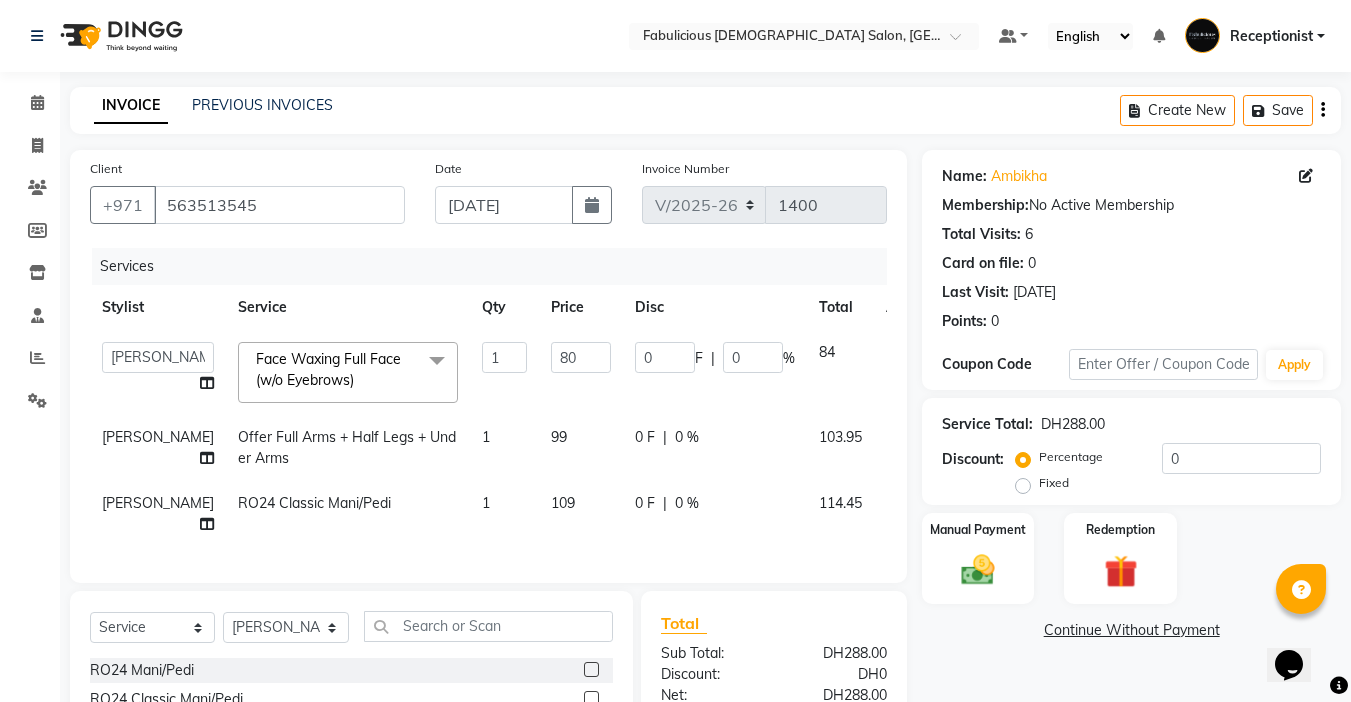 click on "99" 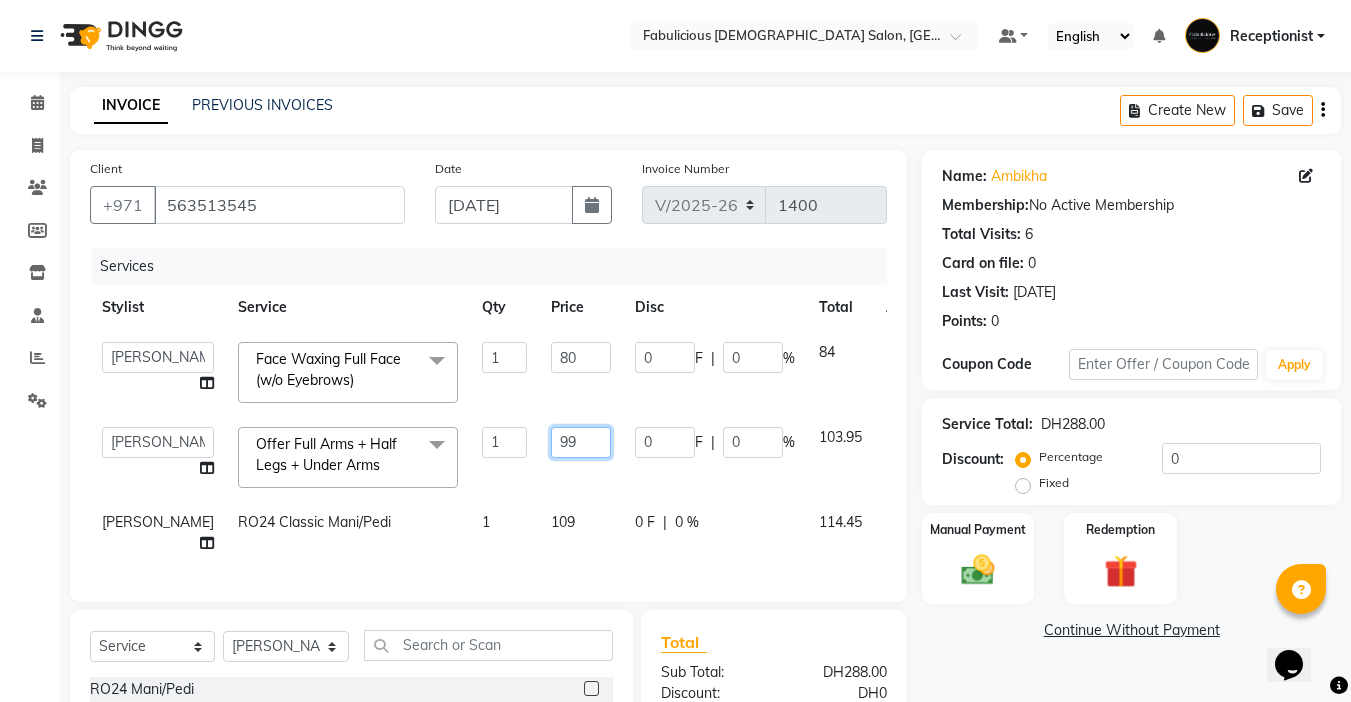 click on "99" 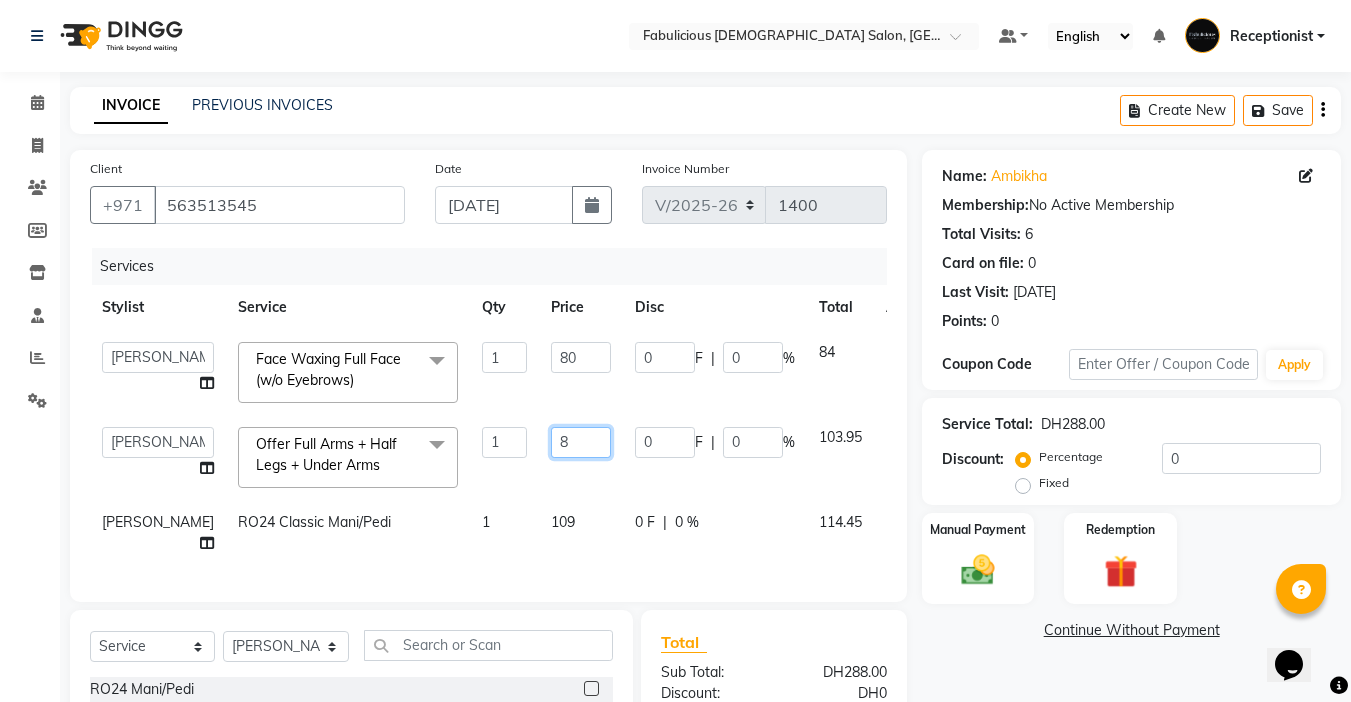type on "89" 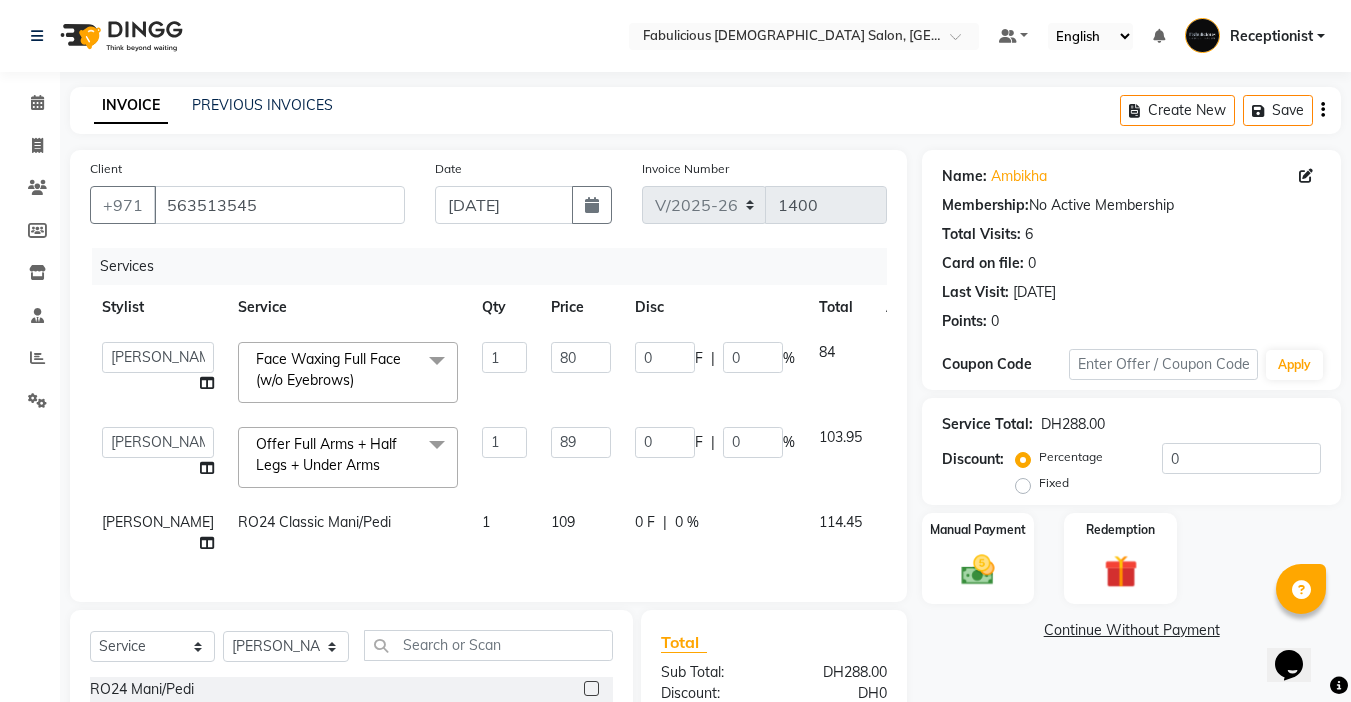 click on "[PERSON_NAME]   [PERSON_NAME]   [PERSON_NAME] [PERSON_NAME]   Receptionist   [PERSON_NAME]   Face Waxing Full Face (w/o Eyebrows)  x RO24 Mani/Pedi RO24 Classic Mani/Pedi RO24 Gelish Mani/Pedi RO24 French Gel Mani/Pedi RO24 Extension RO24 Extension + Pedicure RO24 Gelish Hand & Feet Application RO24 Extension Removal + Manicure RO24 Classic Mani/Pedi + [MEDICAL_DATA] Treatment RO24 Mani/Pedi + [MEDICAL_DATA] Treatment RO24 Gel Manicure + Classic Pedi RO24 Half Legs, Half Arms & Underarms RO24 Full Legs, Full Arms & Underarms RO24 Half Legs / Half Arms, Underarms with Bikini Wax RO24 Face Cleanup with Eyebrow RO24 Deep Cleansing Facial with Eyebrow, Upper Lips & Underarms RO24 Wash + Cut and Blowdry RO24 Deep Conditioning + Wash & Blow Dry RO24 L'Oreal Hair Spa + Hair Cut & Blowdry RO24 Full Hair Colour Shoulder Length + Hair Trim & Blowdry RO24 Highlight Balayage Ombre & Deep Conditioning Special Offer Classic Manicure, Pedicure With Eyebrows  Special Offer Manicure + Wash & Quick Dry Special Offer Pedicure + Wash & Quick Dry" 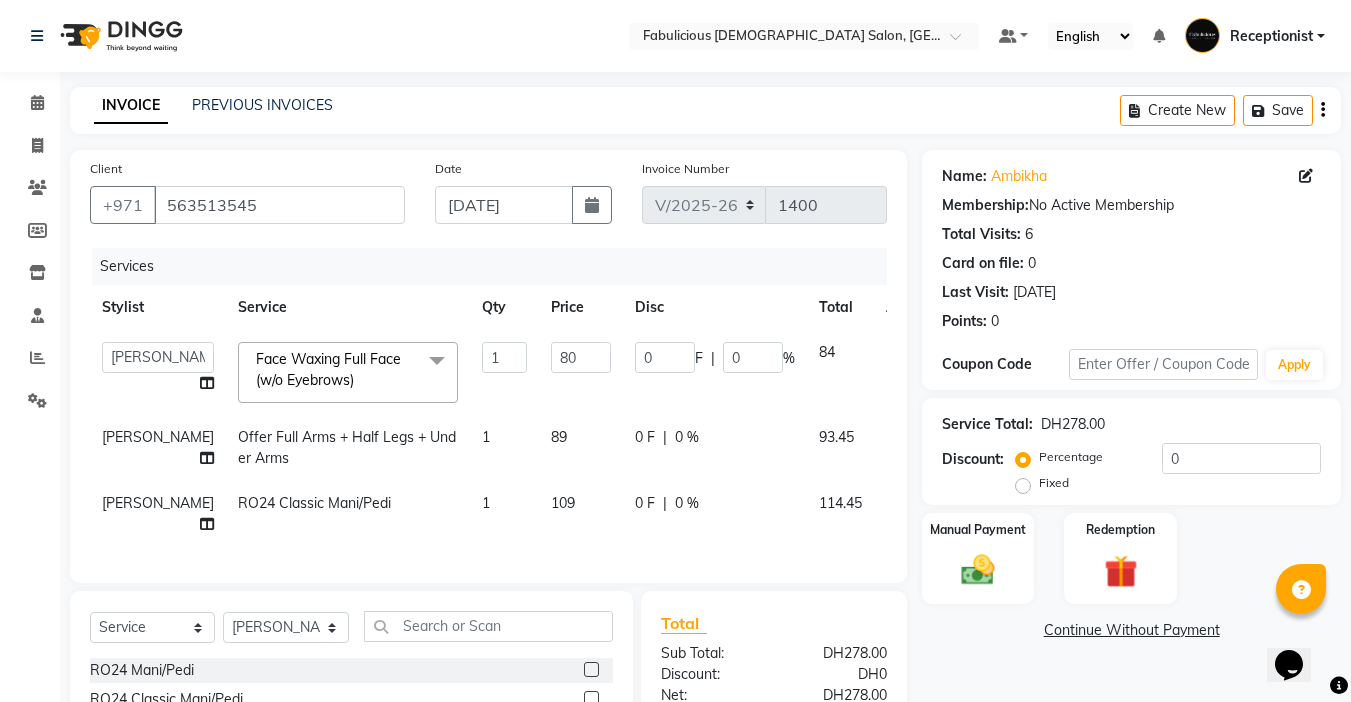 click on "RO24 Classic Mani/Pedi" 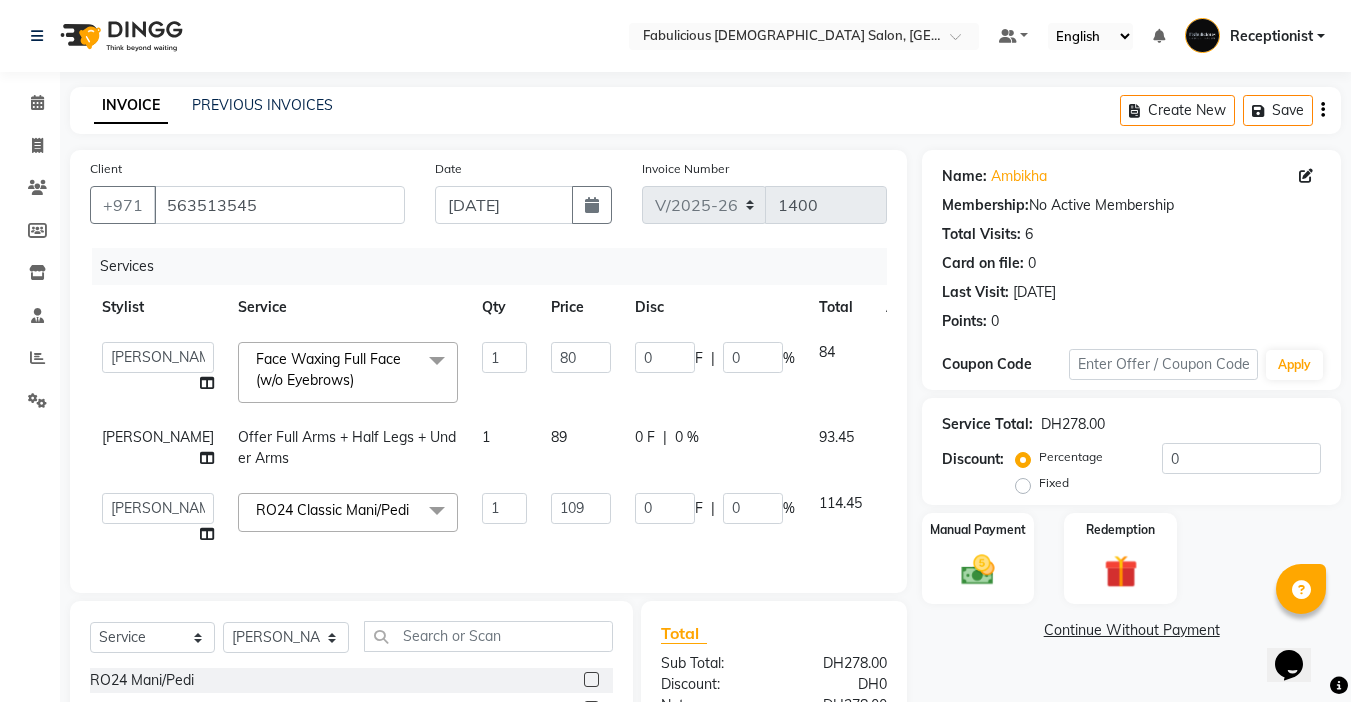 click on "RO24 Classic Mani/Pedi  x" 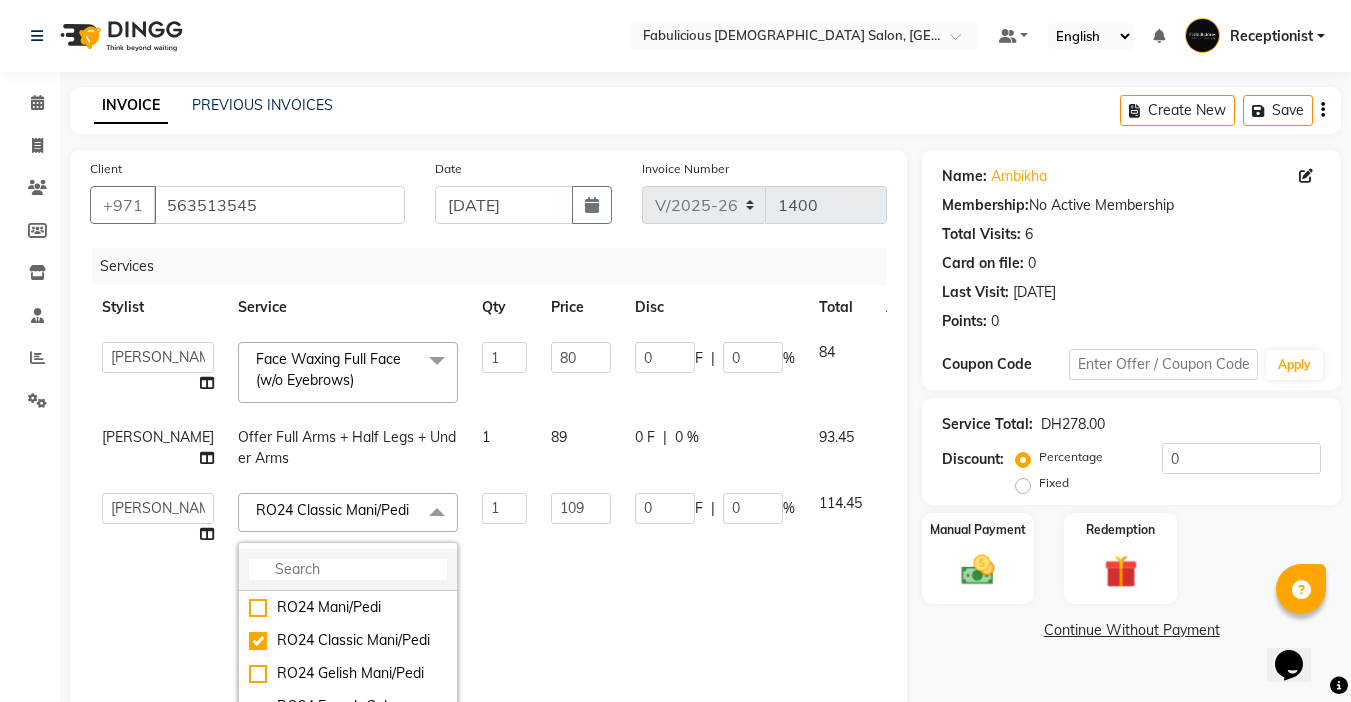 click 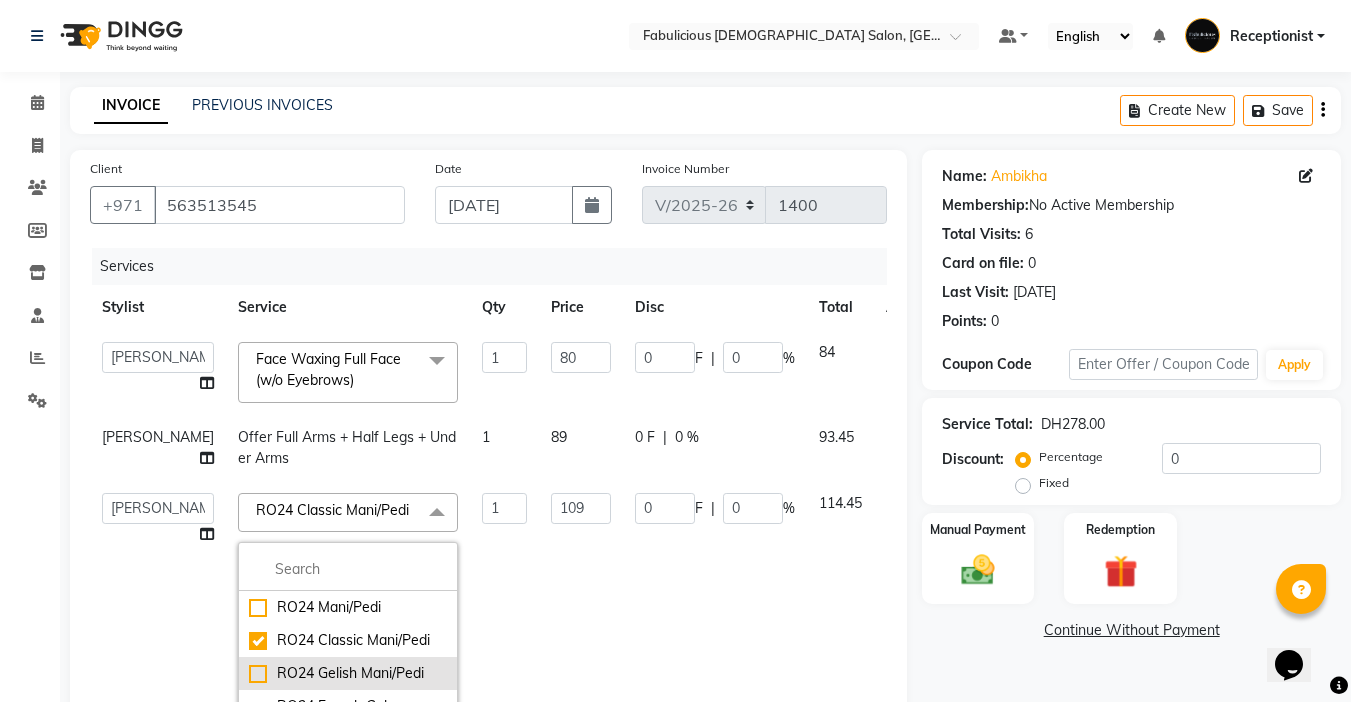 click on "RO24 Gelish Mani/Pedi" 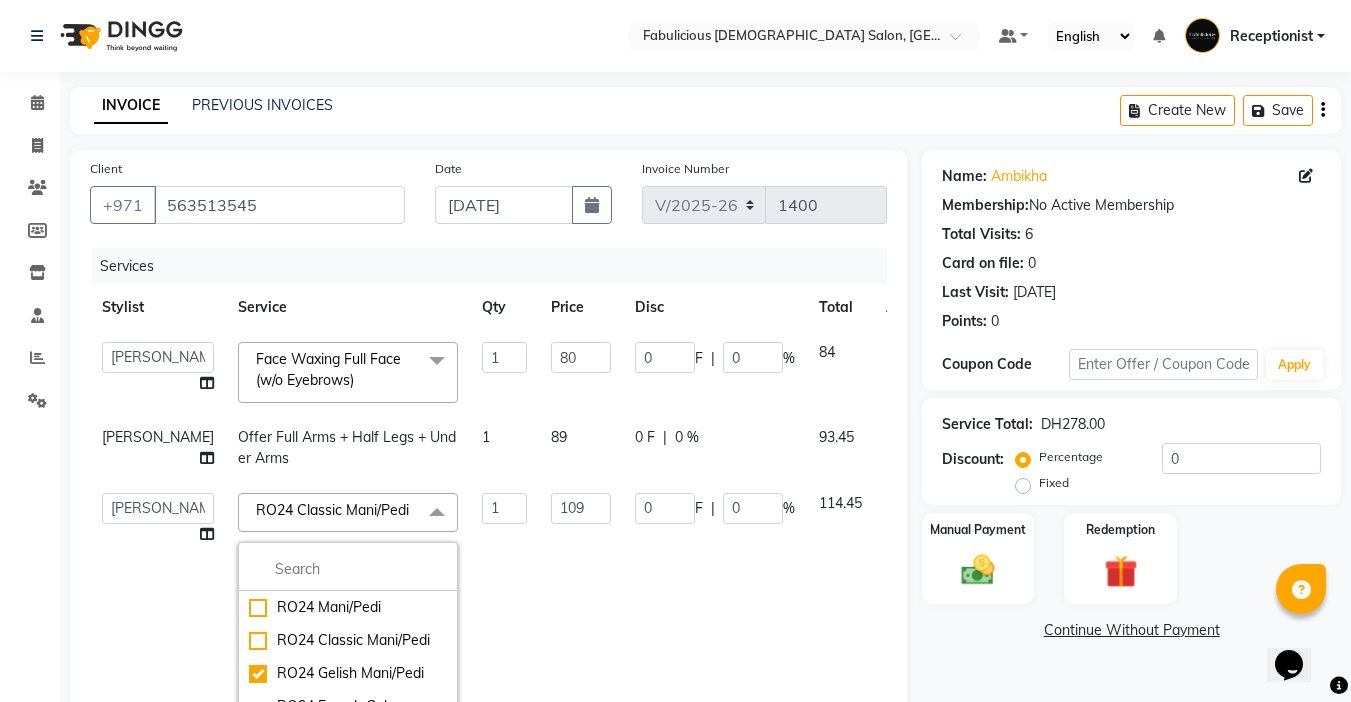 checkbox on "false" 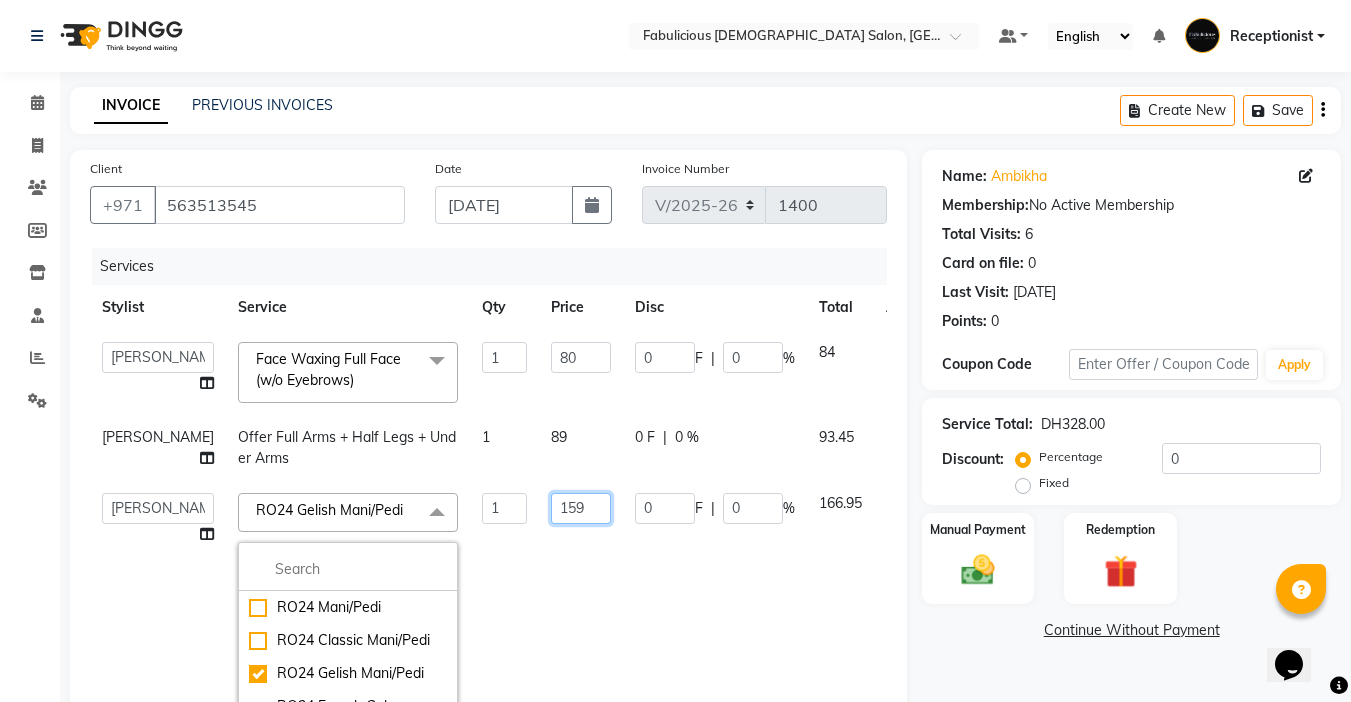 click on "159" 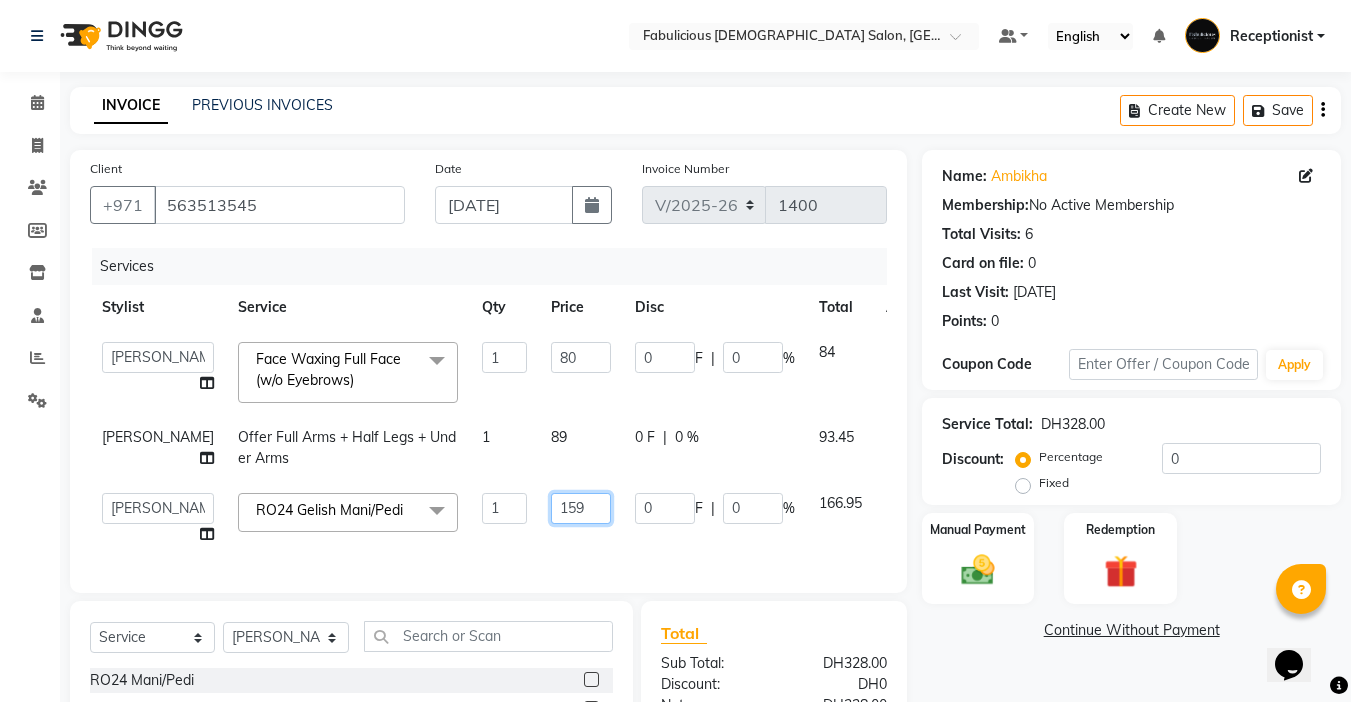 click on "159" 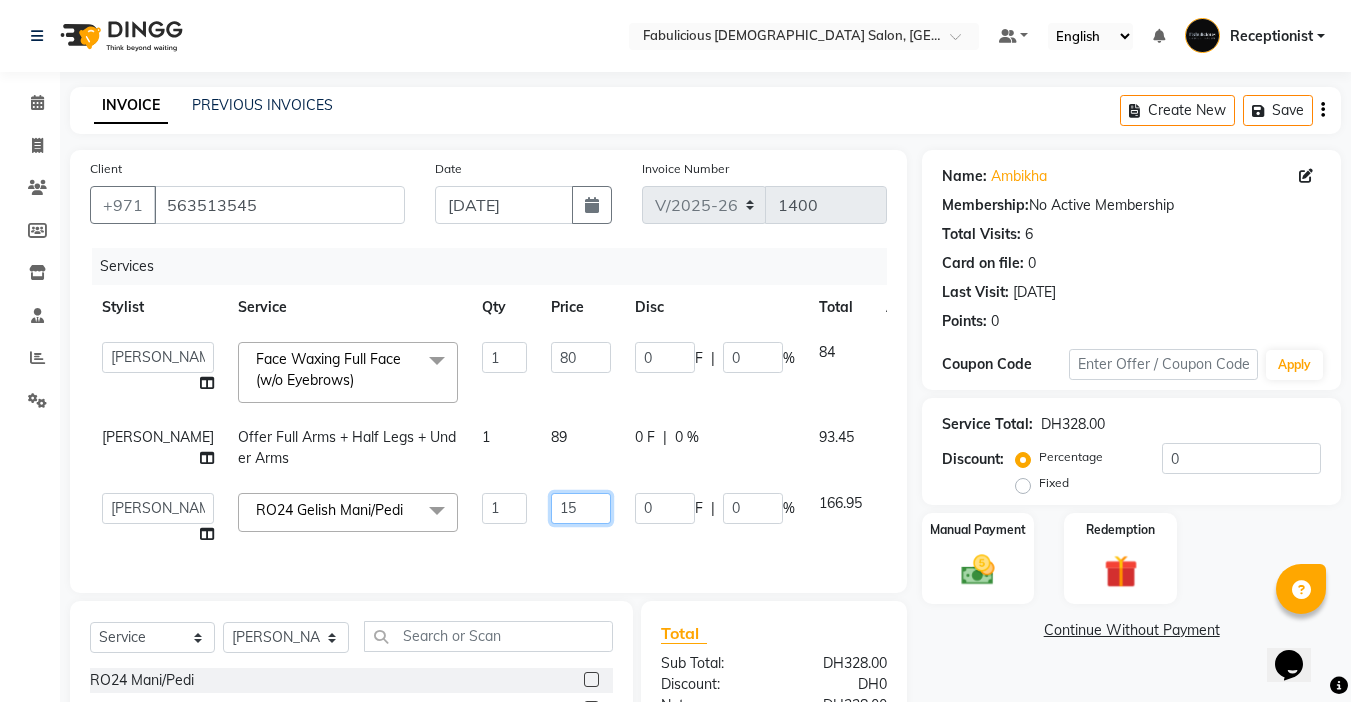 type on "1" 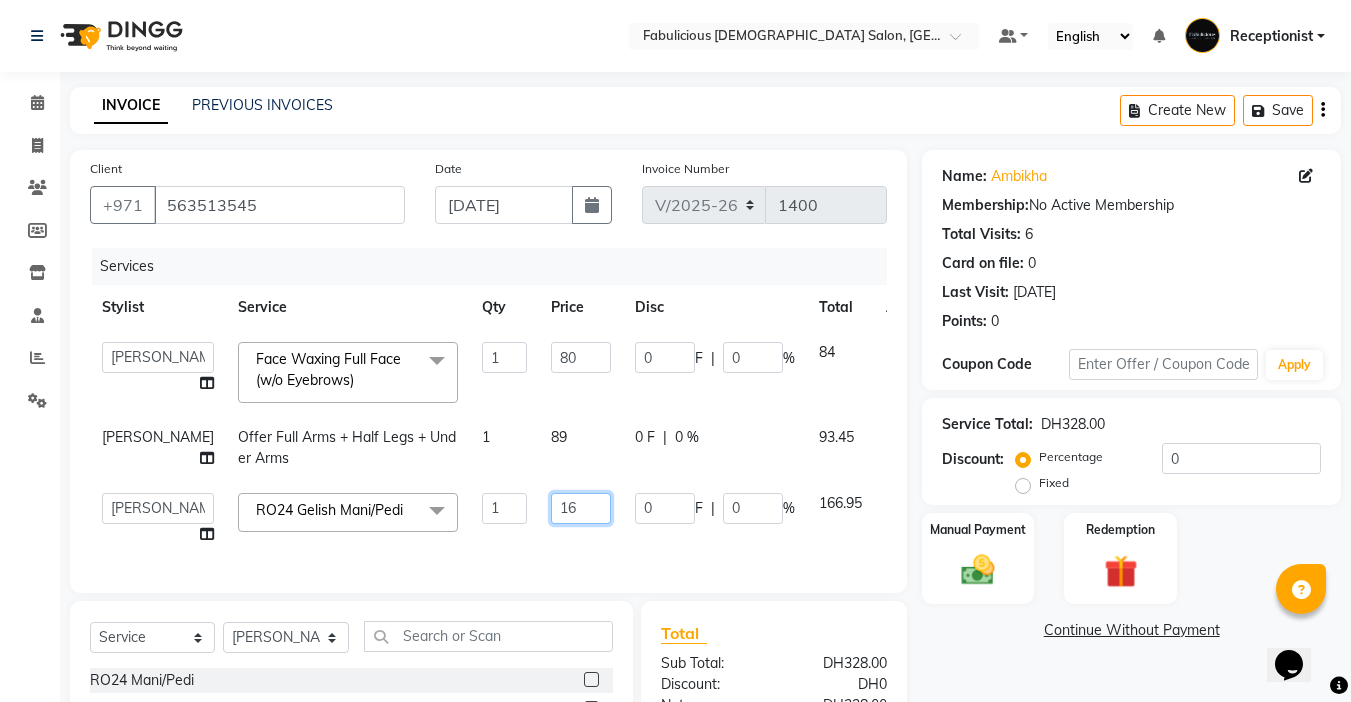 type on "169" 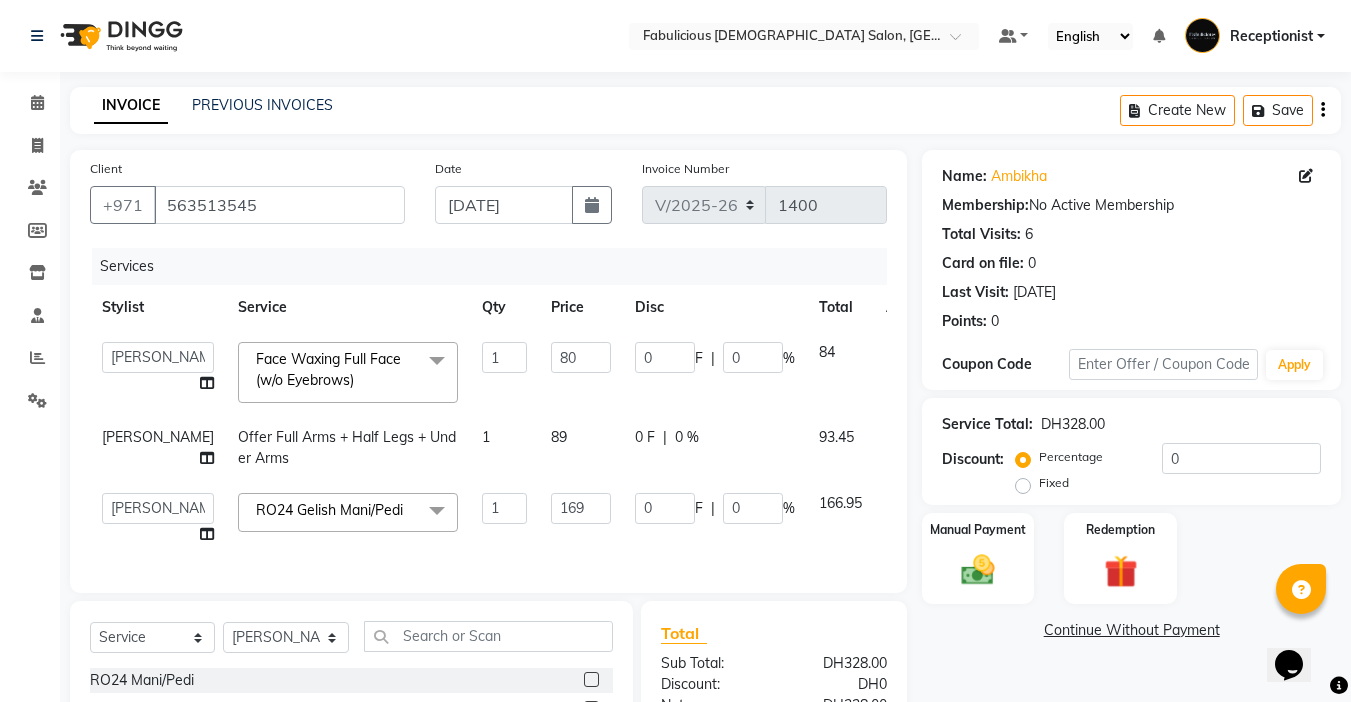 click on "169" 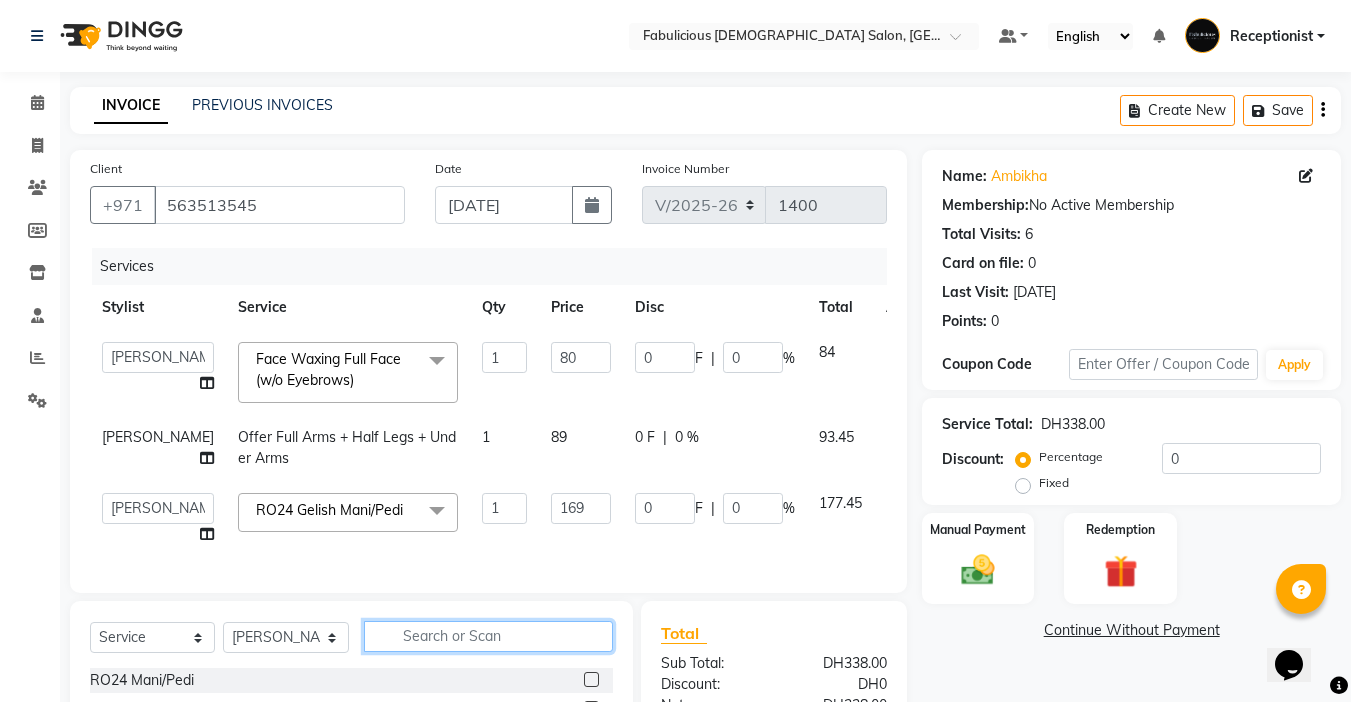click 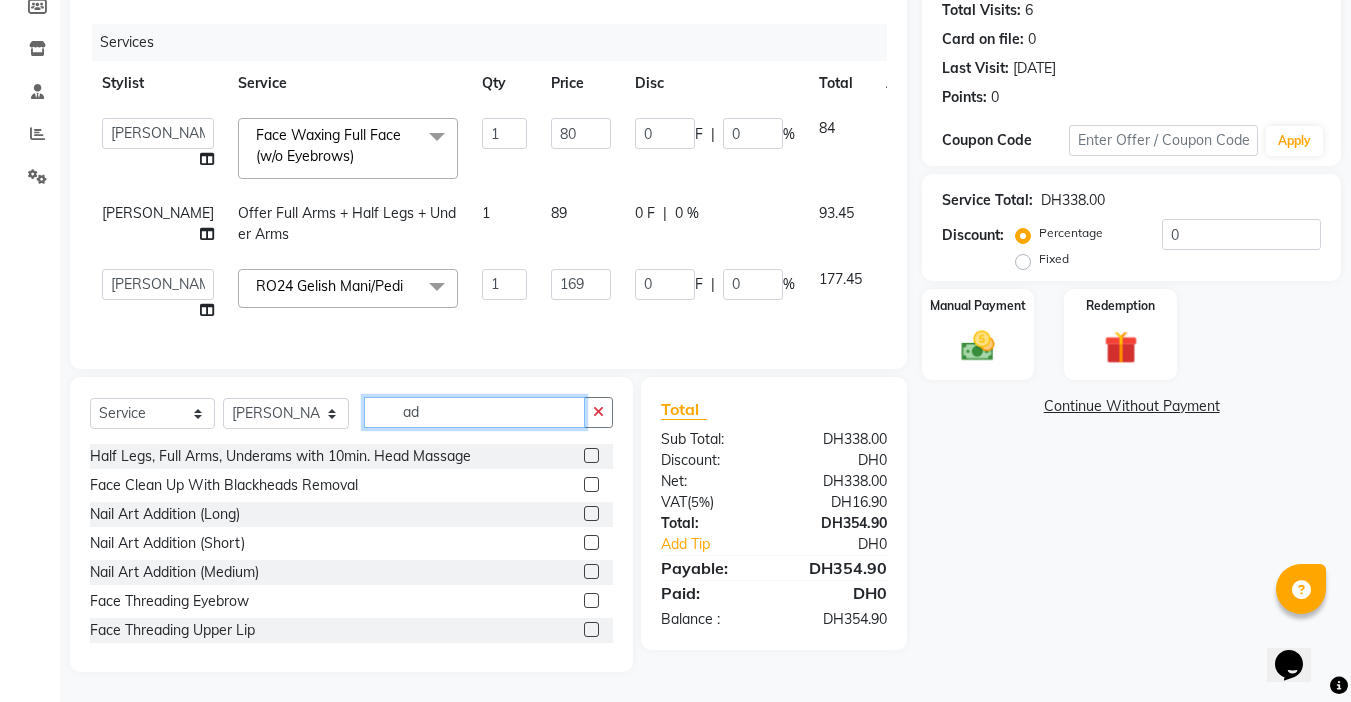type on "ad" 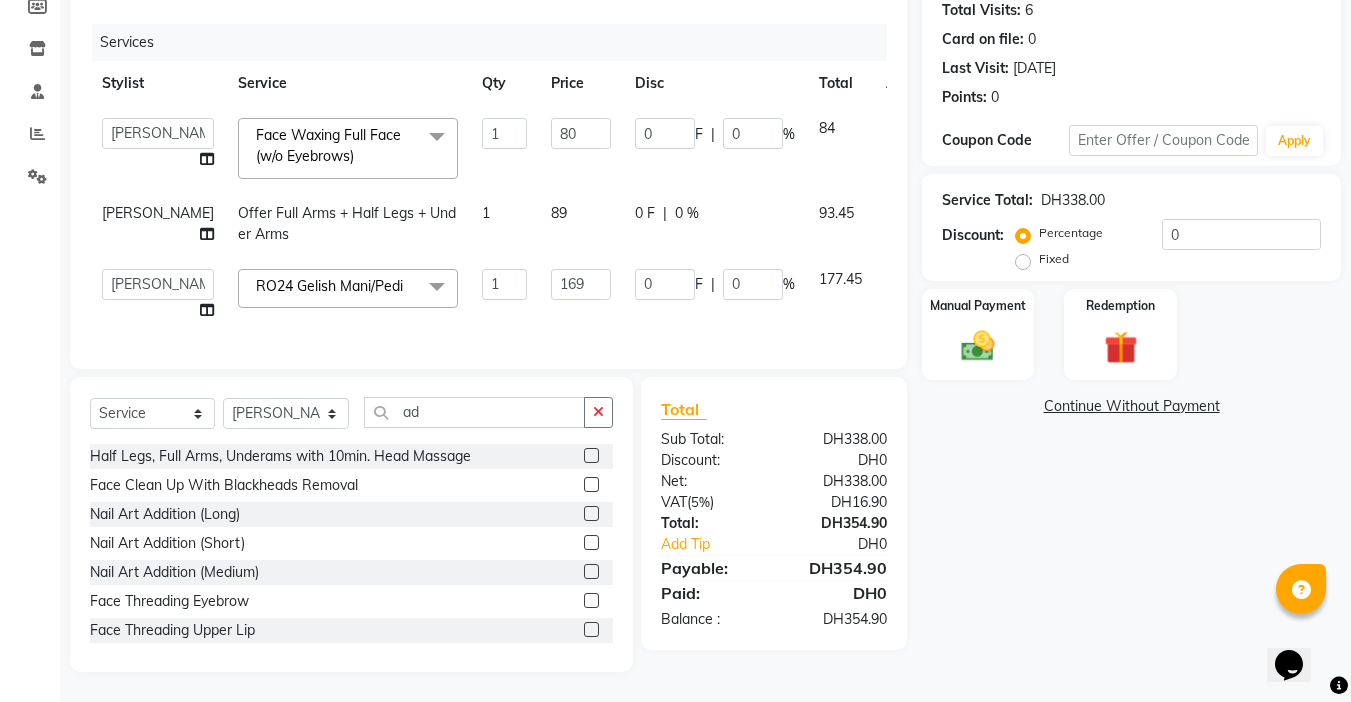 click 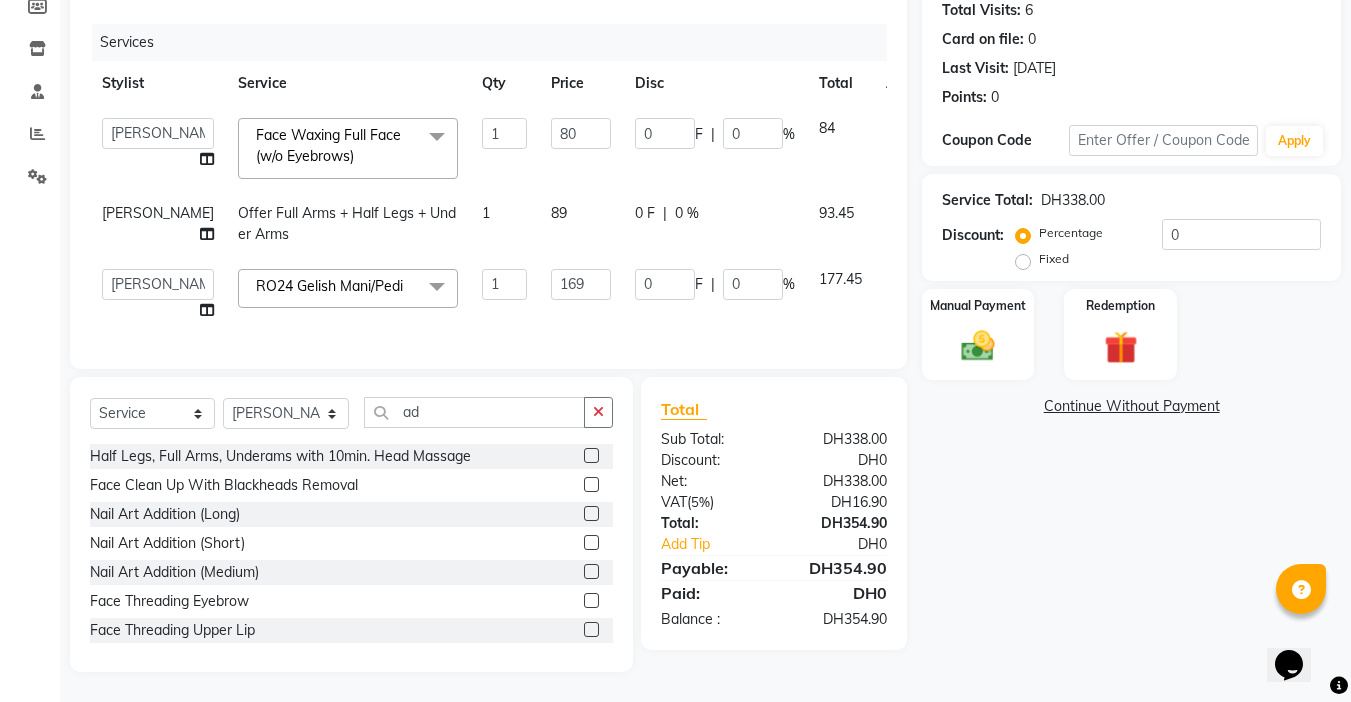 click at bounding box center [590, 572] 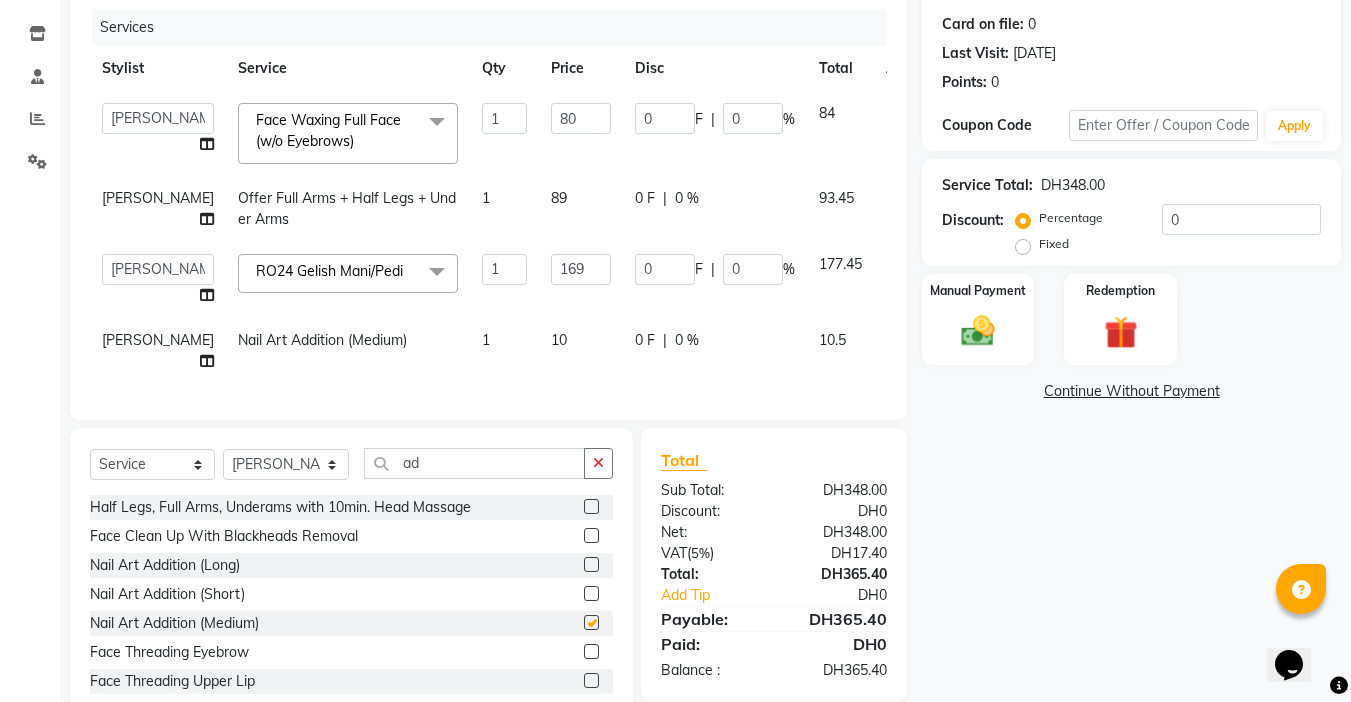 checkbox on "false" 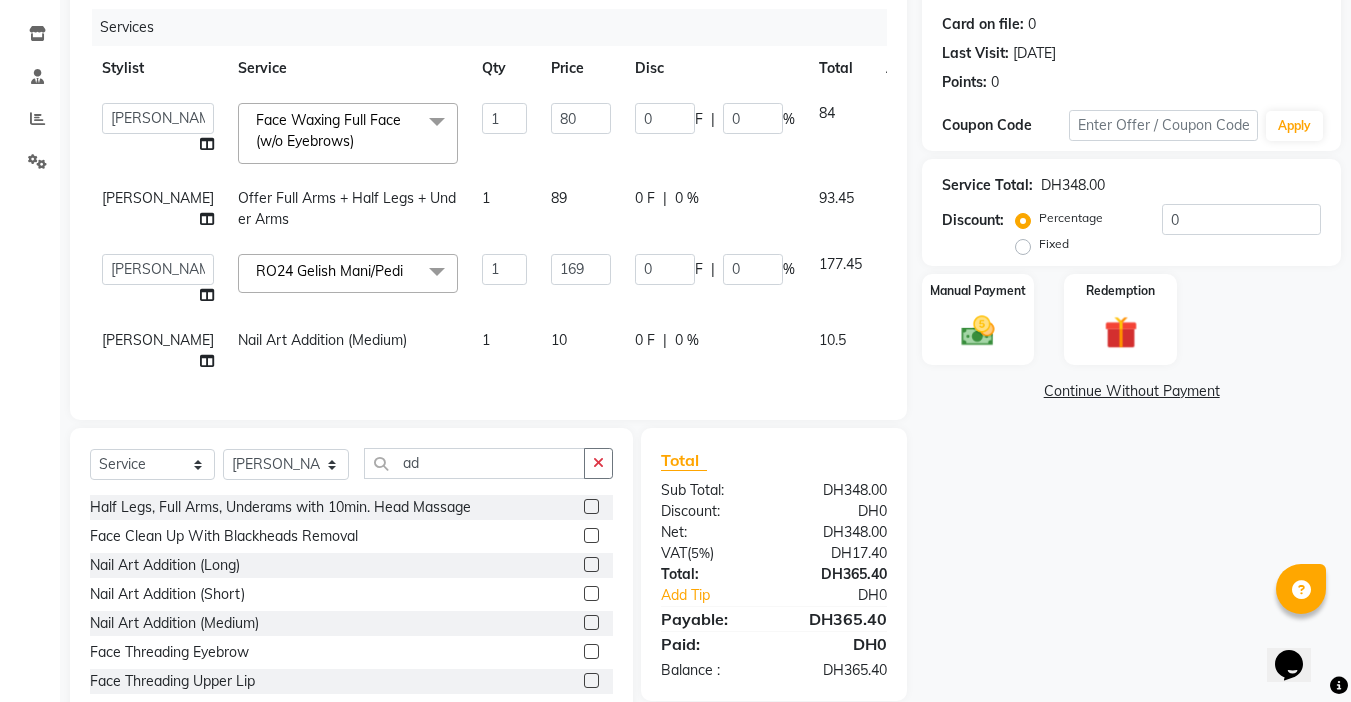 click on "1" 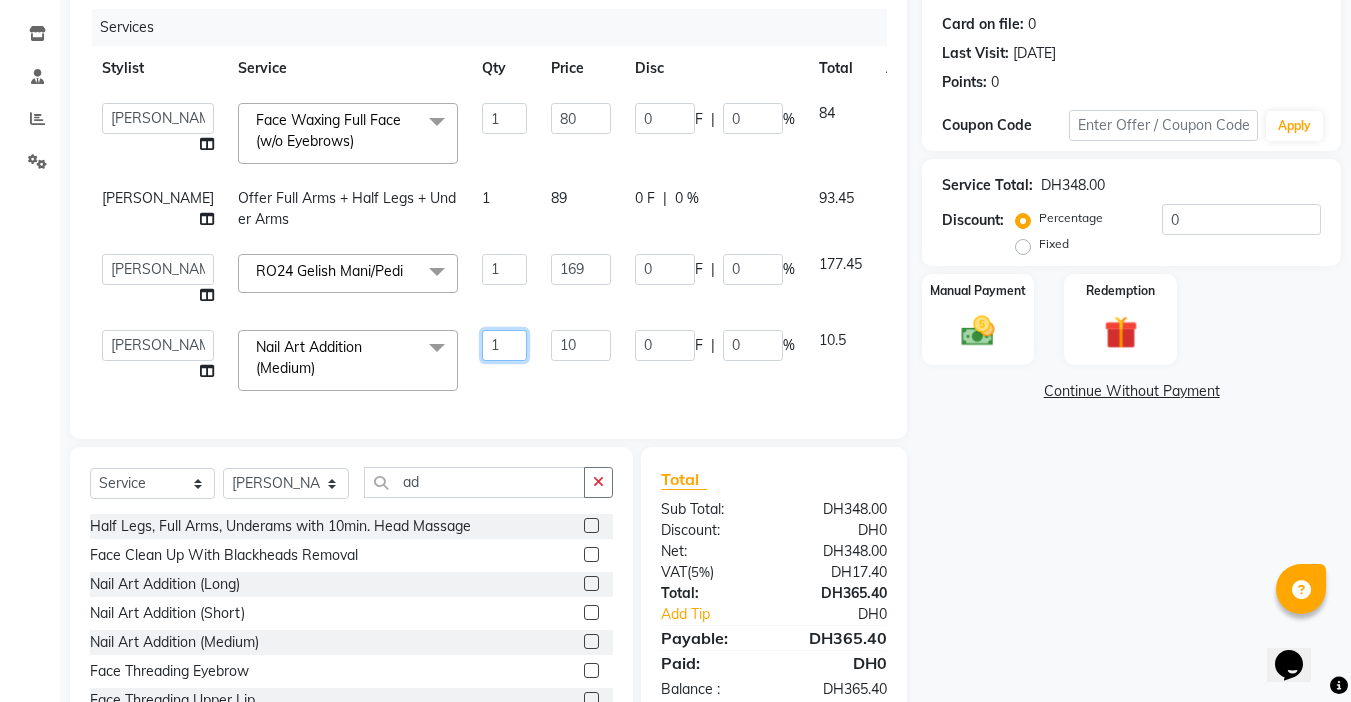 click on "1" 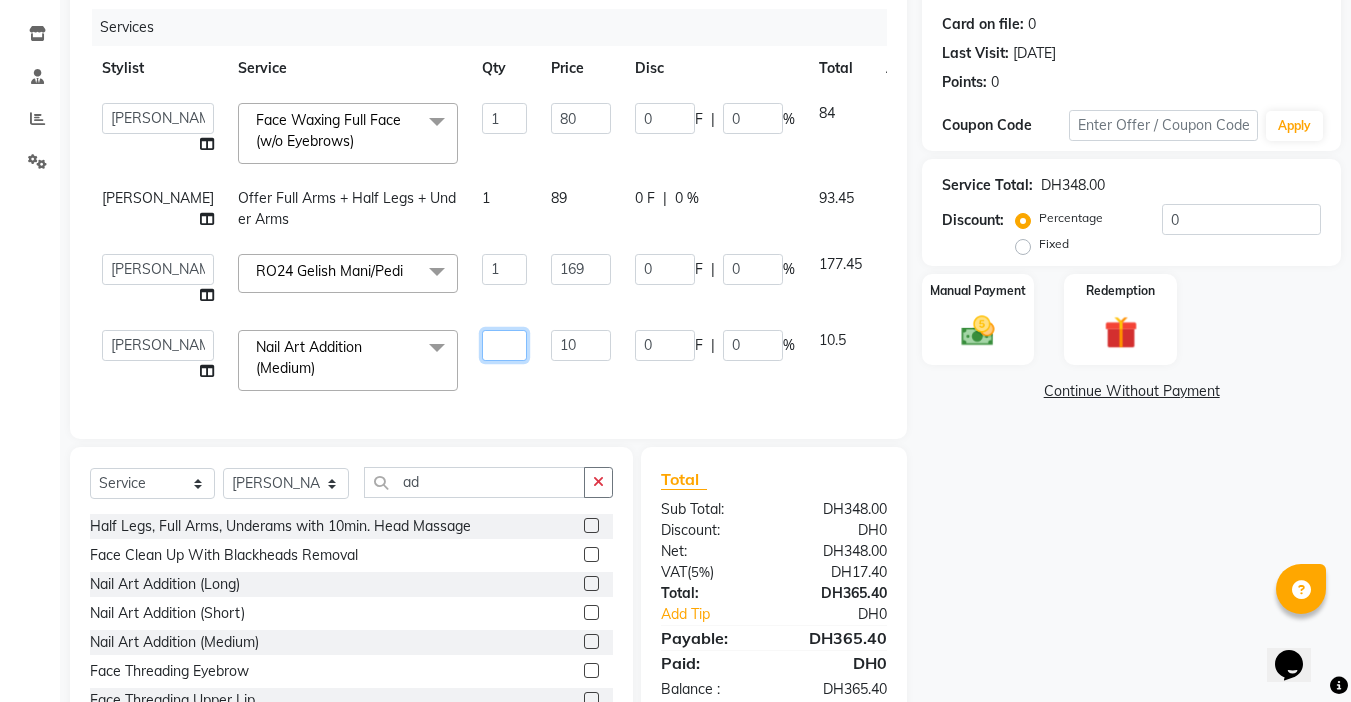 type on "2" 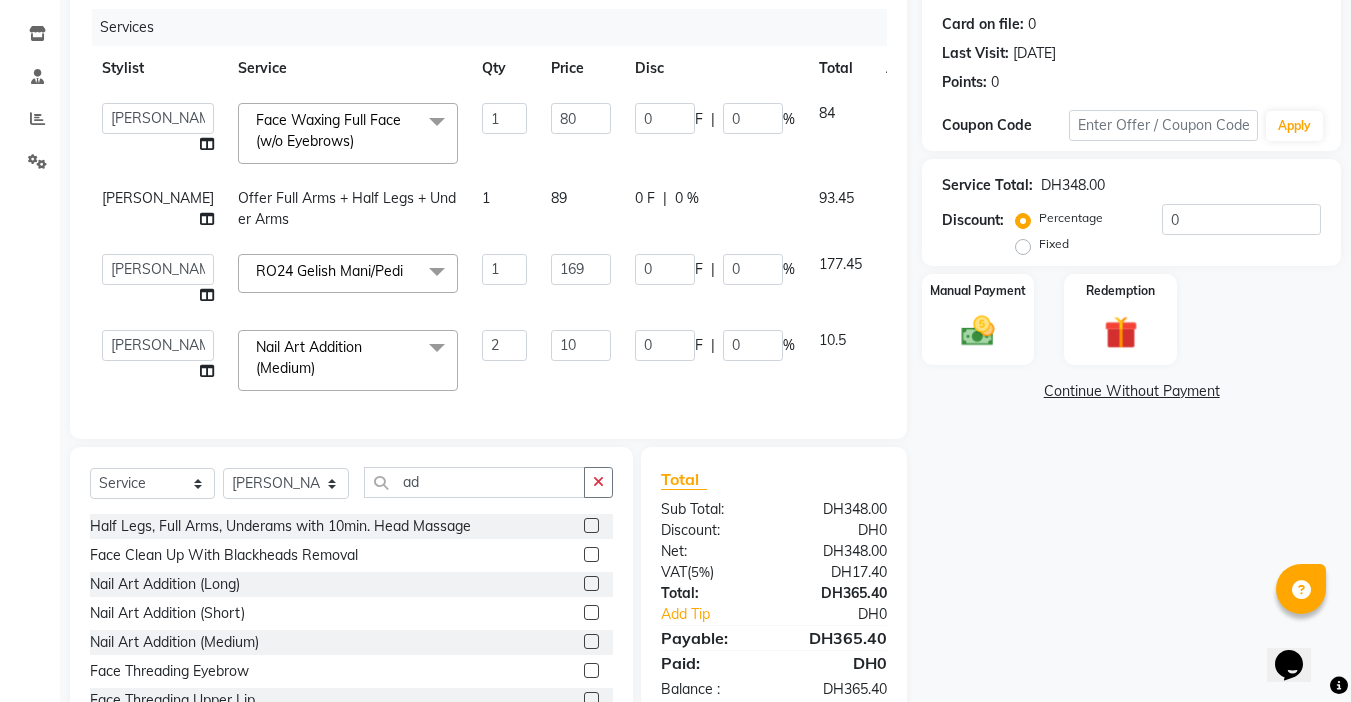 click on "Services Stylist Service Qty Price Disc Total Action  [PERSON_NAME]   [PERSON_NAME]   [PERSON_NAME] [PERSON_NAME]   Receptionist   [PERSON_NAME]   Face Waxing Full Face (w/o Eyebrows)  x RO24 Mani/Pedi RO24 Classic Mani/Pedi RO24 Gelish Mani/Pedi RO24 French Gel Mani/Pedi RO24 Extension RO24 Extension + Pedicure RO24 Gelish Hand & Feet Application RO24 Extension Removal + Manicure RO24 Classic Mani/Pedi + [MEDICAL_DATA] Treatment RO24 Mani/Pedi + [MEDICAL_DATA] Treatment RO24 Gel Manicure + Classic Pedi RO24 Half Legs, Half Arms & Underarms RO24 Full Legs, Full Arms & Underarms RO24 Half Legs / Half Arms, Underarms with Bikini Wax RO24 Face Cleanup with Eyebrow RO24 Deep Cleansing Facial with Eyebrow, Upper Lips & Underarms RO24 Wash + Cut and Blowdry RO24 Deep Conditioning + Wash & Blow Dry RO24 L'Oreal Hair Spa + Hair Cut & Blowdry RO24 Full Hair Colour Shoulder Length + Hair Trim & Blowdry RO24 Highlight Balayage Ombre & Deep Conditioning Special Offer Classic Manicure, Pedicure With Eyebrows  Extension with Gel Polish 1 80" 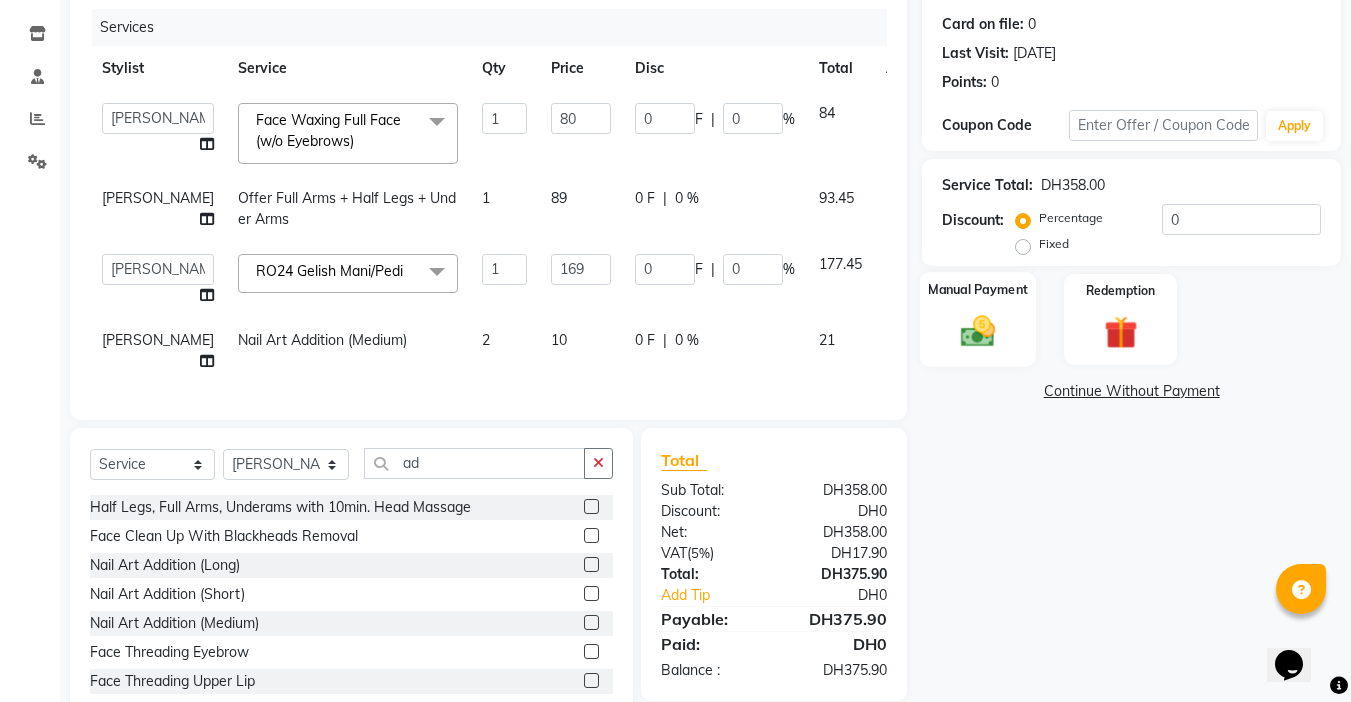 click 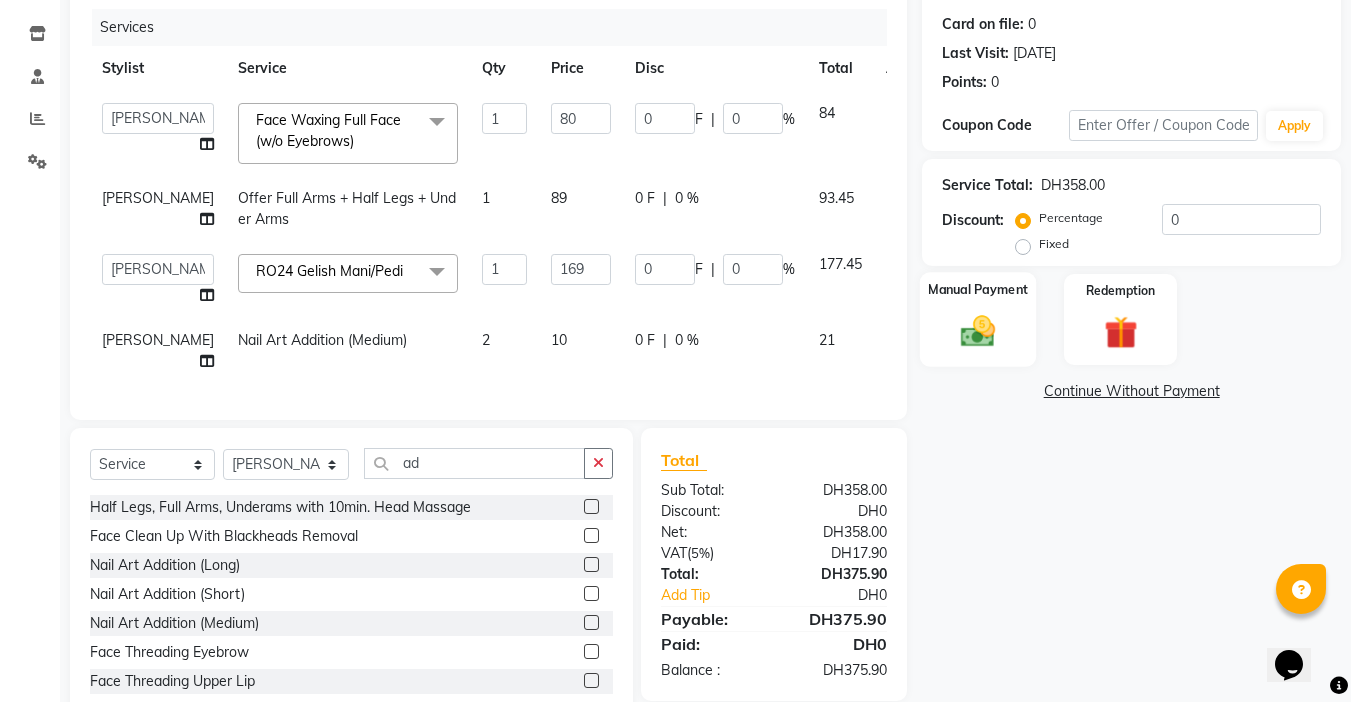 click 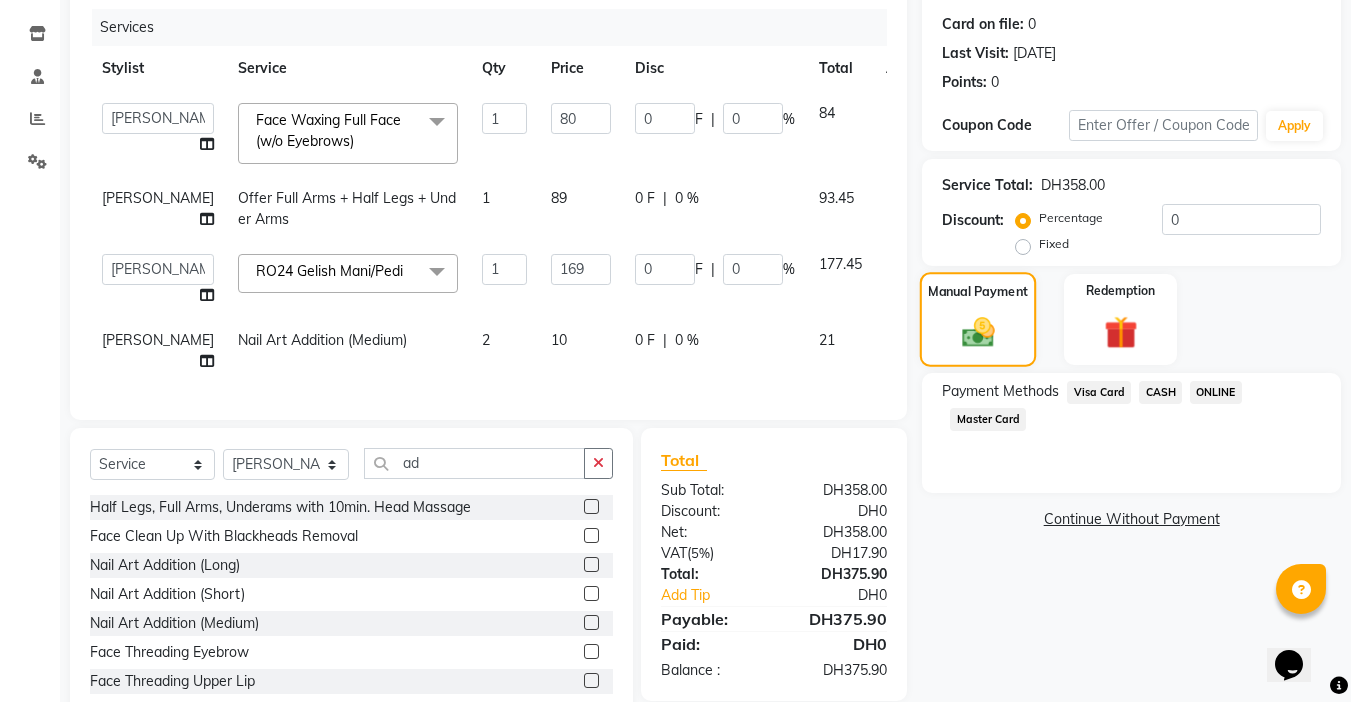 scroll, scrollTop: 305, scrollLeft: 0, axis: vertical 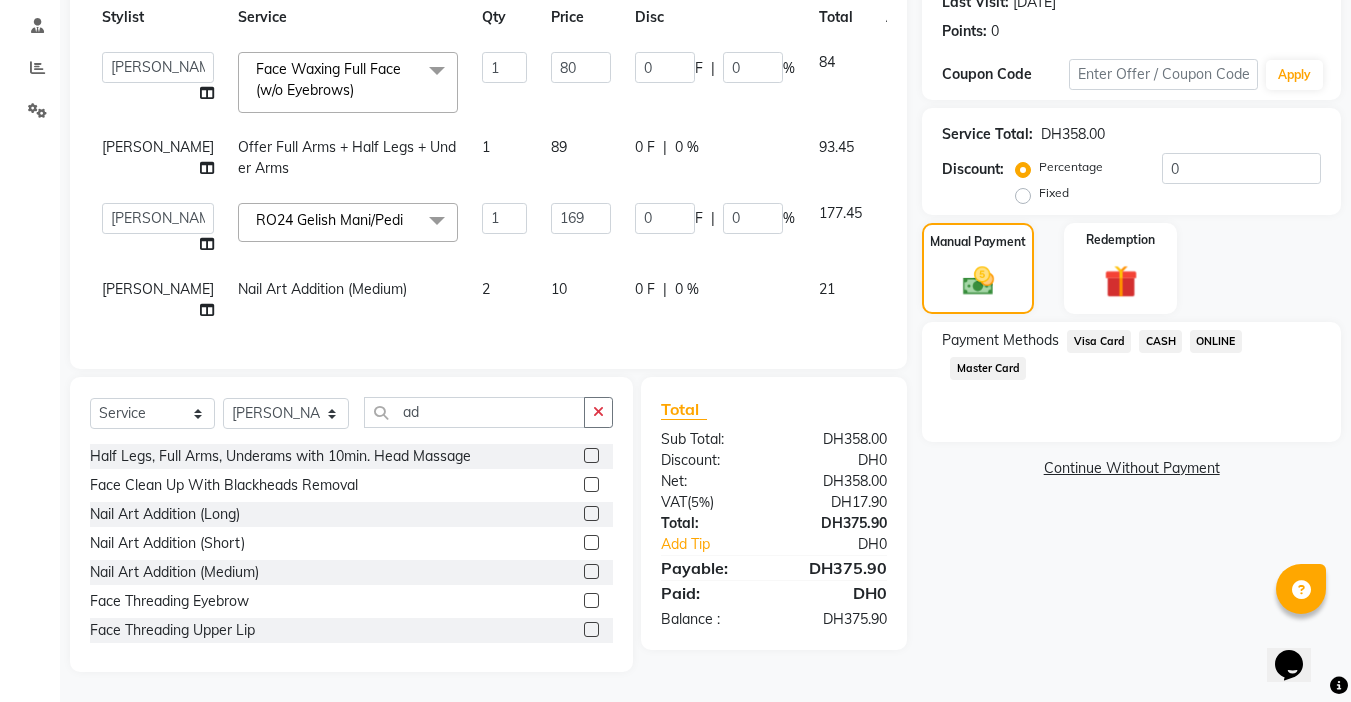 click on "Master Card" 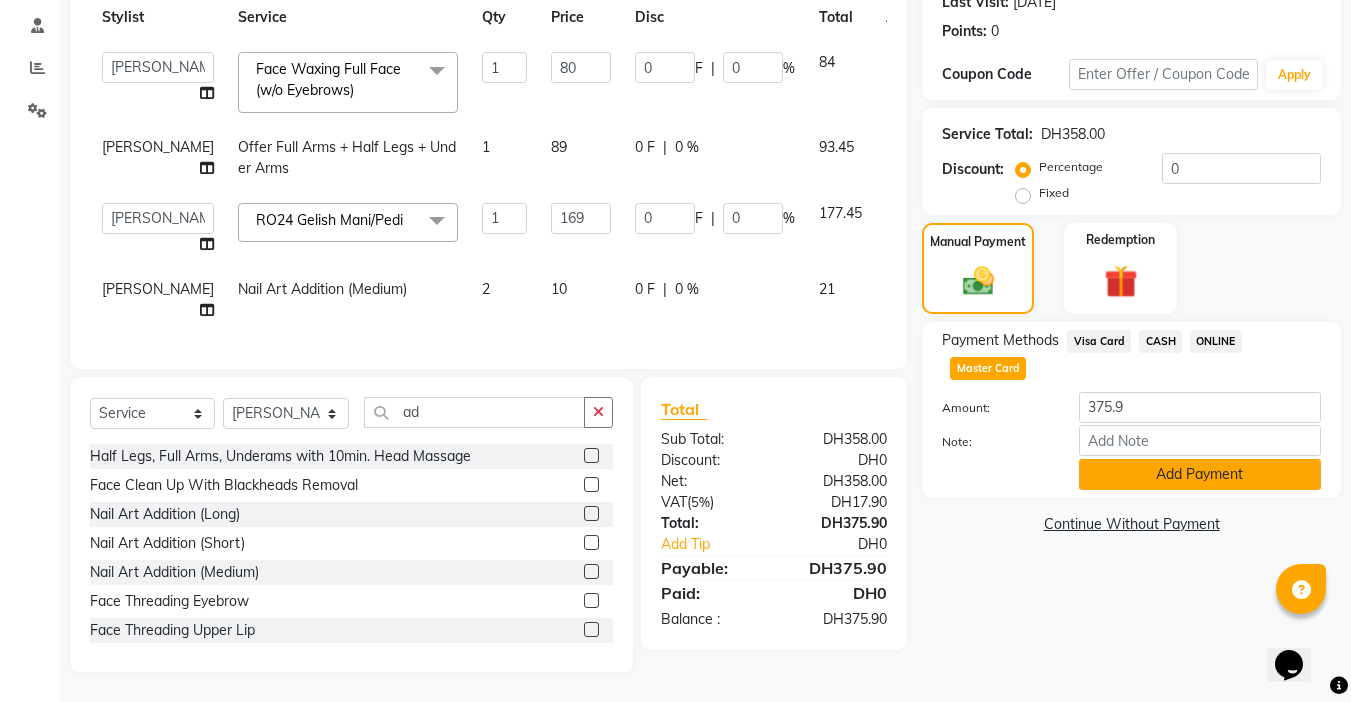 click on "Add Payment" 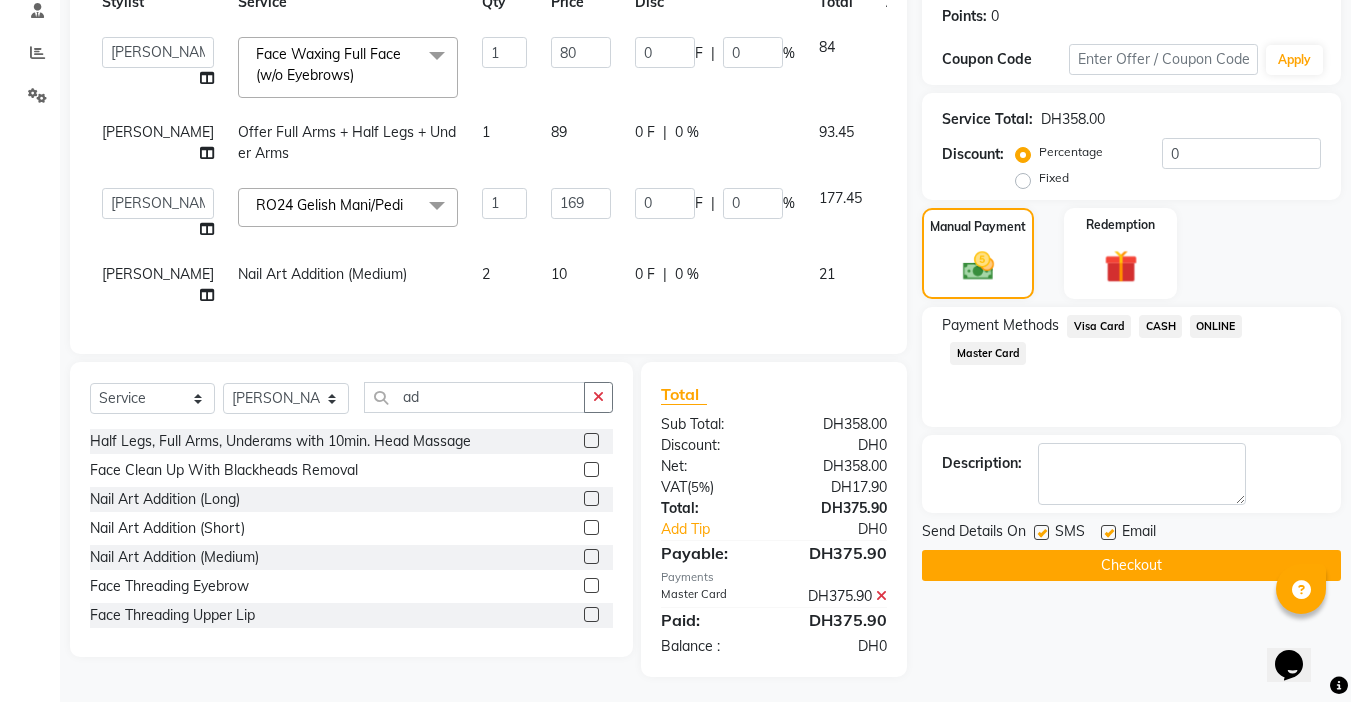 click on "Checkout" 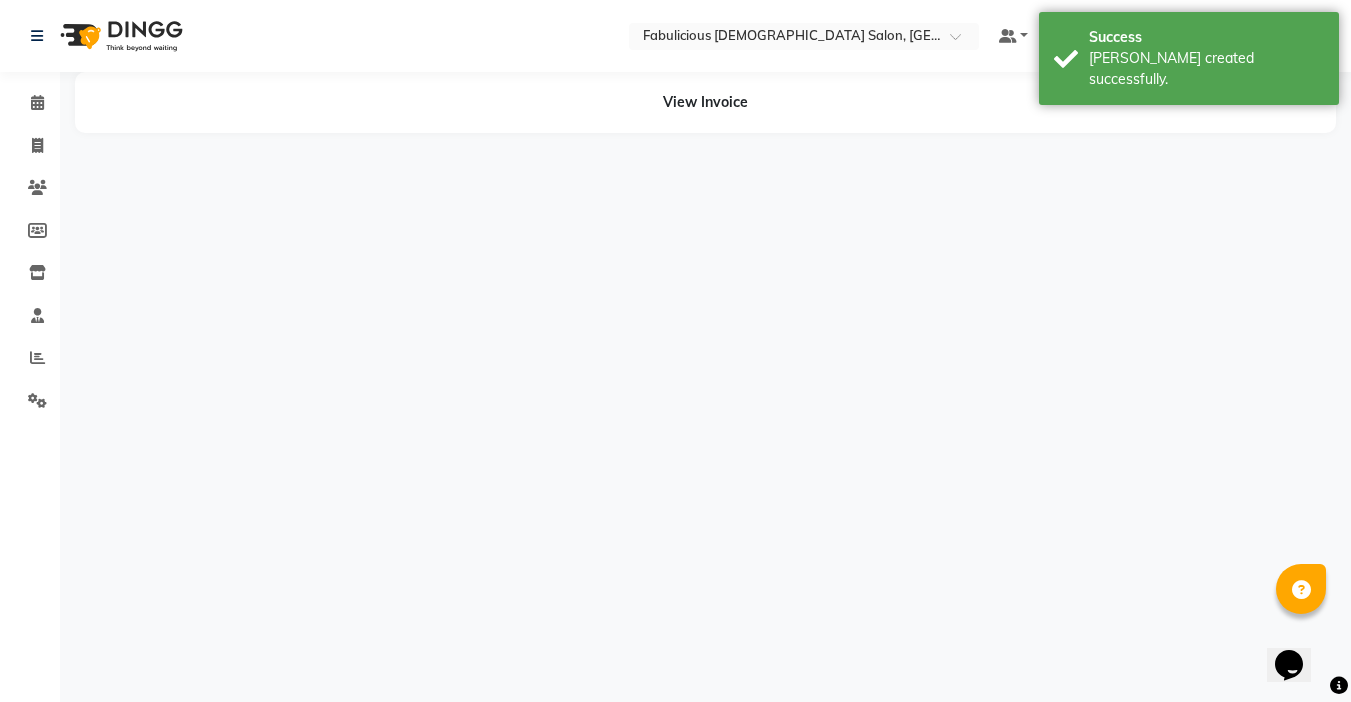 scroll, scrollTop: 0, scrollLeft: 0, axis: both 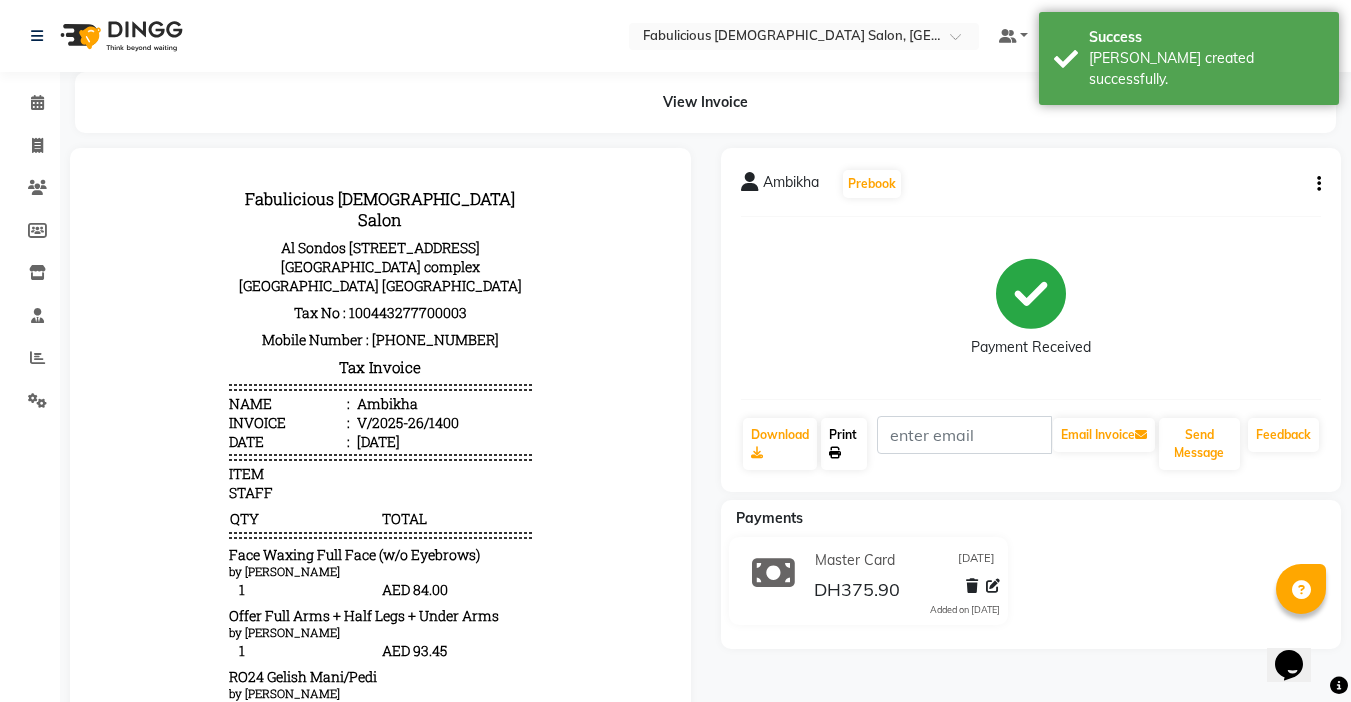 click on "Print" 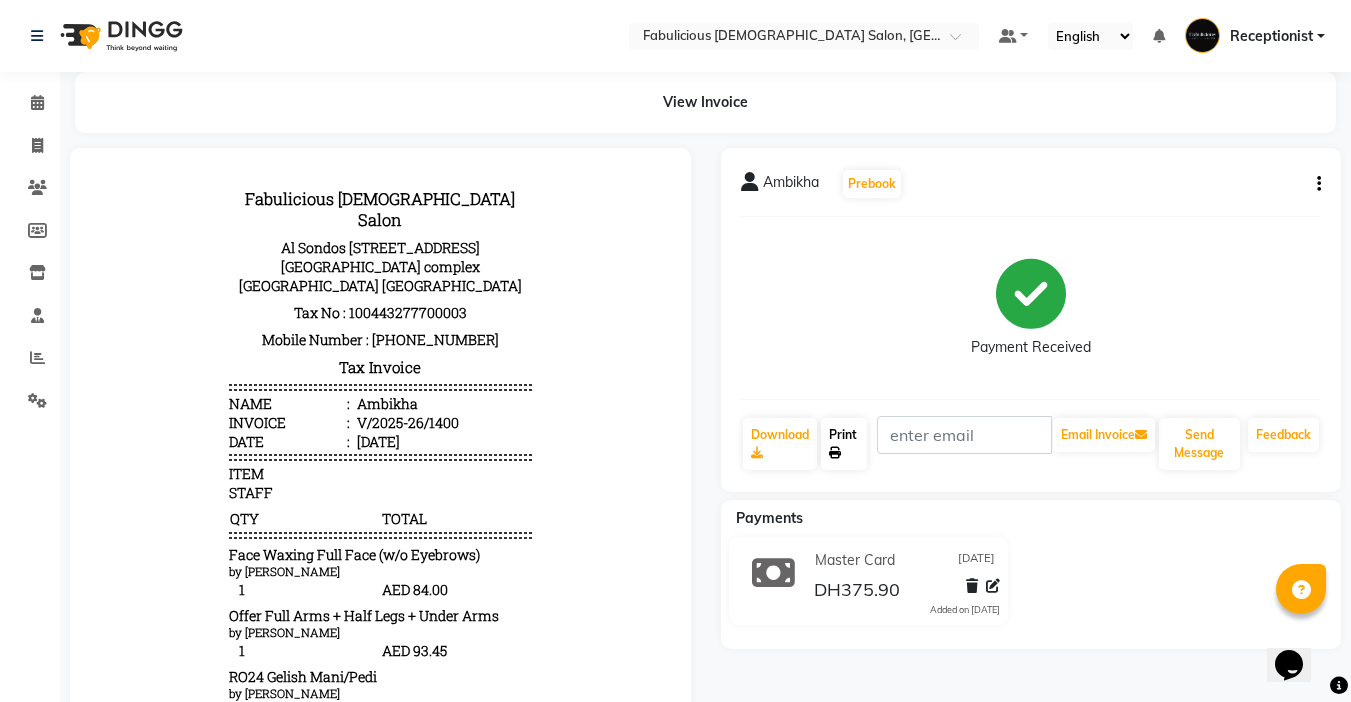 click on "Print" 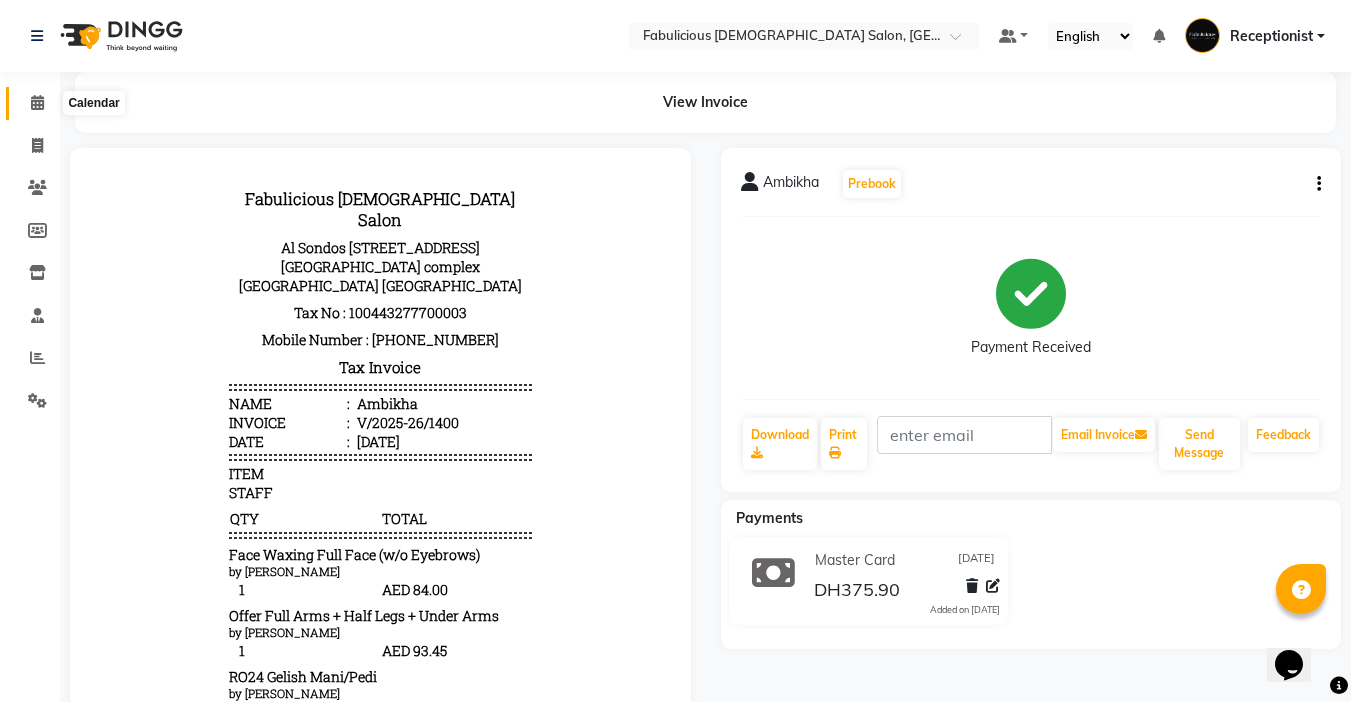 click 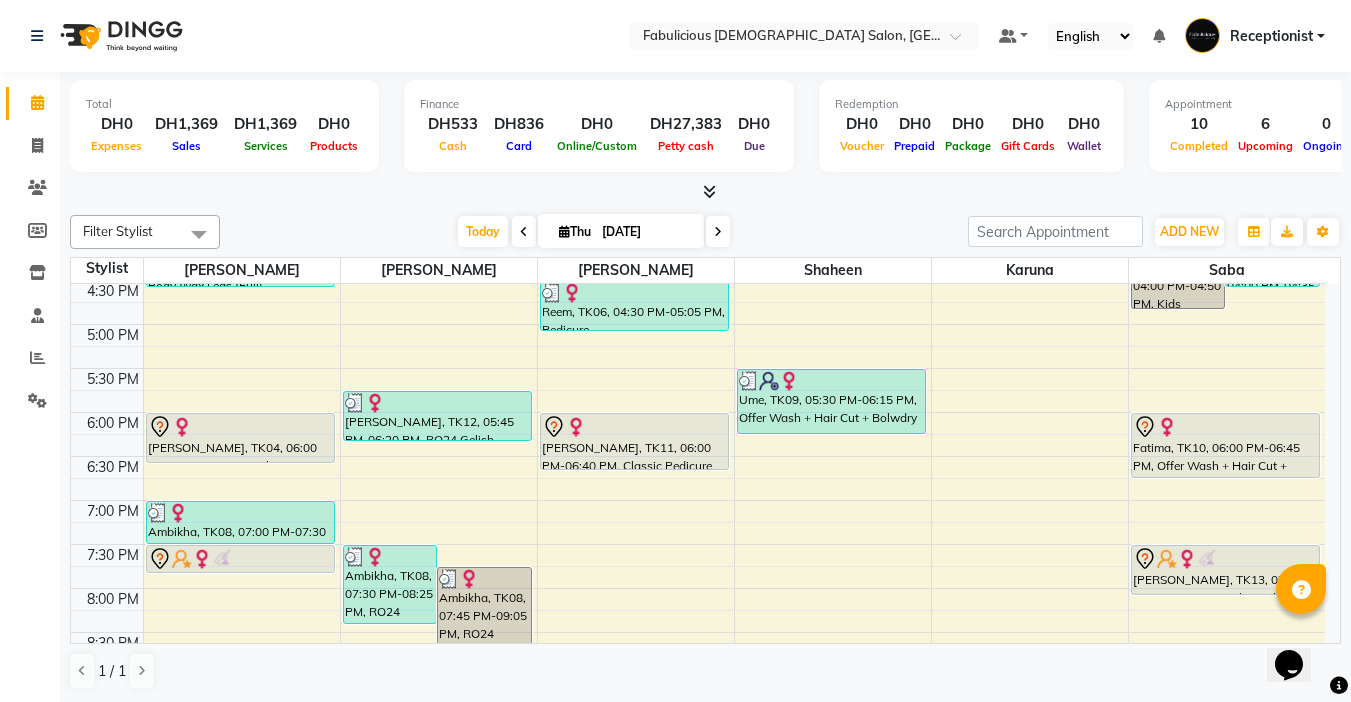 scroll, scrollTop: 700, scrollLeft: 0, axis: vertical 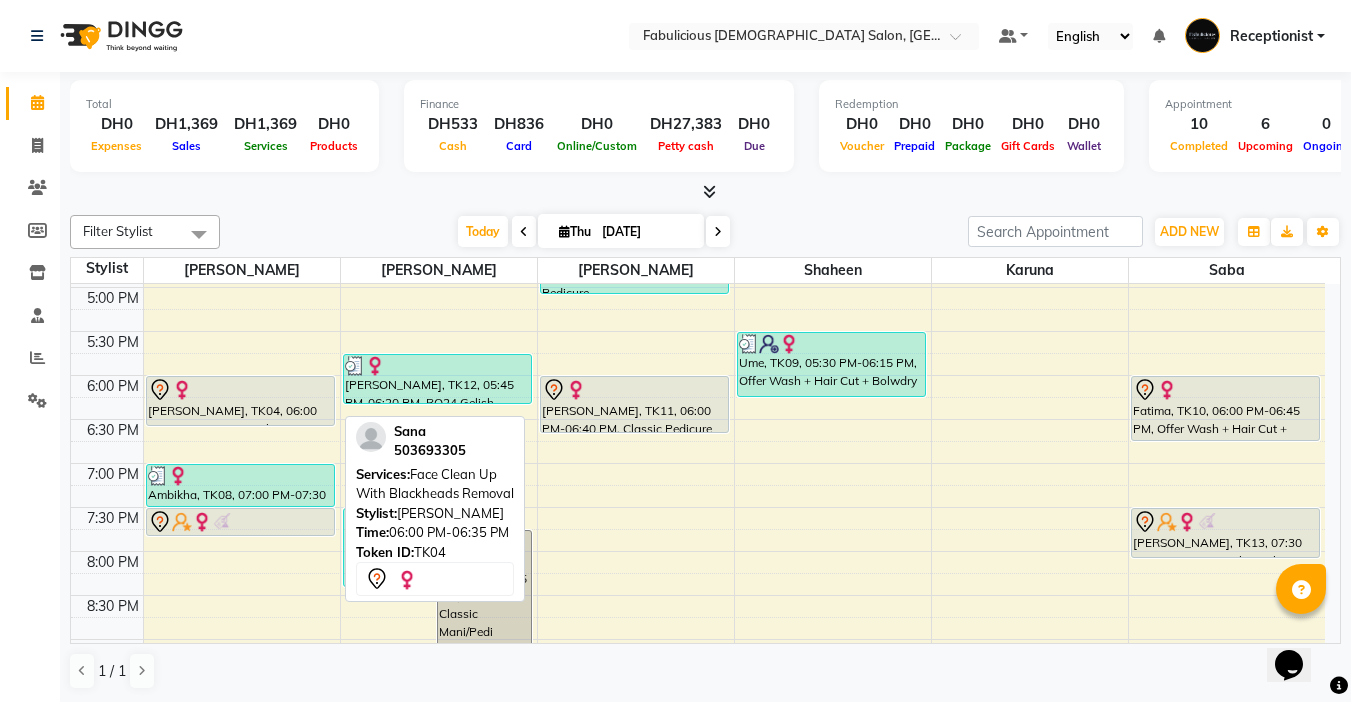click on "[PERSON_NAME], TK04, 06:00 PM-06:35 PM, Face Clean Up With Blackheads Removal" at bounding box center (240, 401) 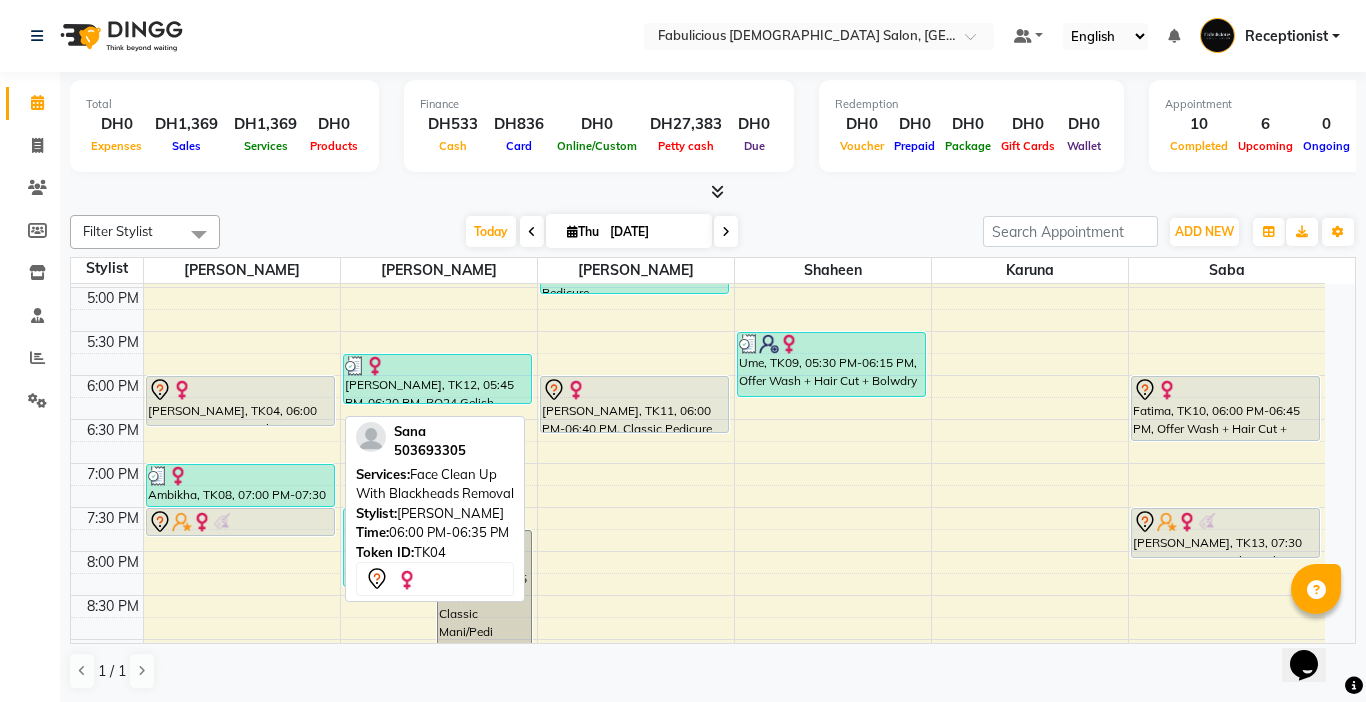 select on "7" 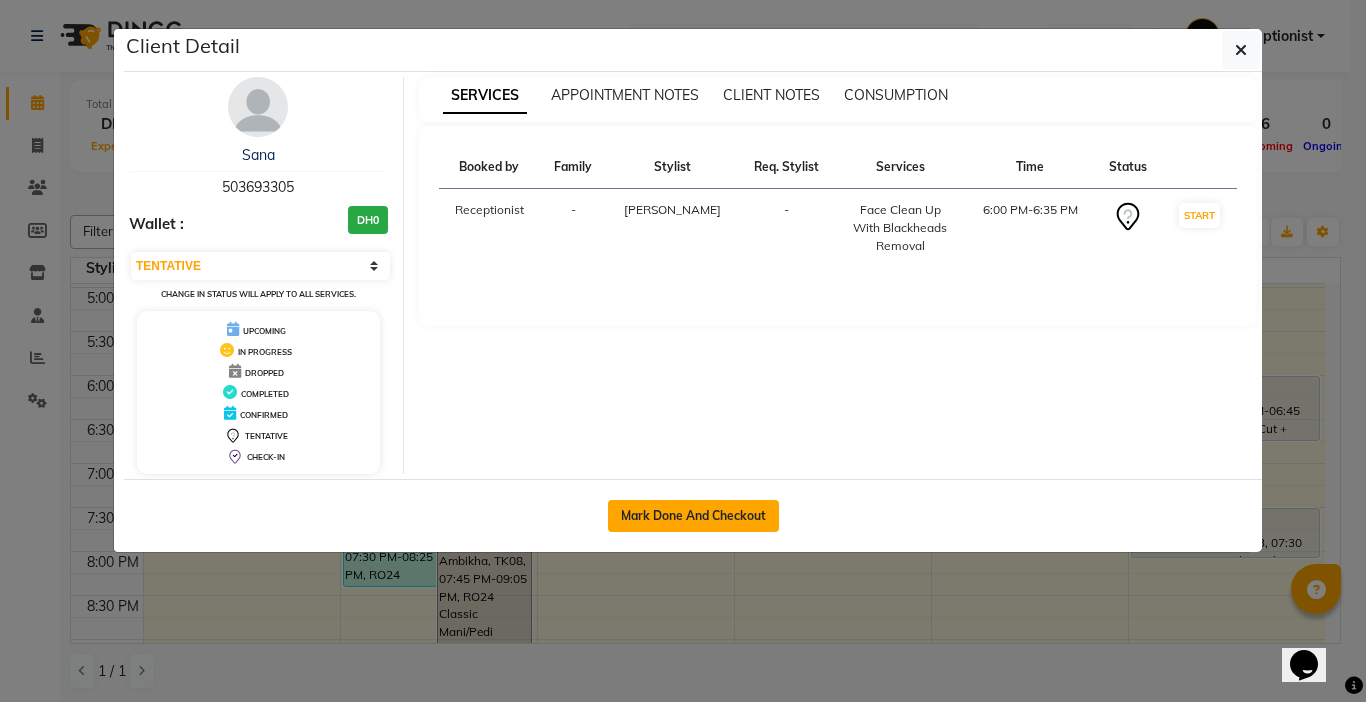 click on "Mark Done And Checkout" 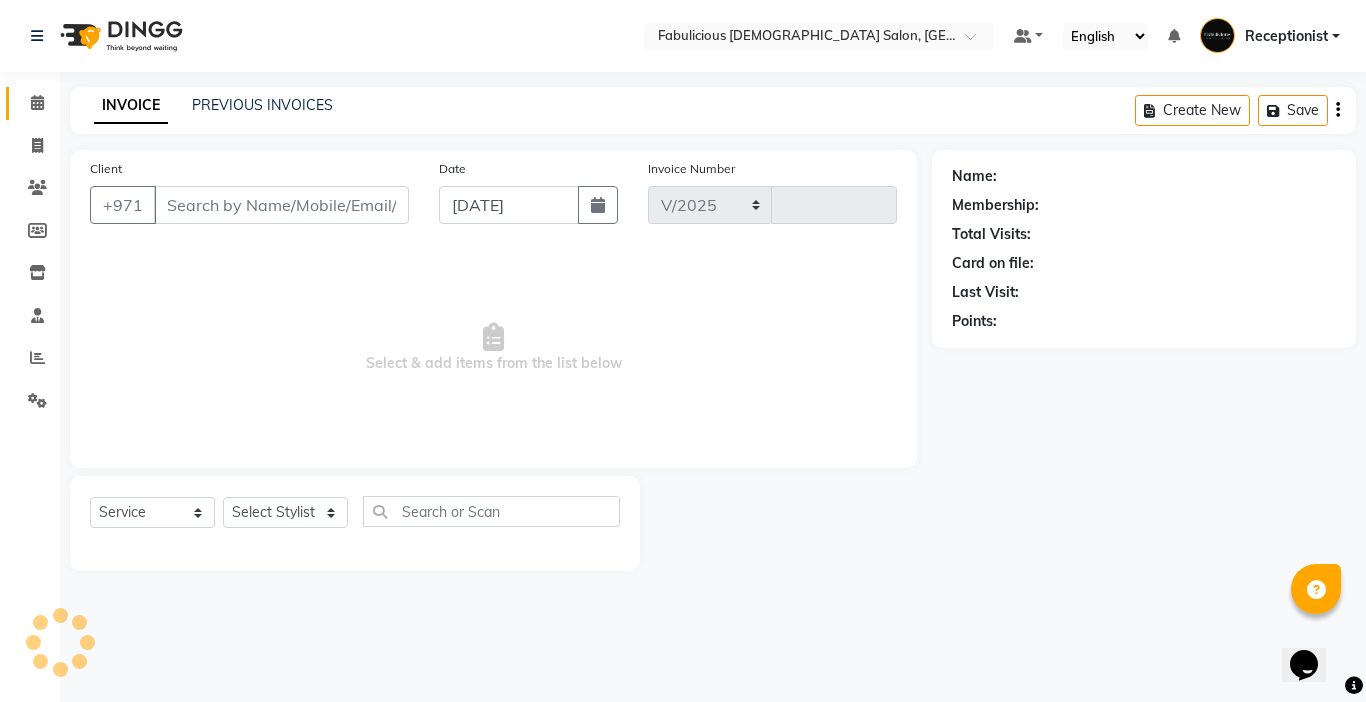 select on "738" 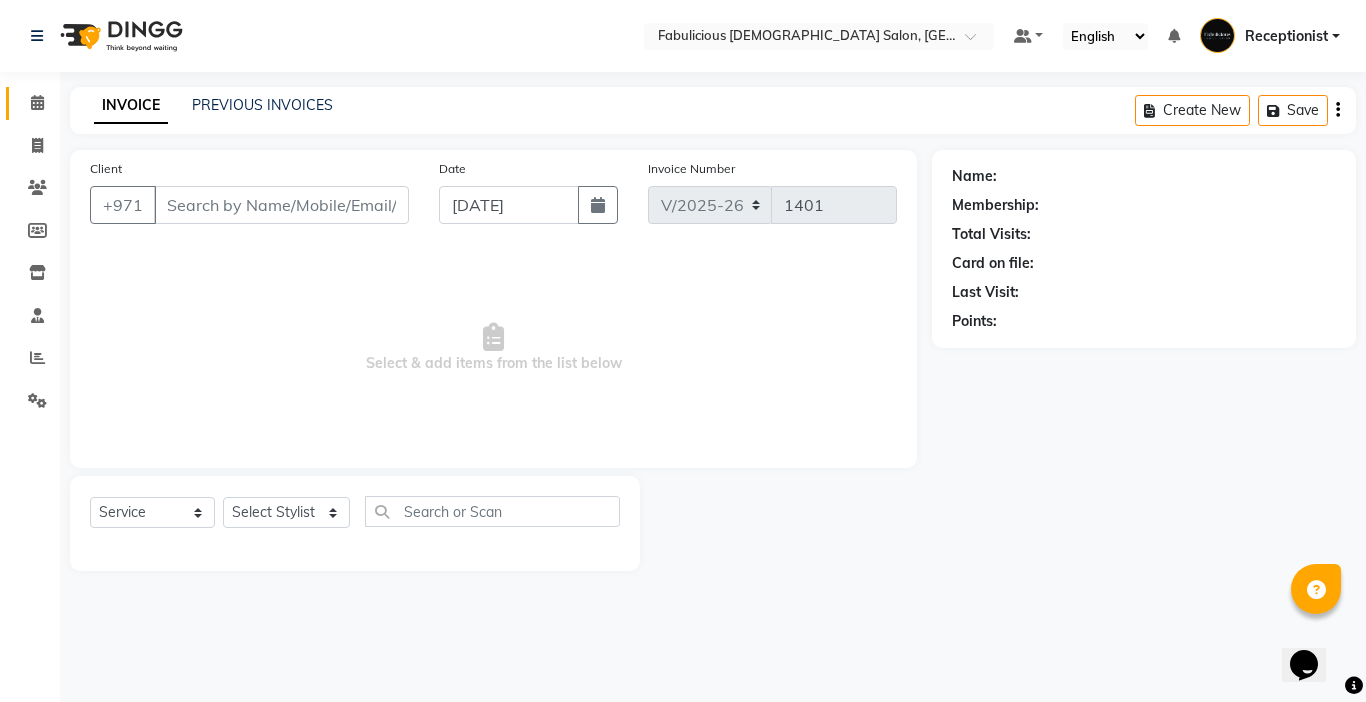 type on "503693305" 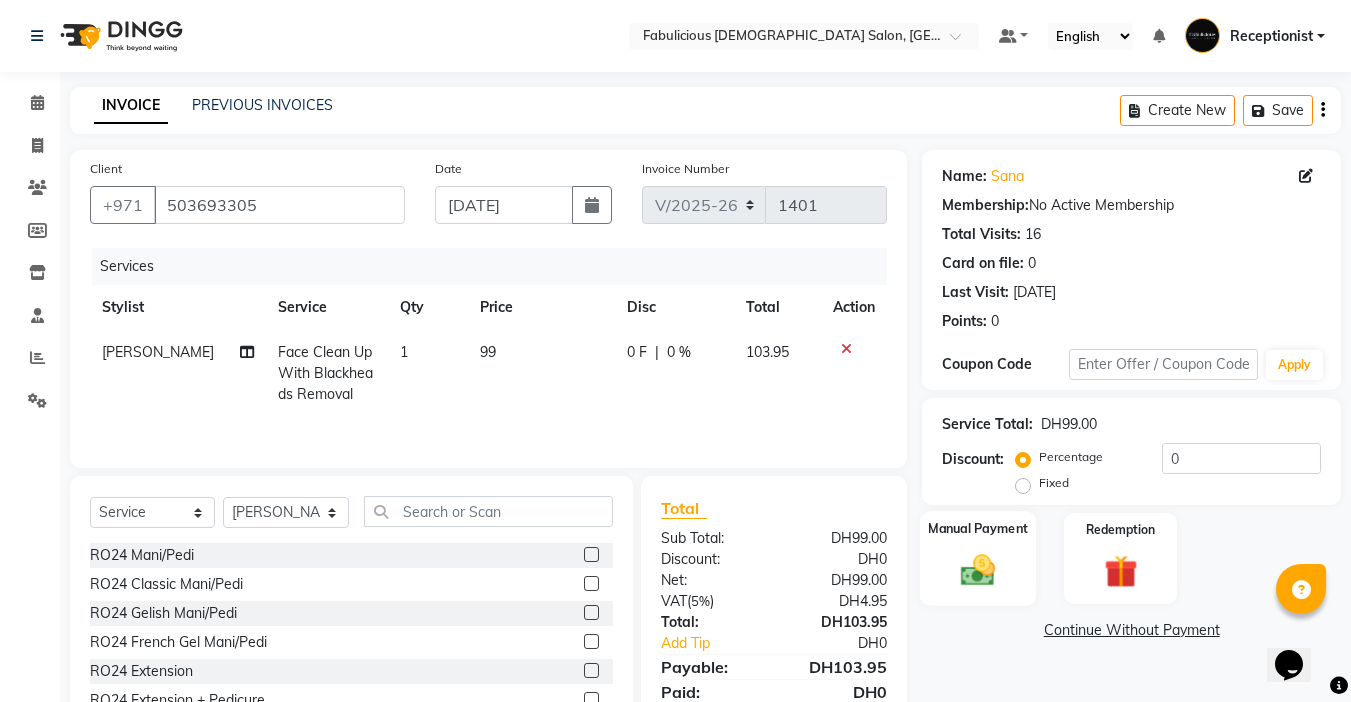 click 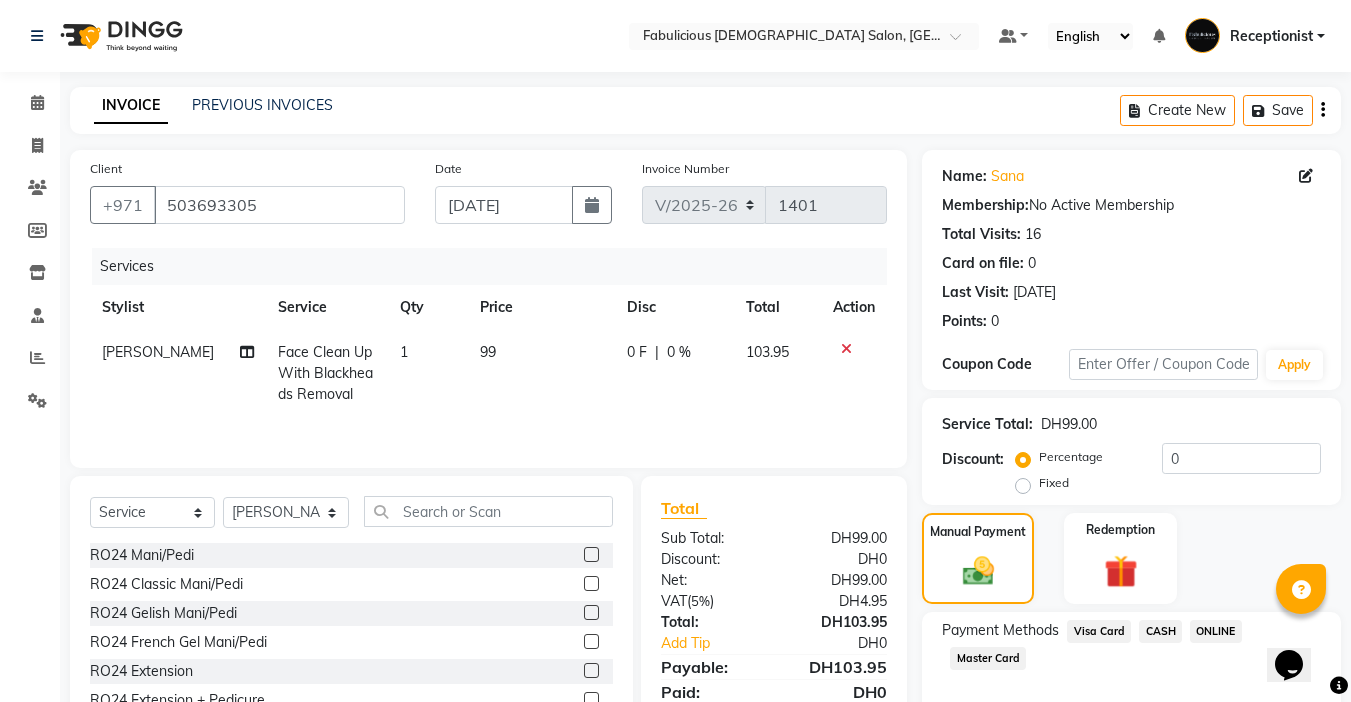click on "Visa Card" 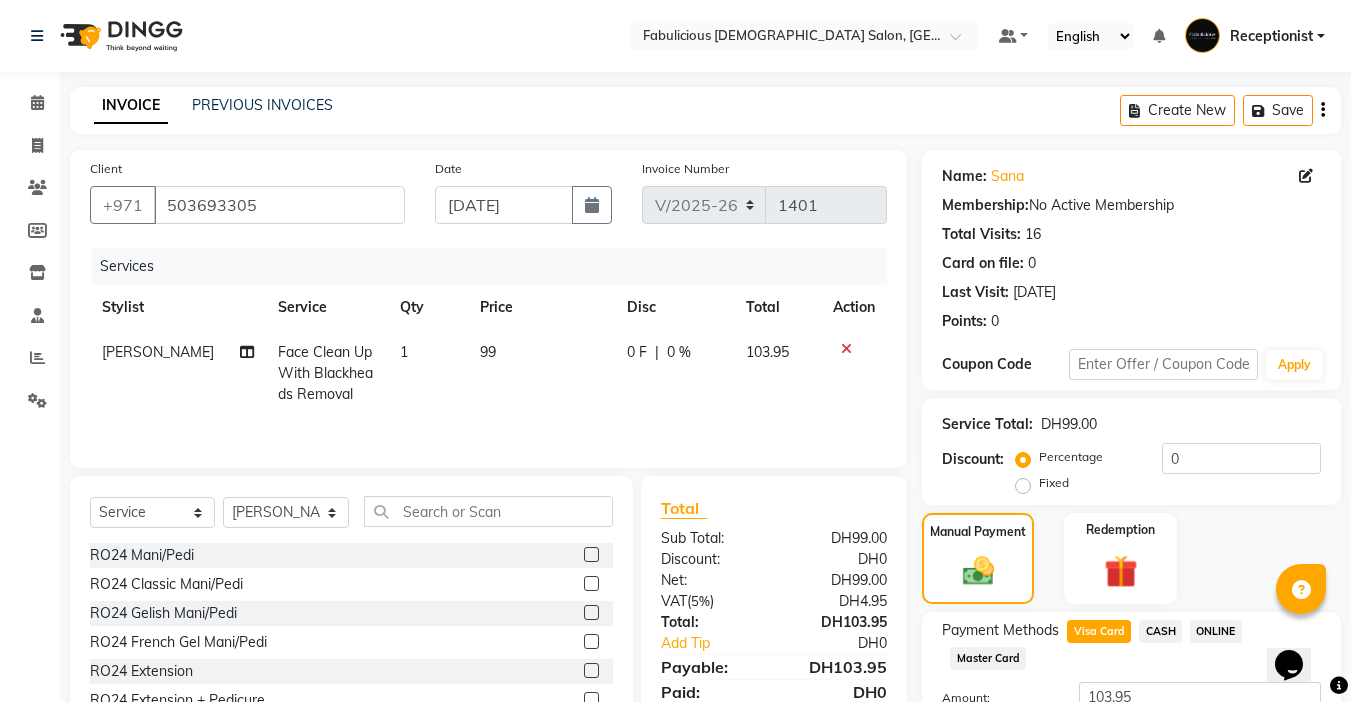 click on "Add Payment" 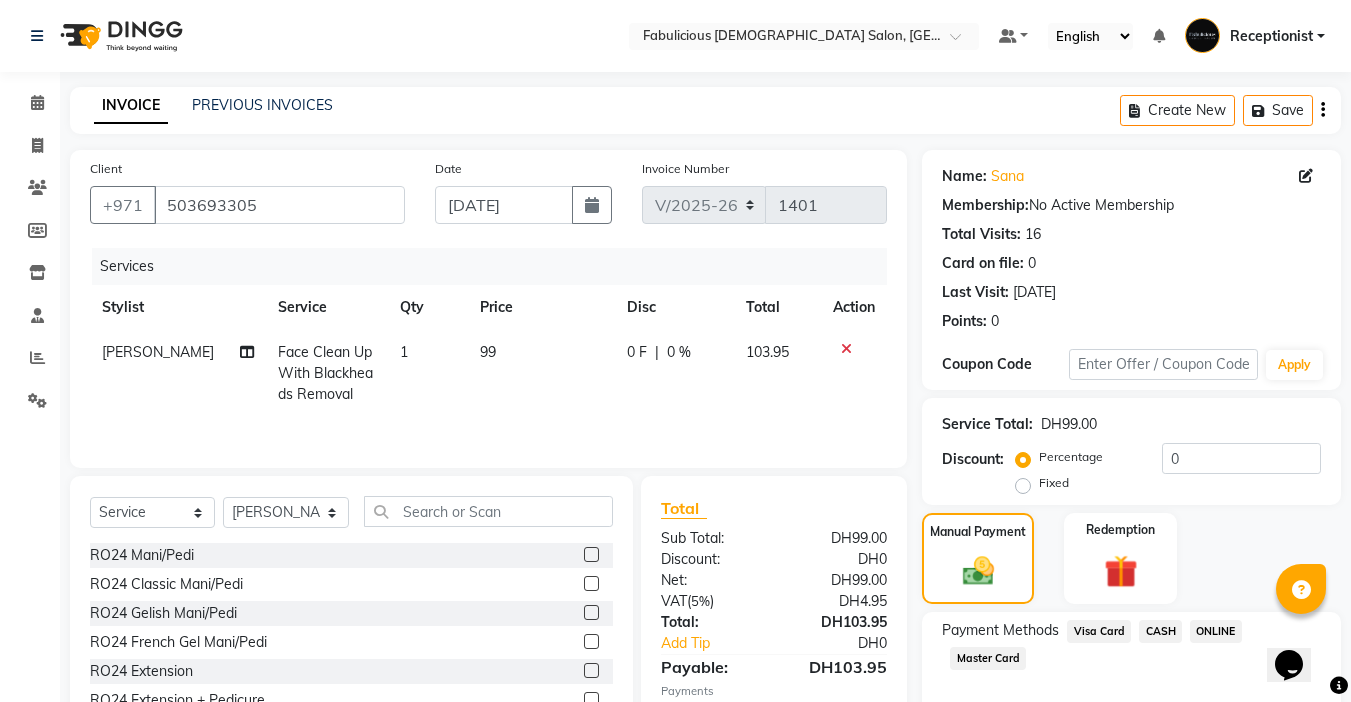 click on "Checkout" 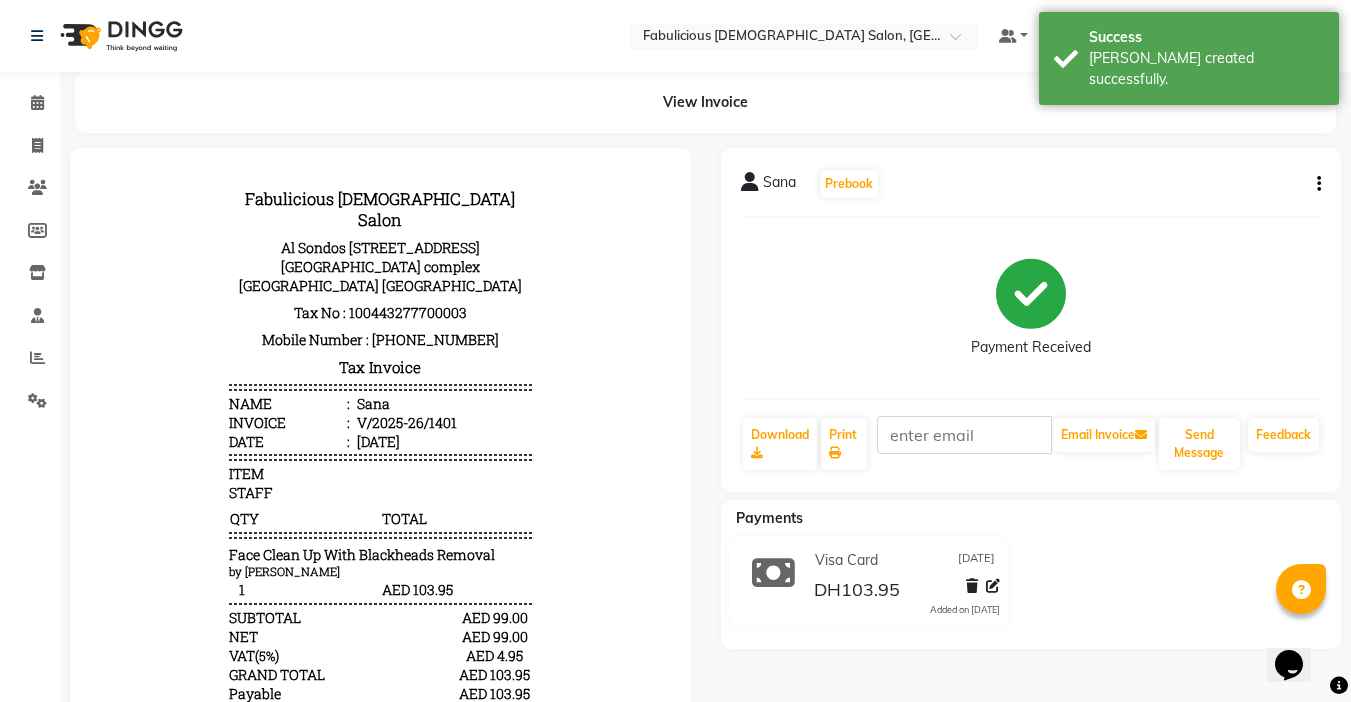 scroll, scrollTop: 0, scrollLeft: 0, axis: both 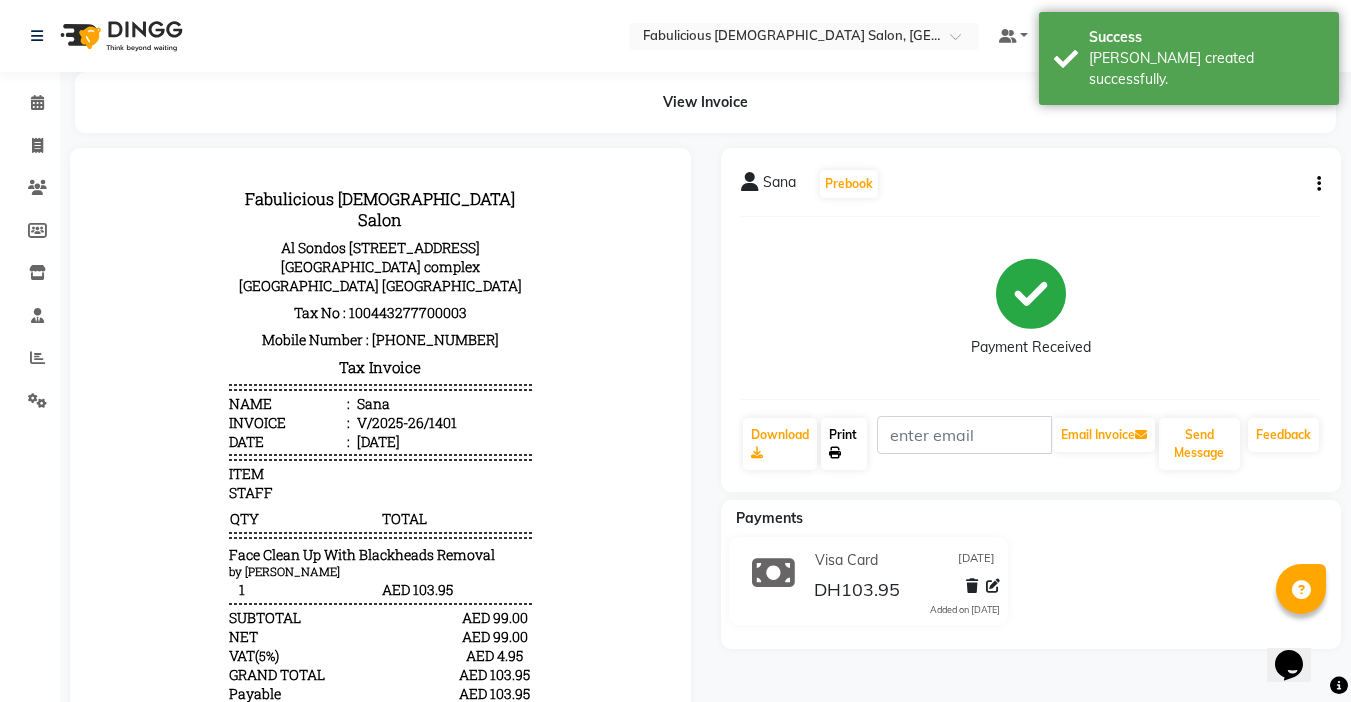 click on "Print" 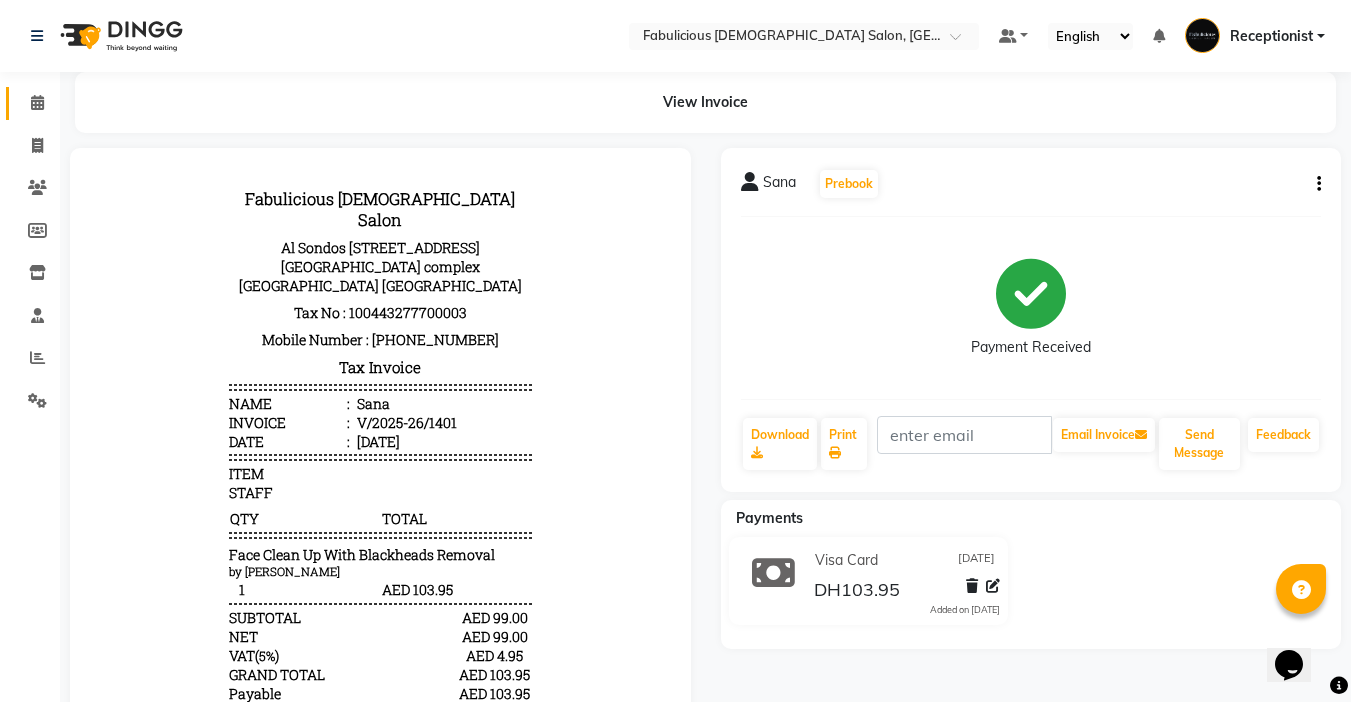 click 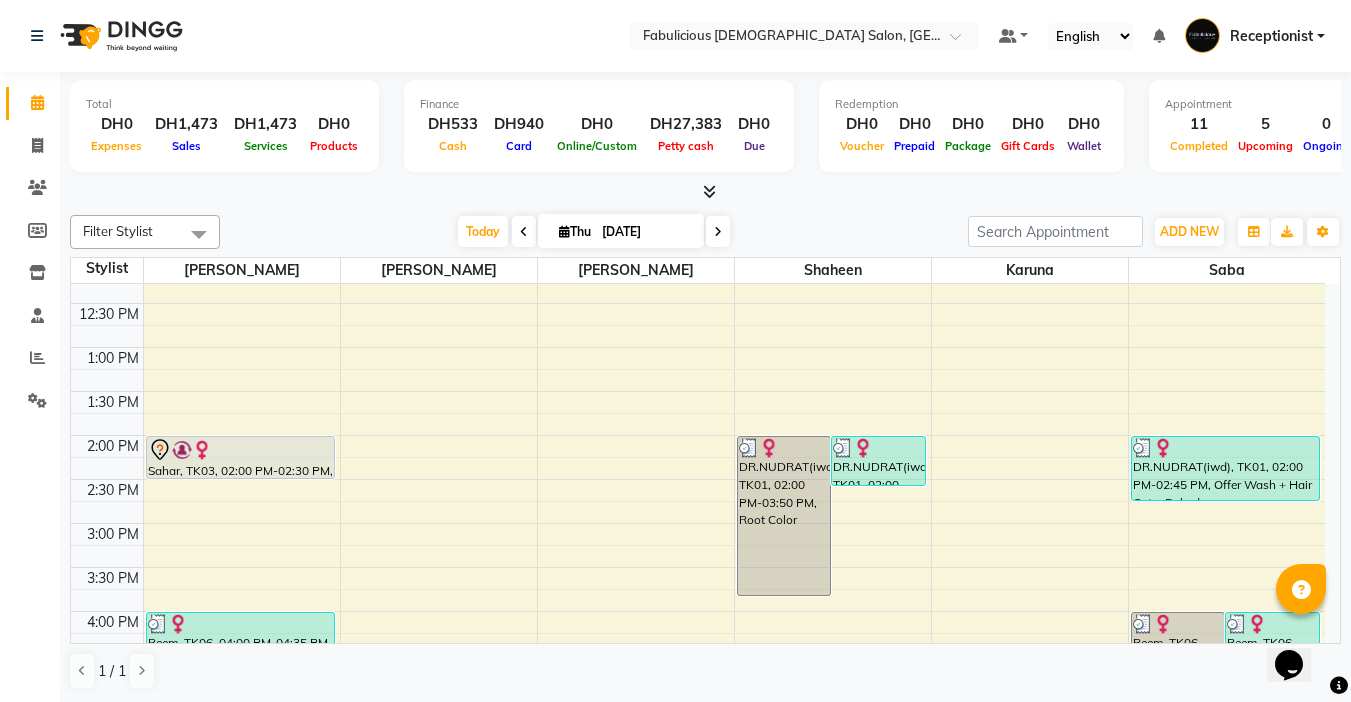 scroll, scrollTop: 400, scrollLeft: 0, axis: vertical 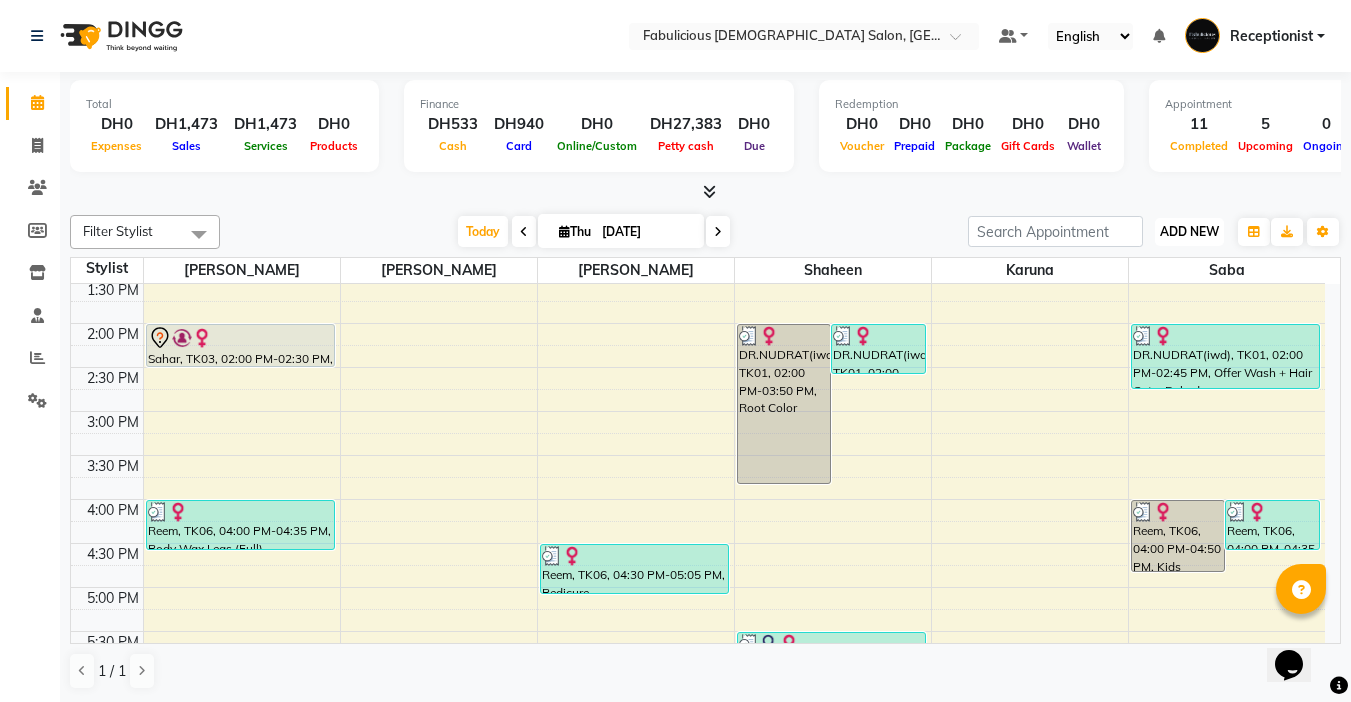 click on "ADD NEW Toggle Dropdown" at bounding box center [1189, 232] 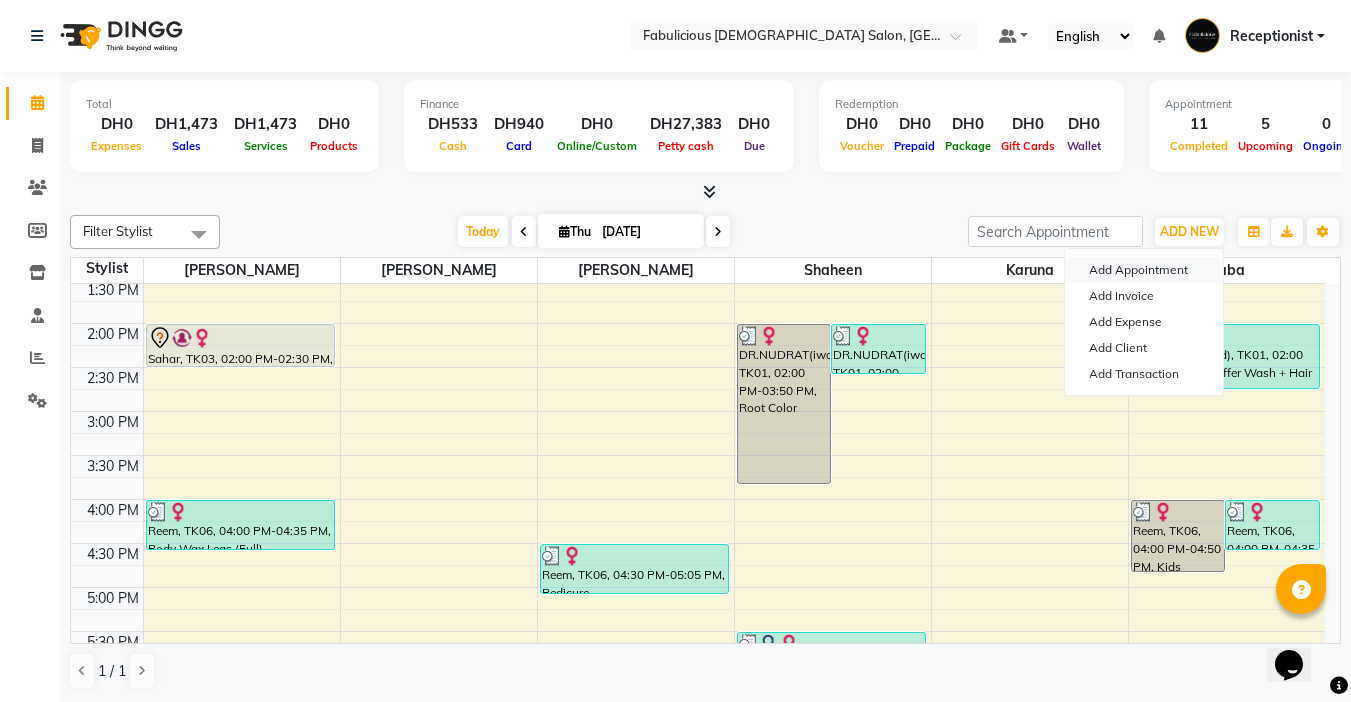click on "Add Appointment" at bounding box center [1144, 270] 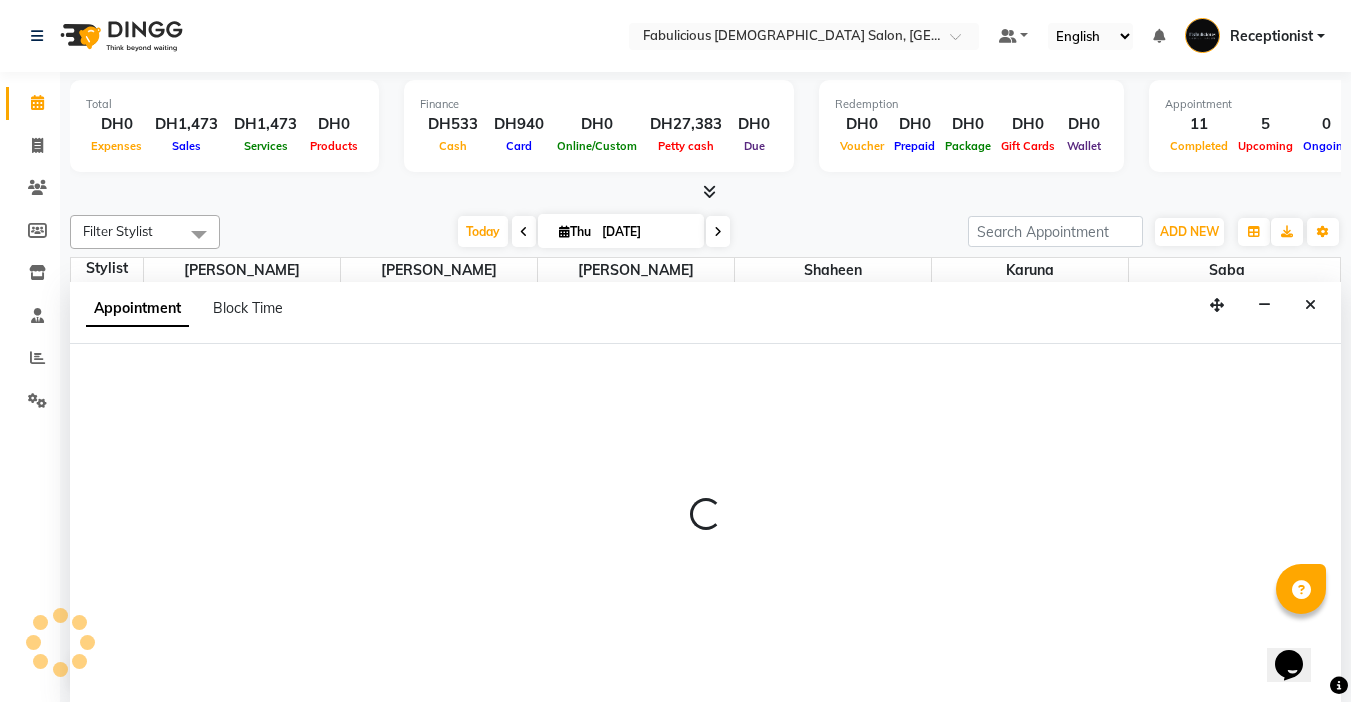 select on "tentative" 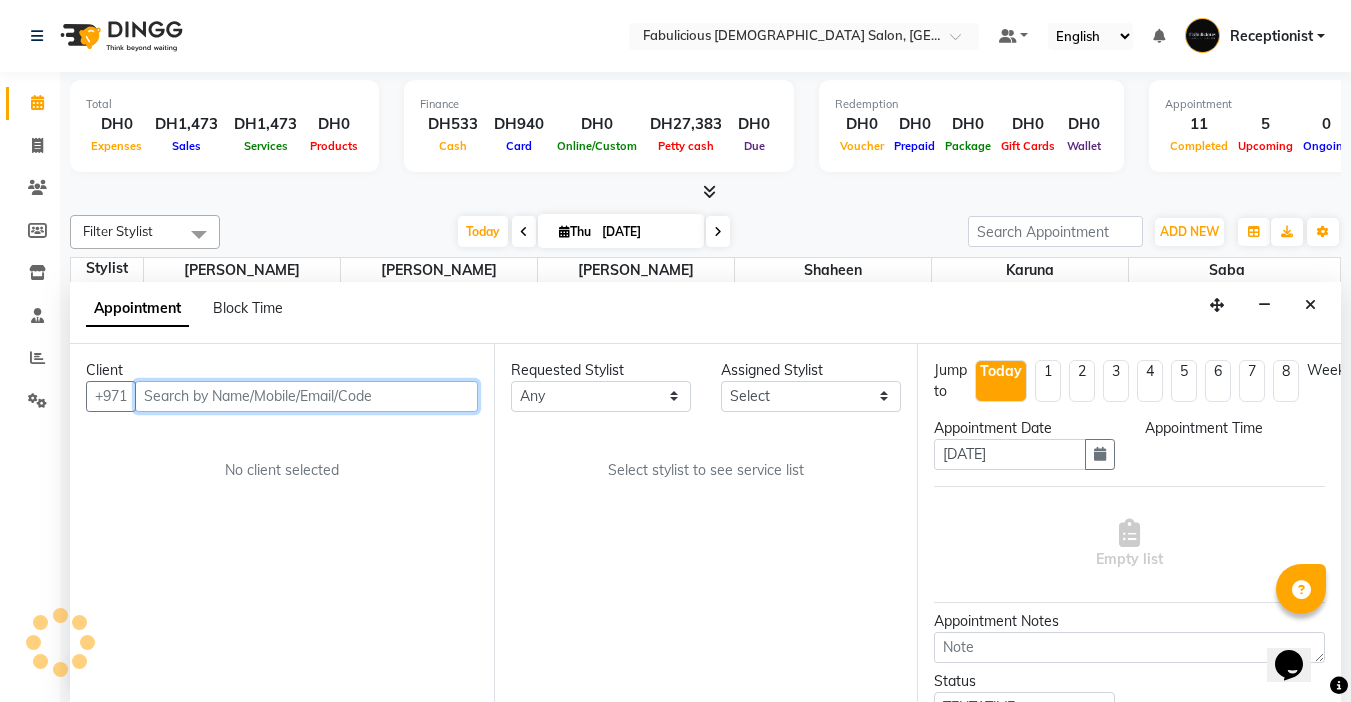select on "600" 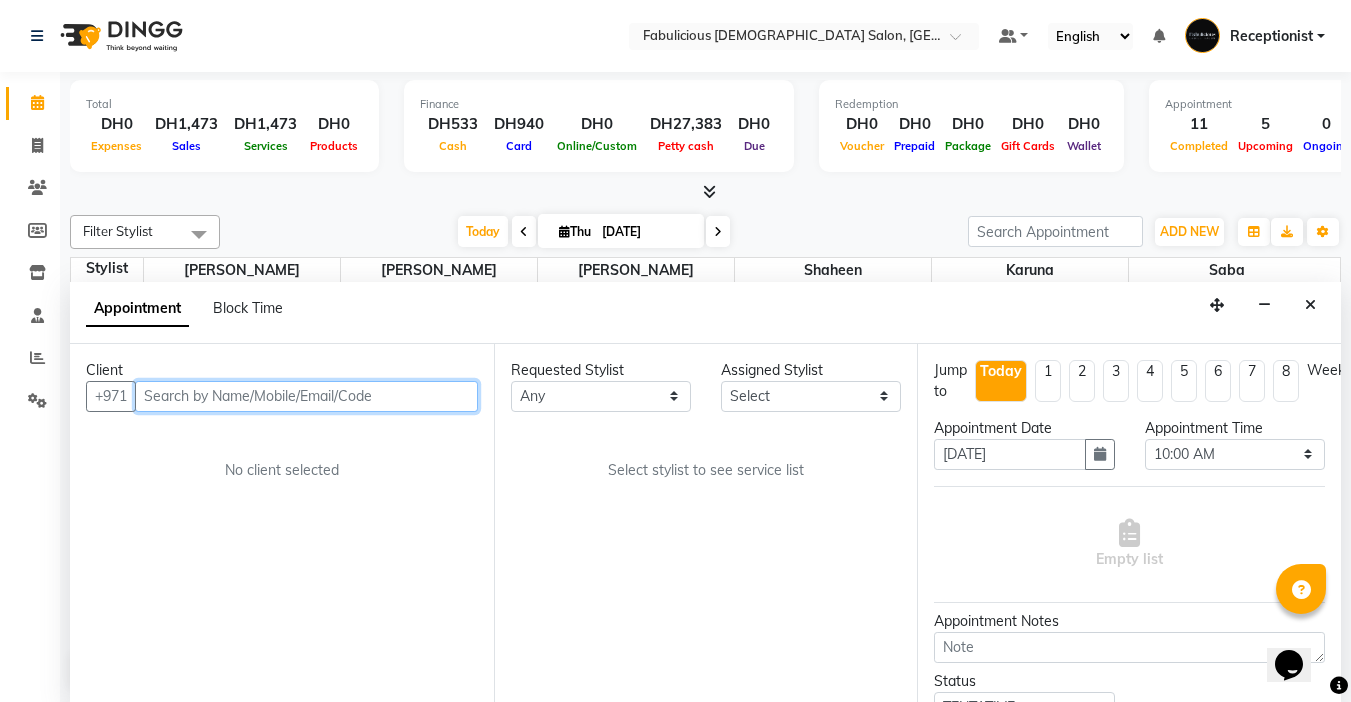 click at bounding box center [306, 396] 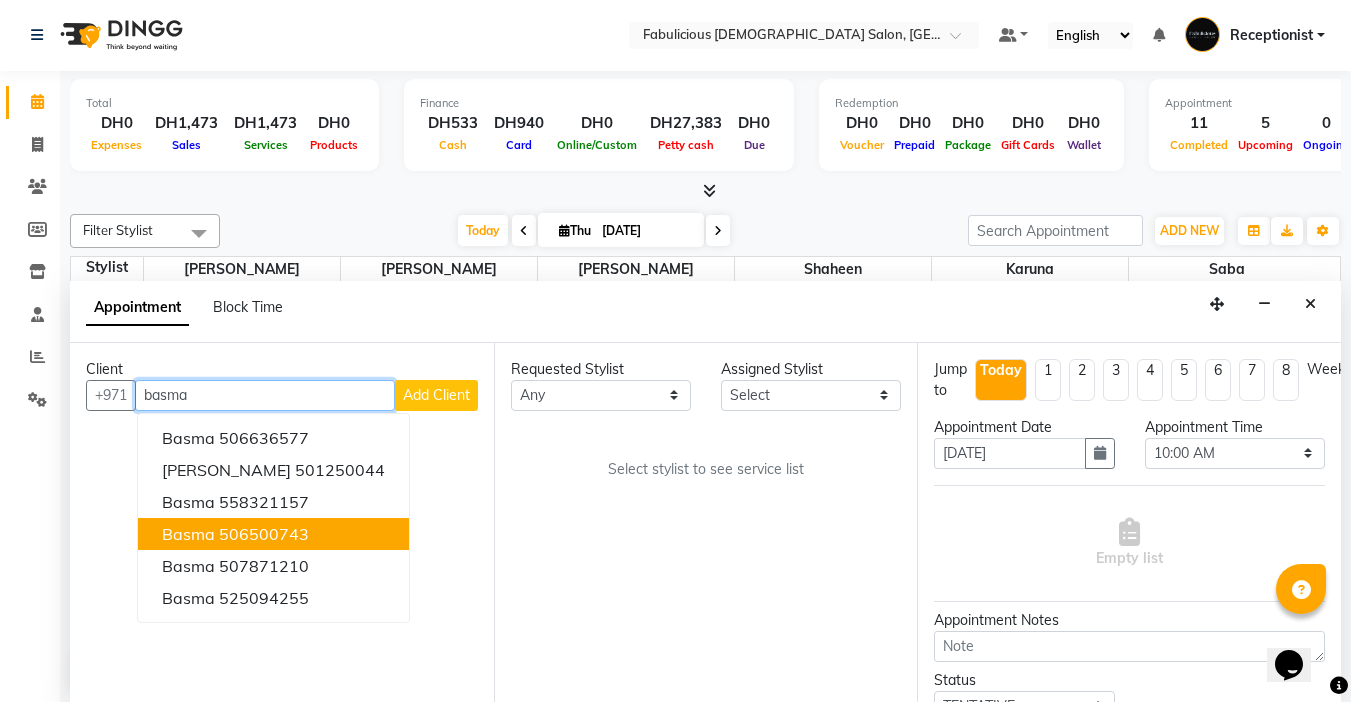 click on "506500743" at bounding box center [264, 534] 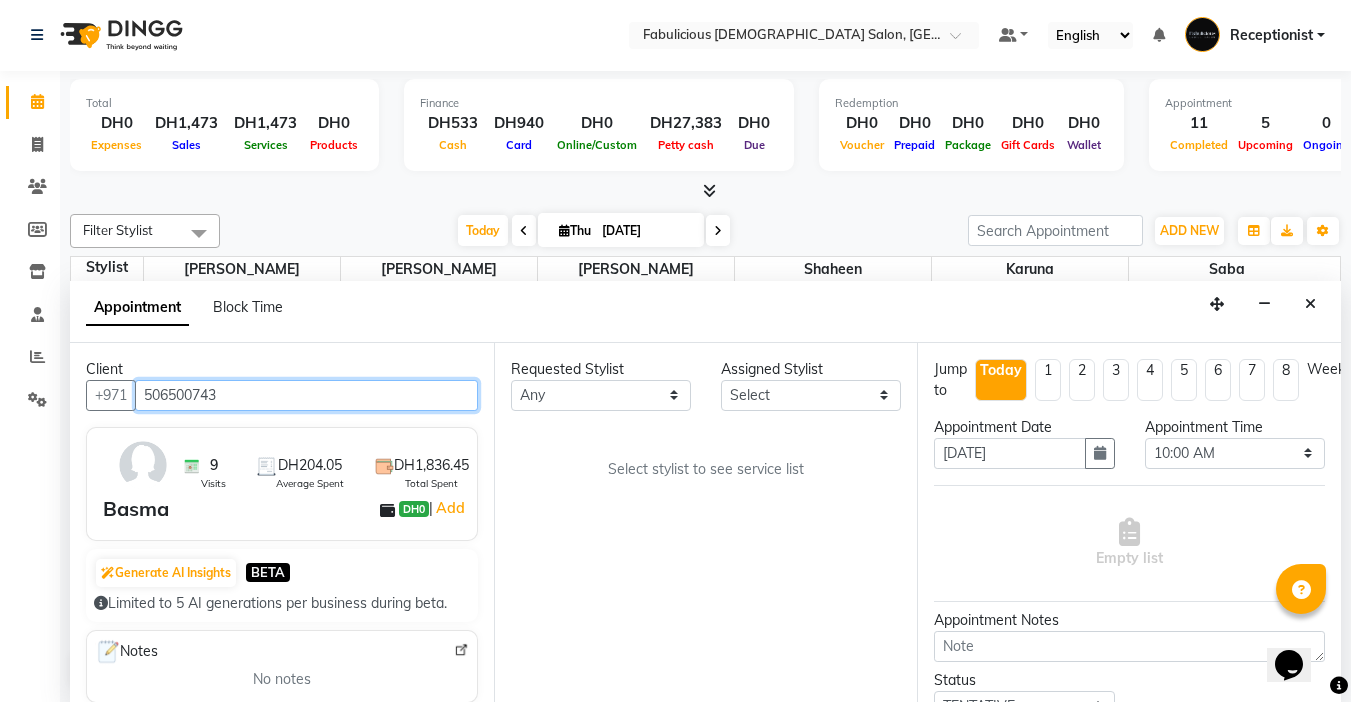 type on "506500743" 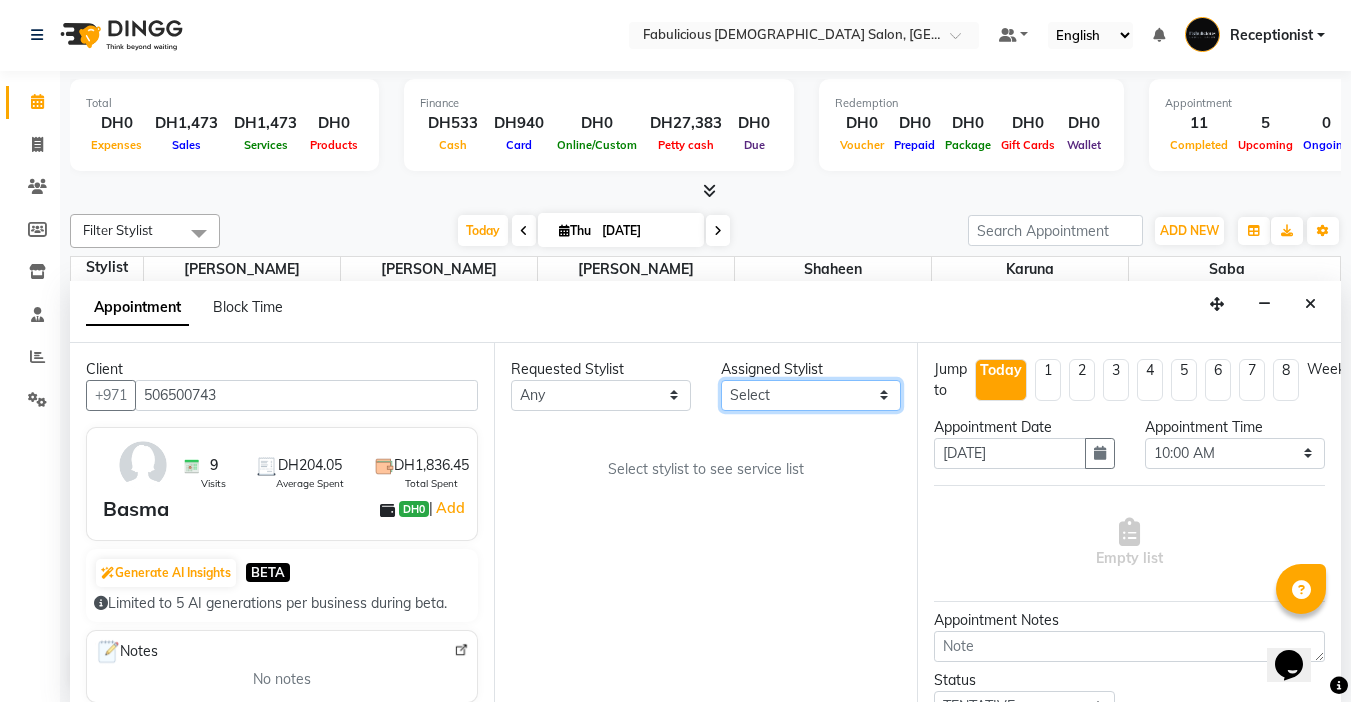 click on "Select [PERSON_NAME] [PERSON_NAME]  [PERSON_NAME] [PERSON_NAME]" at bounding box center [811, 395] 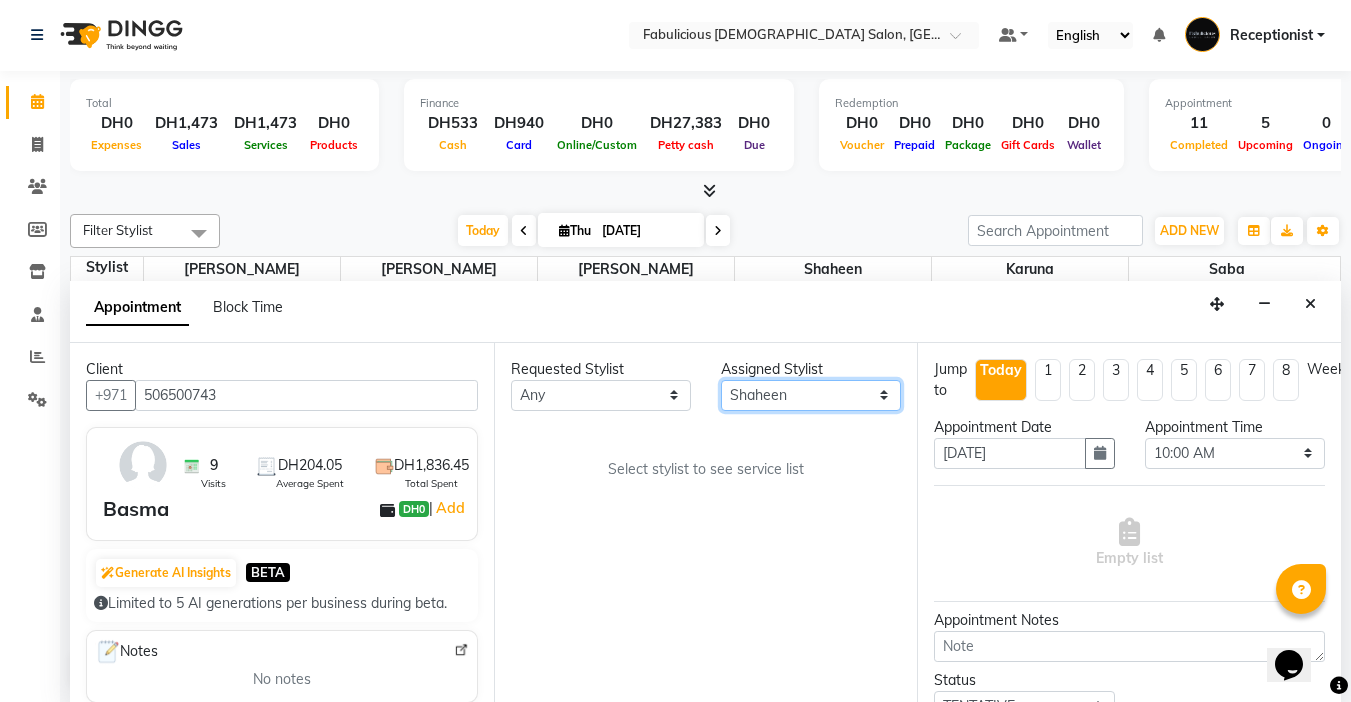 click on "Select [PERSON_NAME] [PERSON_NAME]  [PERSON_NAME] [PERSON_NAME]" at bounding box center [811, 395] 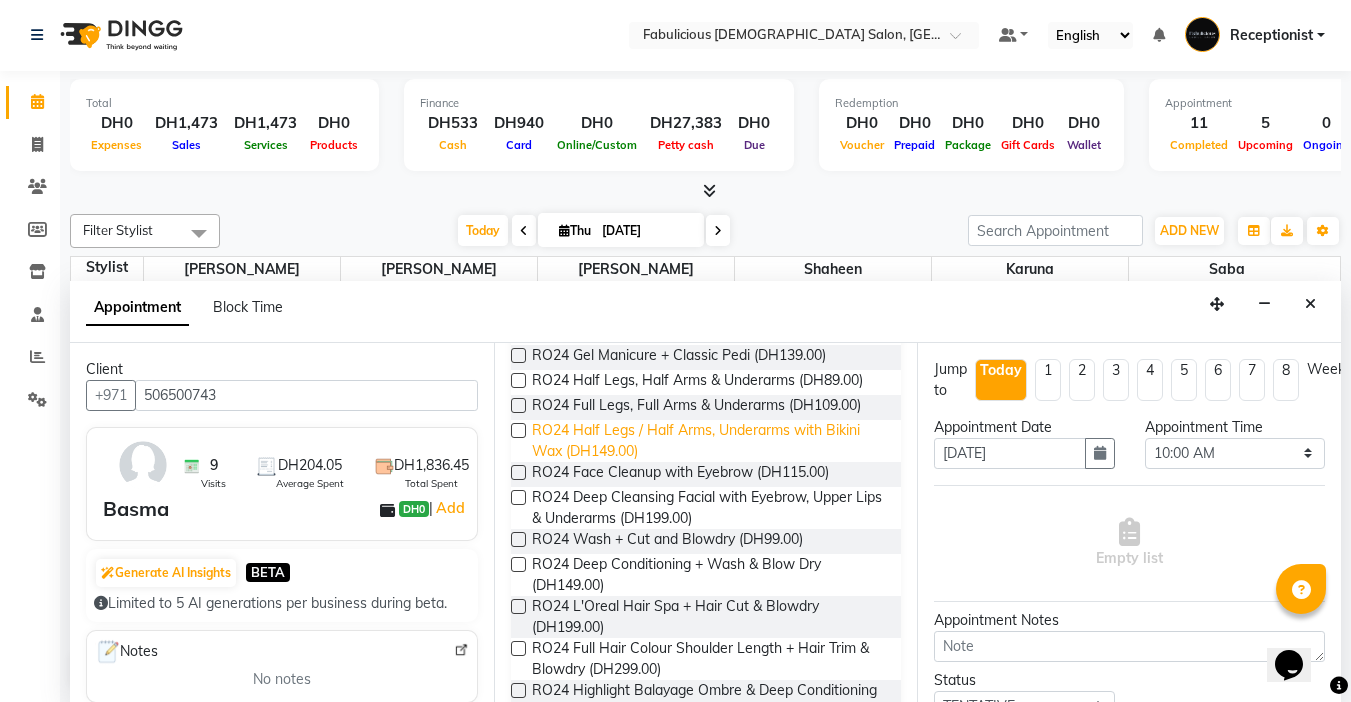 scroll, scrollTop: 500, scrollLeft: 0, axis: vertical 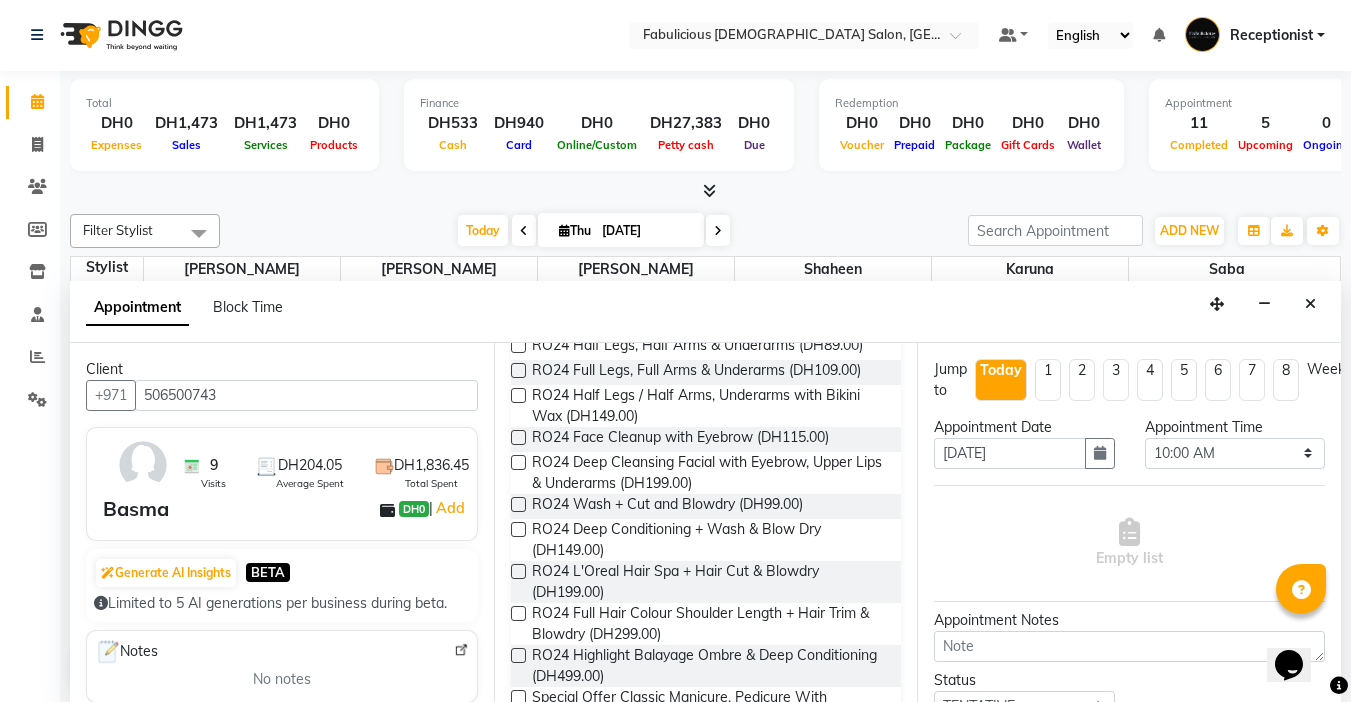 click at bounding box center (518, 504) 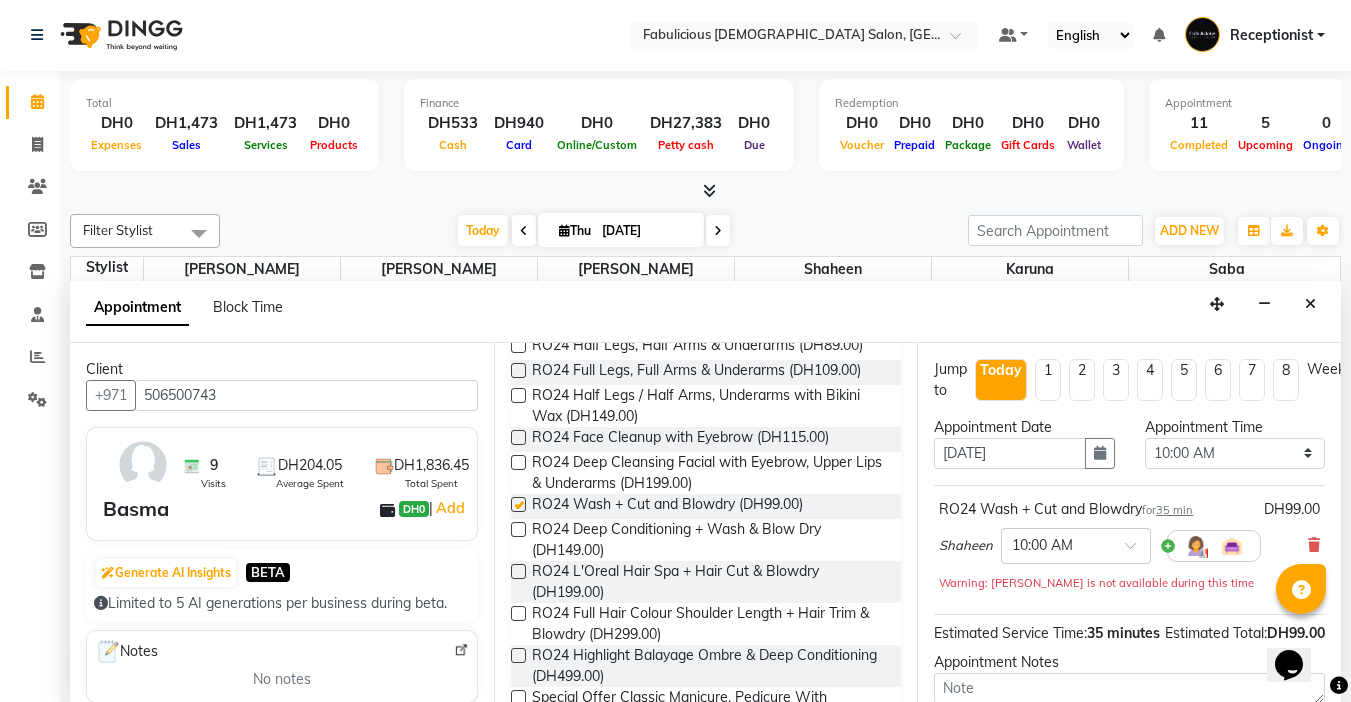checkbox on "false" 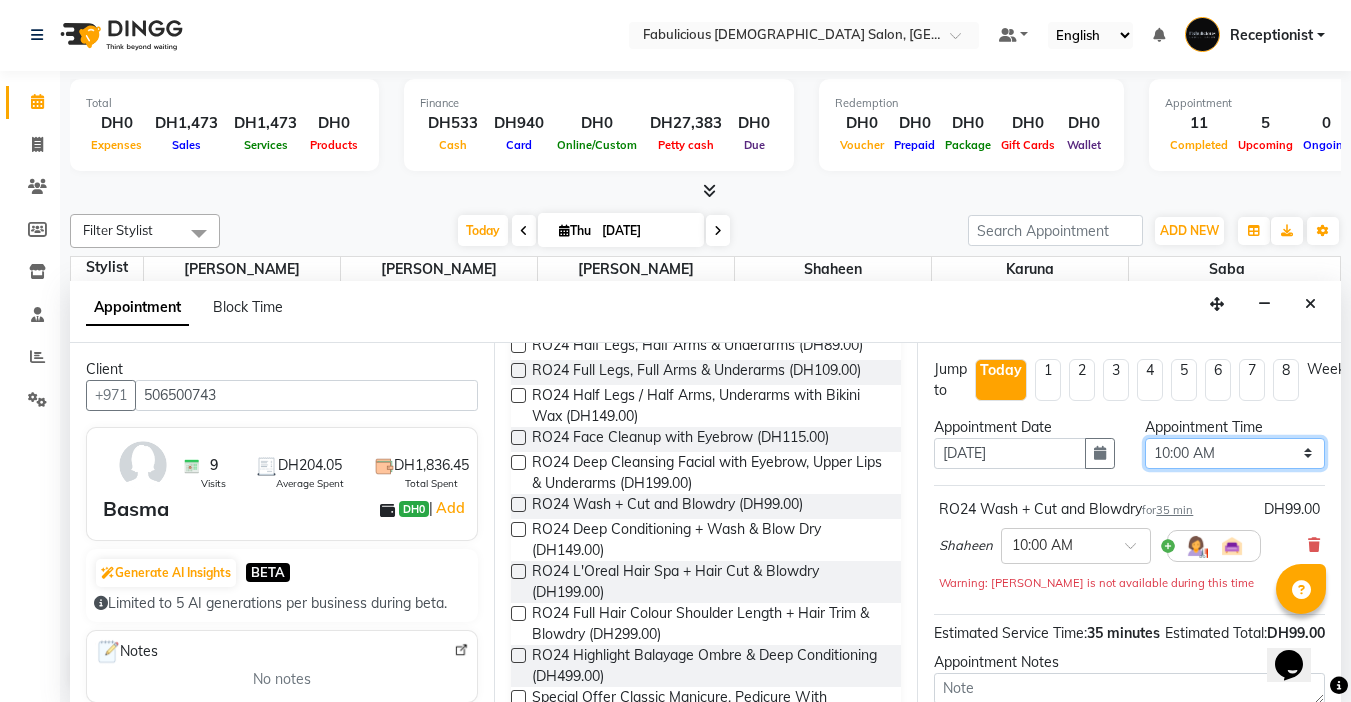 click on "Select 10:00 AM 10:15 AM 10:30 AM 10:45 AM 11:00 AM 11:15 AM 11:30 AM 11:45 AM 12:00 PM 12:15 PM 12:30 PM 12:45 PM 01:00 PM 01:15 PM 01:30 PM 01:45 PM 02:00 PM 02:15 PM 02:30 PM 02:45 PM 03:00 PM 03:15 PM 03:30 PM 03:45 PM 04:00 PM 04:15 PM 04:30 PM 04:45 PM 05:00 PM 05:15 PM 05:30 PM 05:45 PM 06:00 PM 06:15 PM 06:30 PM 06:45 PM 07:00 PM 07:15 PM 07:30 PM 07:45 PM 08:00 PM 08:15 PM 08:30 PM 08:45 PM 09:00 PM 09:15 PM 09:30 PM 09:45 PM 10:00 PM 10:15 PM 10:30 PM 10:45 PM 11:00 PM 11:15 PM 11:30 PM 11:45 PM" at bounding box center [1235, 453] 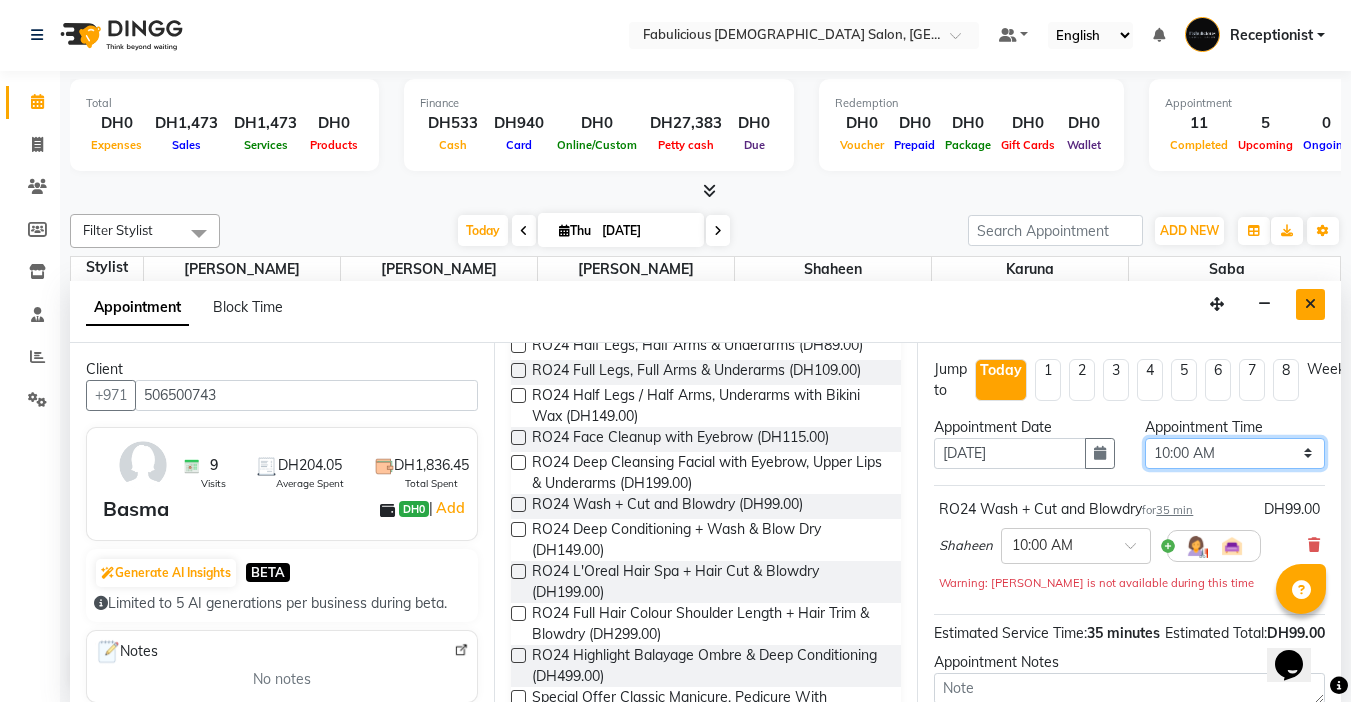 select on "1125" 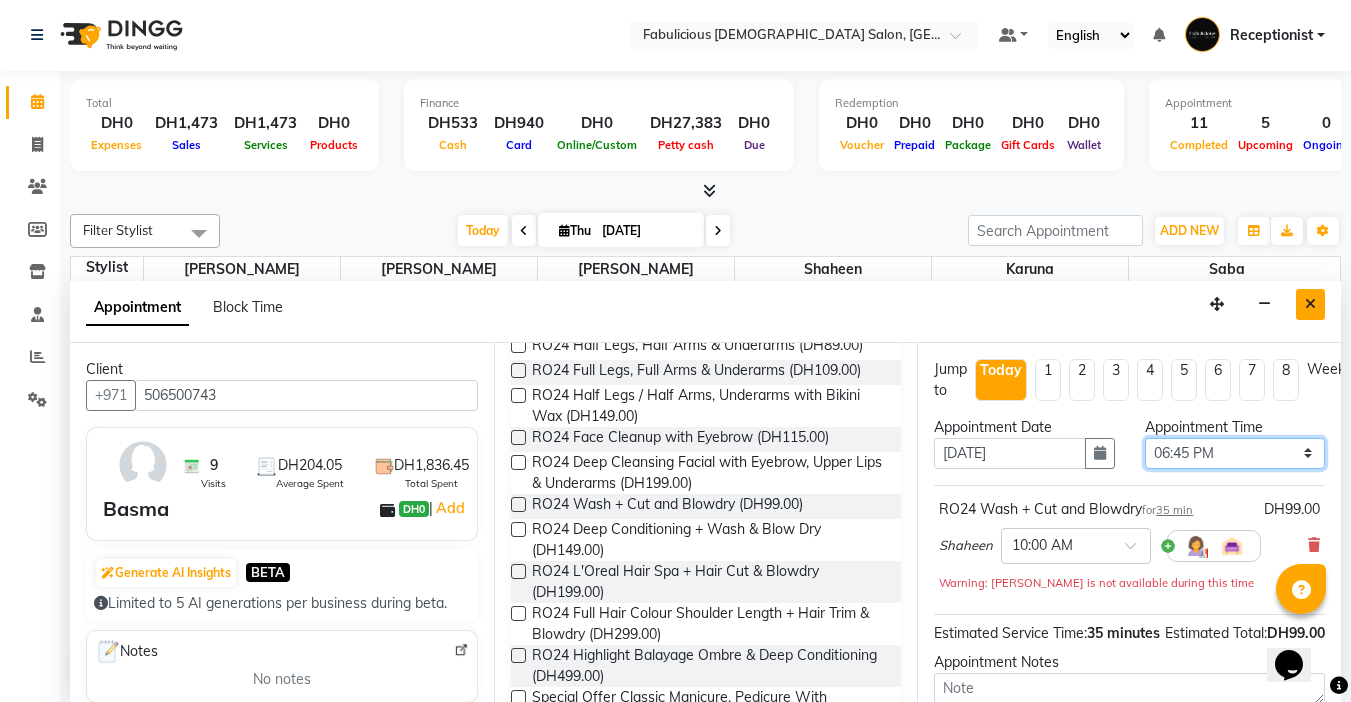 click on "Select 10:00 AM 10:15 AM 10:30 AM 10:45 AM 11:00 AM 11:15 AM 11:30 AM 11:45 AM 12:00 PM 12:15 PM 12:30 PM 12:45 PM 01:00 PM 01:15 PM 01:30 PM 01:45 PM 02:00 PM 02:15 PM 02:30 PM 02:45 PM 03:00 PM 03:15 PM 03:30 PM 03:45 PM 04:00 PM 04:15 PM 04:30 PM 04:45 PM 05:00 PM 05:15 PM 05:30 PM 05:45 PM 06:00 PM 06:15 PM 06:30 PM 06:45 PM 07:00 PM 07:15 PM 07:30 PM 07:45 PM 08:00 PM 08:15 PM 08:30 PM 08:45 PM 09:00 PM 09:15 PM 09:30 PM 09:45 PM 10:00 PM 10:15 PM 10:30 PM 10:45 PM 11:00 PM 11:15 PM 11:30 PM 11:45 PM" at bounding box center [1235, 453] 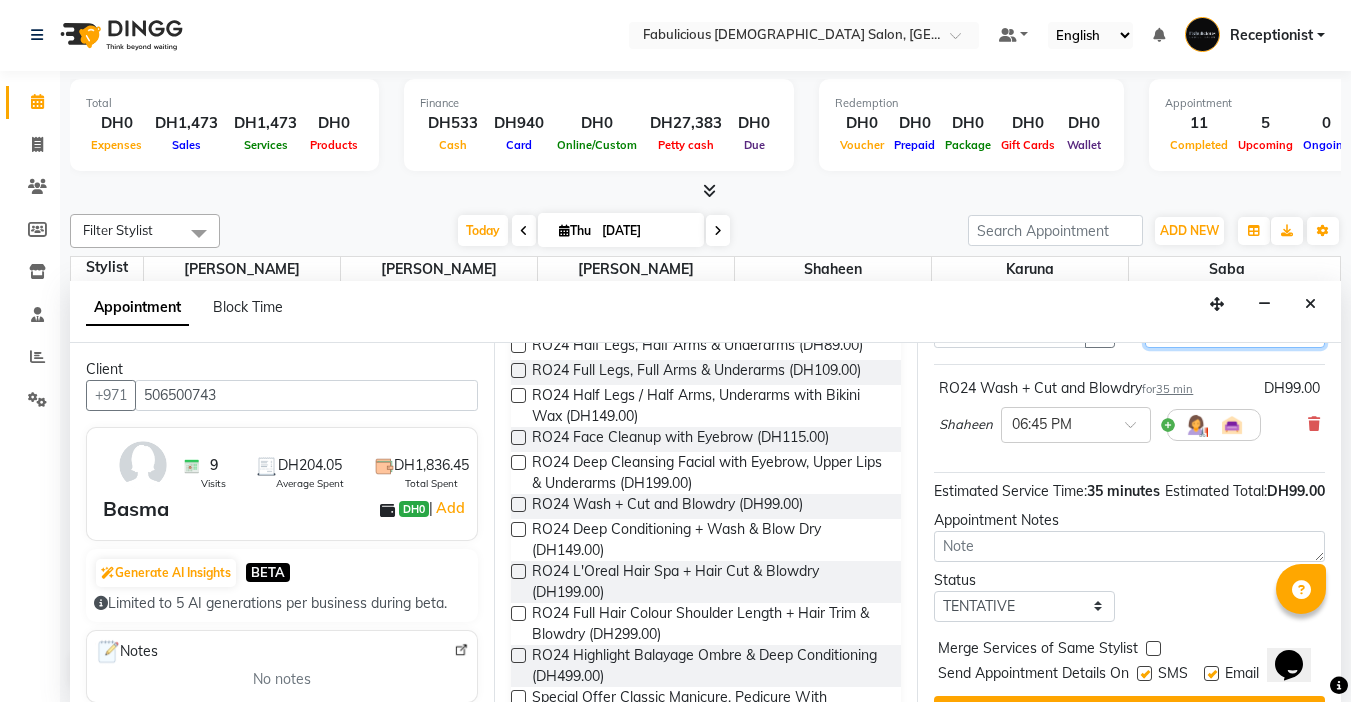 scroll, scrollTop: 203, scrollLeft: 0, axis: vertical 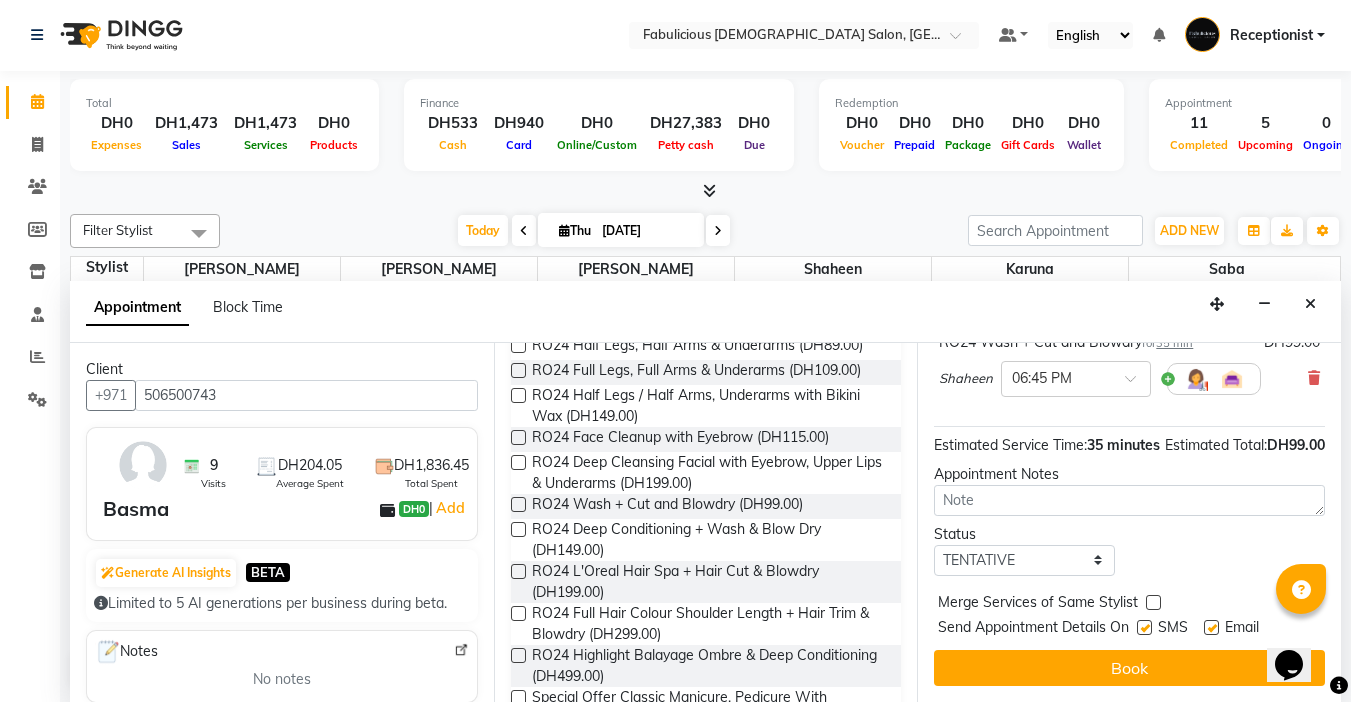 click at bounding box center (1153, 602) 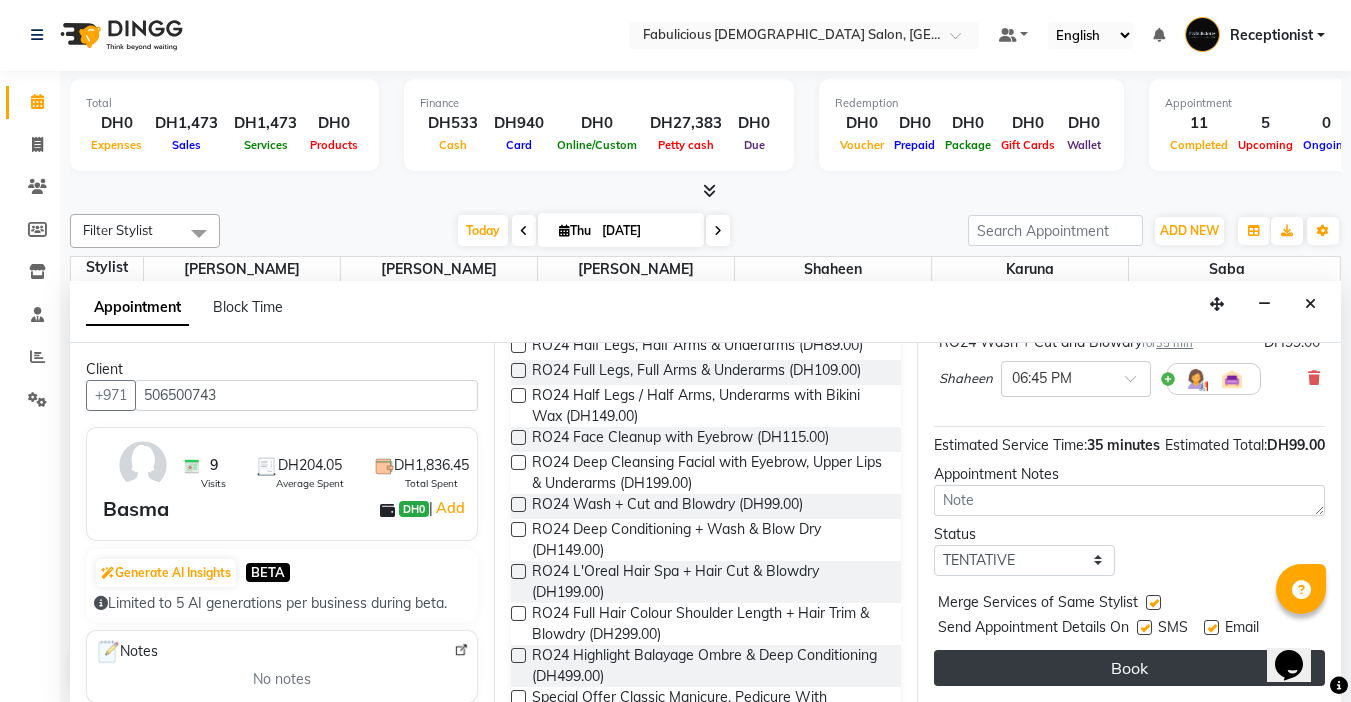click on "Book" at bounding box center [1129, 668] 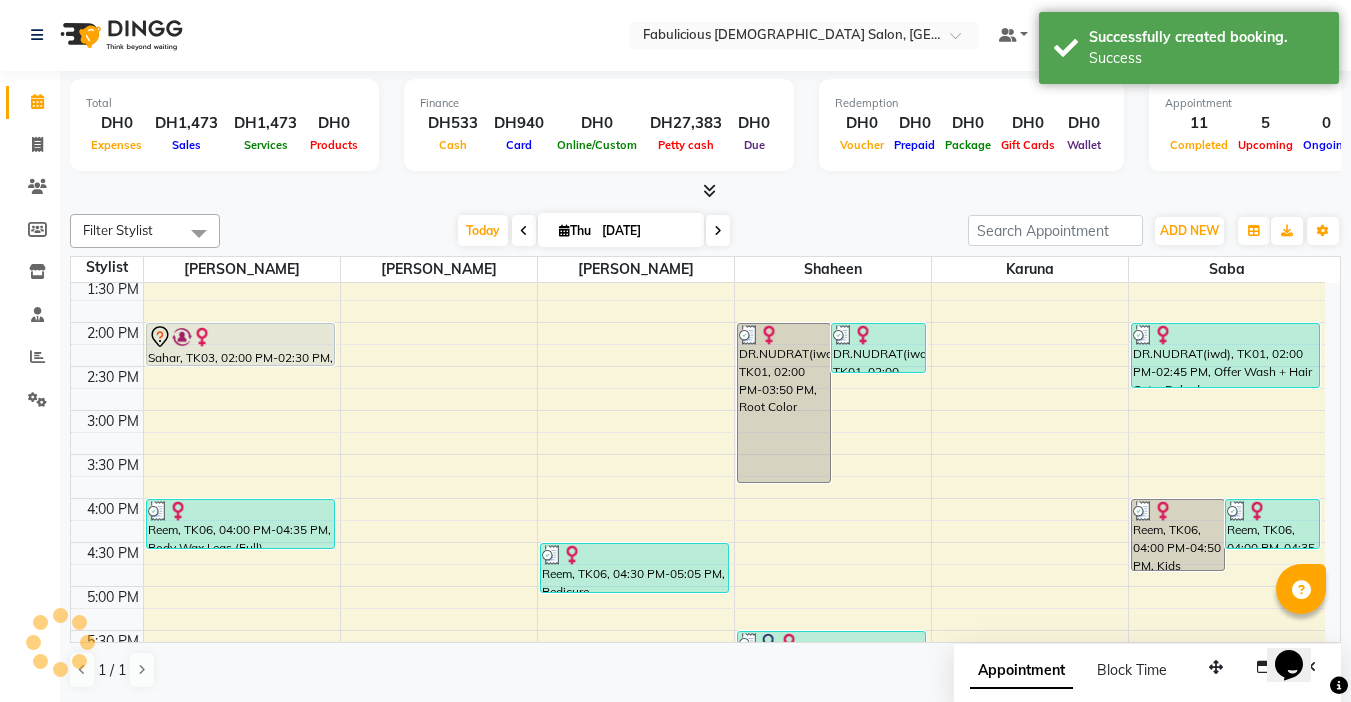 scroll, scrollTop: 0, scrollLeft: 0, axis: both 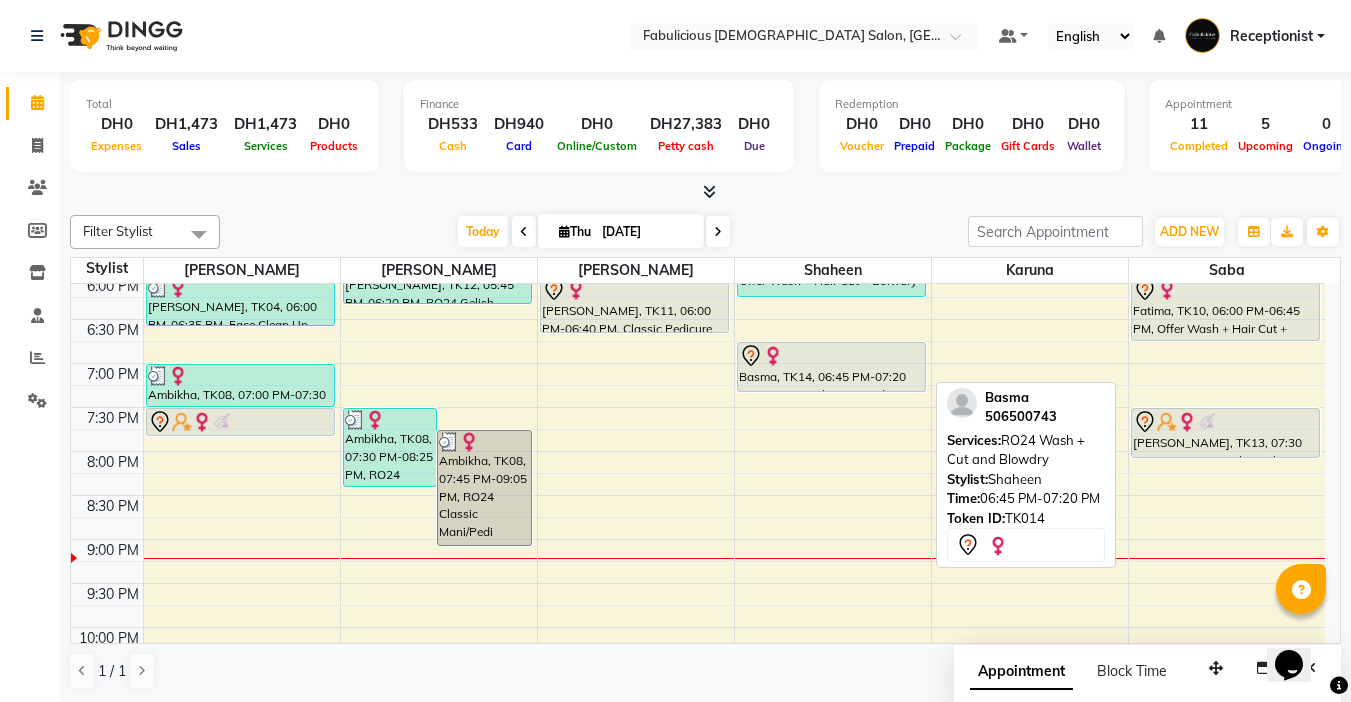 click on "Basma, TK14, 06:45 PM-07:20 PM, RO24 Wash + Cut and Blowdry" at bounding box center (831, 367) 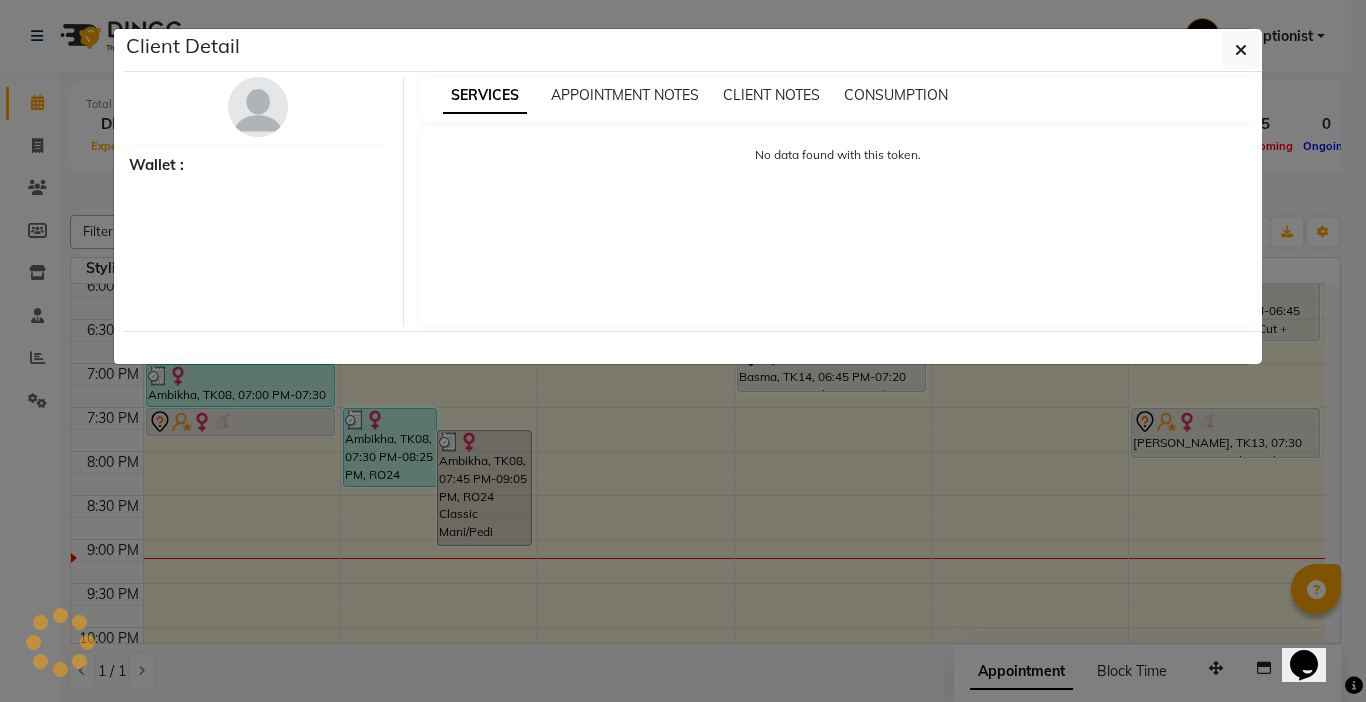 select on "7" 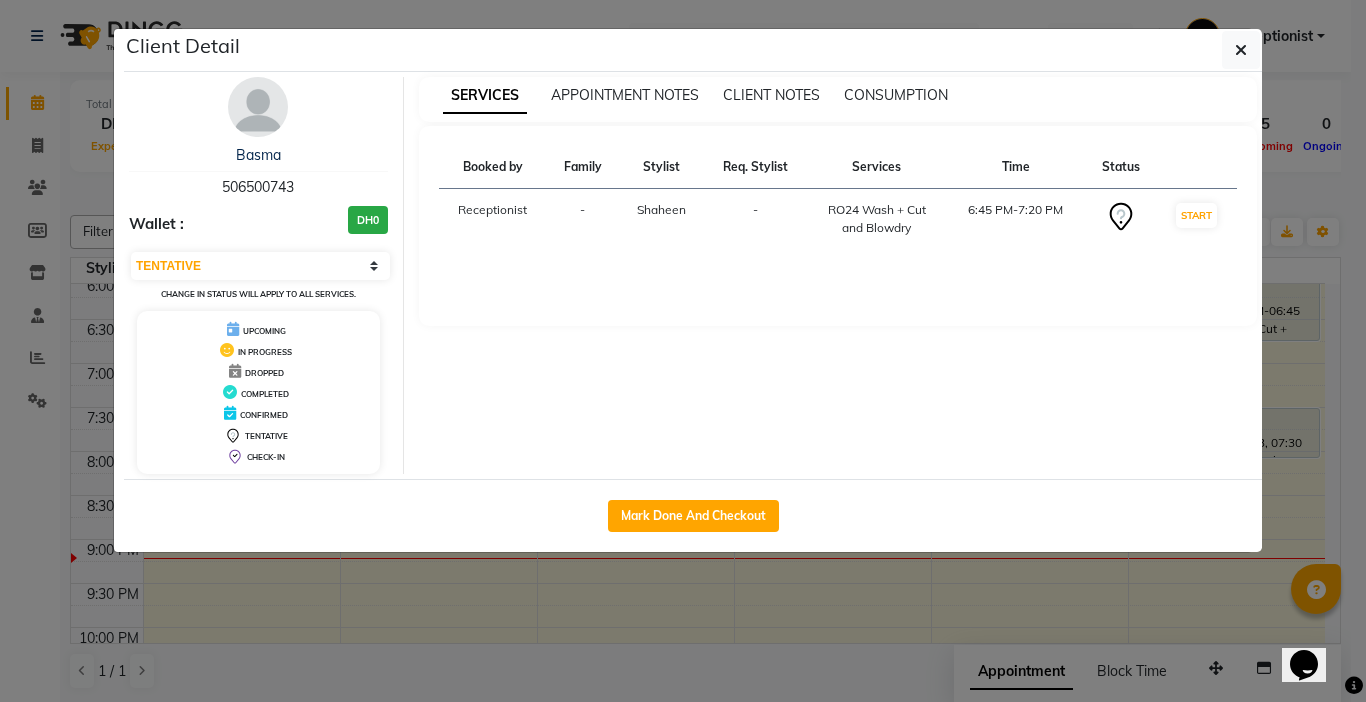 click on "Client Detail  Basma    506500743 Wallet : DH0 Select IN SERVICE CONFIRMED TENTATIVE CHECK IN MARK DONE DROPPED UPCOMING Change in status will apply to all services. UPCOMING IN PROGRESS DROPPED COMPLETED CONFIRMED TENTATIVE CHECK-IN SERVICES APPOINTMENT NOTES CLIENT NOTES CONSUMPTION Booked by Family Stylist Req. Stylist Services Time Status  Receptionist  - Shaheen  -  RO24 Wash + Cut and Blowdry   6:45 PM-7:20 PM   START   Mark Done And Checkout" 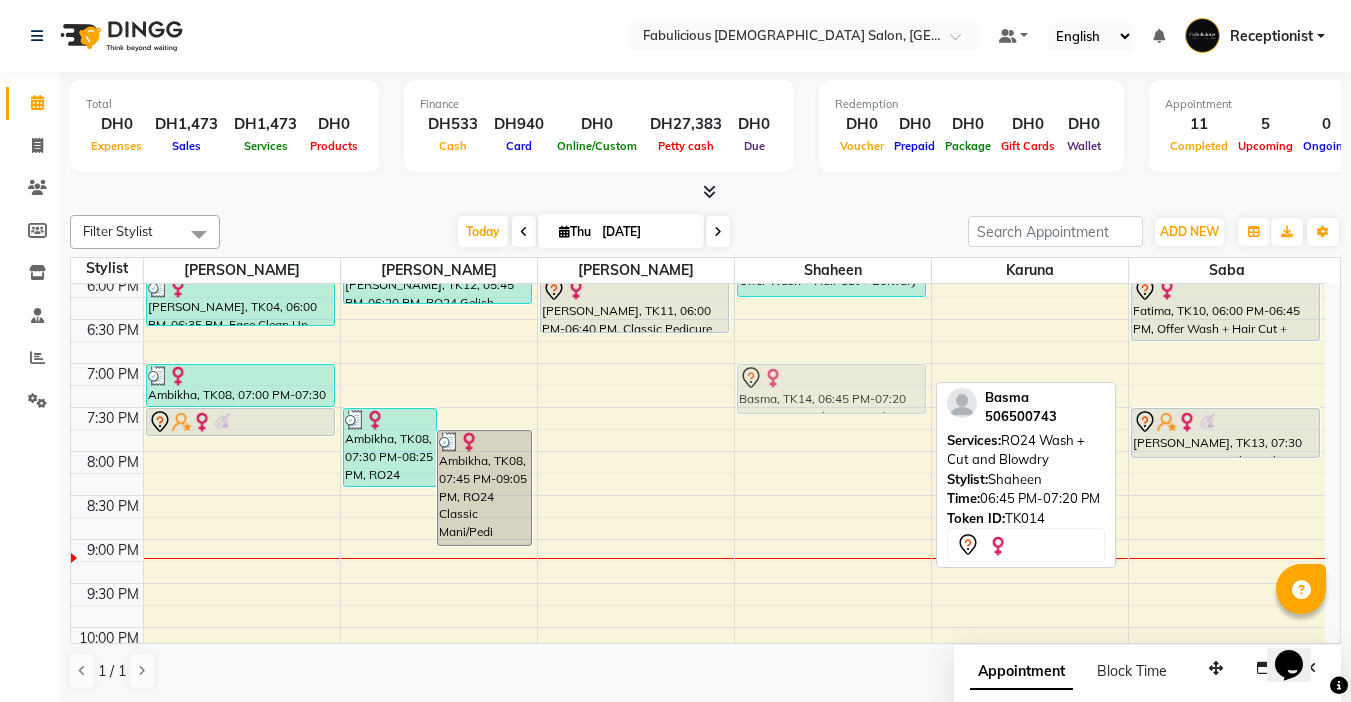 drag, startPoint x: 838, startPoint y: 351, endPoint x: 842, endPoint y: 384, distance: 33.24154 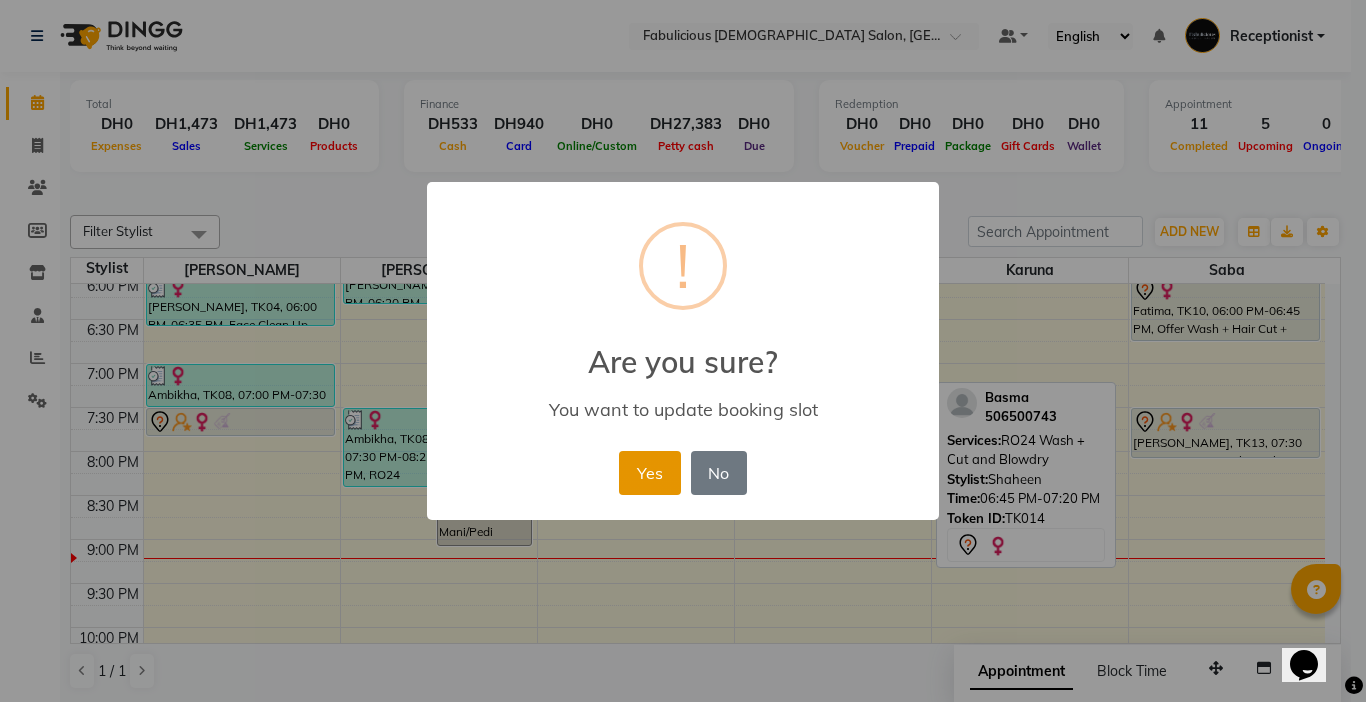 click on "Yes" at bounding box center [649, 473] 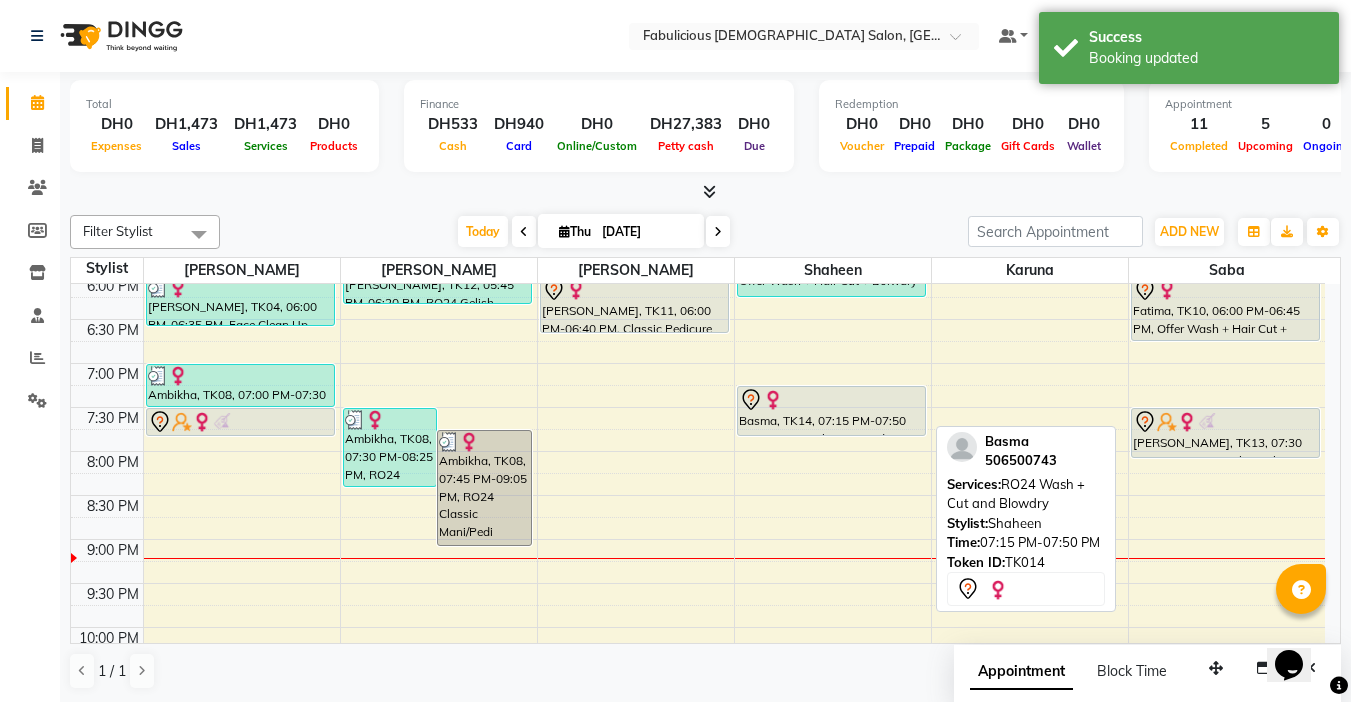 click at bounding box center (831, 435) 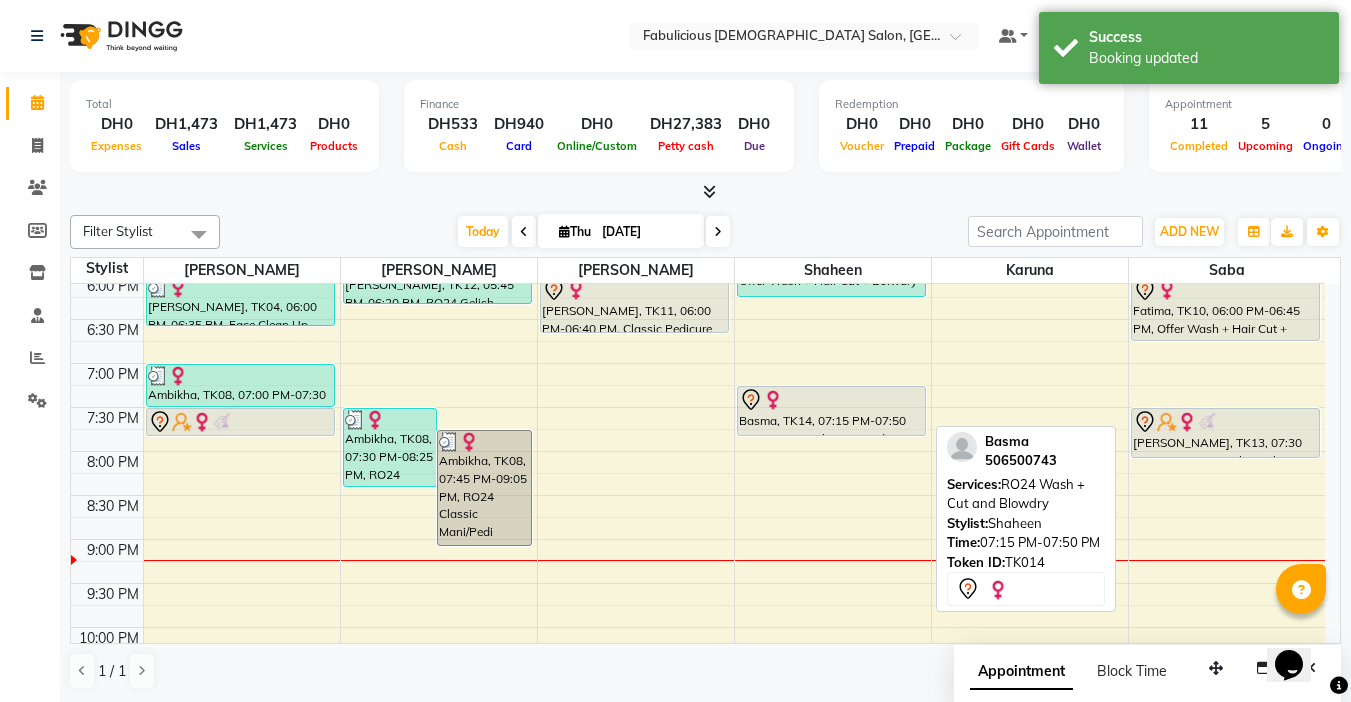 click at bounding box center (831, 435) 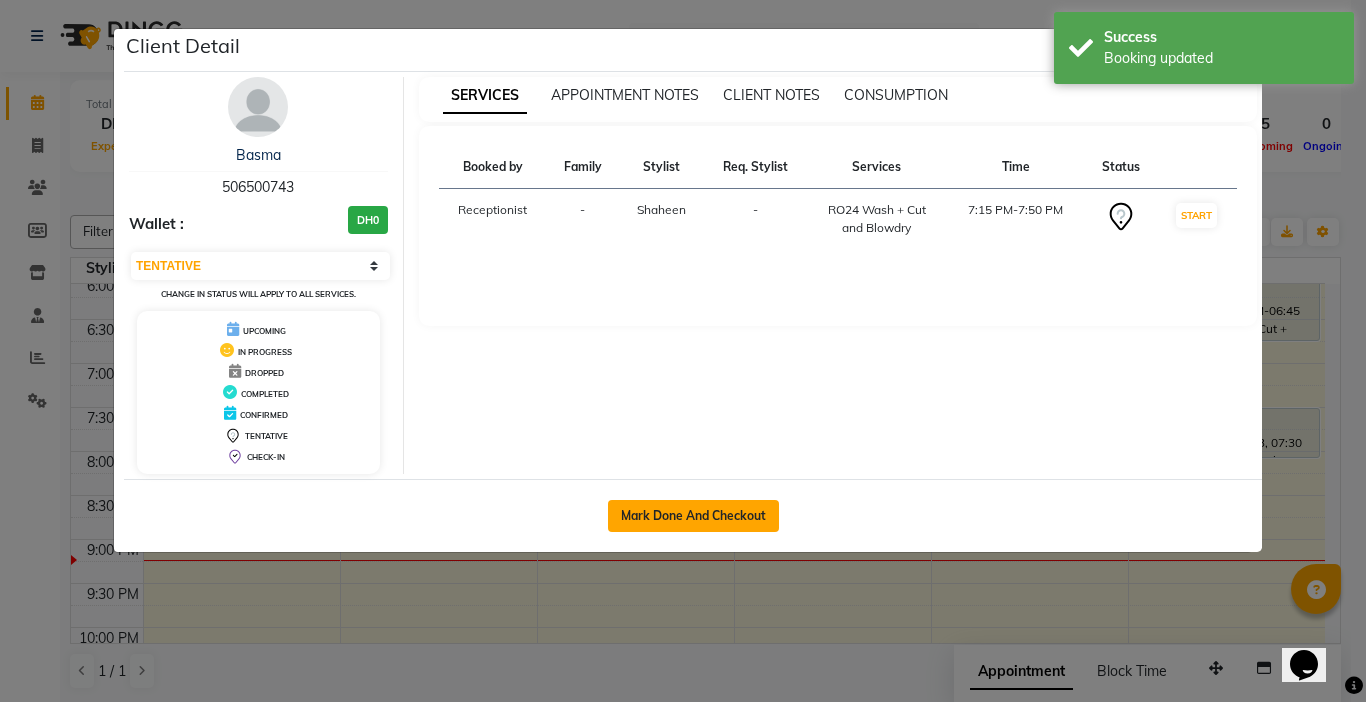 click on "Mark Done And Checkout" 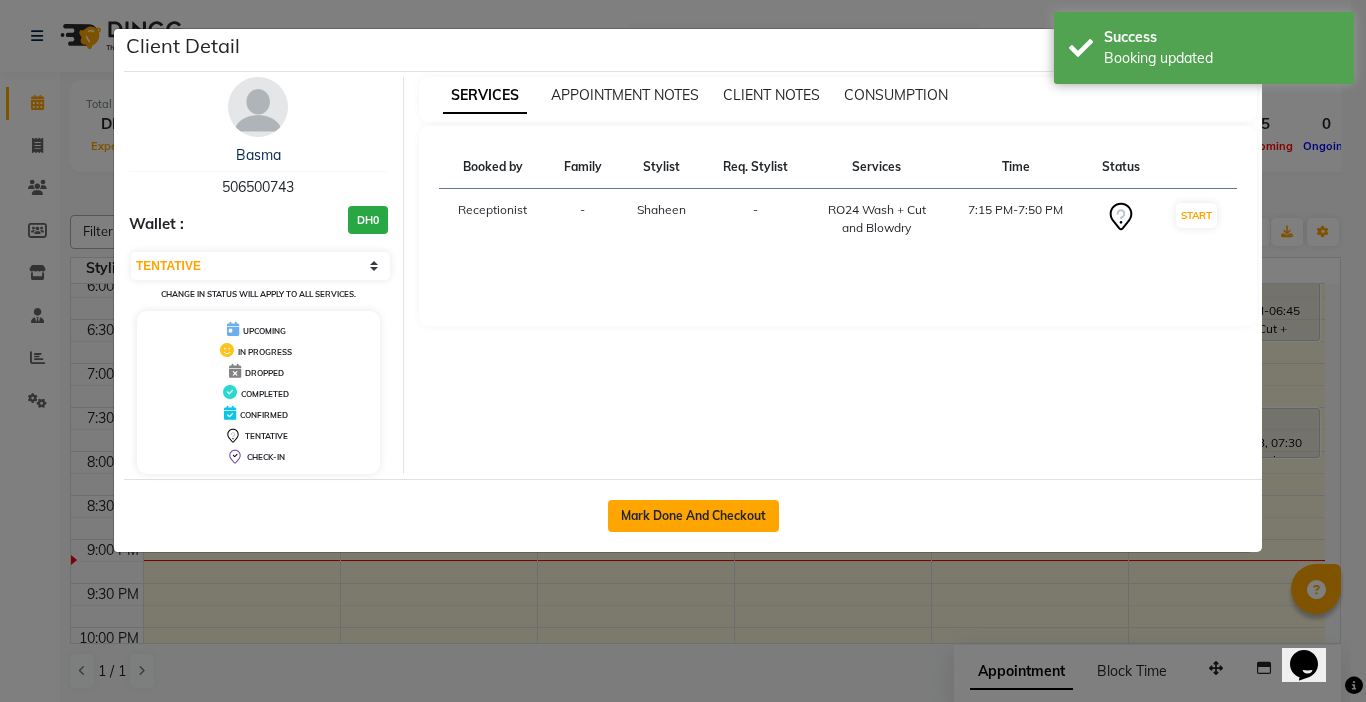 select on "service" 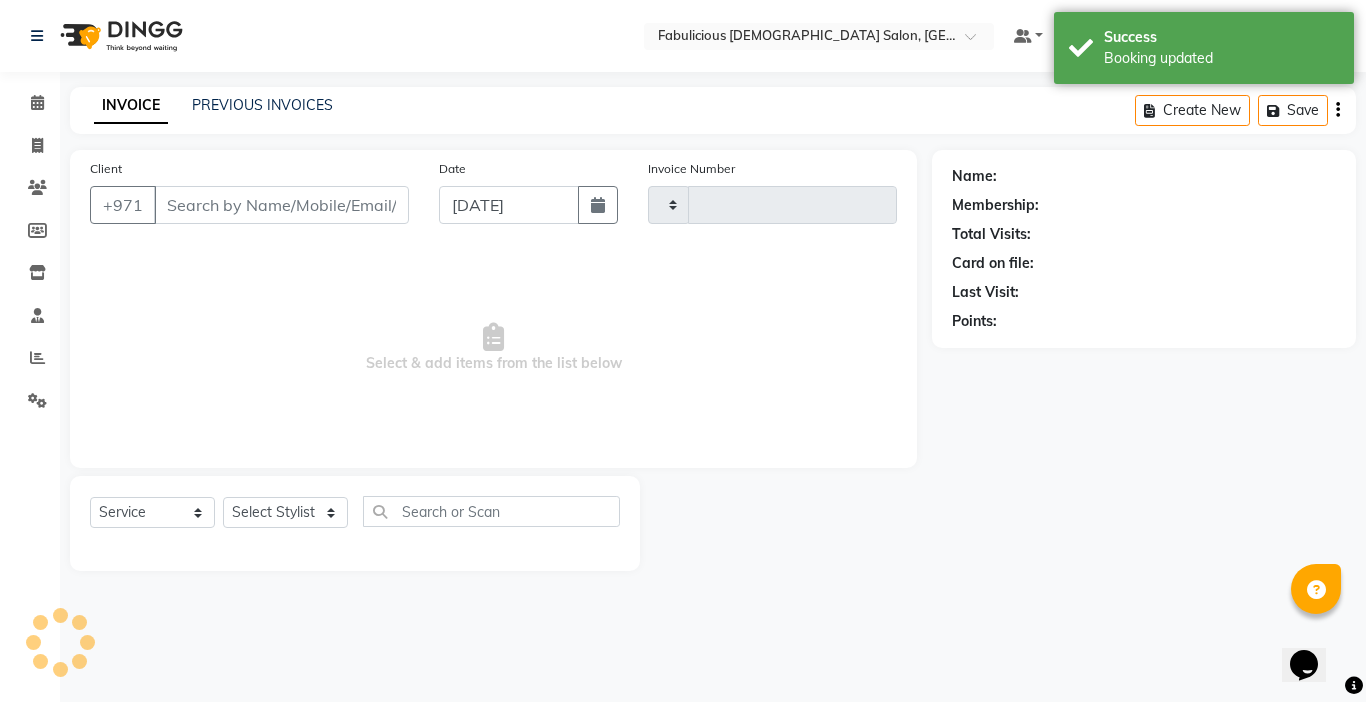 type on "1402" 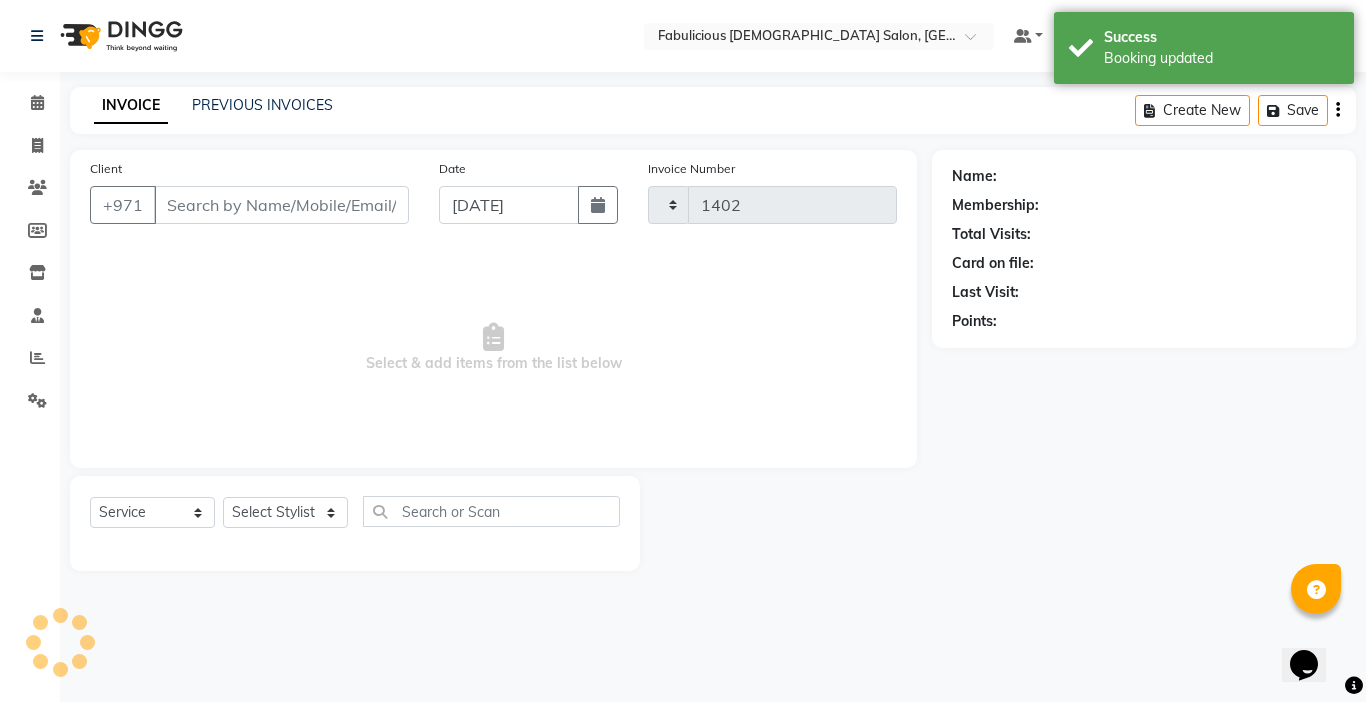 select on "738" 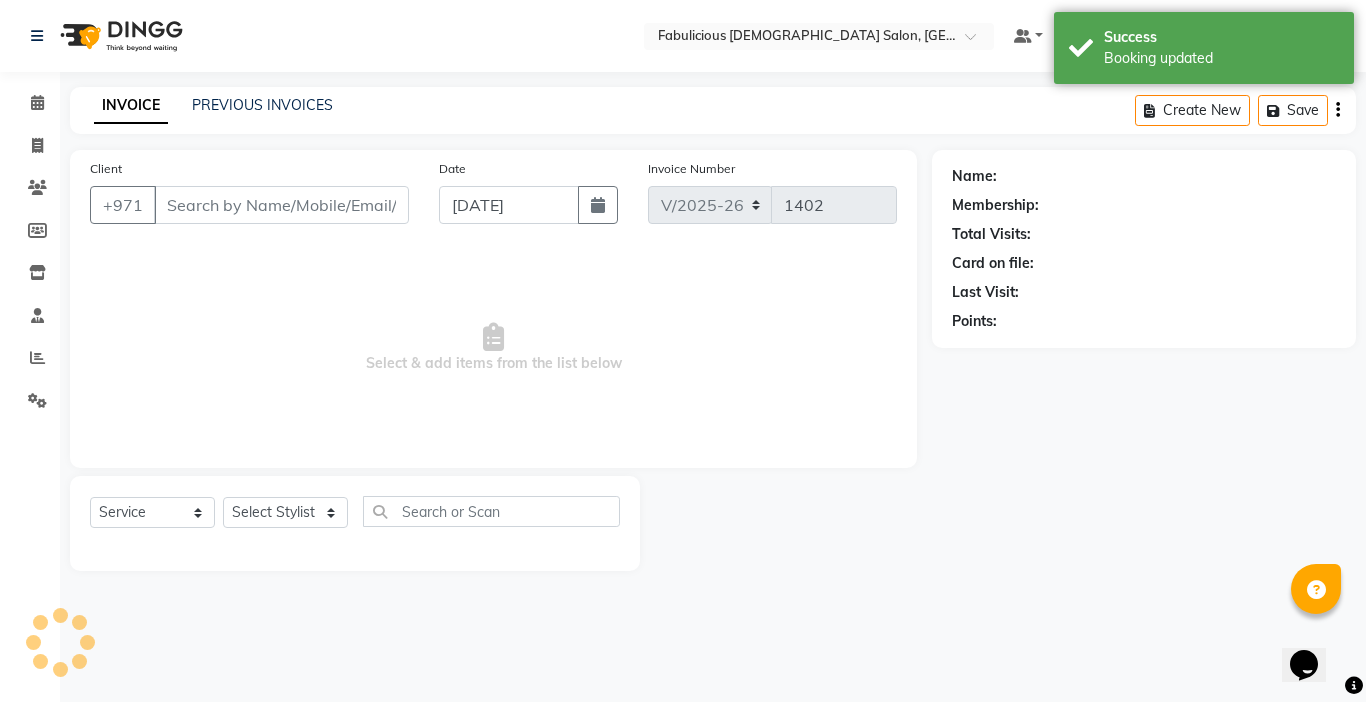 type on "506500743" 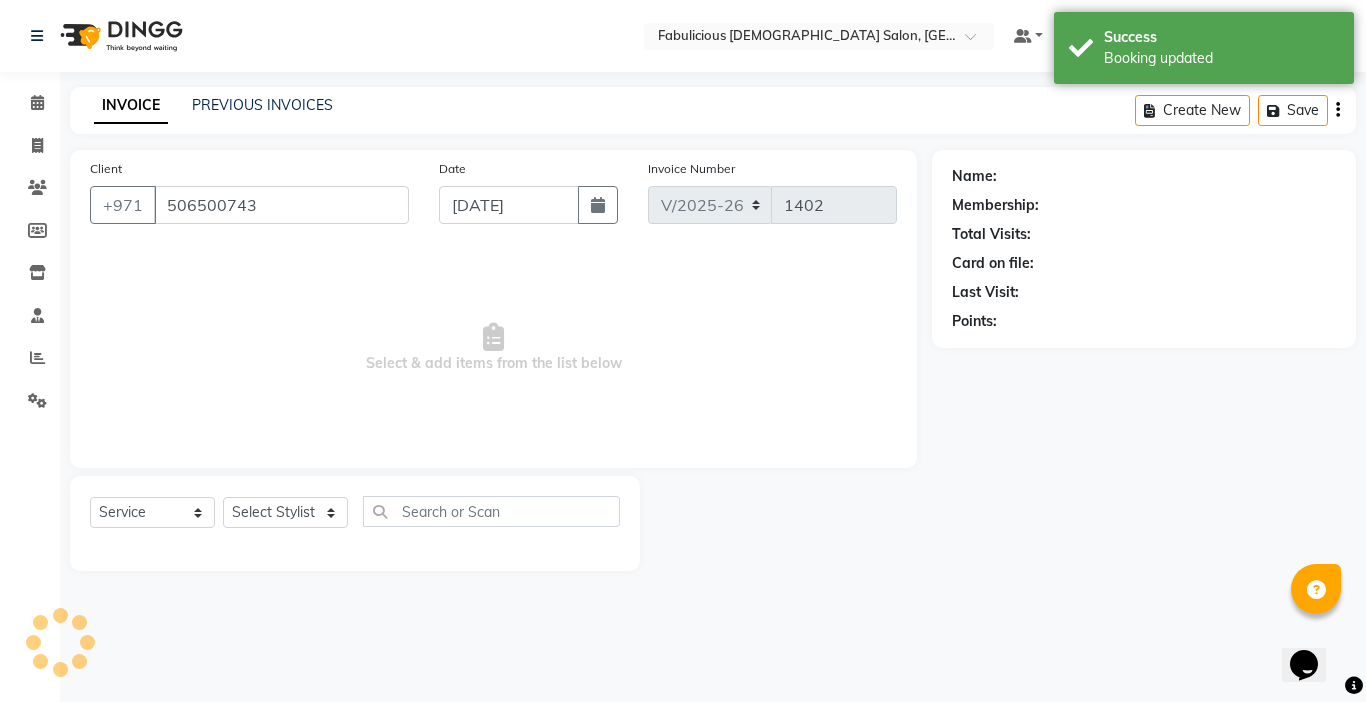 select on "11631" 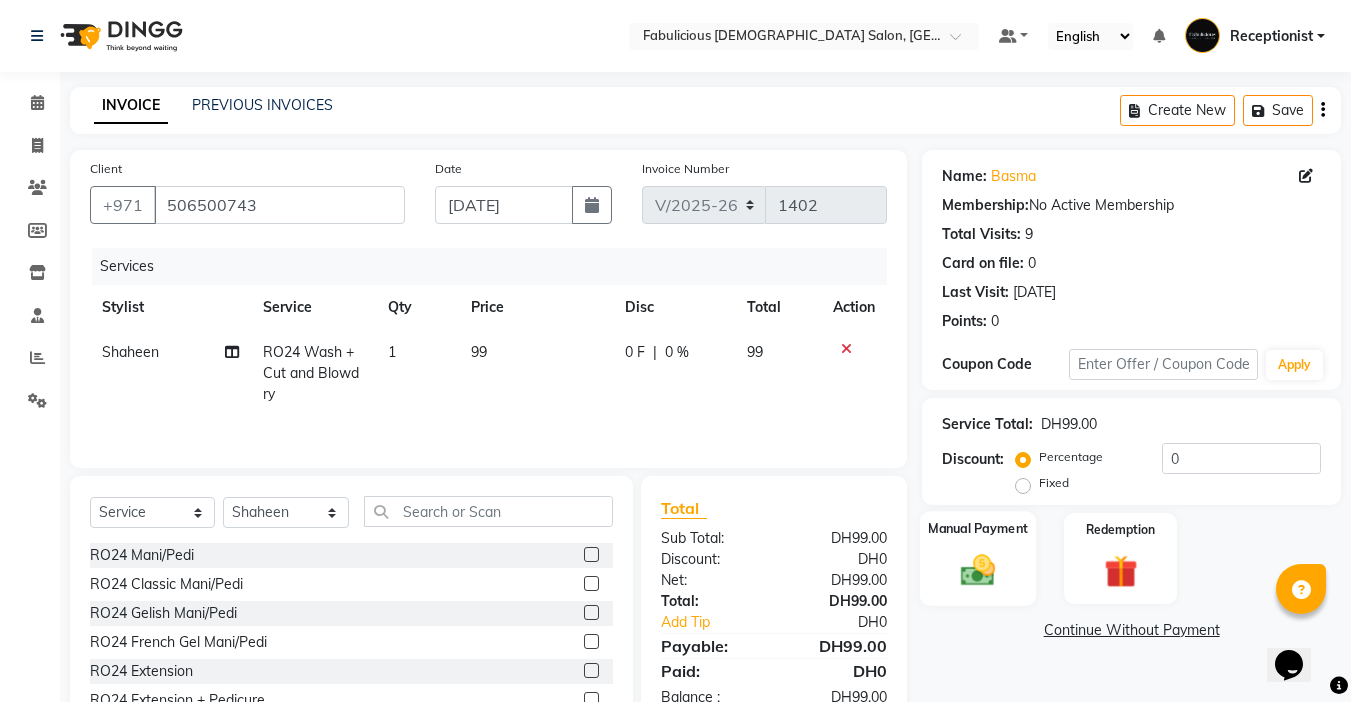 click 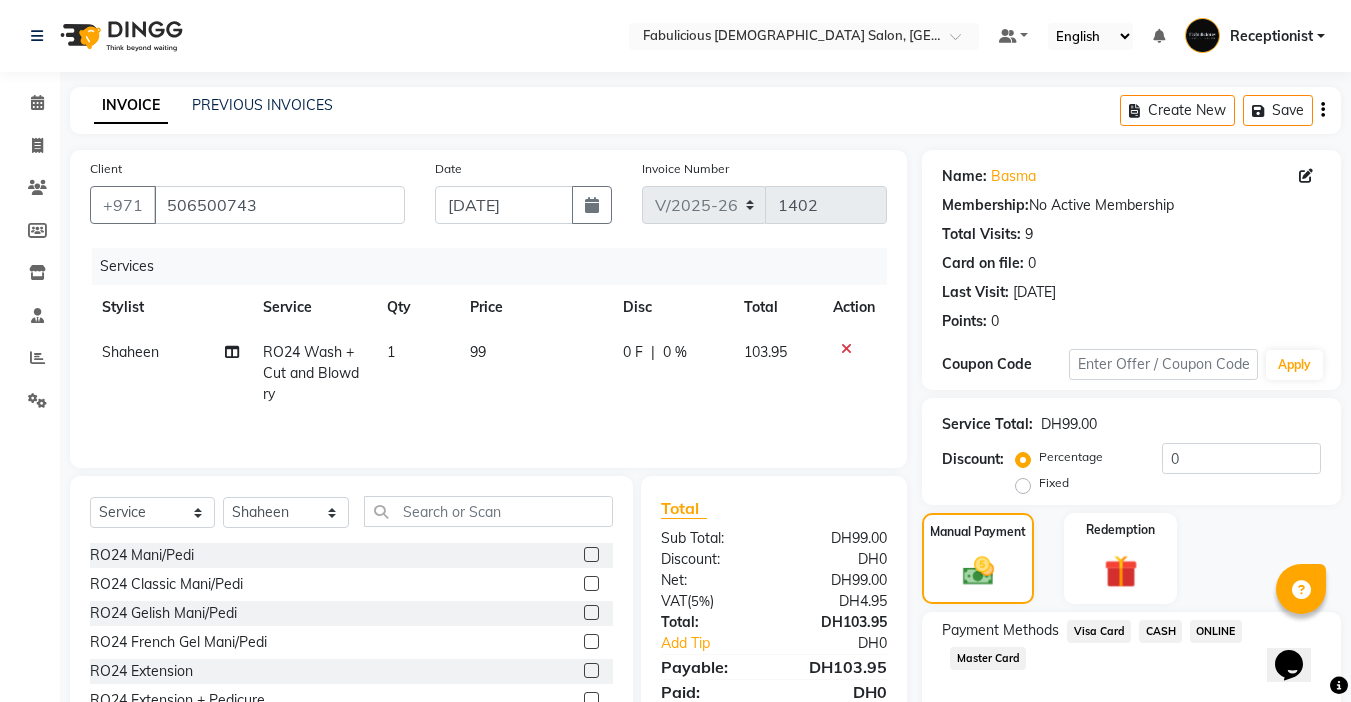 click on "Visa Card" 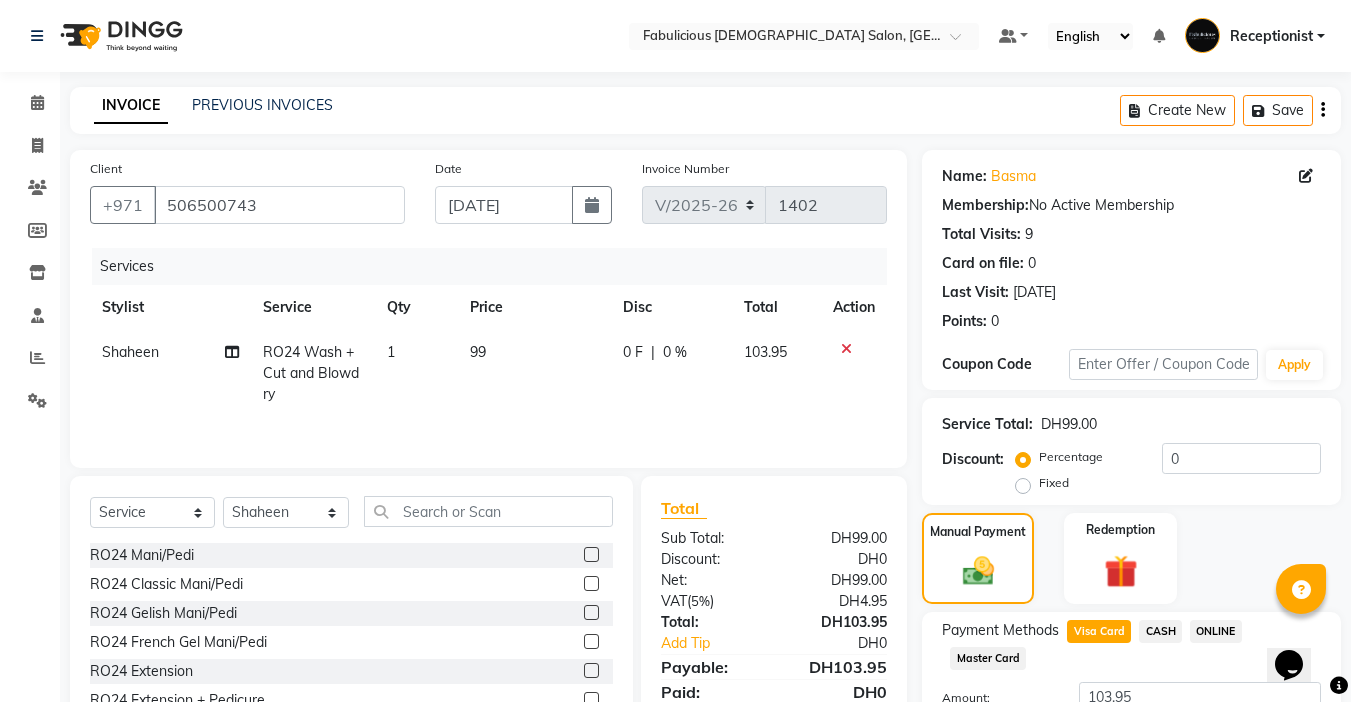 click on "Payment Methods  Visa Card   CASH   ONLINE   Master Card  Amount: 103.95 Note: Add Payment" 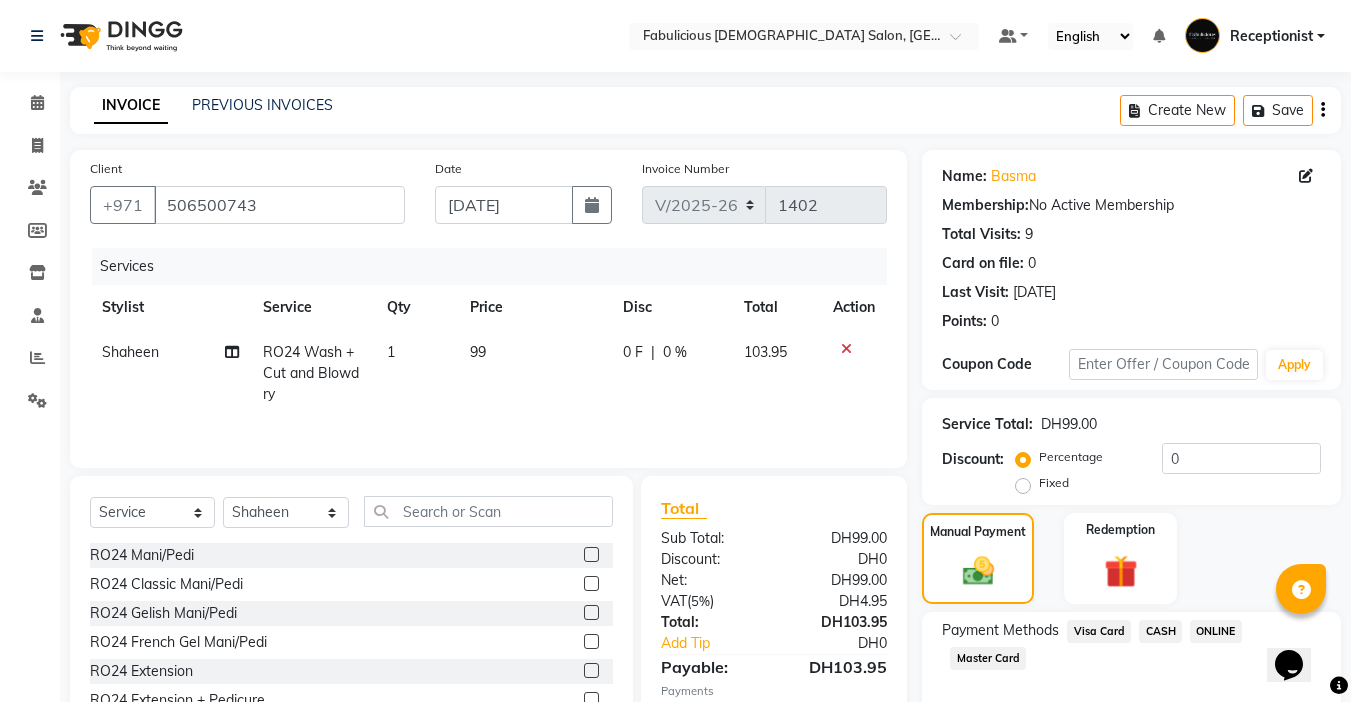 scroll, scrollTop: 157, scrollLeft: 0, axis: vertical 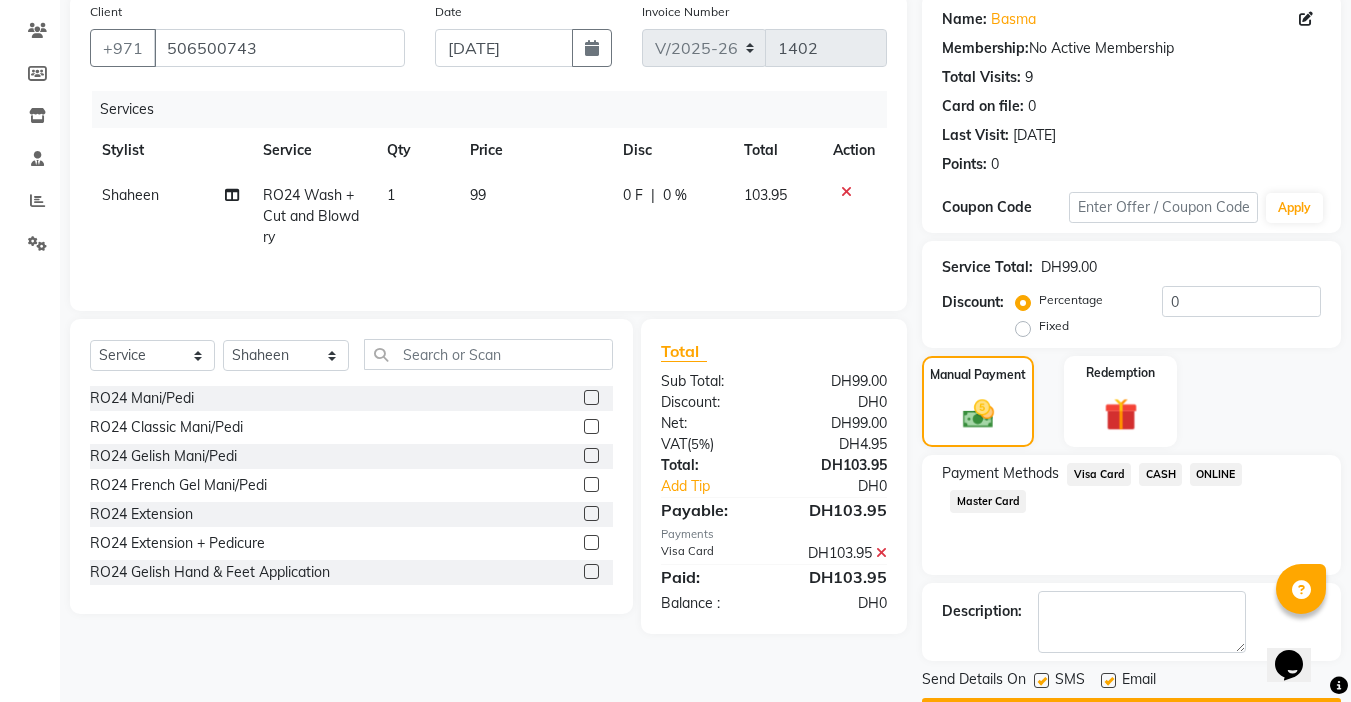 click on "Description:" 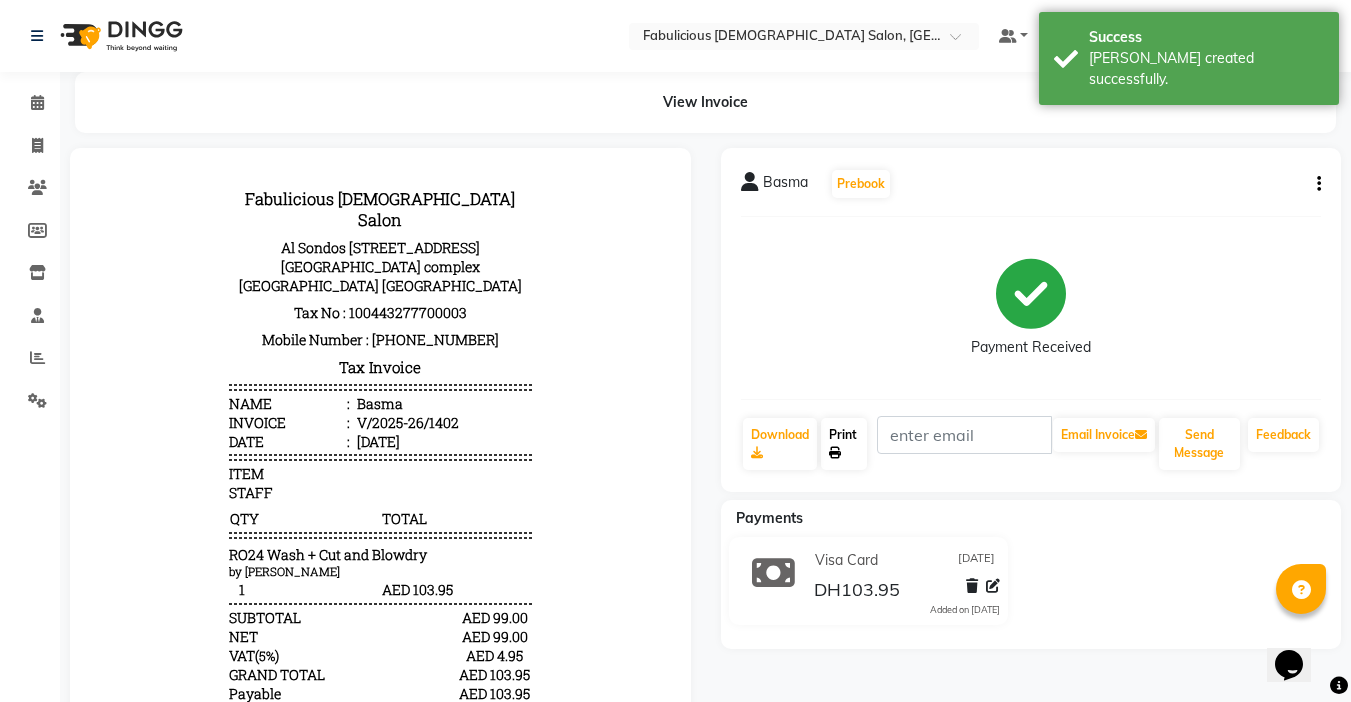 scroll, scrollTop: 0, scrollLeft: 0, axis: both 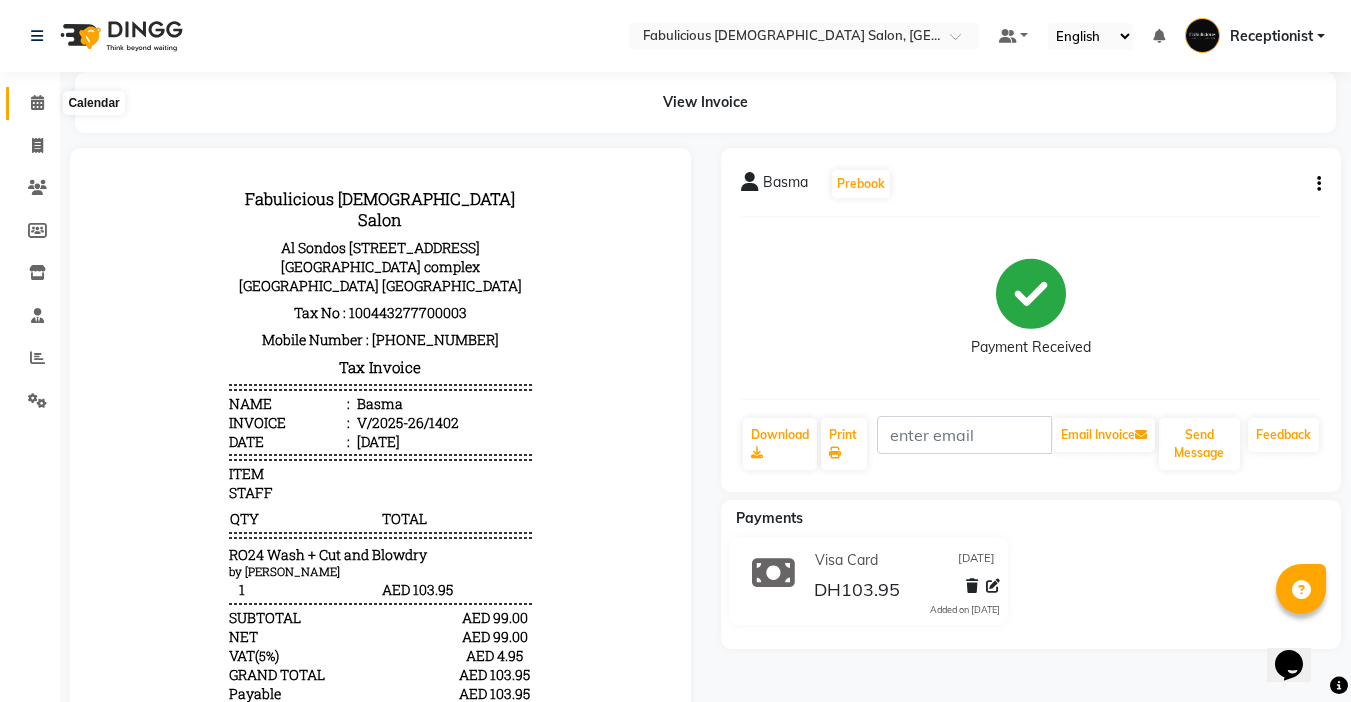 click 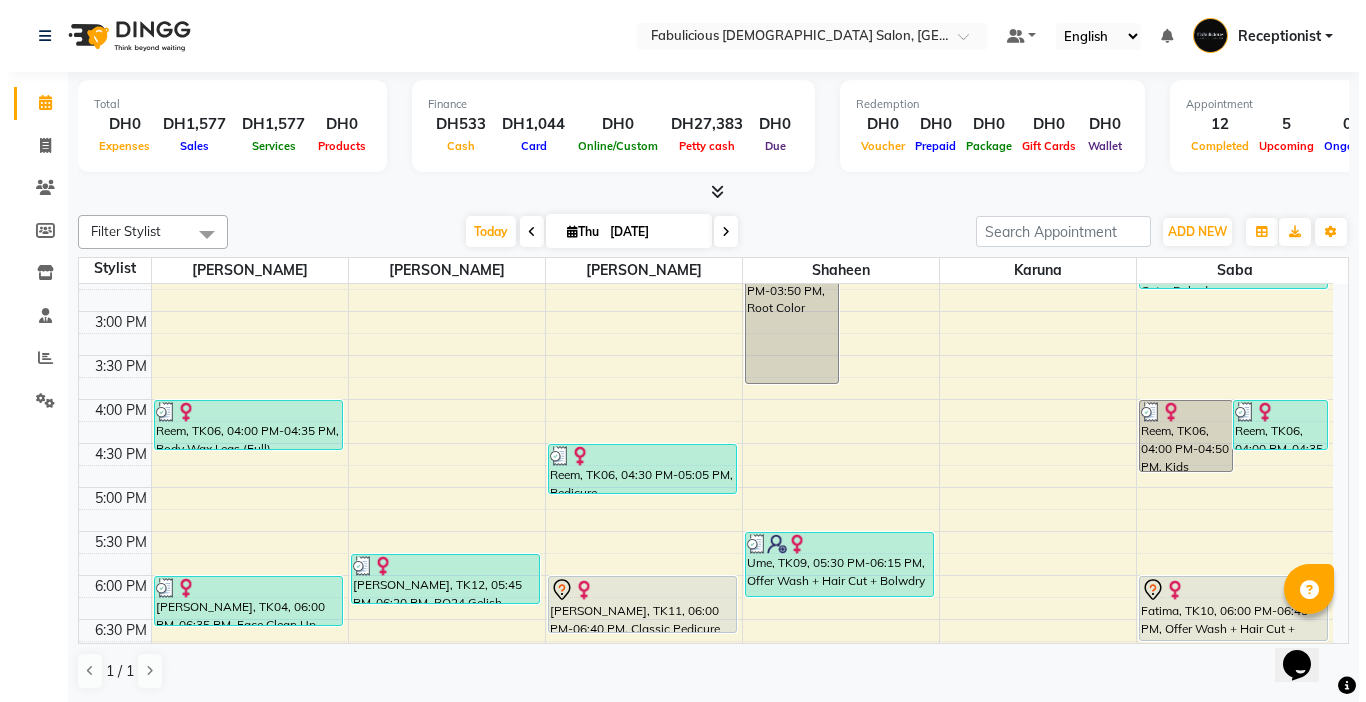 scroll, scrollTop: 700, scrollLeft: 0, axis: vertical 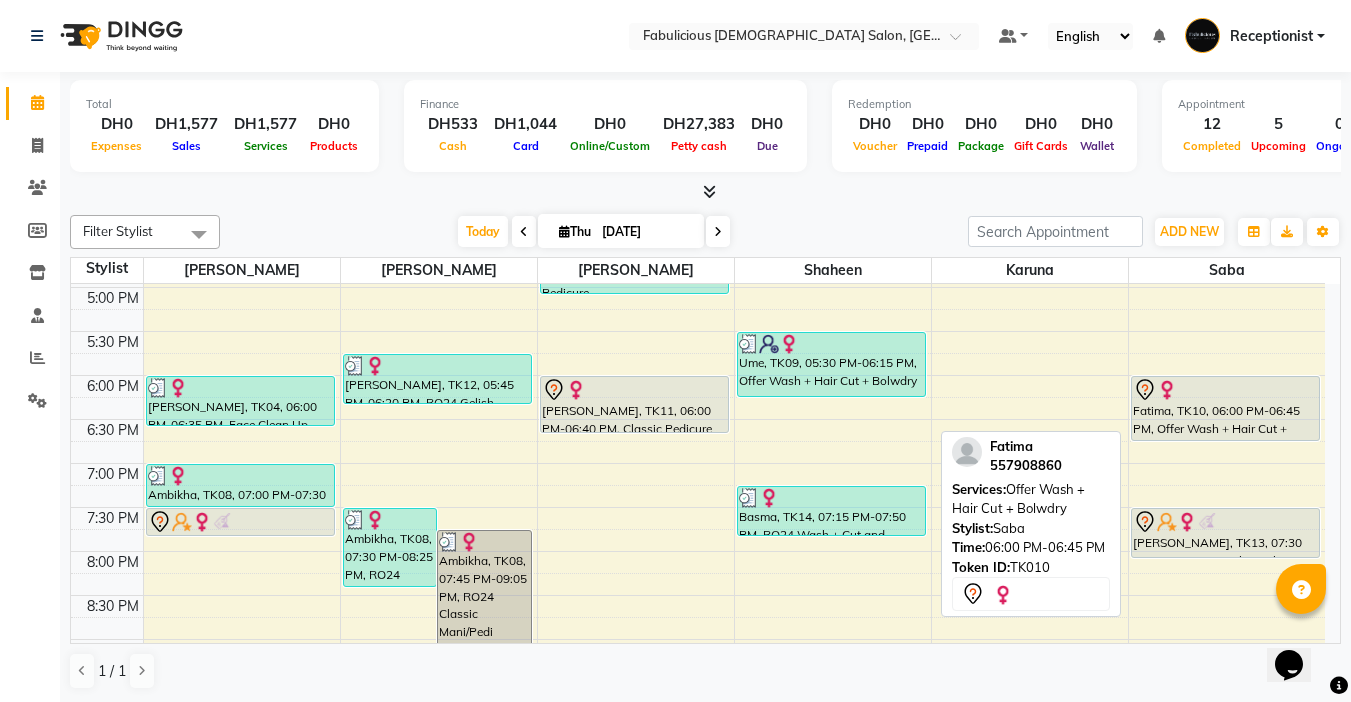 click on "Fatima, TK10, 06:00 PM-06:45 PM, Offer Wash + Hair Cut + Bolwdry" at bounding box center (1226, 408) 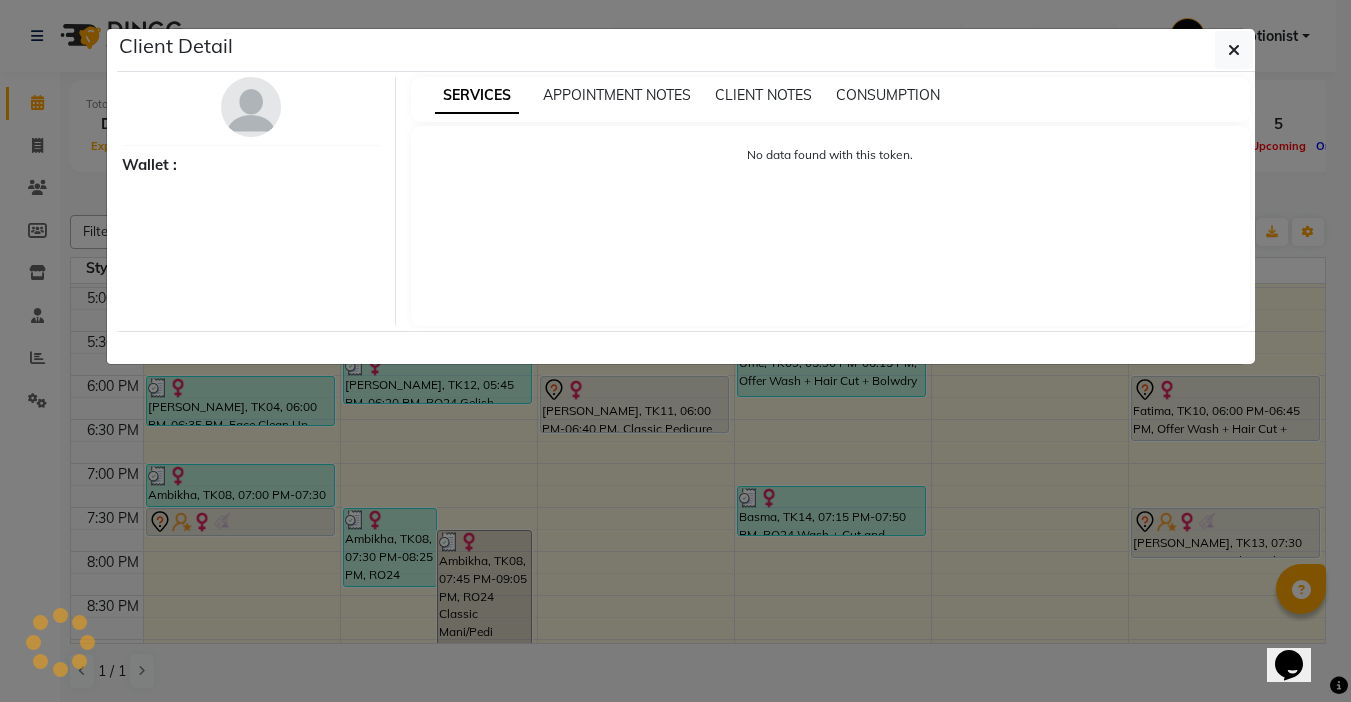 select on "7" 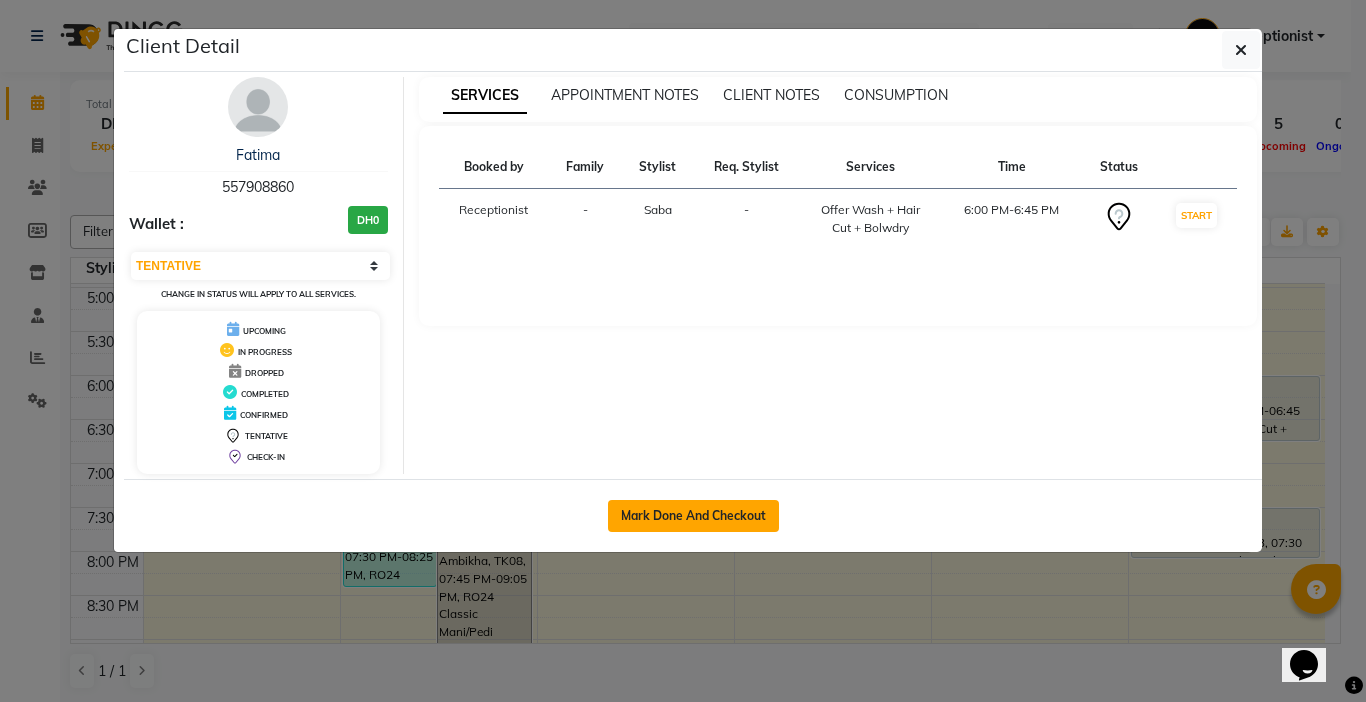 click on "Mark Done And Checkout" 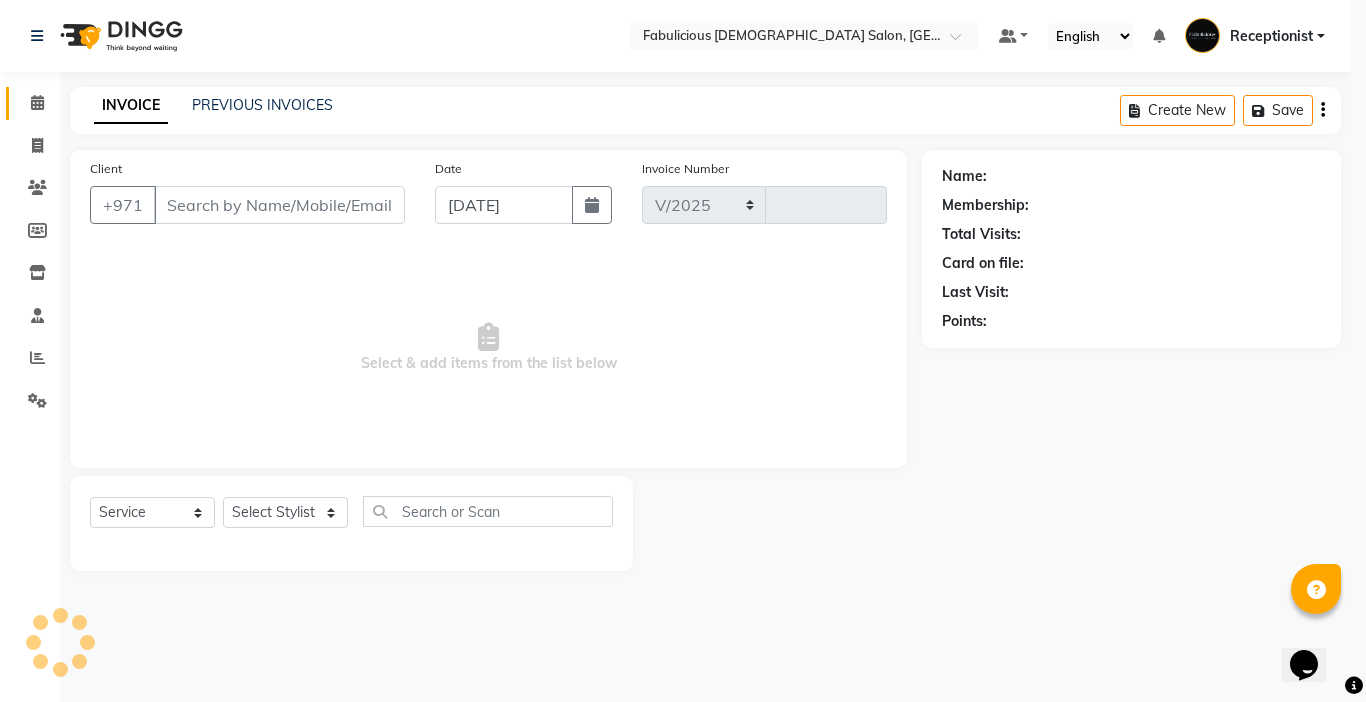 select on "738" 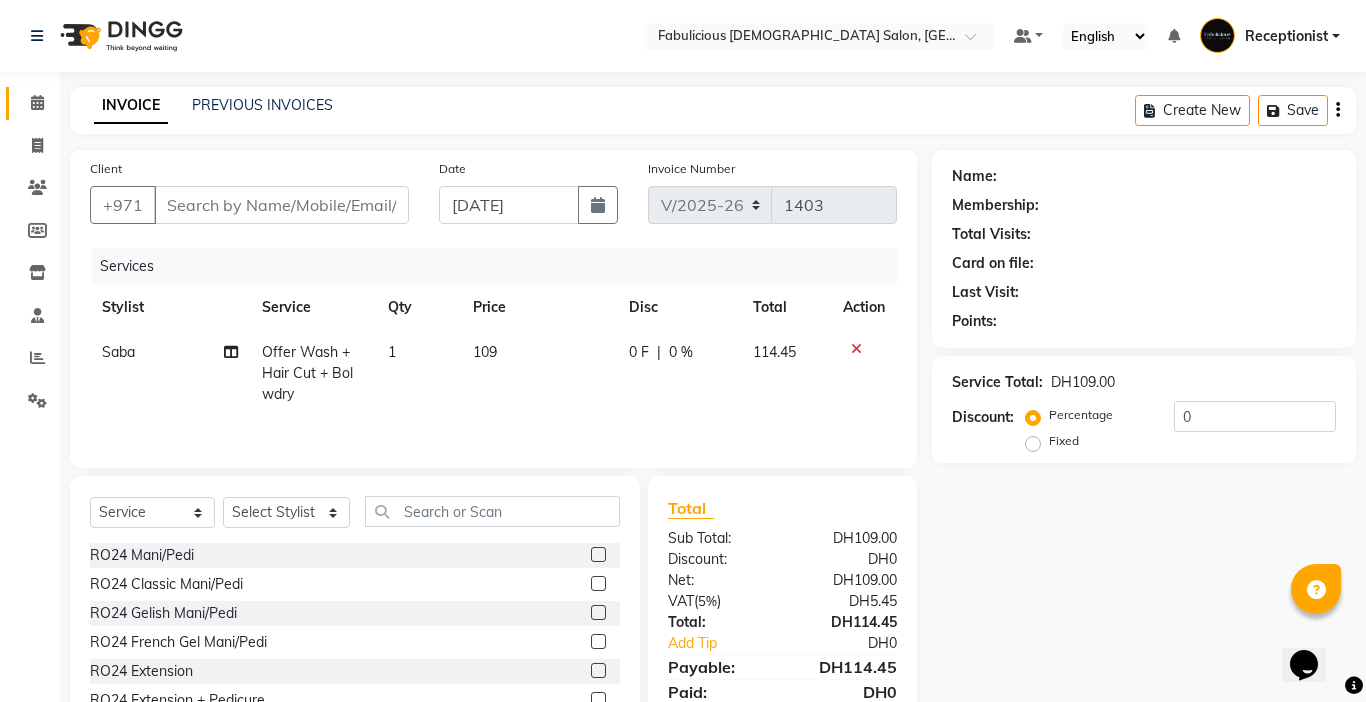 type on "557908860" 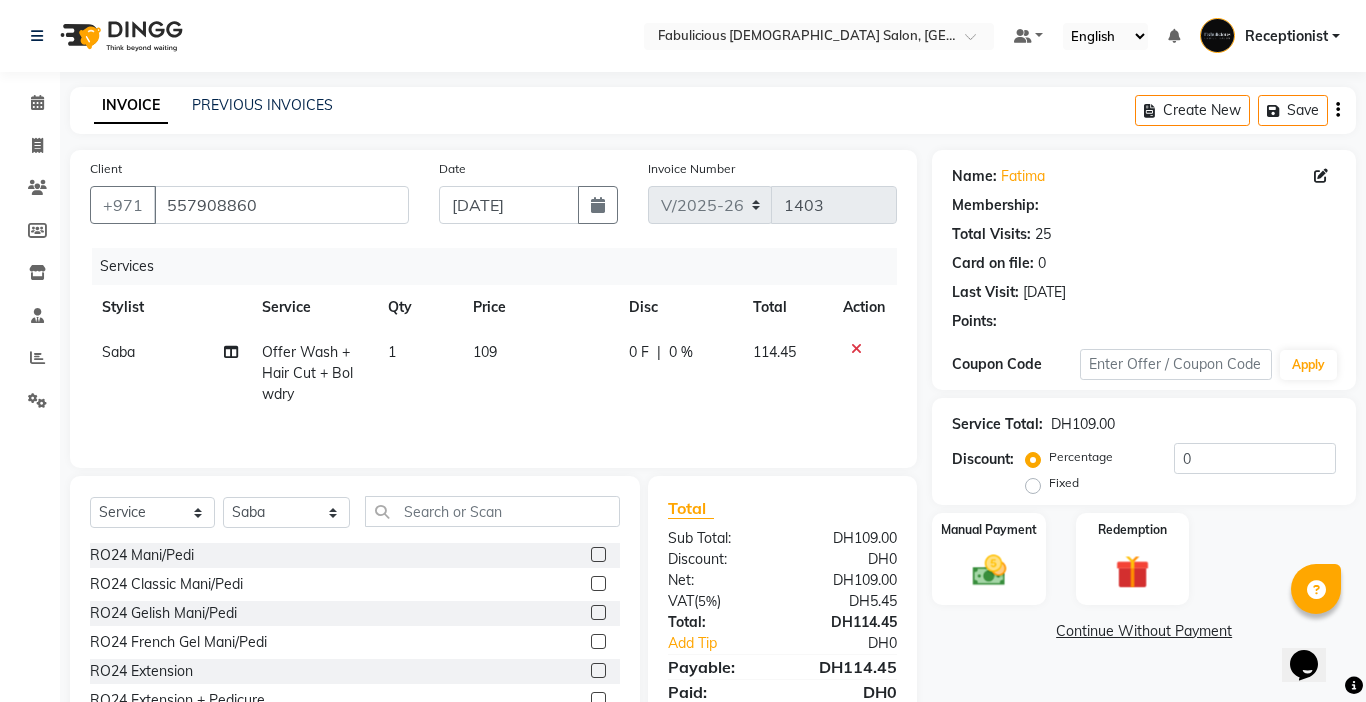 click on "Services" 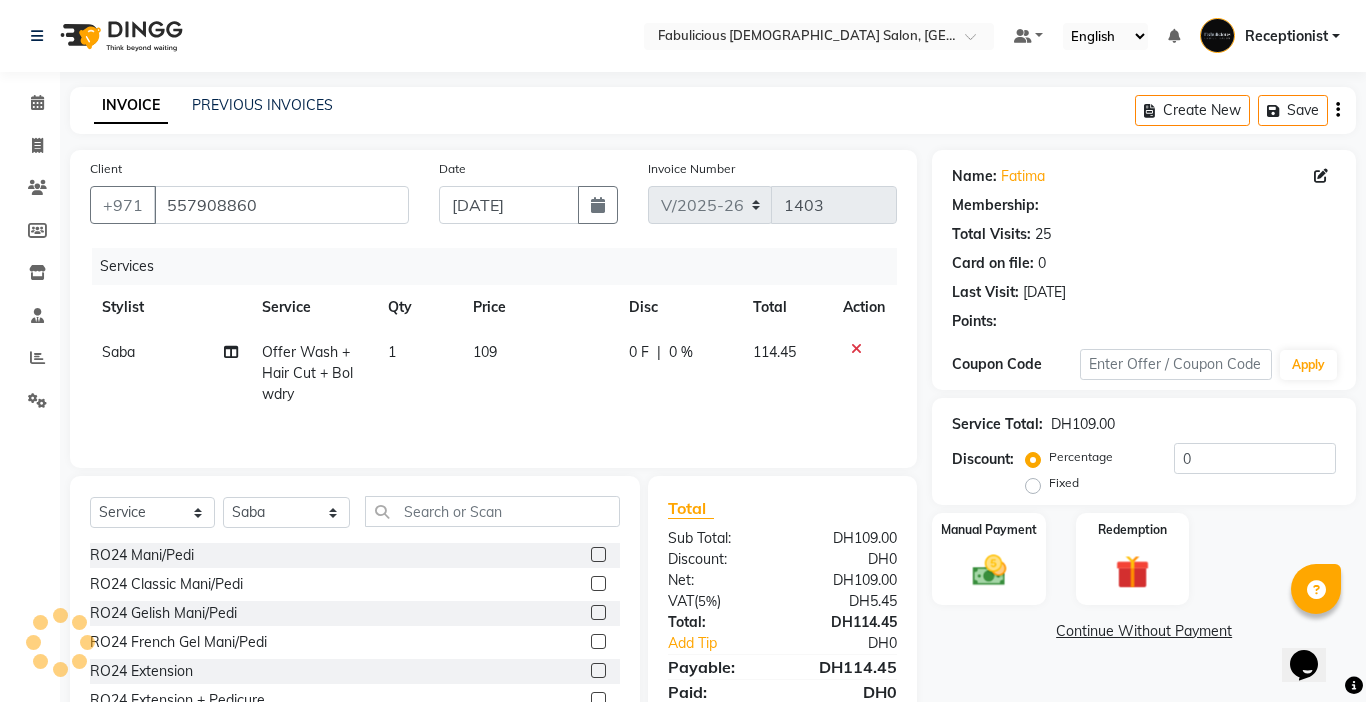 click on "109" 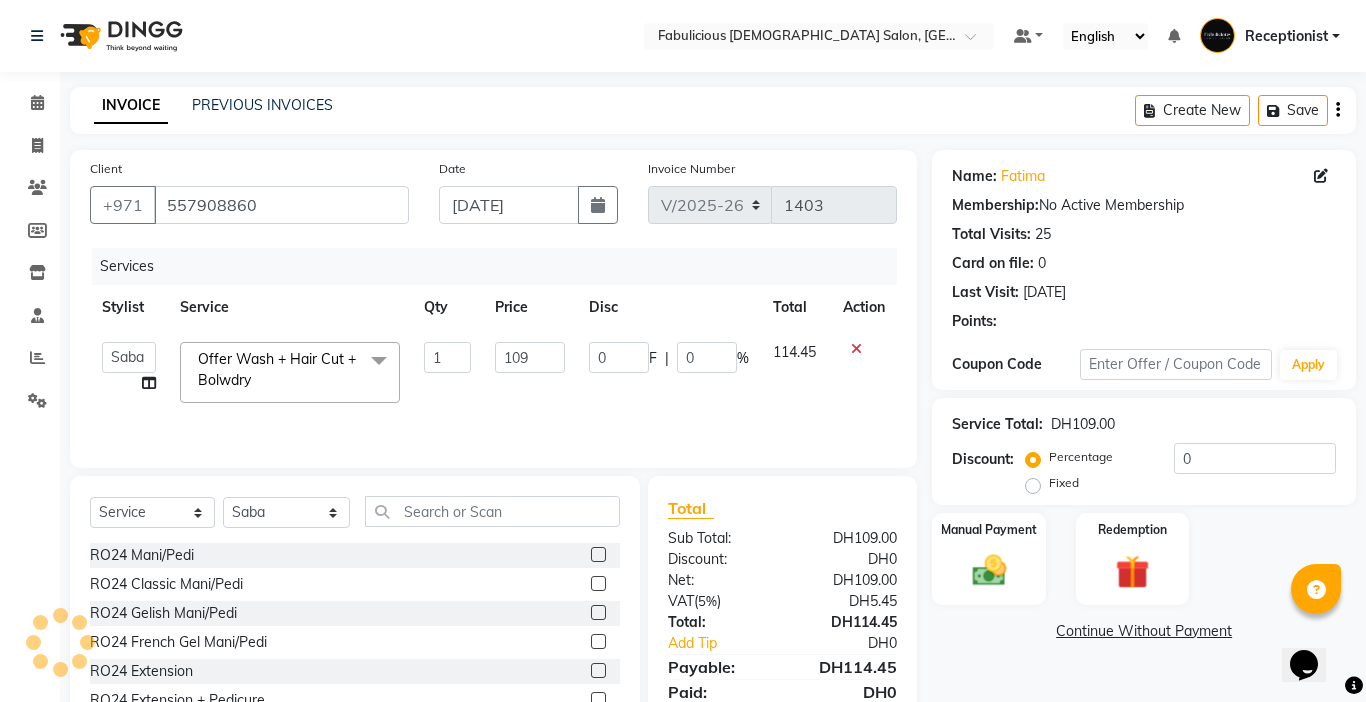 click on "109" 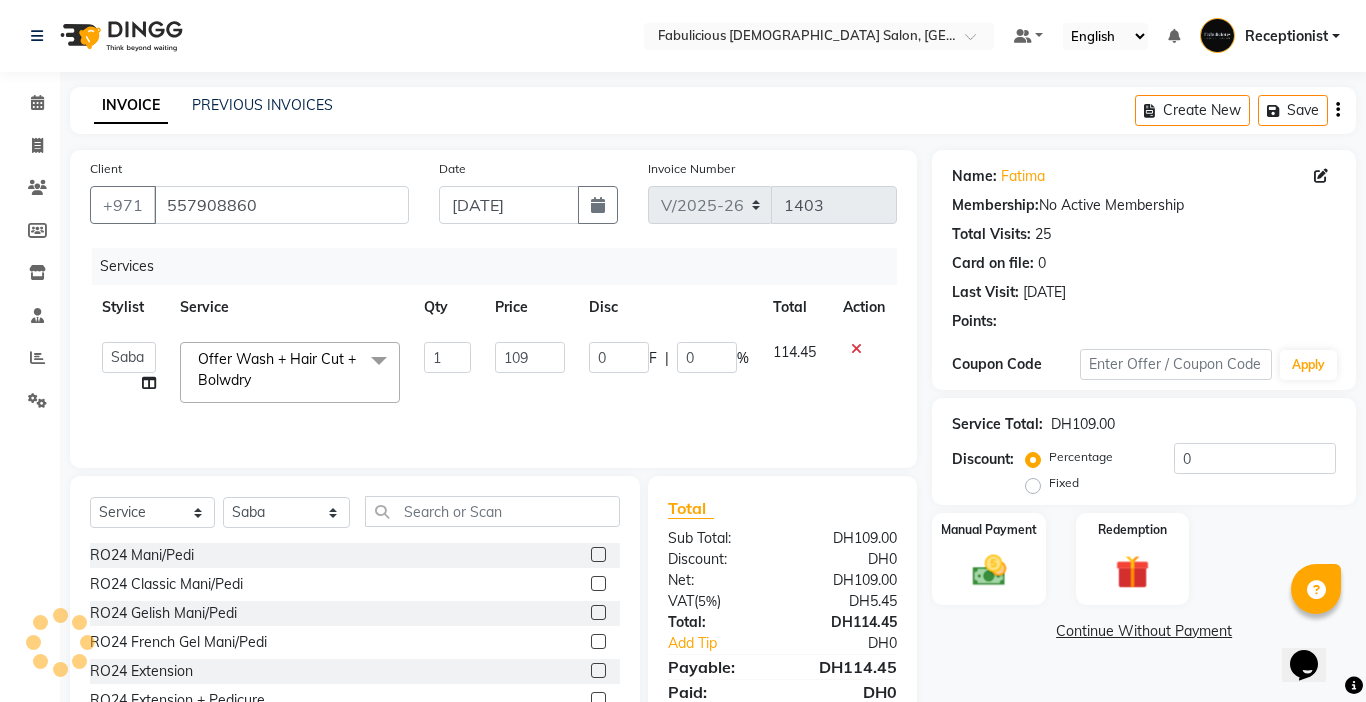 click on "109" 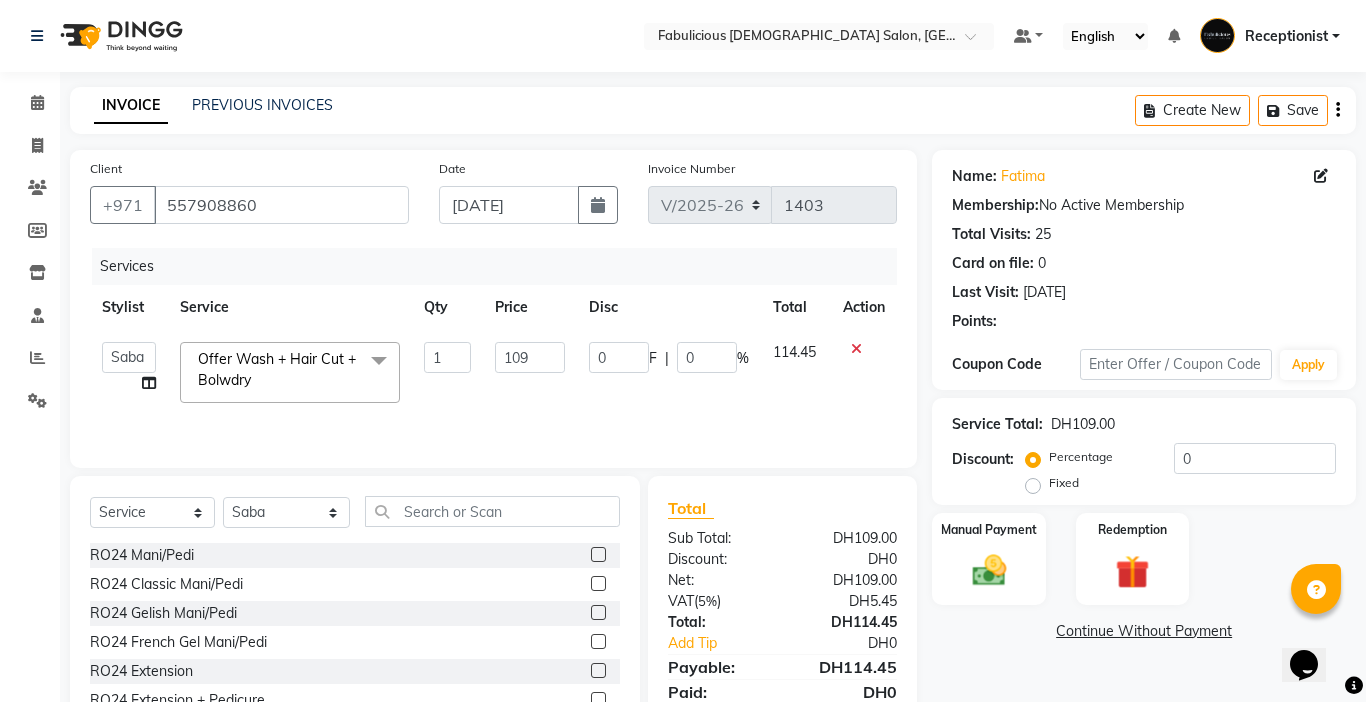 click on "109" 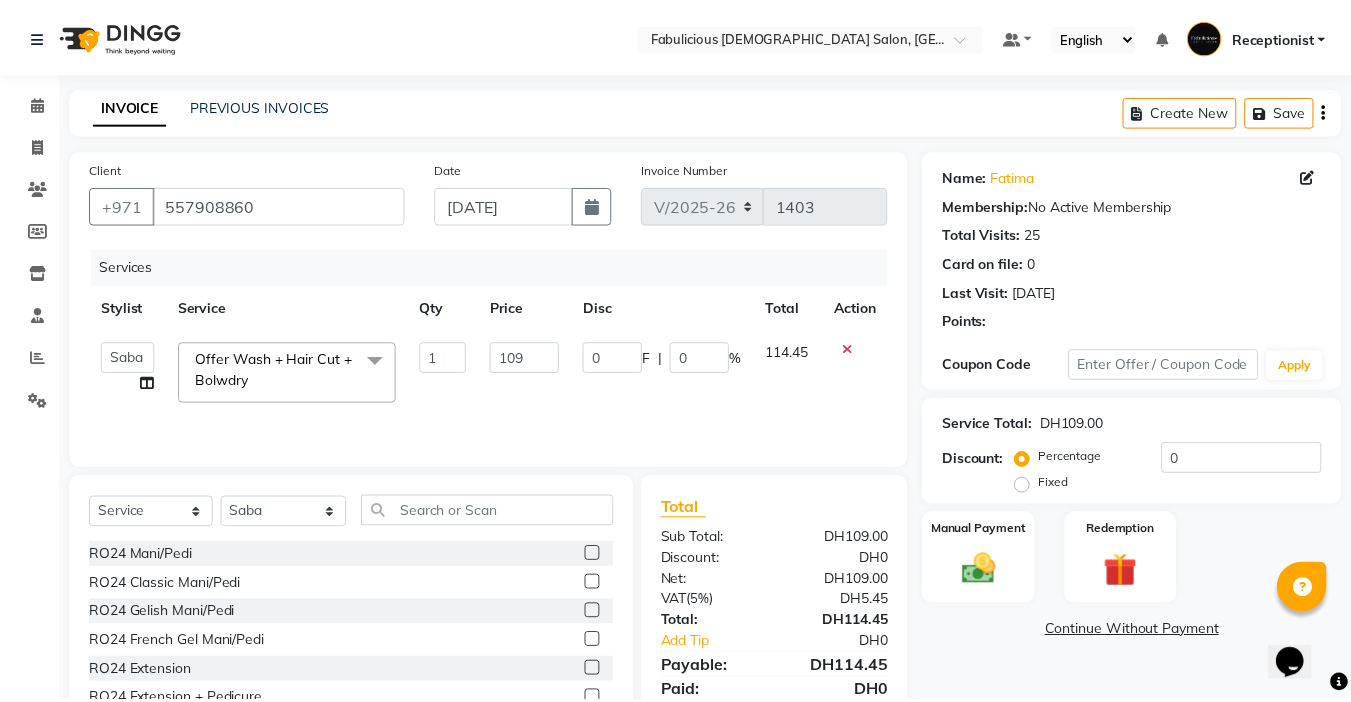 scroll, scrollTop: 99, scrollLeft: 0, axis: vertical 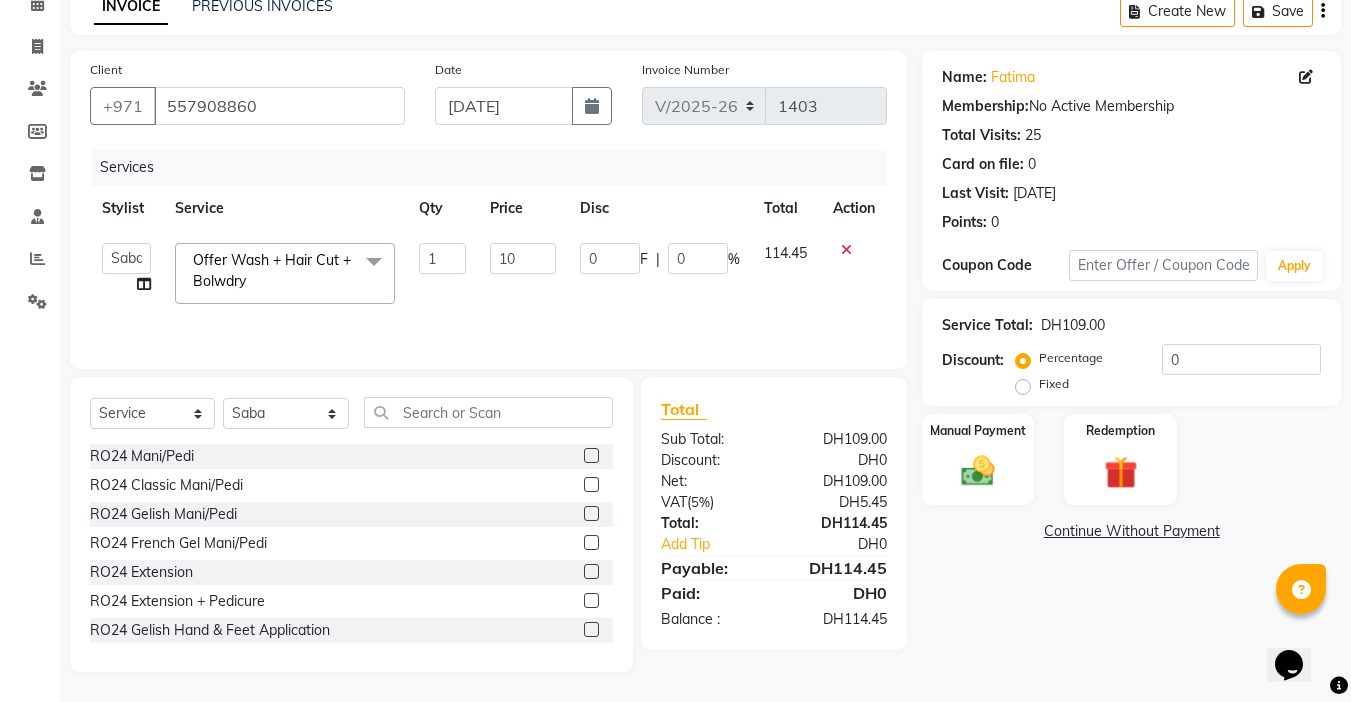 type on "1" 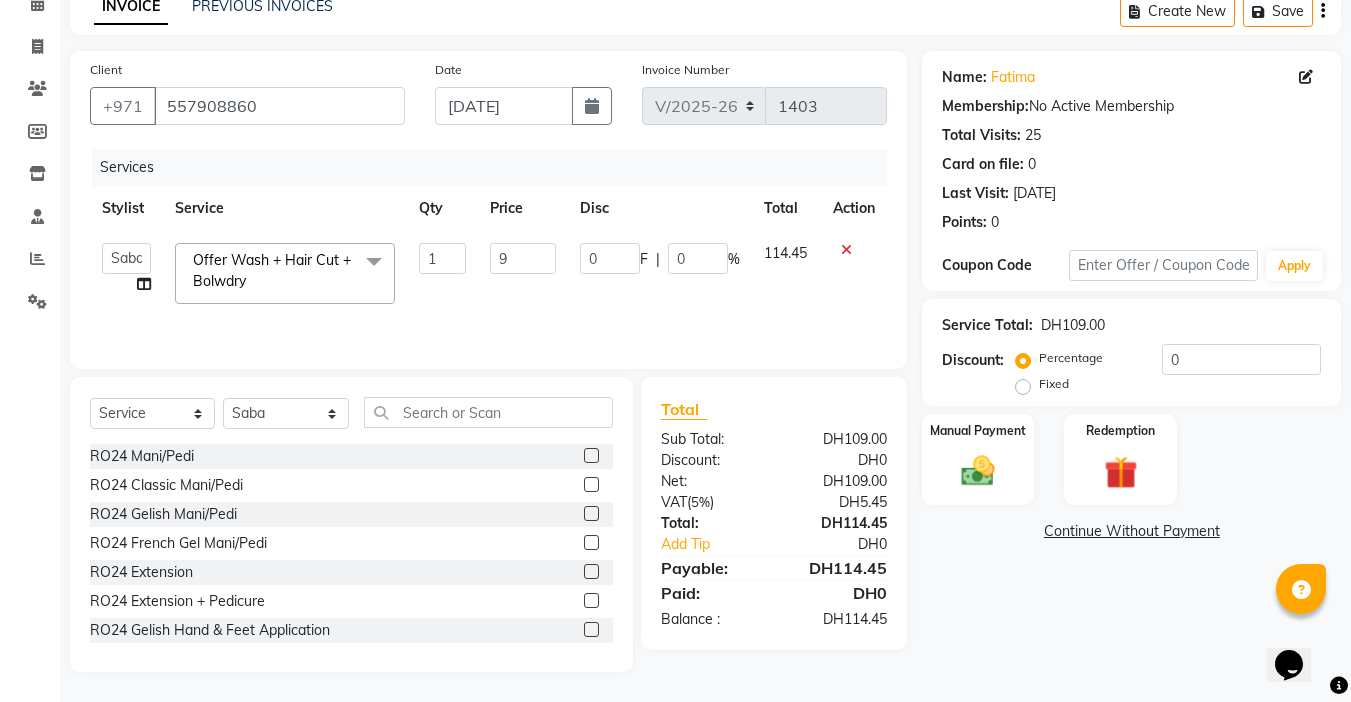 type on "99" 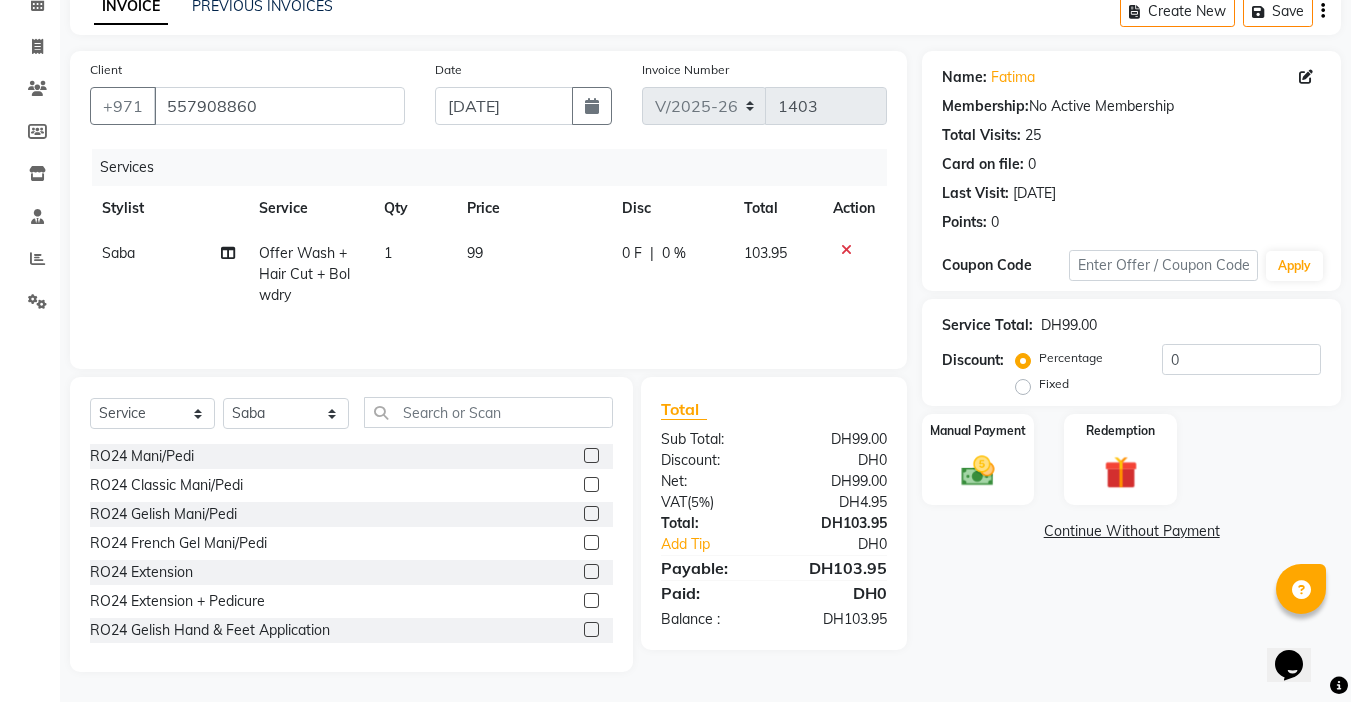click on "99" 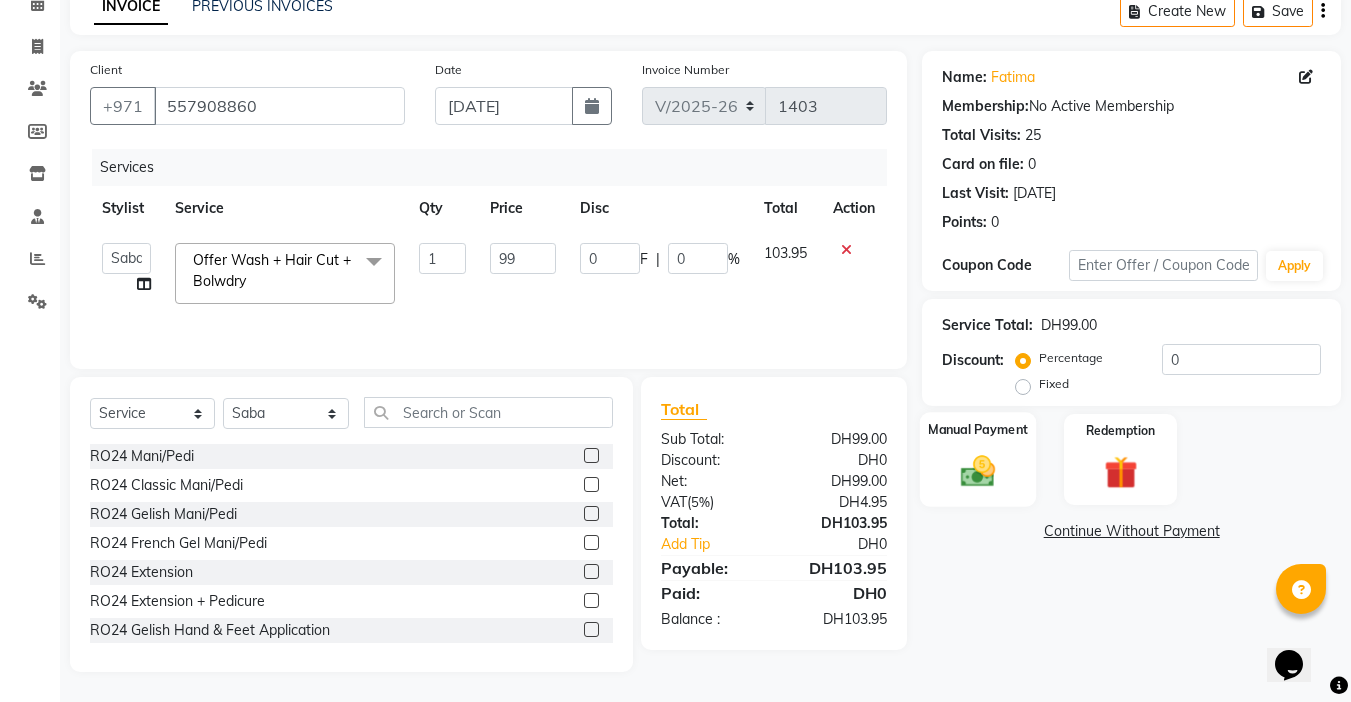 click 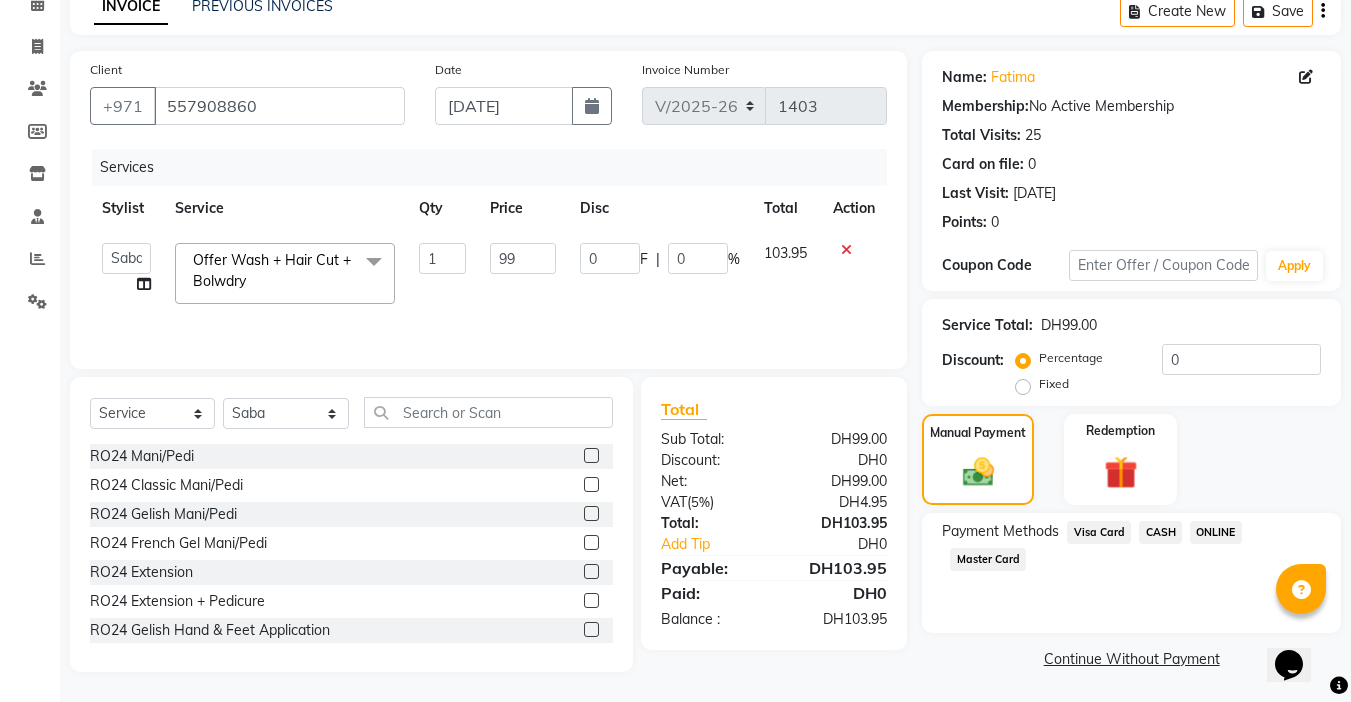 click on "Visa Card" 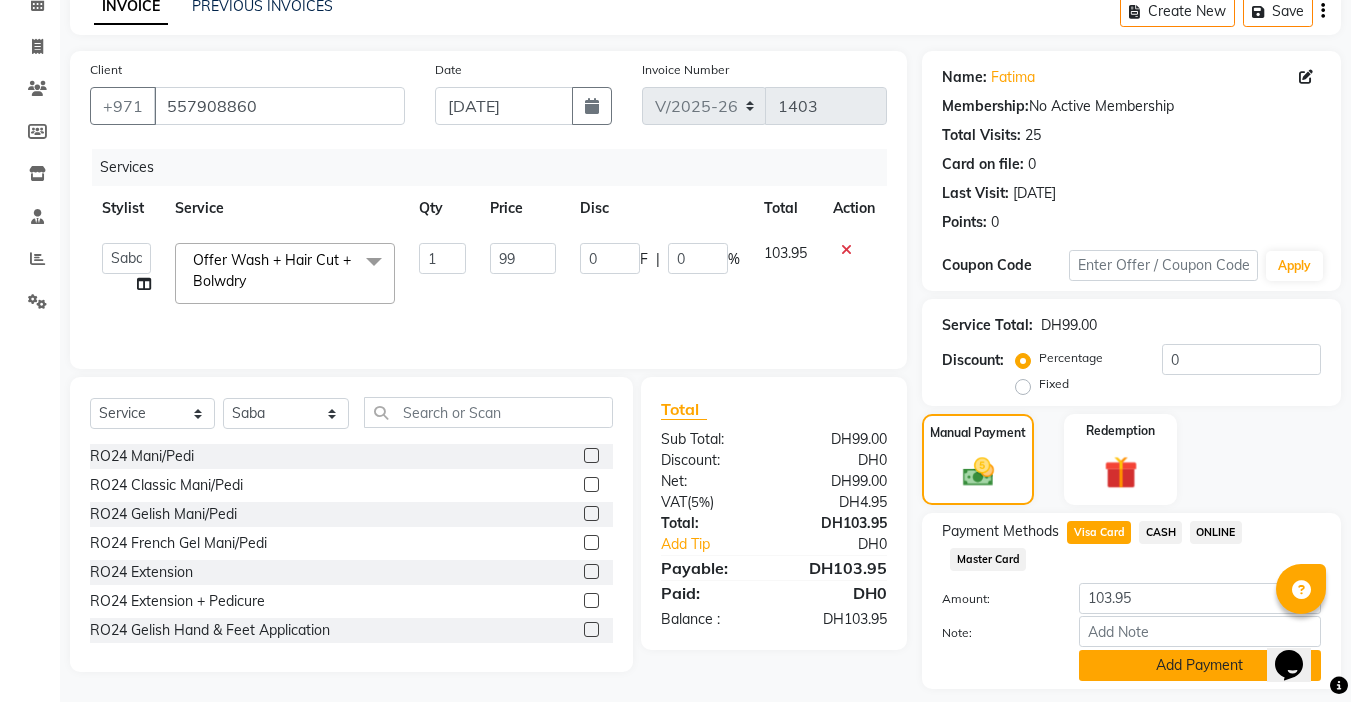 click on "Add Payment" 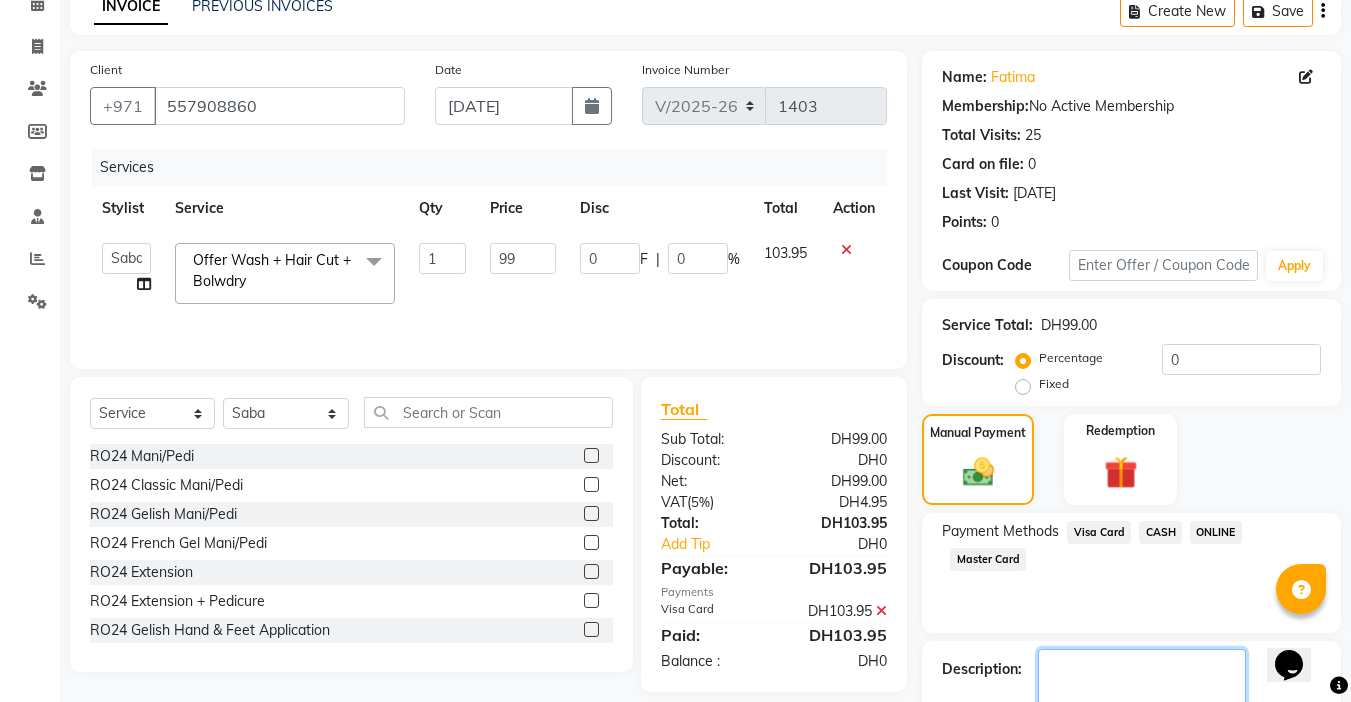 click 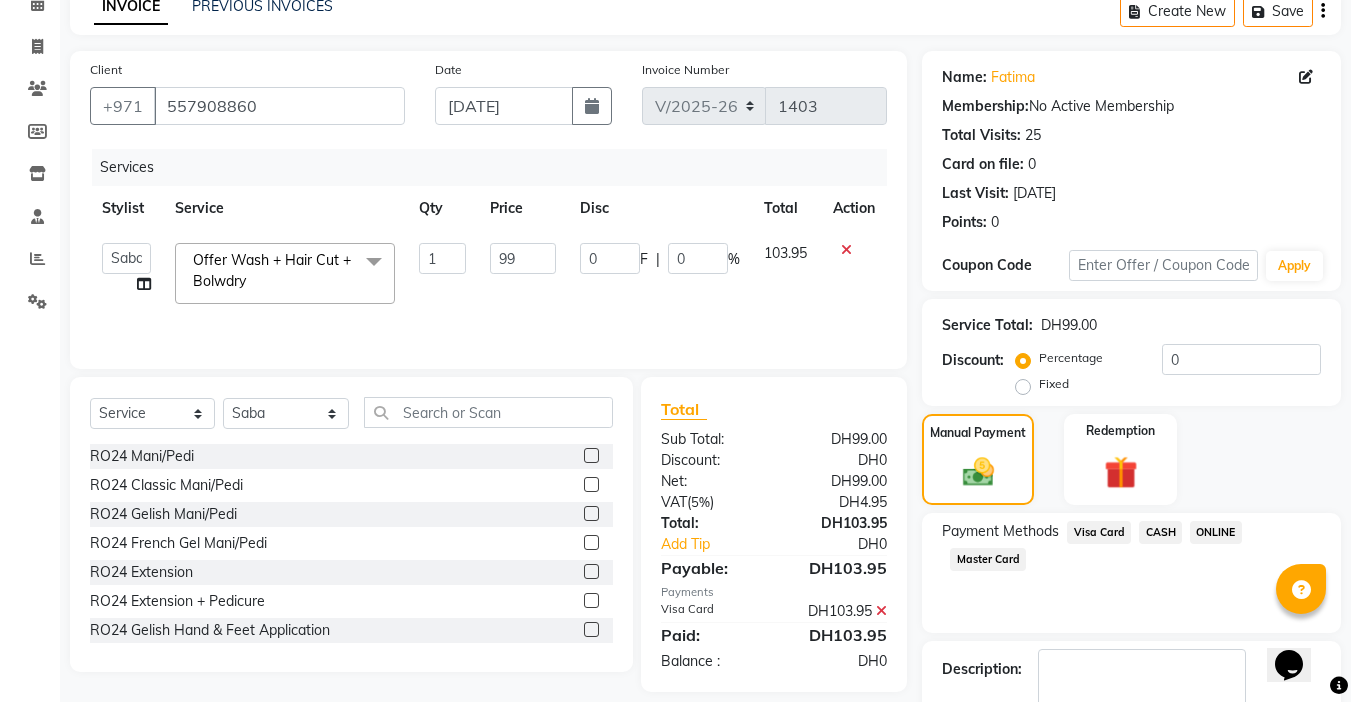 click on "Checkout" 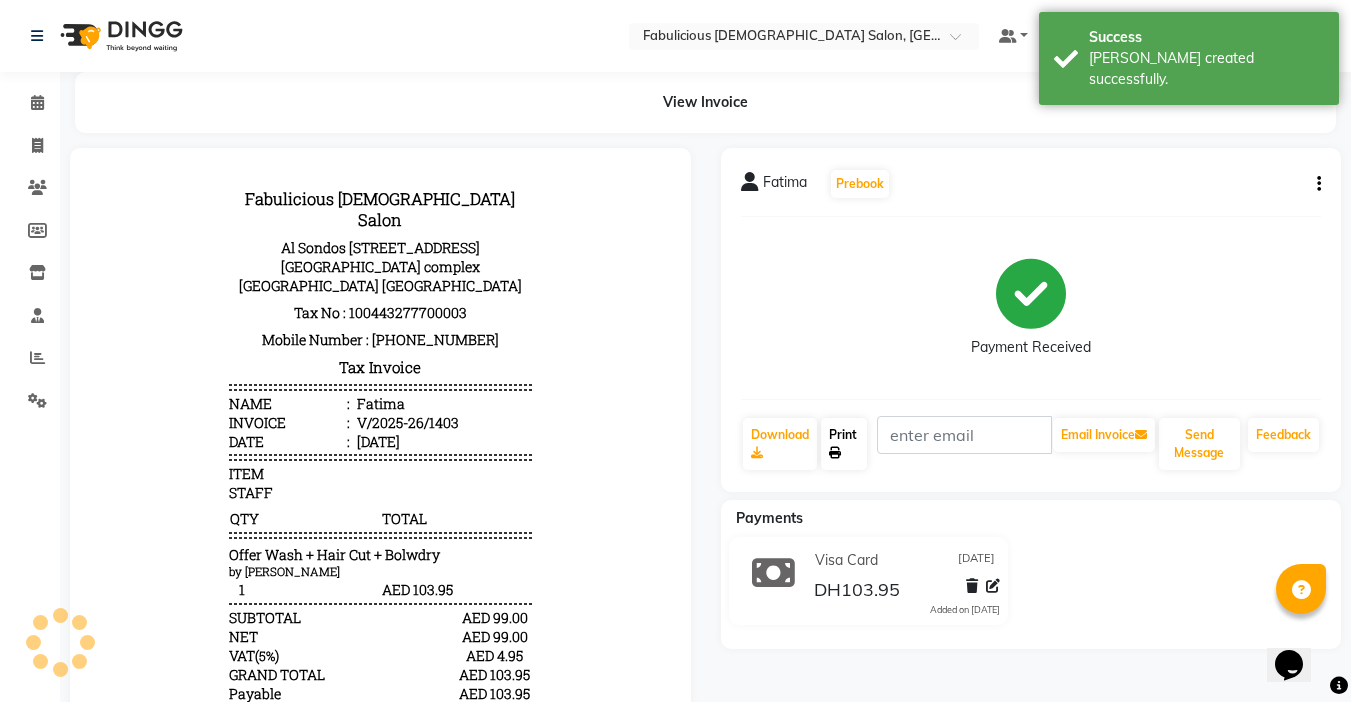 scroll, scrollTop: 0, scrollLeft: 0, axis: both 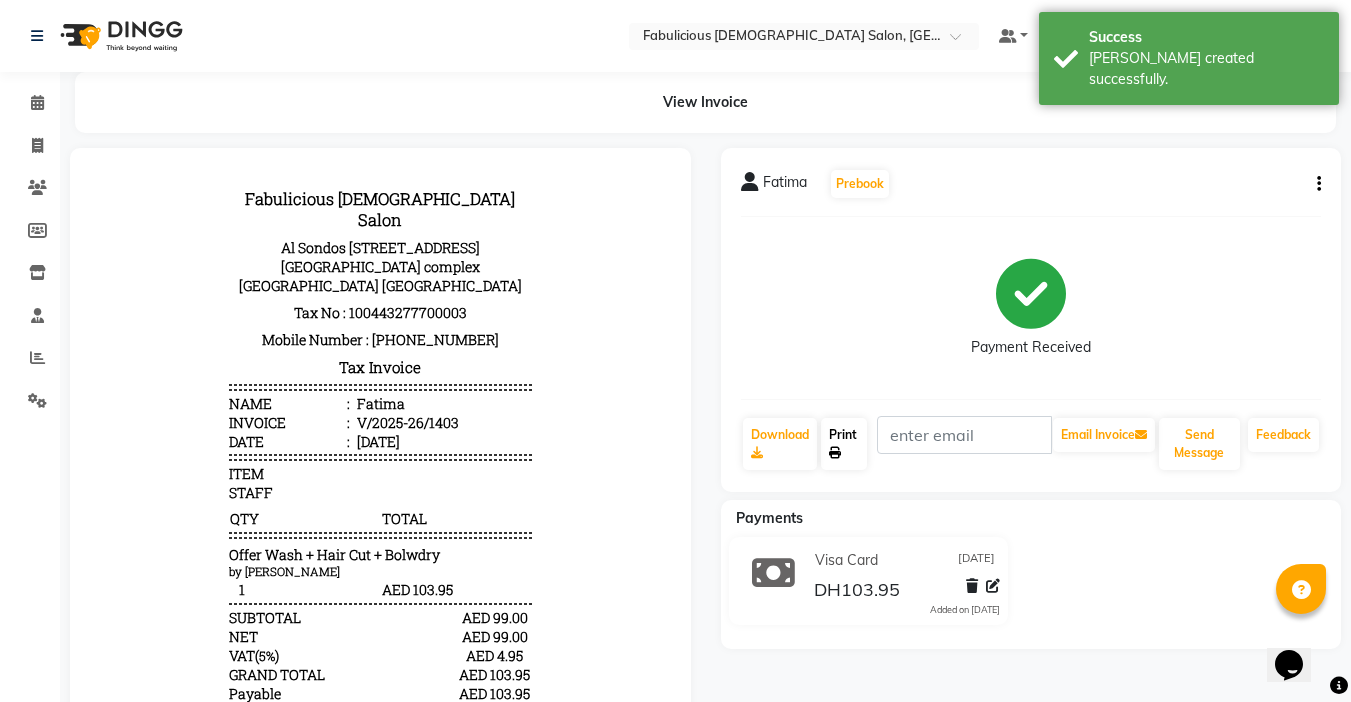 click 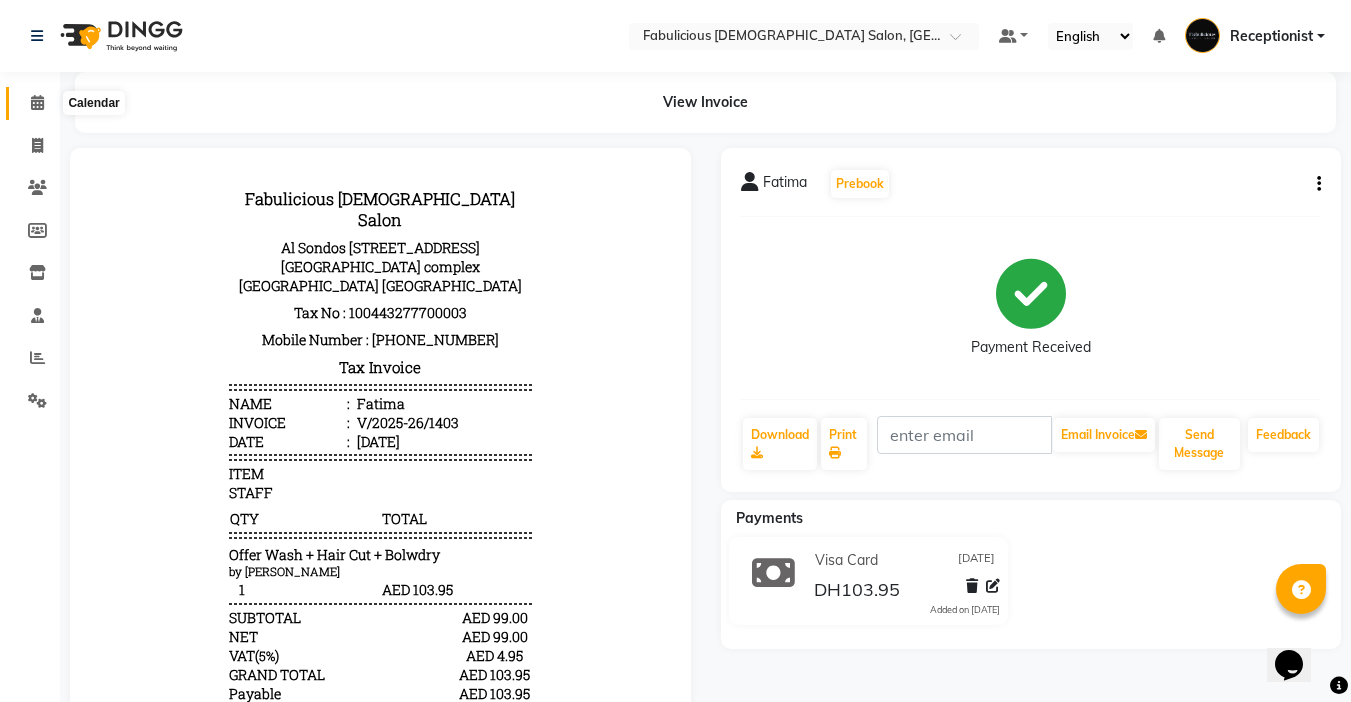 click 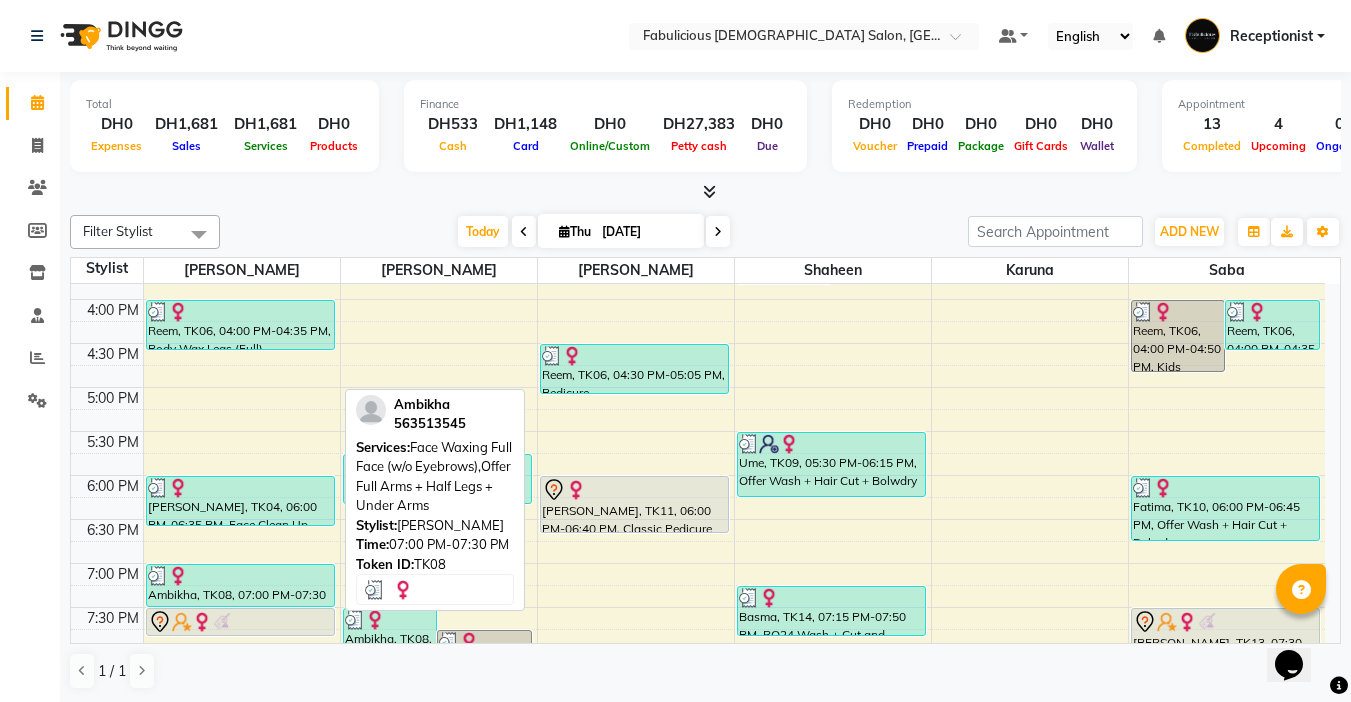 scroll, scrollTop: 700, scrollLeft: 0, axis: vertical 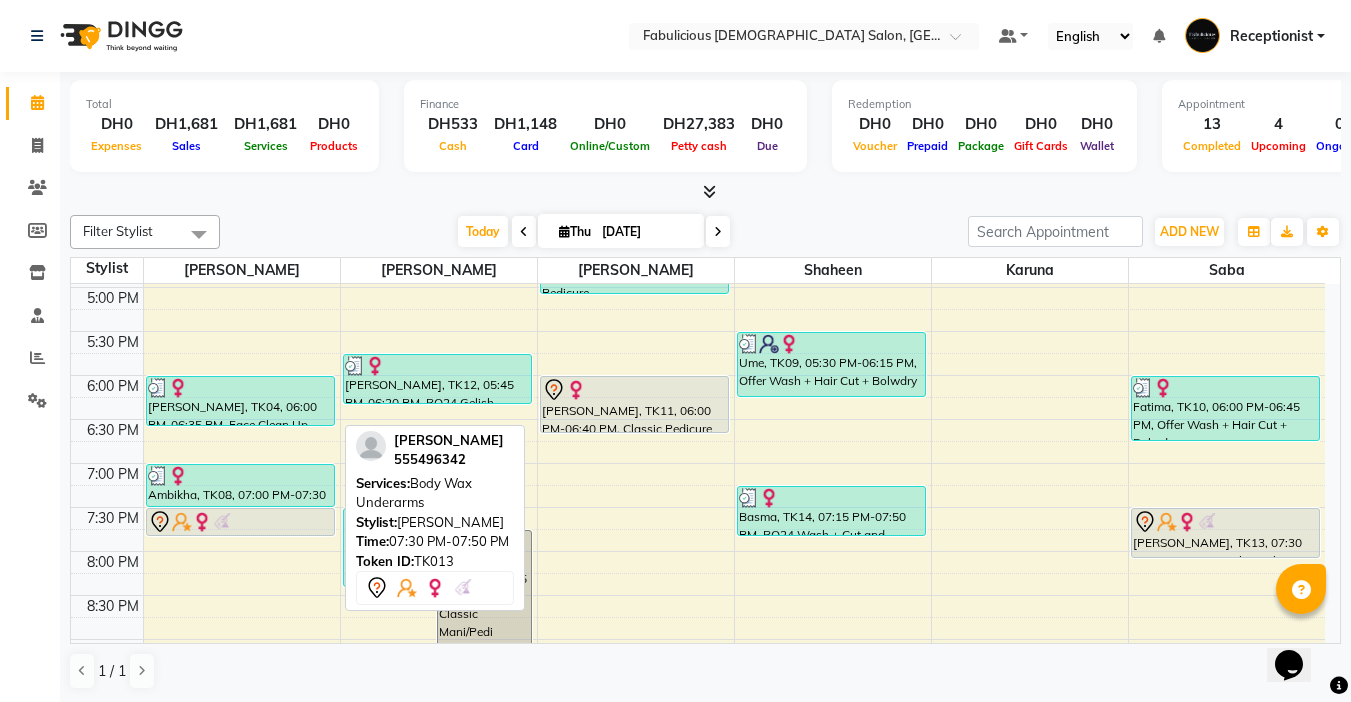 click at bounding box center (240, 522) 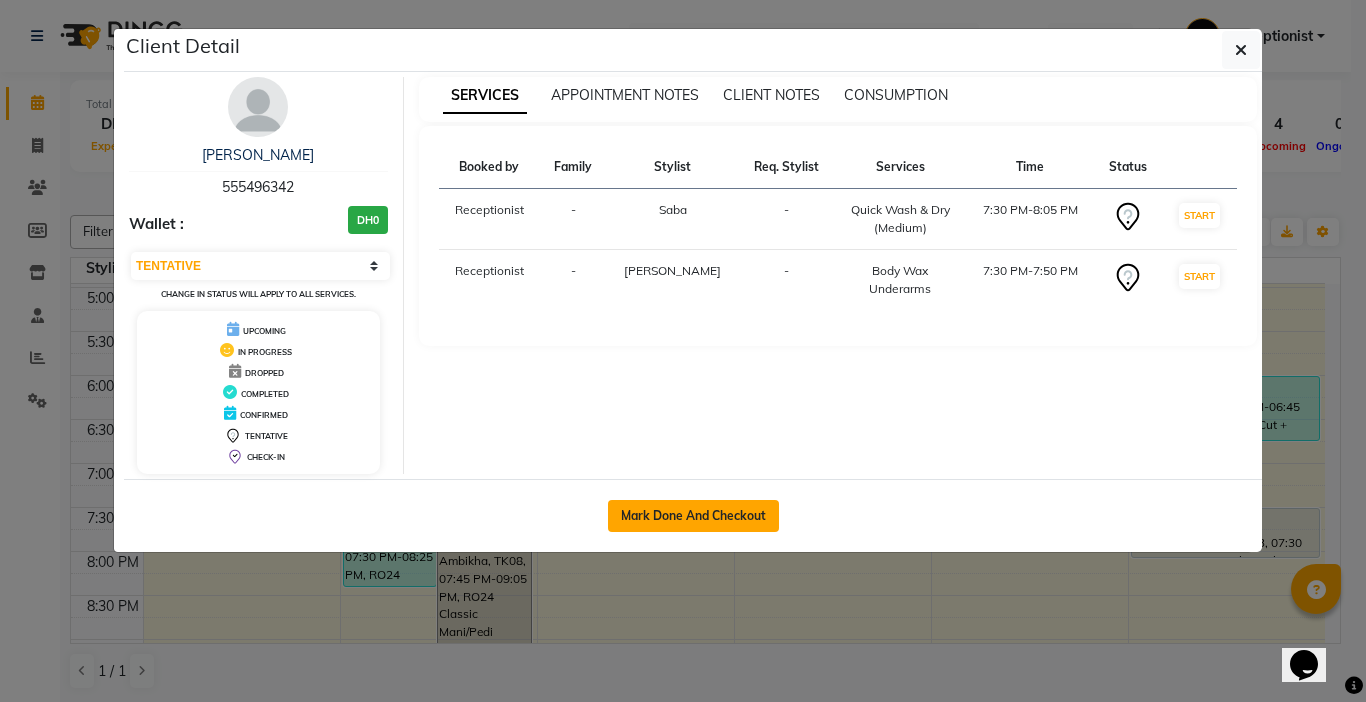click on "Mark Done And Checkout" 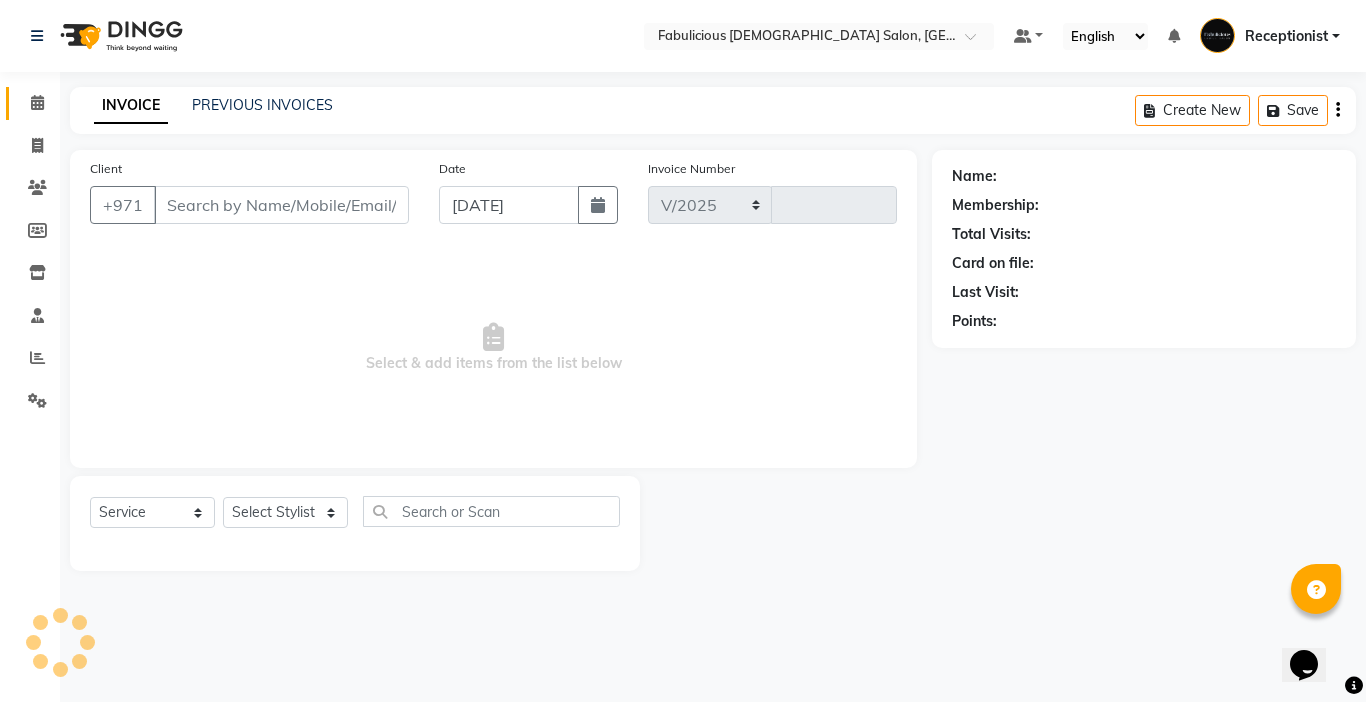 select on "738" 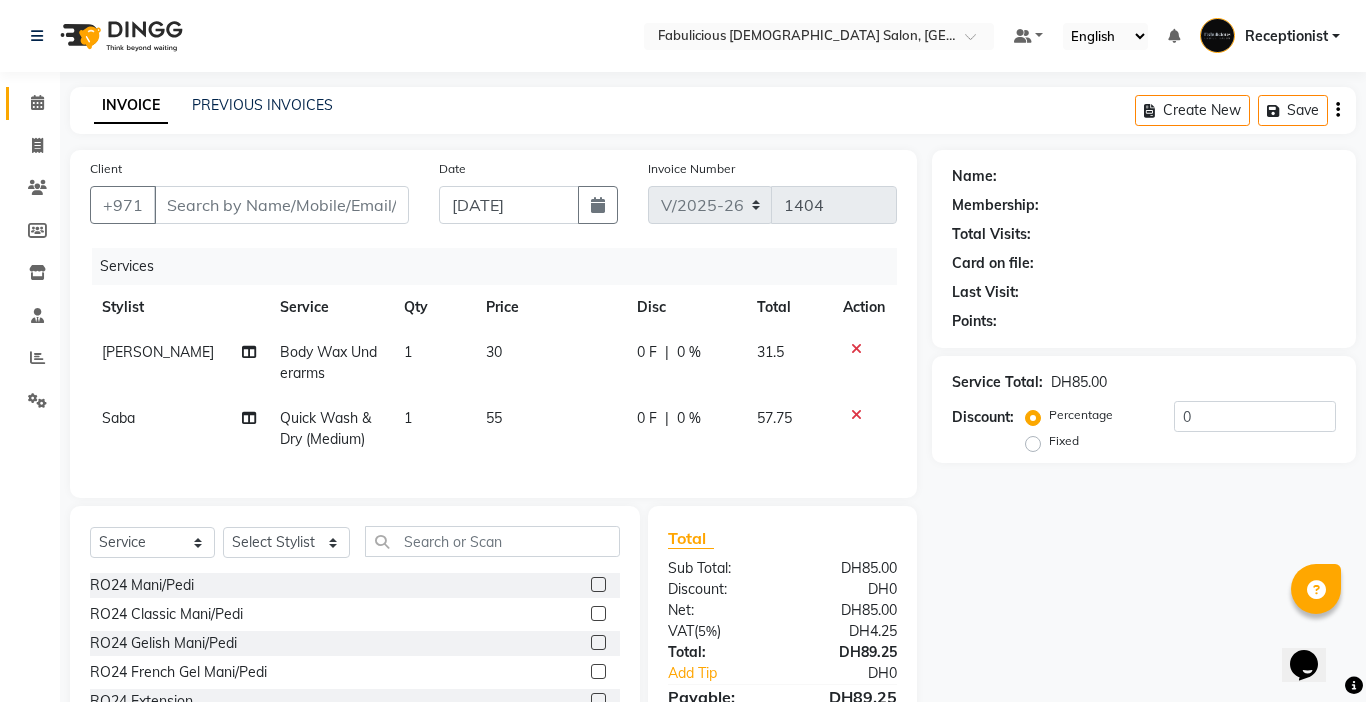 type on "555496342" 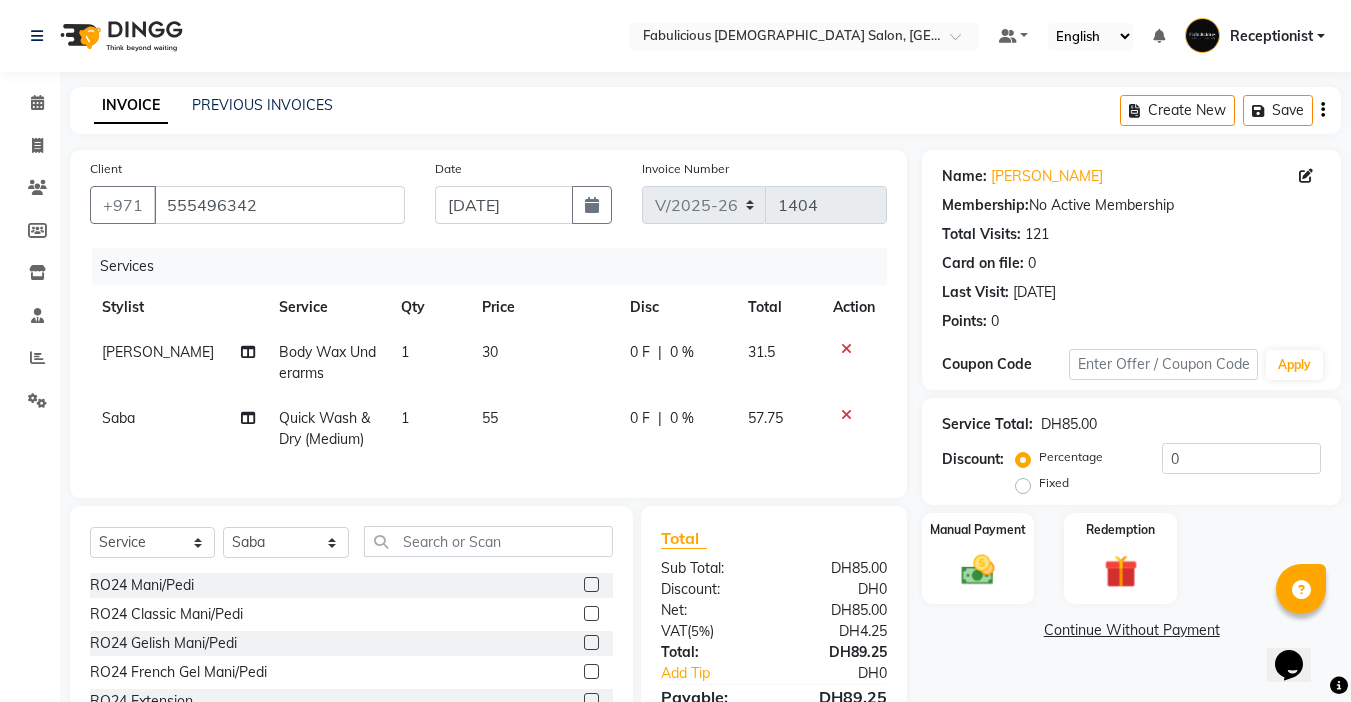 click on "55" 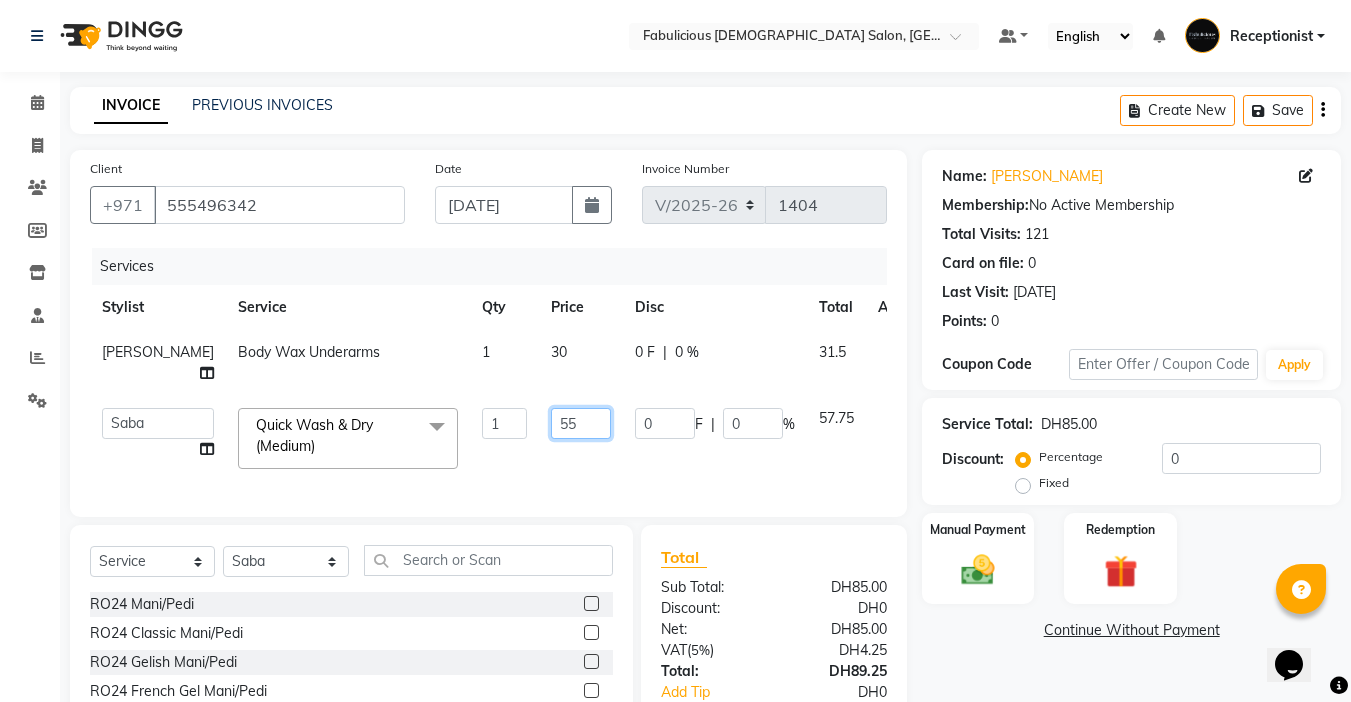 click on "55" 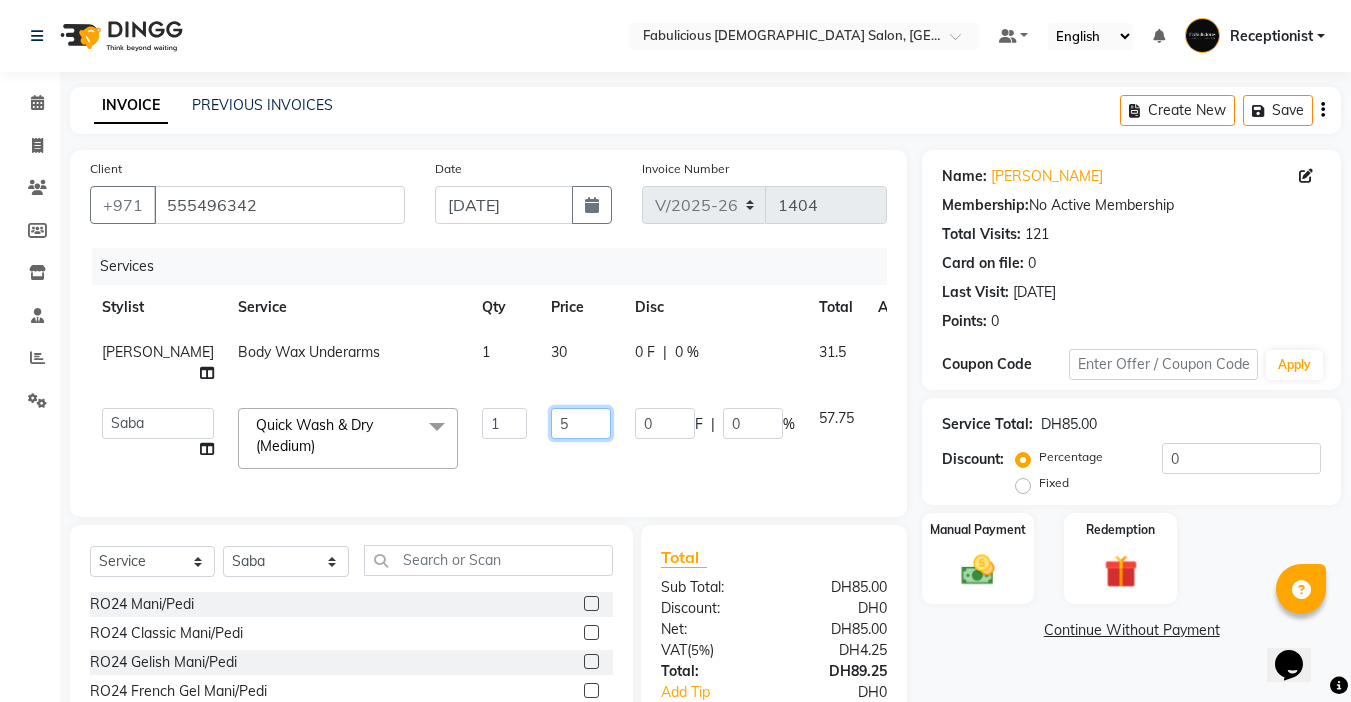 type on "50" 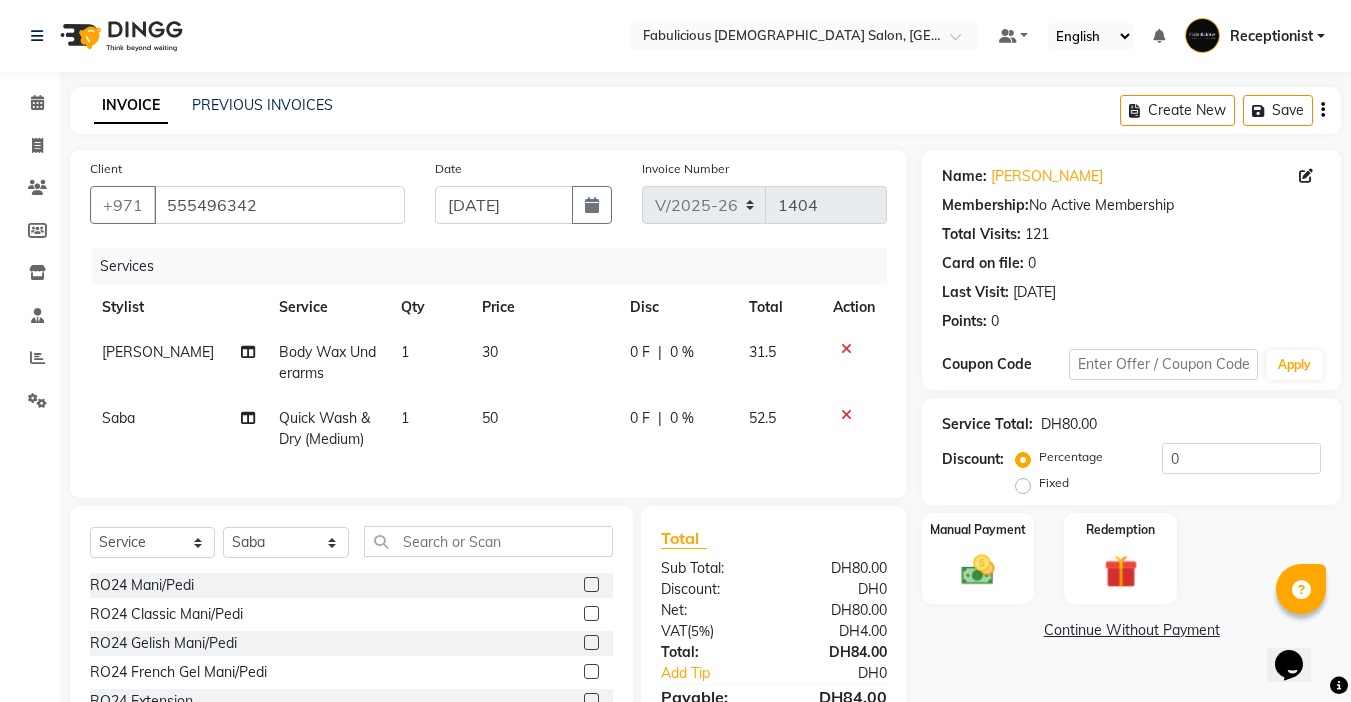 click on "50" 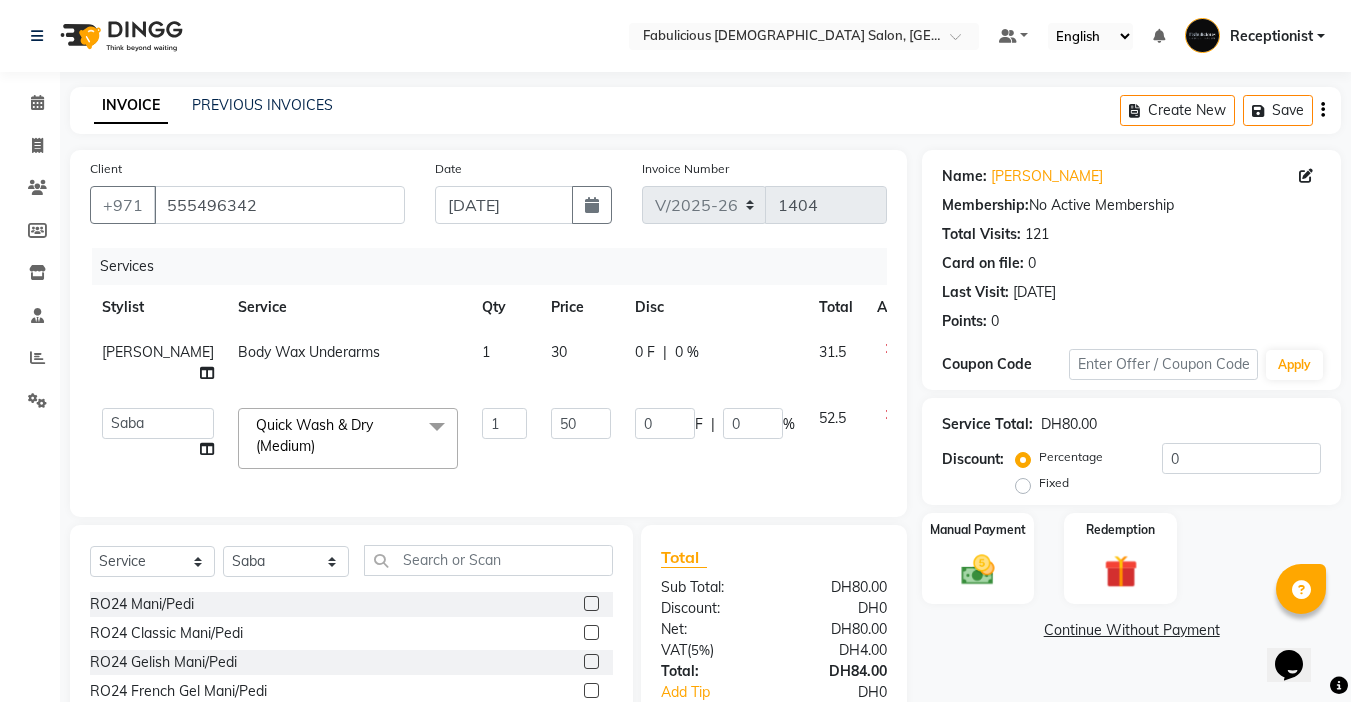 click on "Name: [PERSON_NAME]  Membership:  No Active Membership  Total Visits:  121 Card on file:  0 Last Visit:   [DATE] Points:   0  Coupon Code Apply Service Total:  DH80.00  Discount:  Percentage   Fixed  0 Manual Payment Redemption  Continue Without Payment" 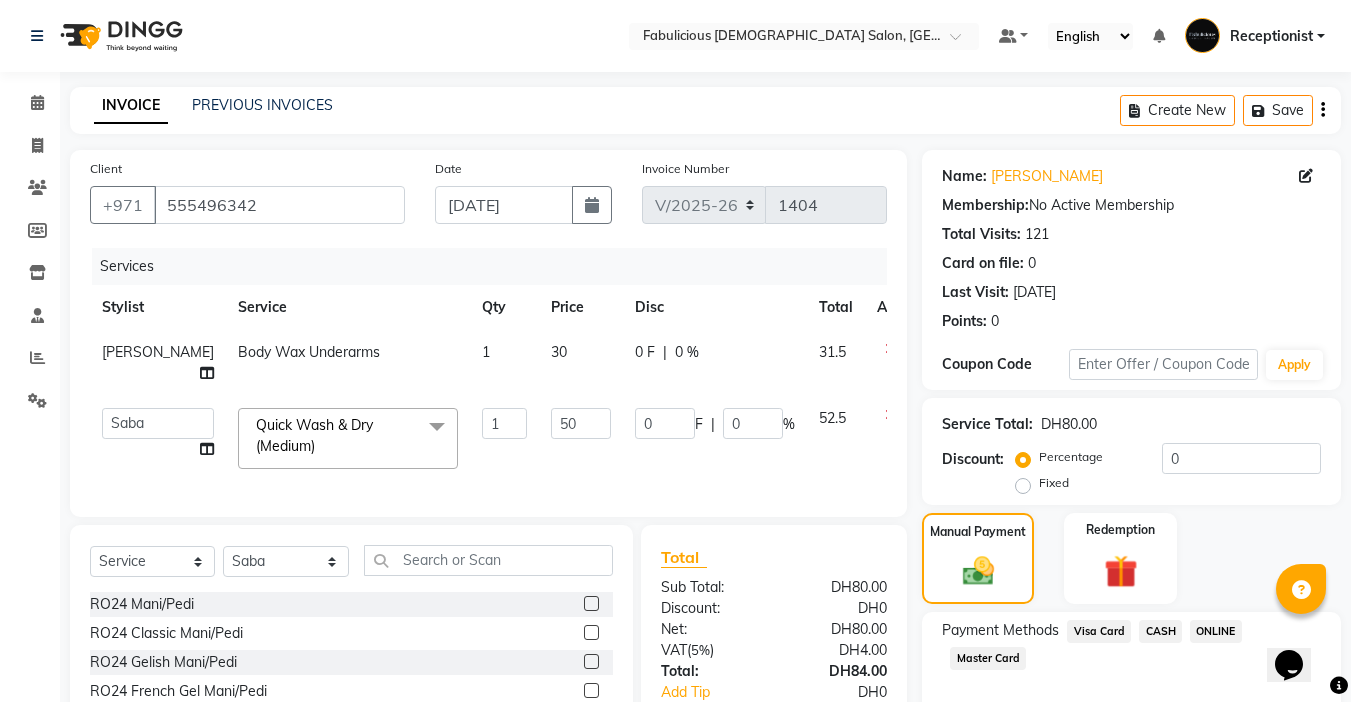 drag, startPoint x: 1038, startPoint y: 465, endPoint x: 982, endPoint y: 517, distance: 76.41989 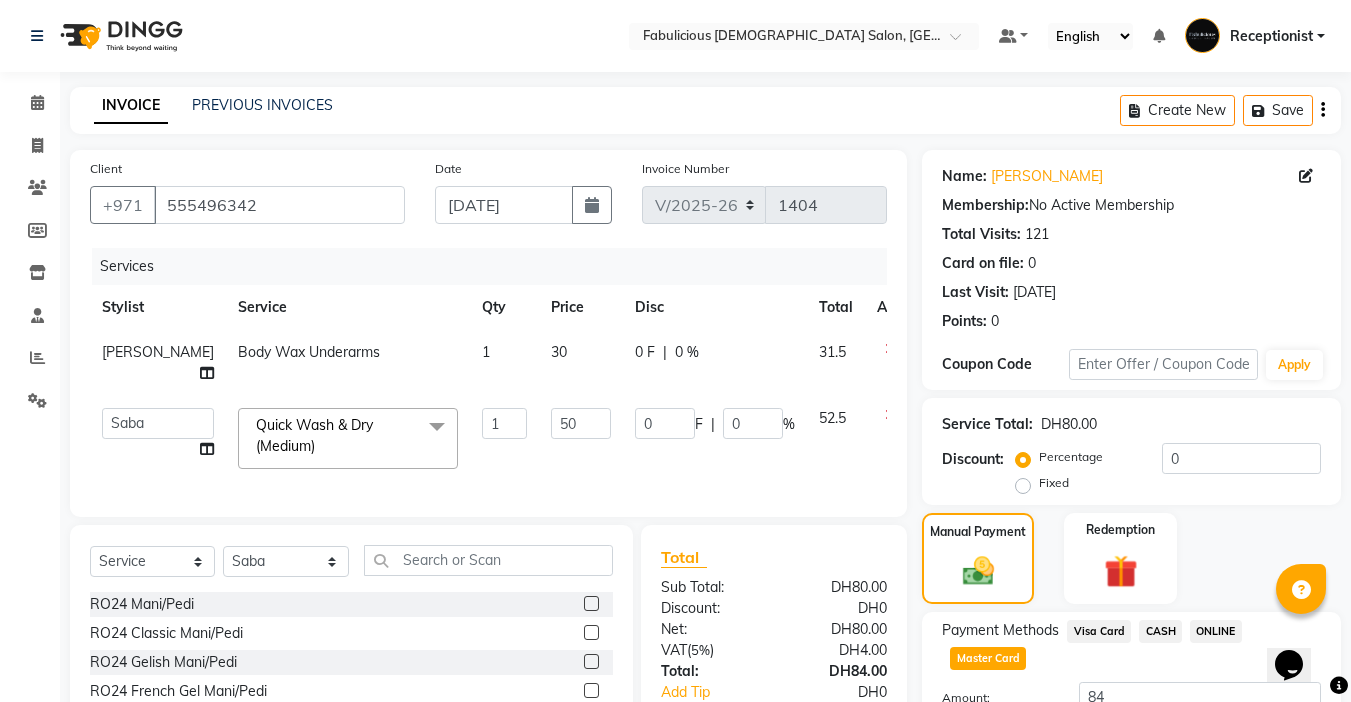 scroll, scrollTop: 142, scrollLeft: 0, axis: vertical 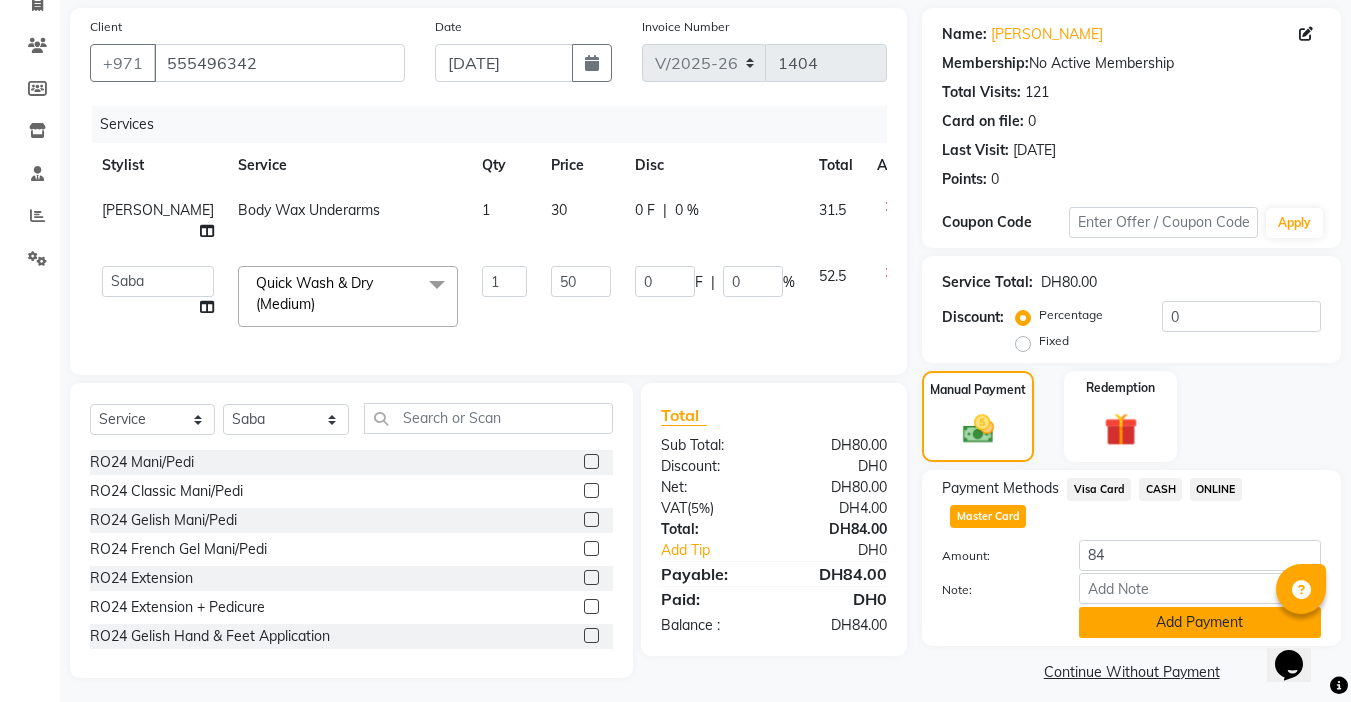 click on "Add Payment" 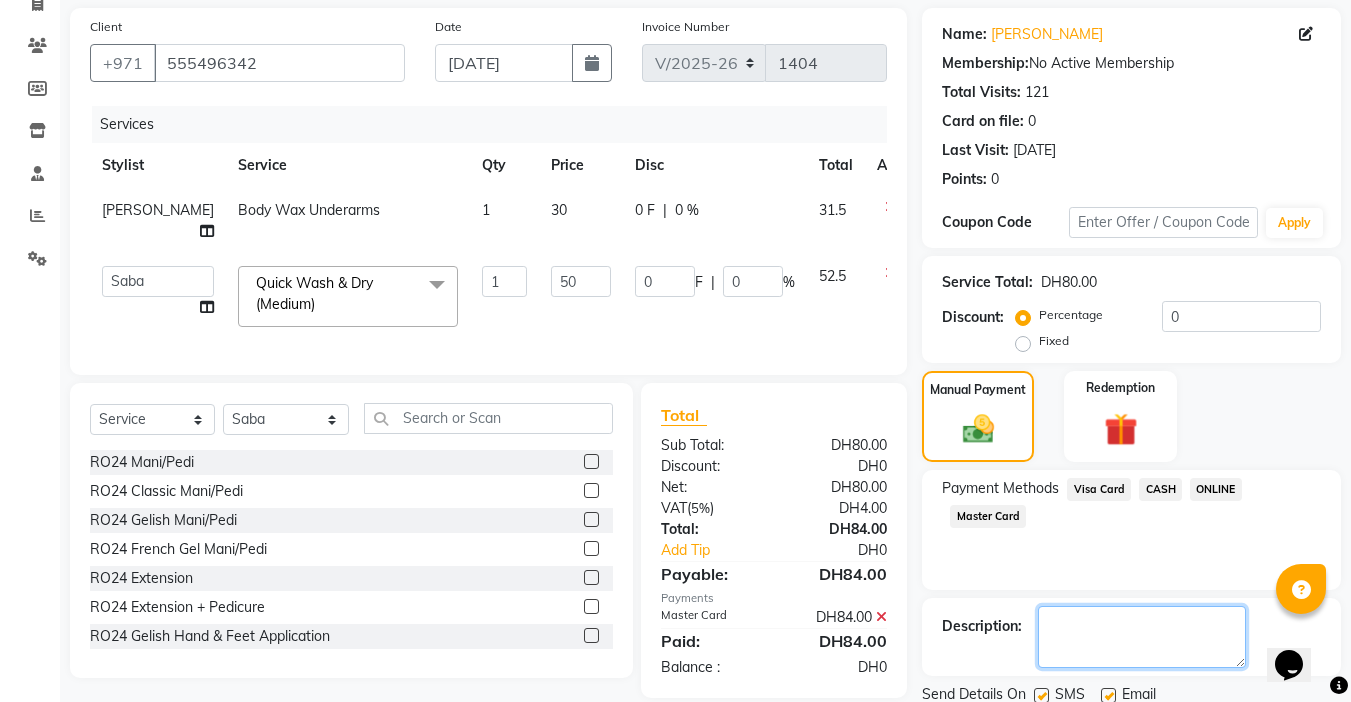 click on "Name: [PERSON_NAME]  Membership:  No Active Membership  Total Visits:  121 Card on file:  0 Last Visit:   [DATE] Points:   0  Coupon Code Apply Service Total:  DH80.00  Discount:  Percentage   Fixed  0 Manual Payment Redemption Payment Methods  Visa Card   CASH   ONLINE   Master Card  Description:                  Send Details On SMS Email  Checkout" 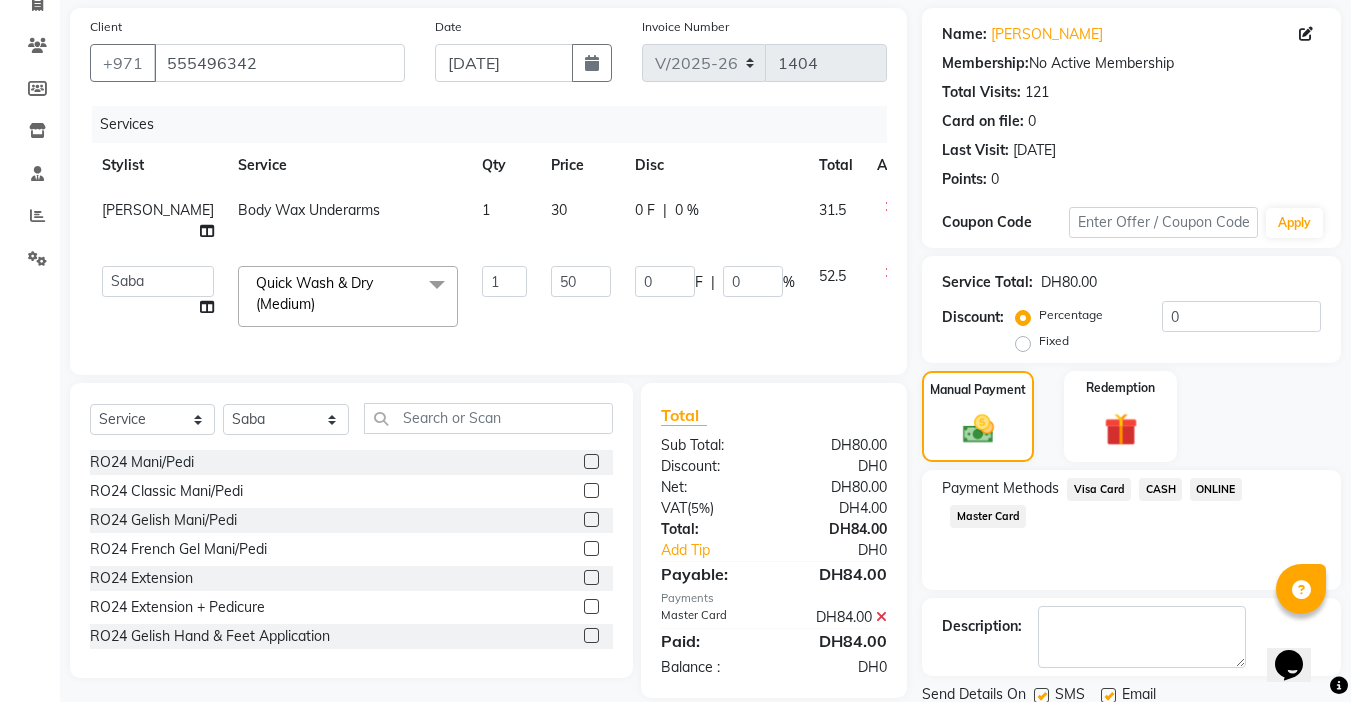 click on "Checkout" 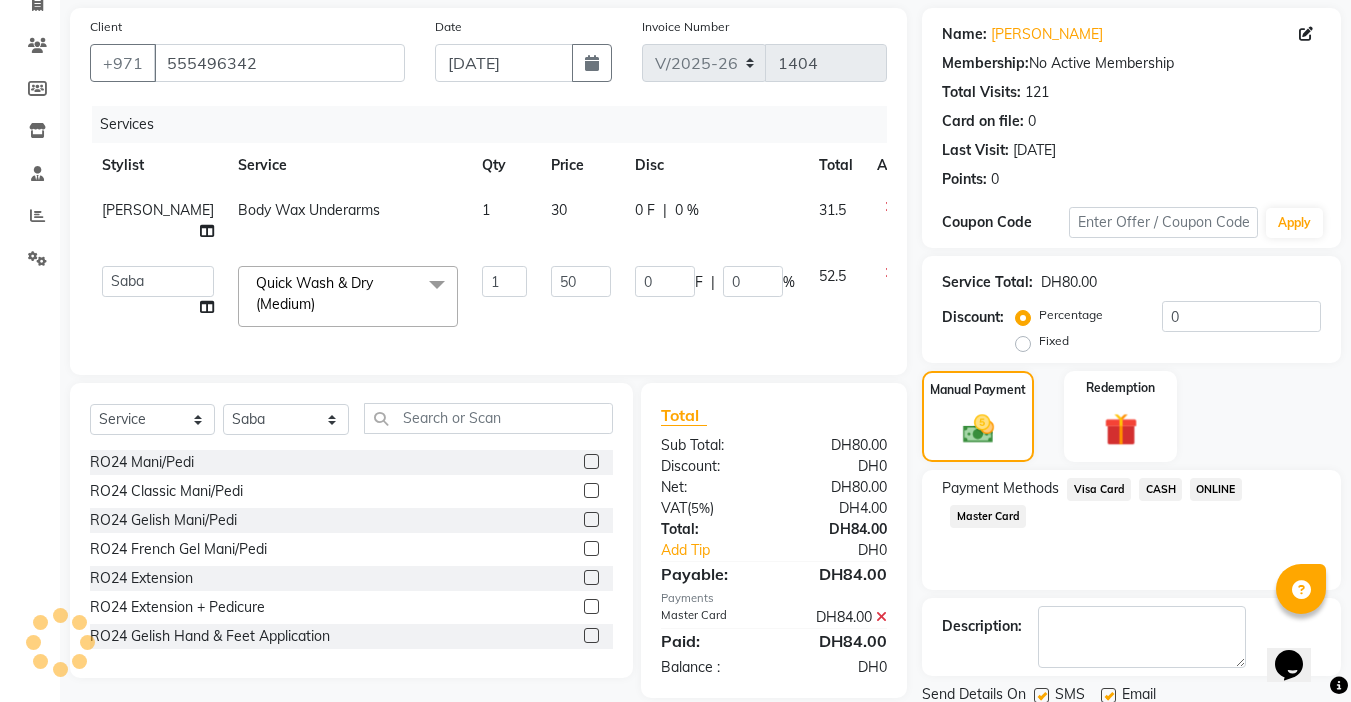 scroll, scrollTop: 214, scrollLeft: 0, axis: vertical 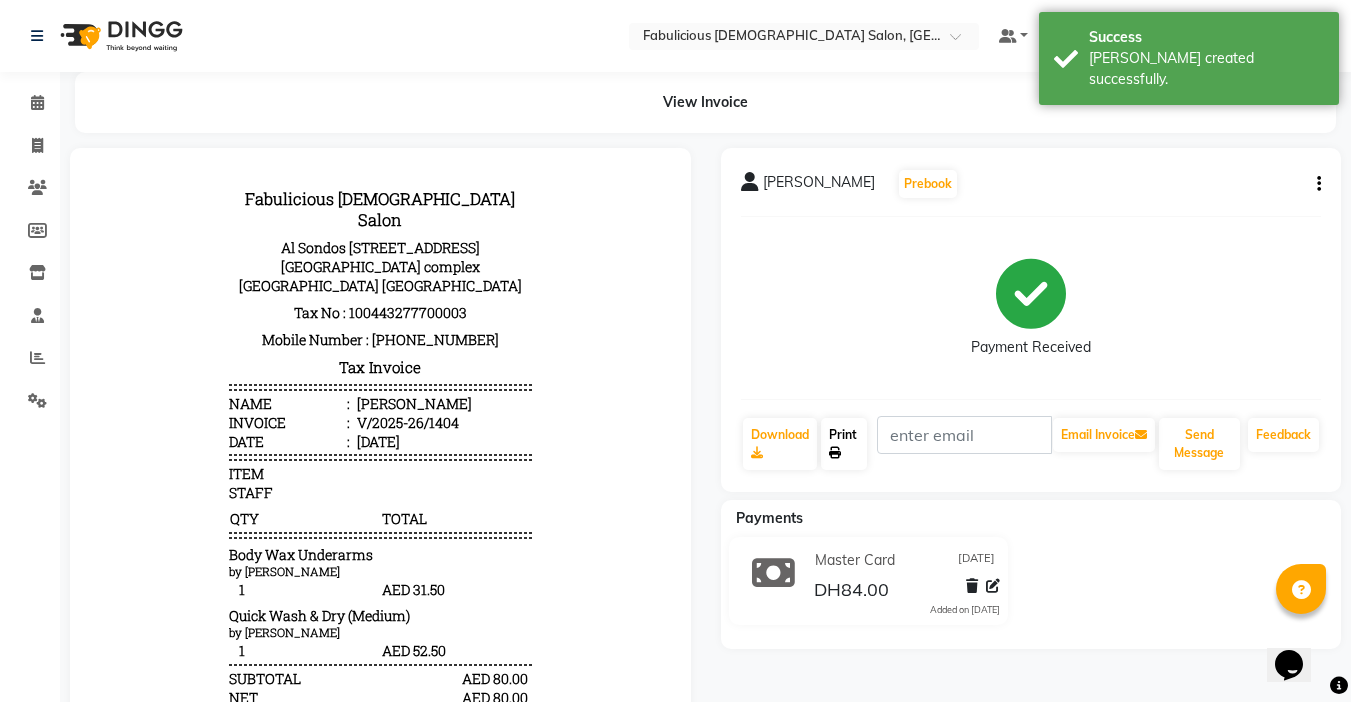 click on "Print" 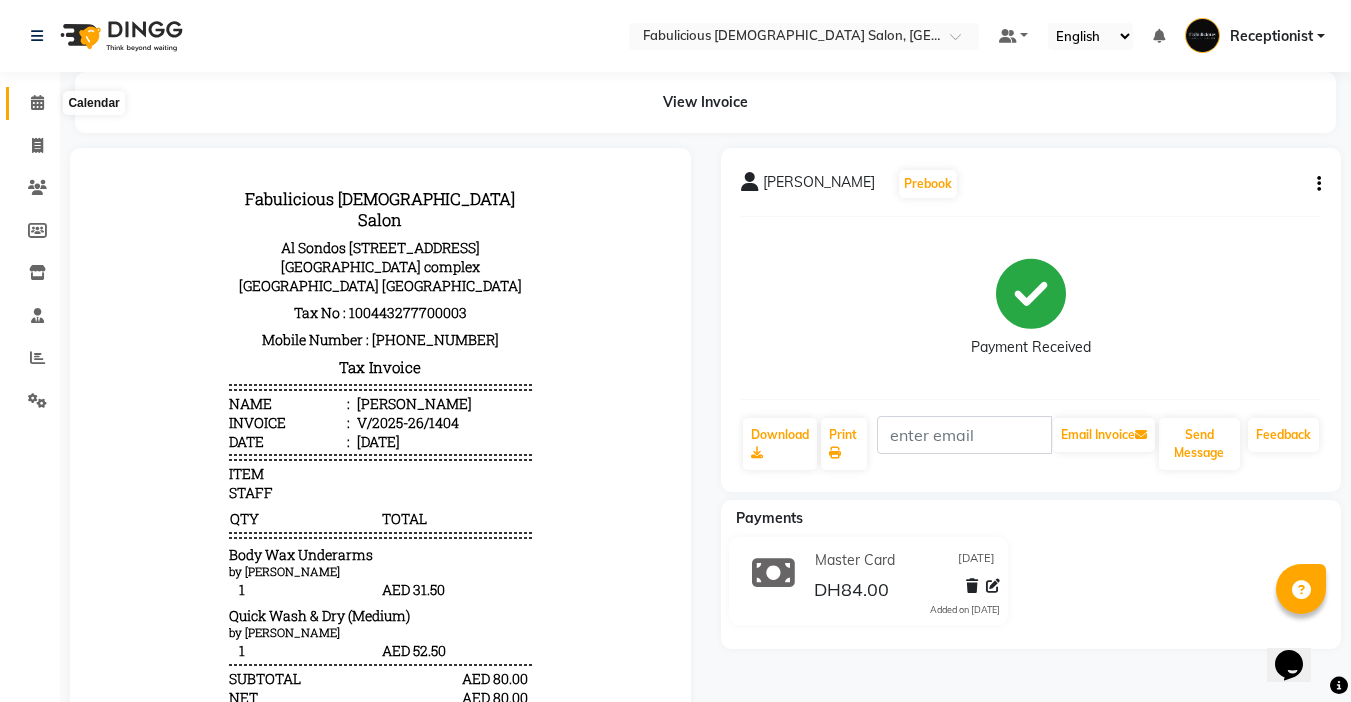 click 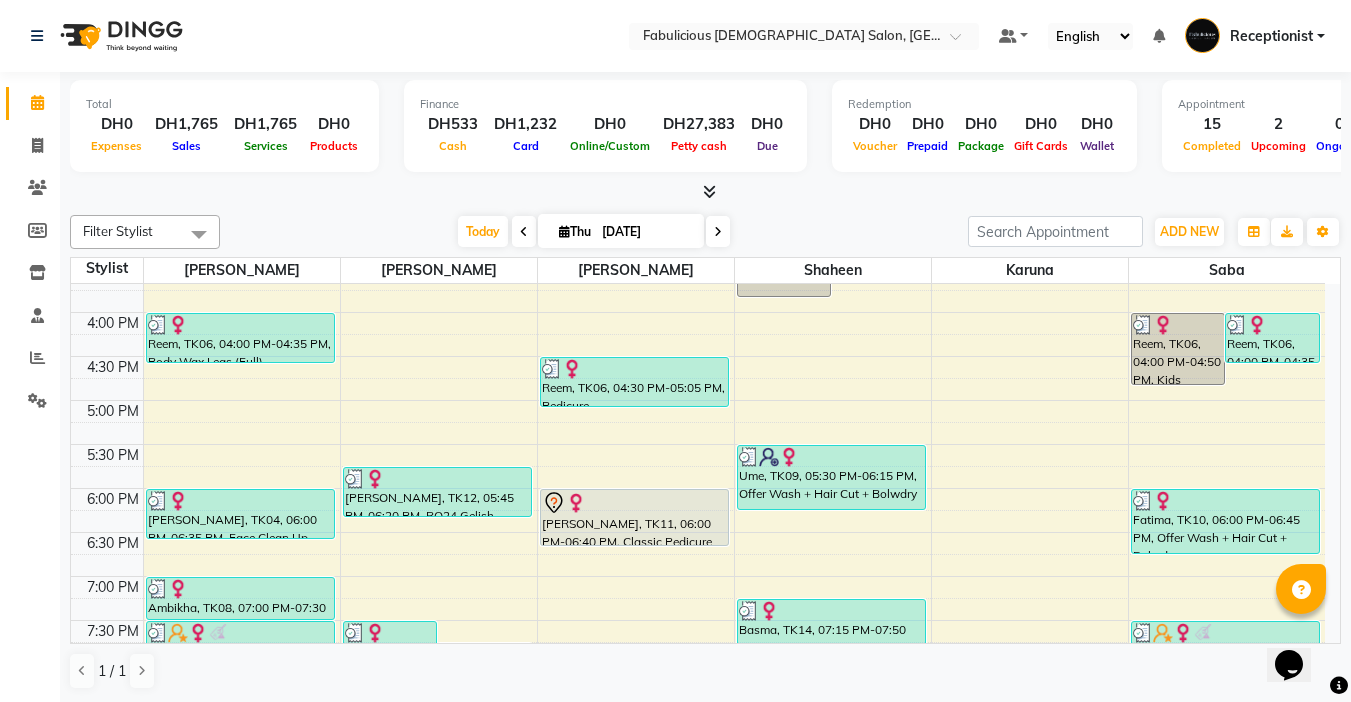 scroll, scrollTop: 560, scrollLeft: 0, axis: vertical 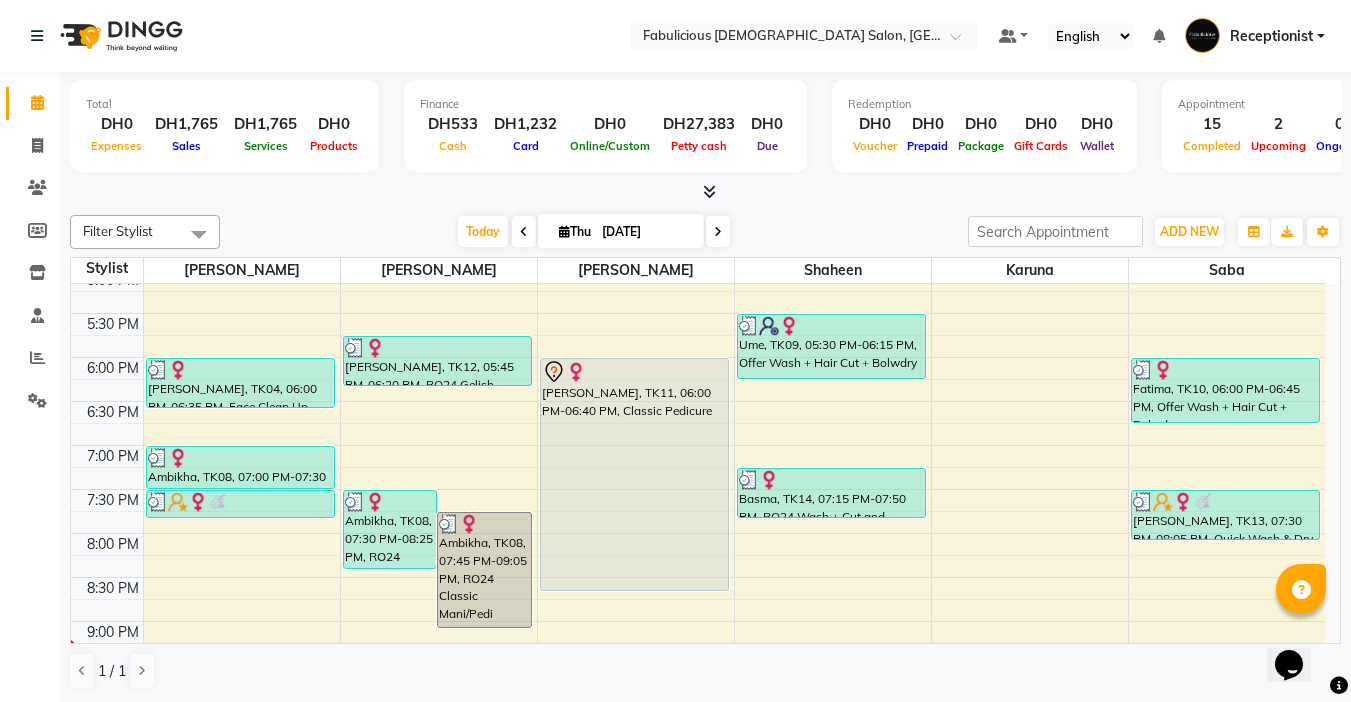 drag, startPoint x: 621, startPoint y: 571, endPoint x: 1261, endPoint y: 349, distance: 677.4098 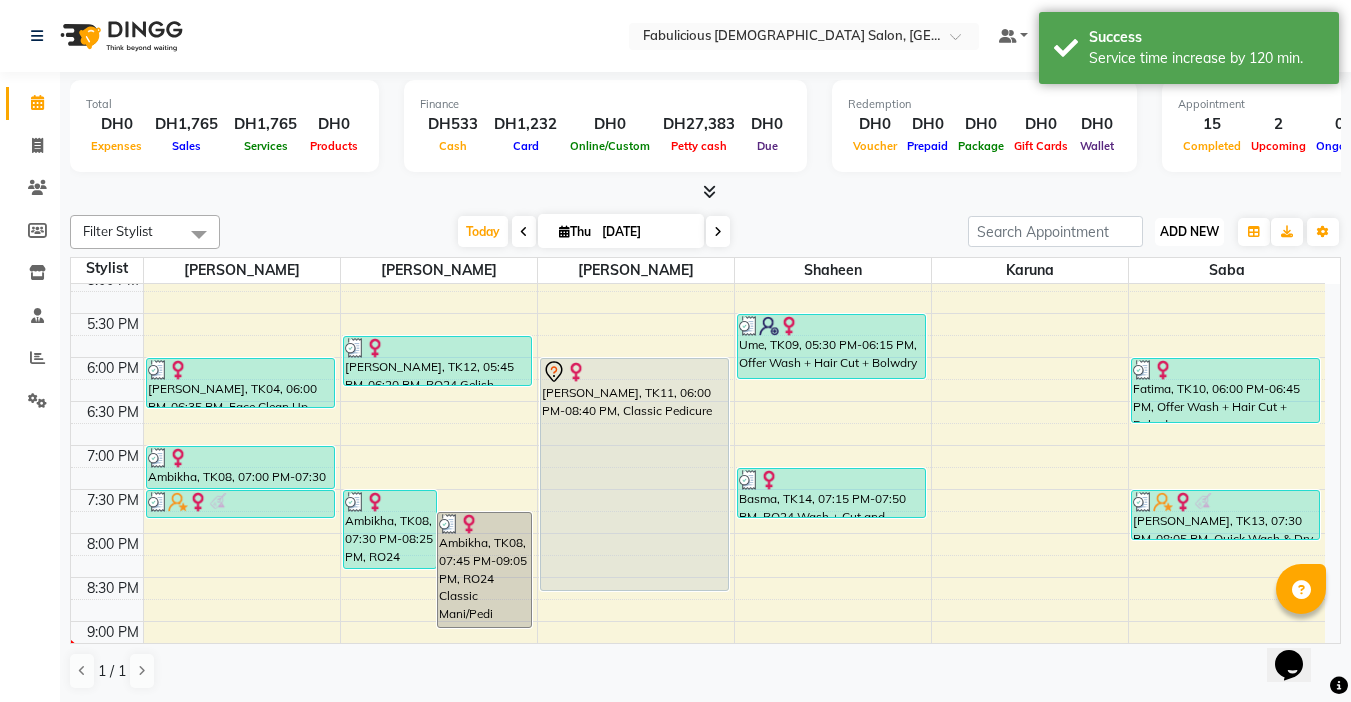 click on "ADD NEW" at bounding box center (1189, 231) 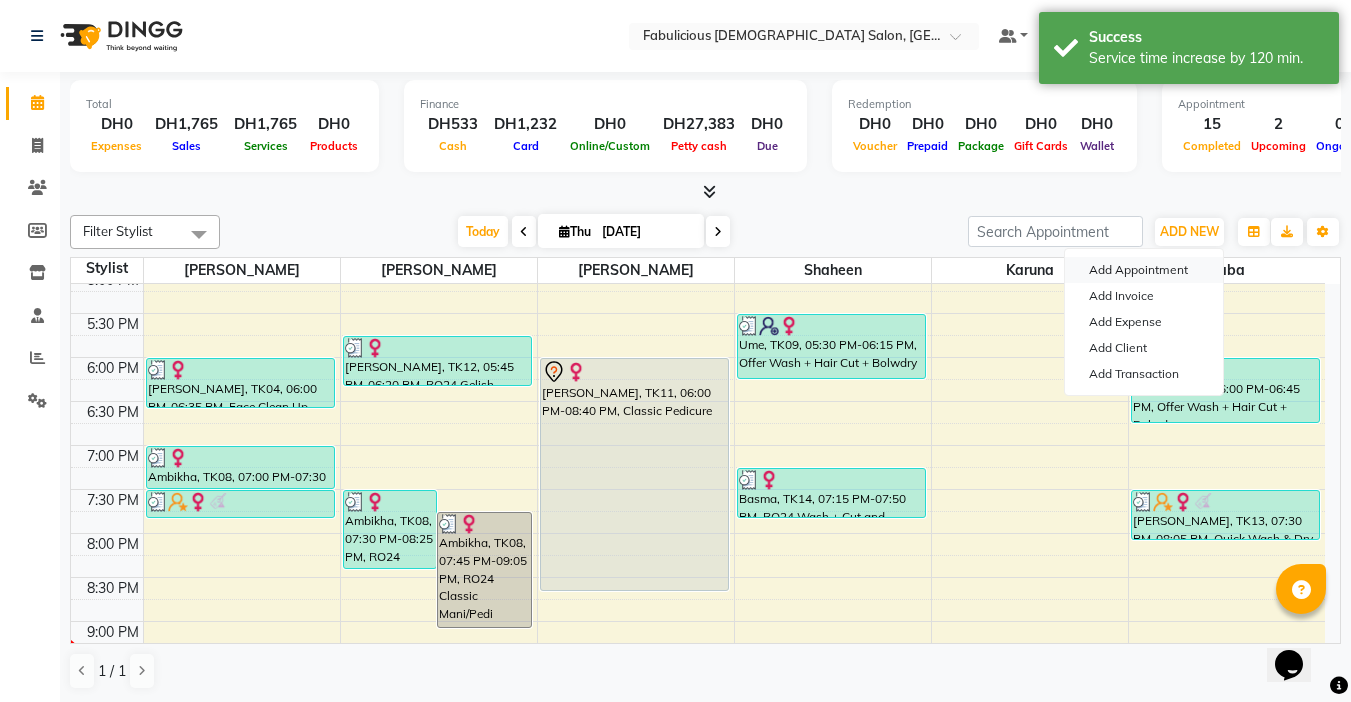 click on "Add Appointment" at bounding box center [1144, 270] 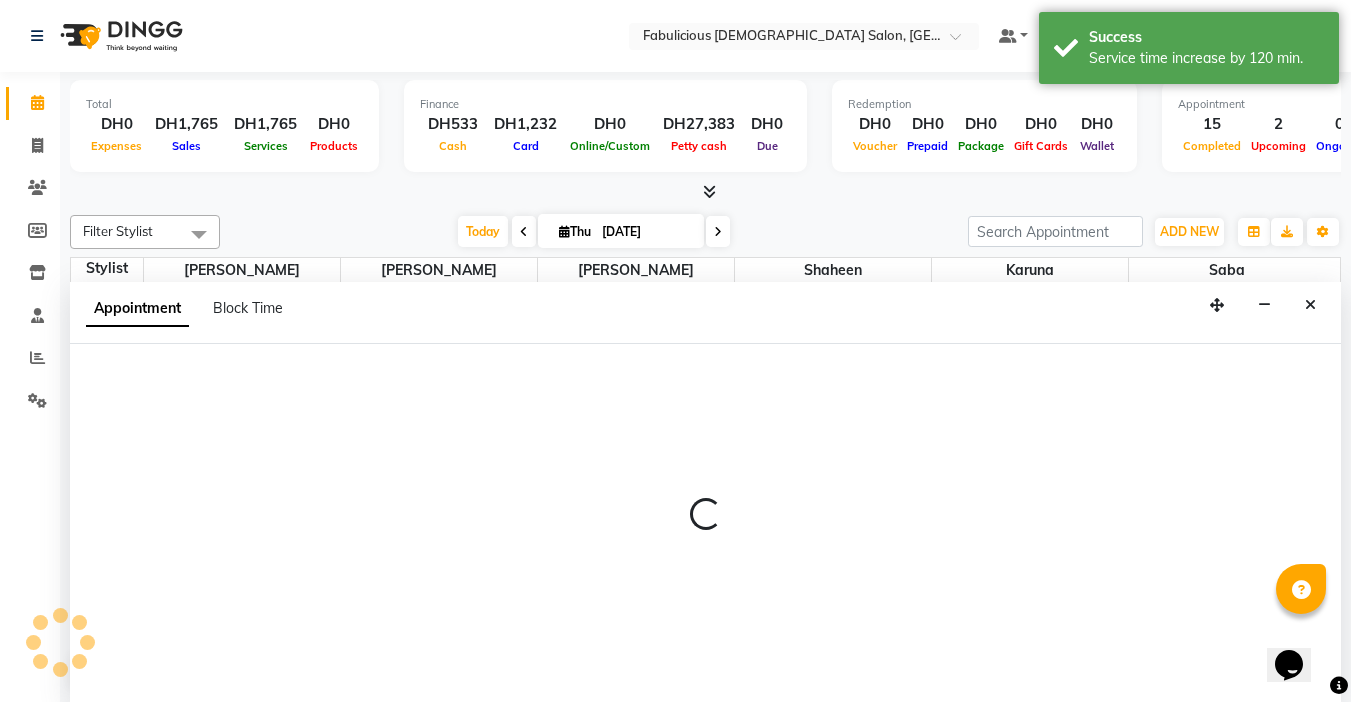 select on "600" 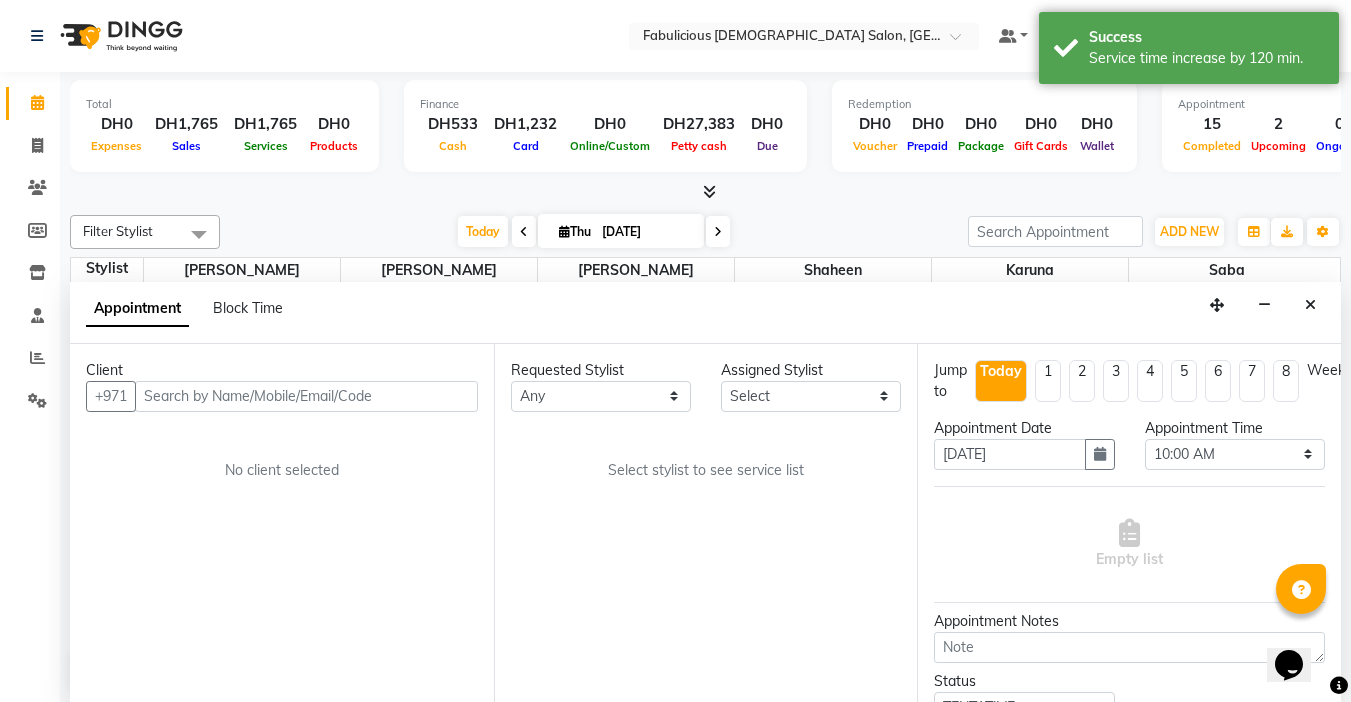 scroll, scrollTop: 1, scrollLeft: 0, axis: vertical 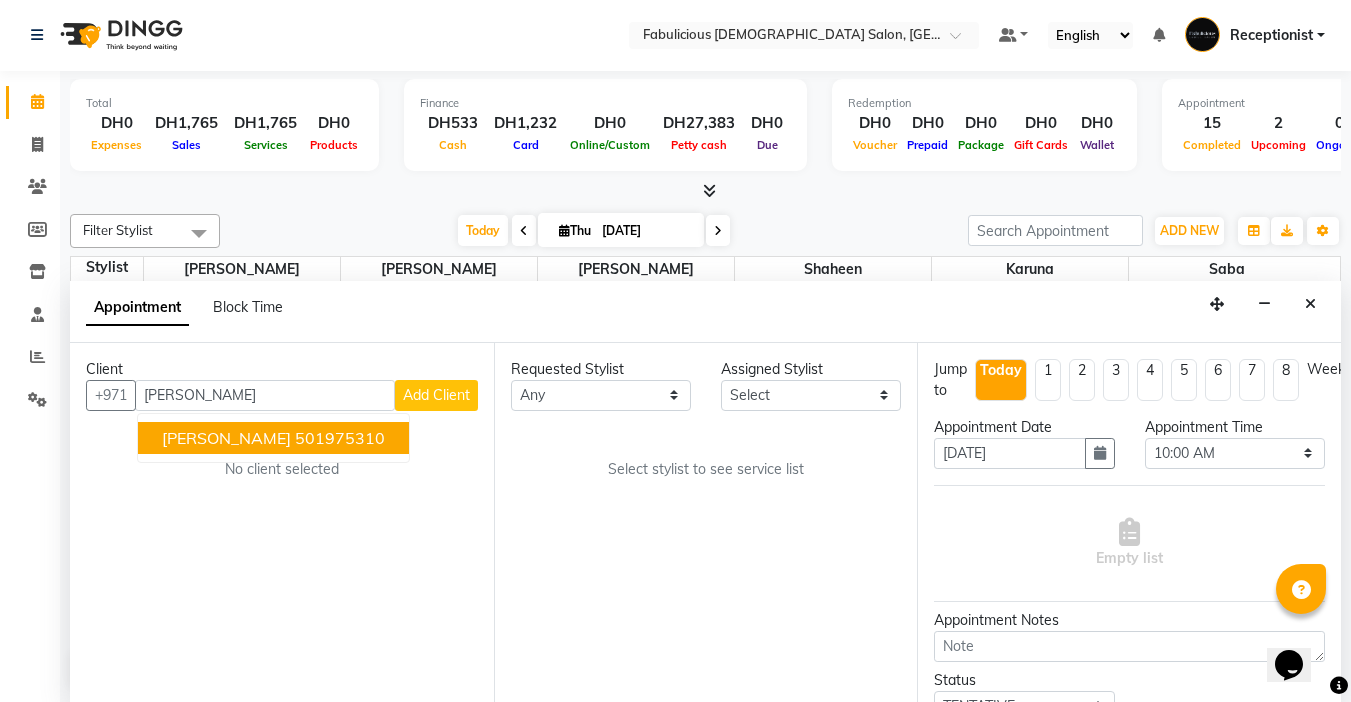 click on "[PERSON_NAME]  501975310" at bounding box center (273, 438) 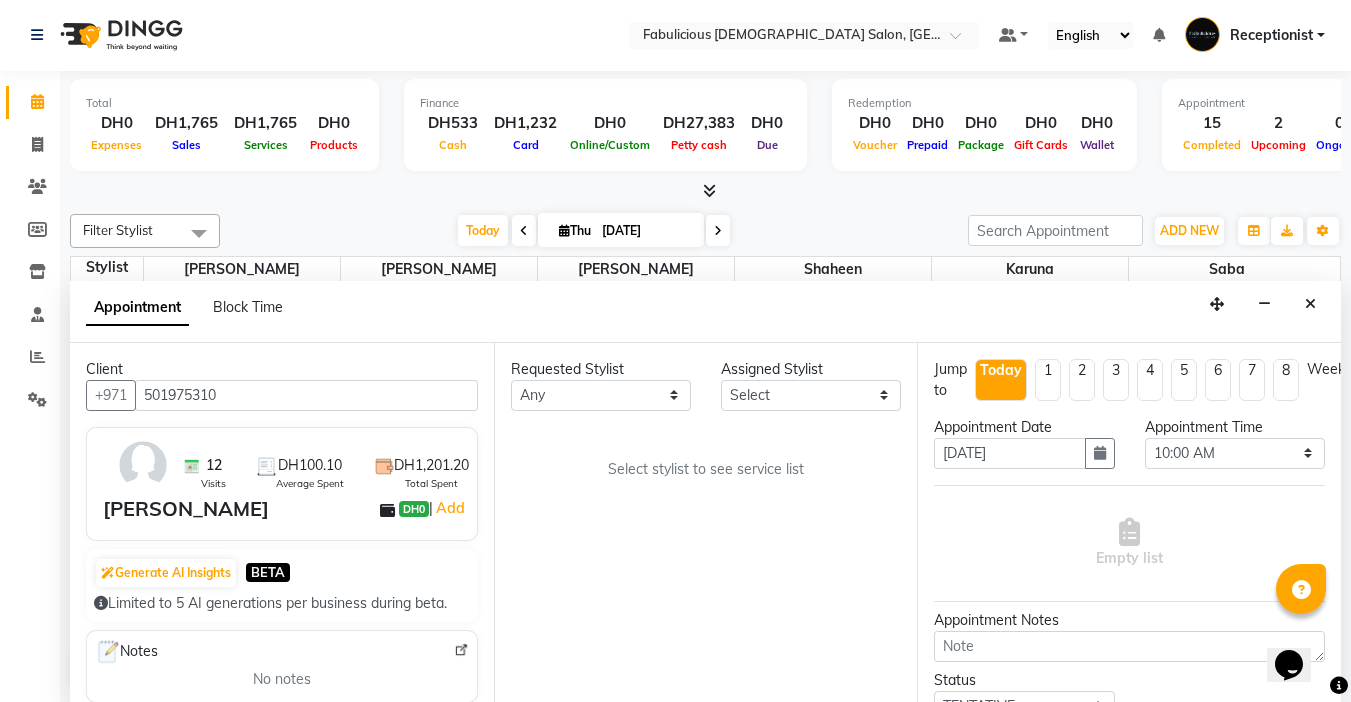 type on "501975310" 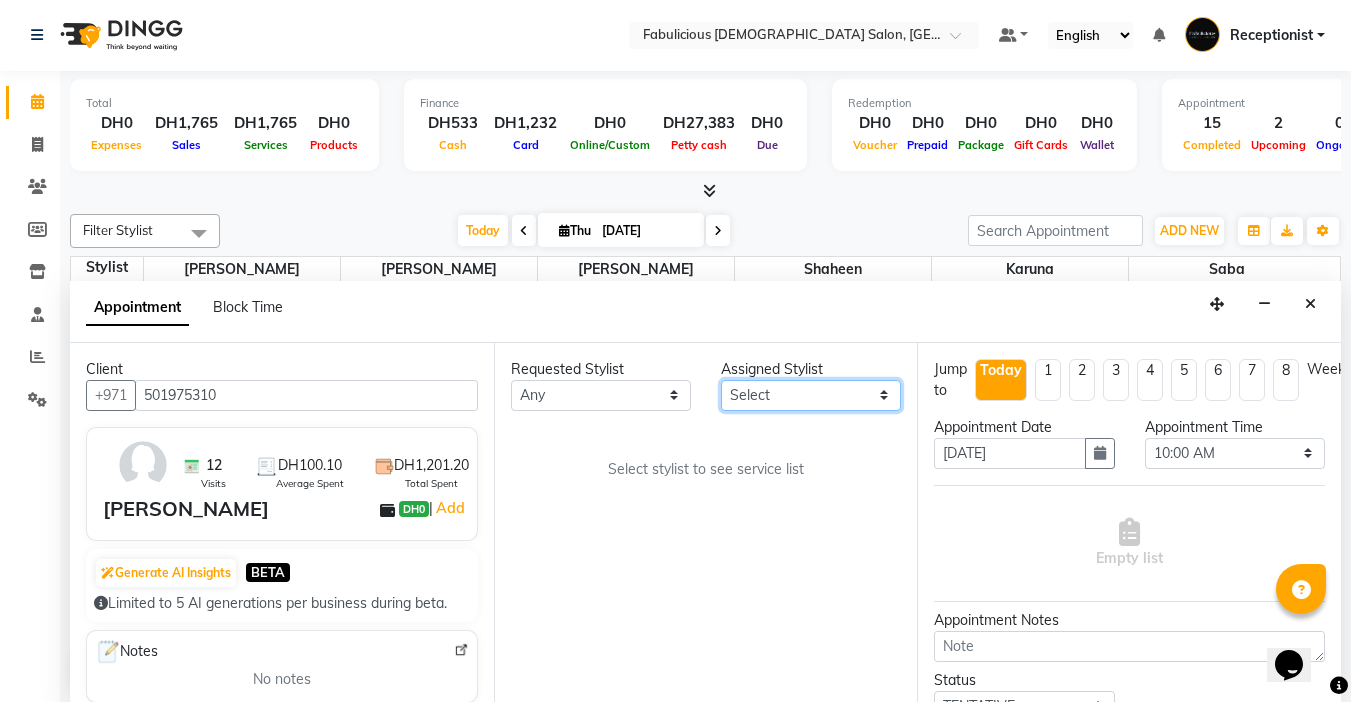 click on "Select [PERSON_NAME] [PERSON_NAME]  [PERSON_NAME] [PERSON_NAME]" at bounding box center (811, 395) 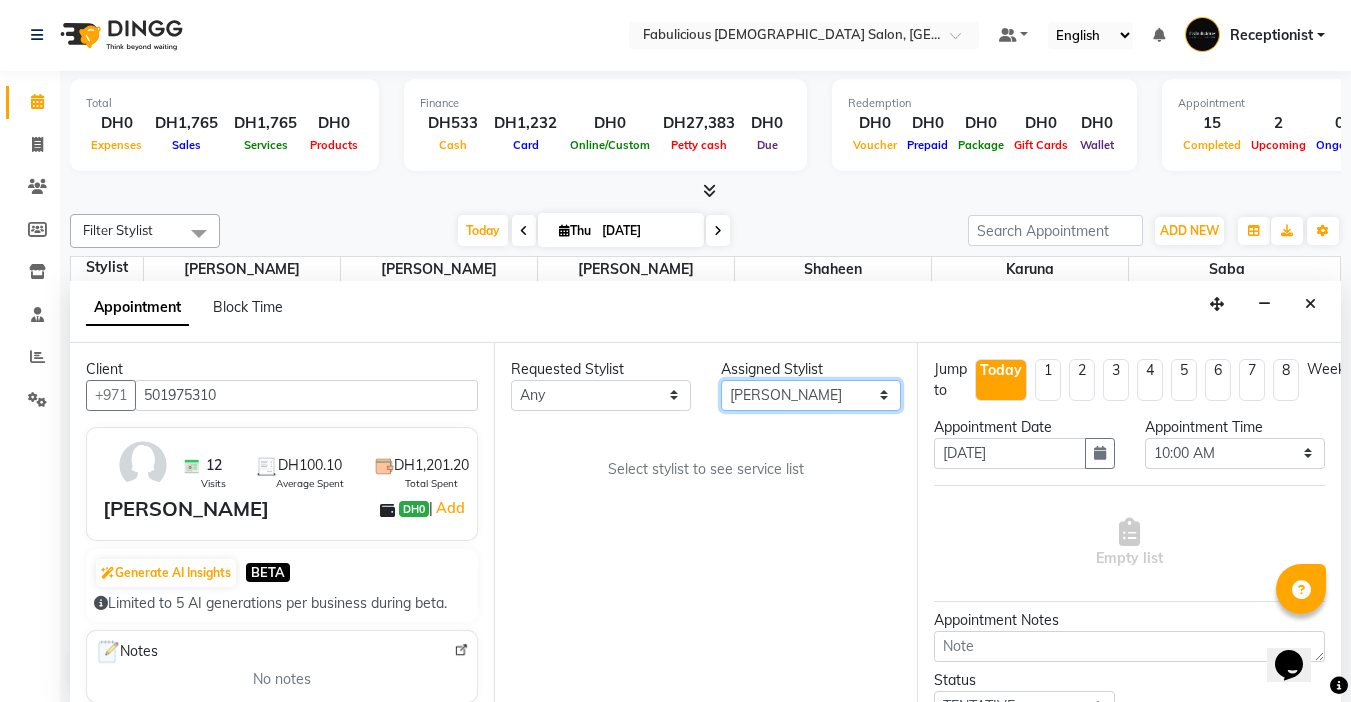 click on "Select [PERSON_NAME] [PERSON_NAME]  [PERSON_NAME] [PERSON_NAME]" at bounding box center (811, 395) 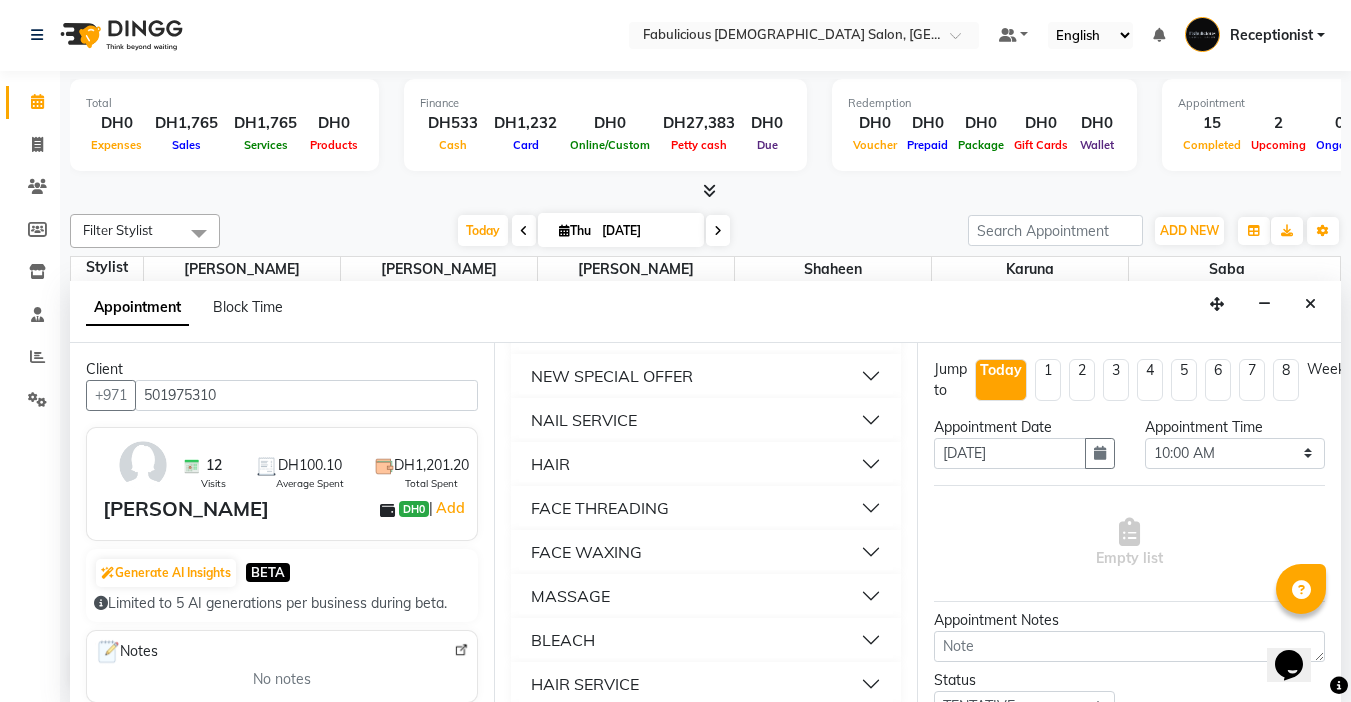 scroll, scrollTop: 1300, scrollLeft: 0, axis: vertical 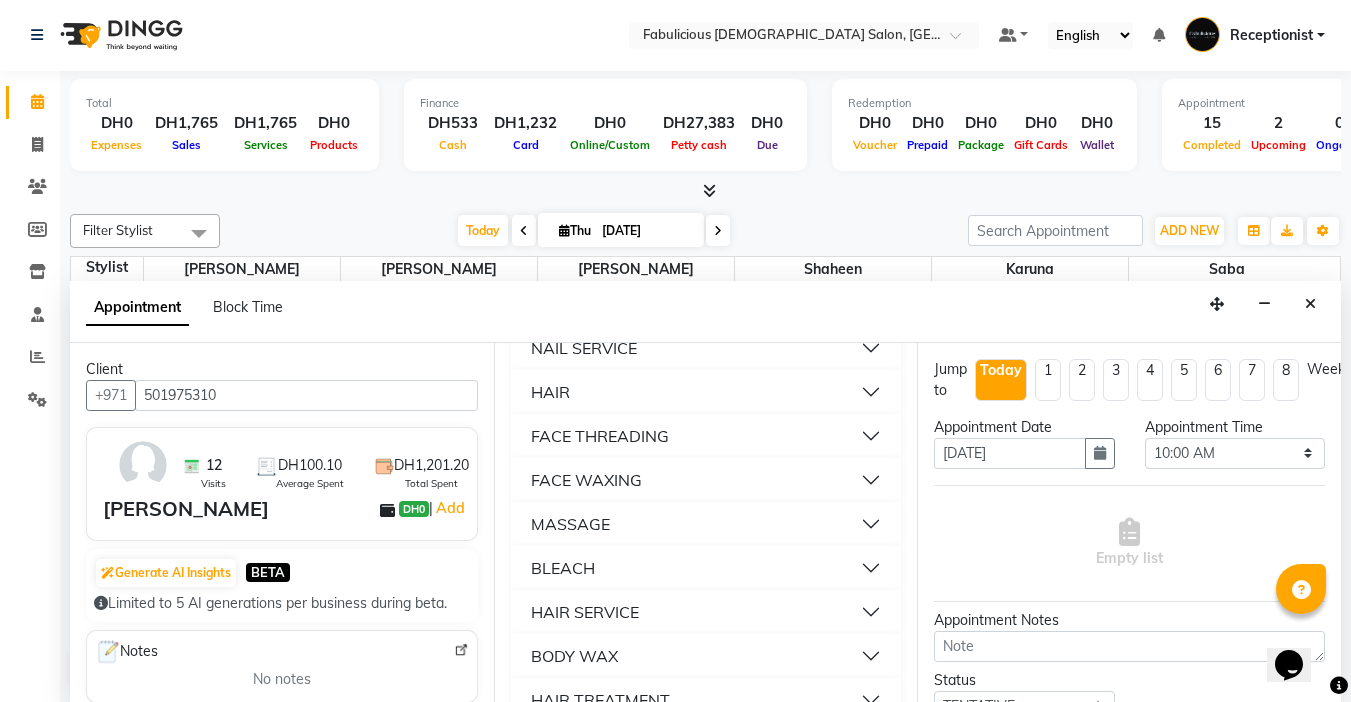 click on "FACE THREADING" at bounding box center (600, 436) 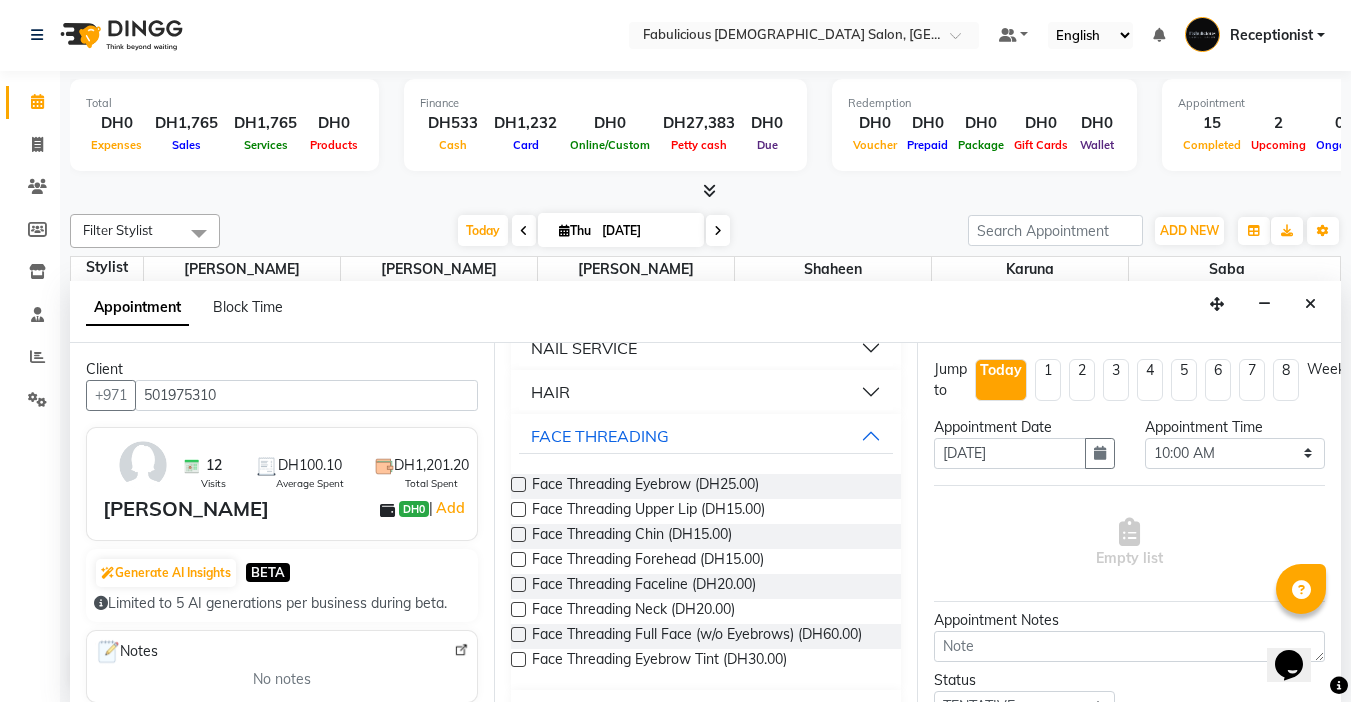 click at bounding box center [518, 484] 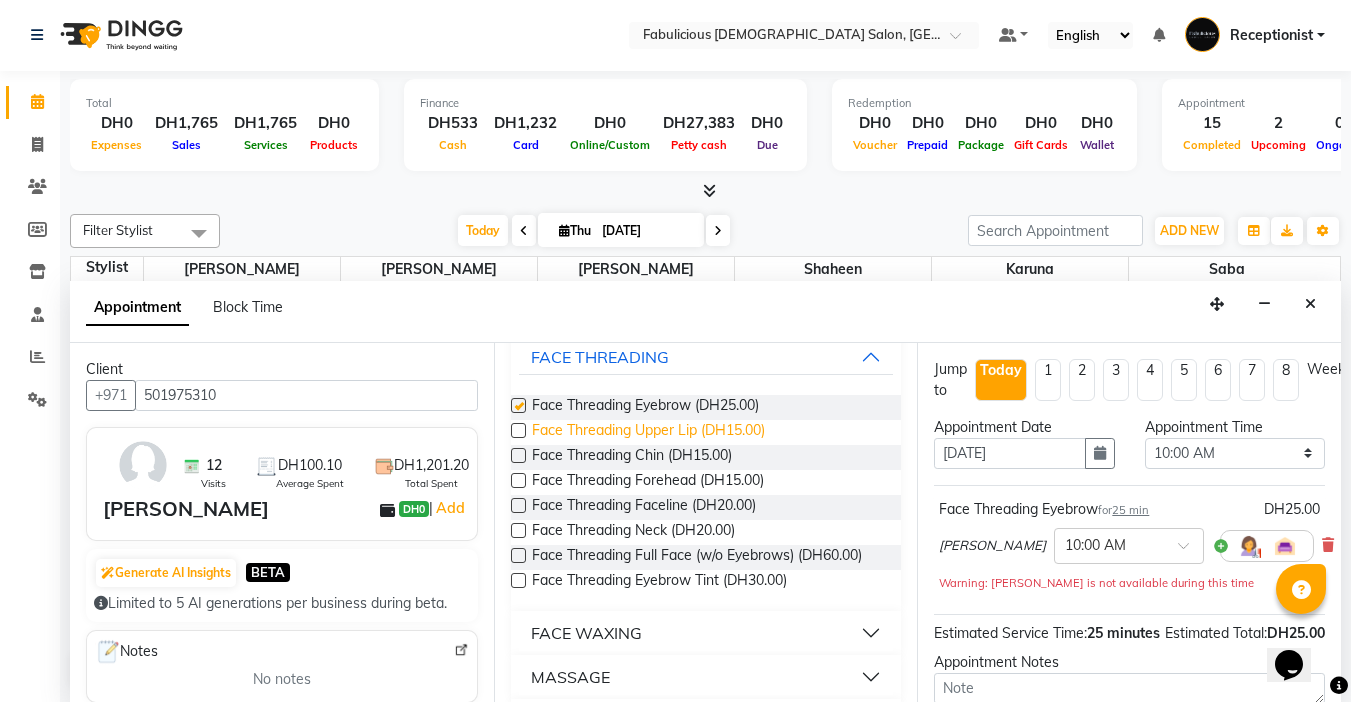 checkbox on "false" 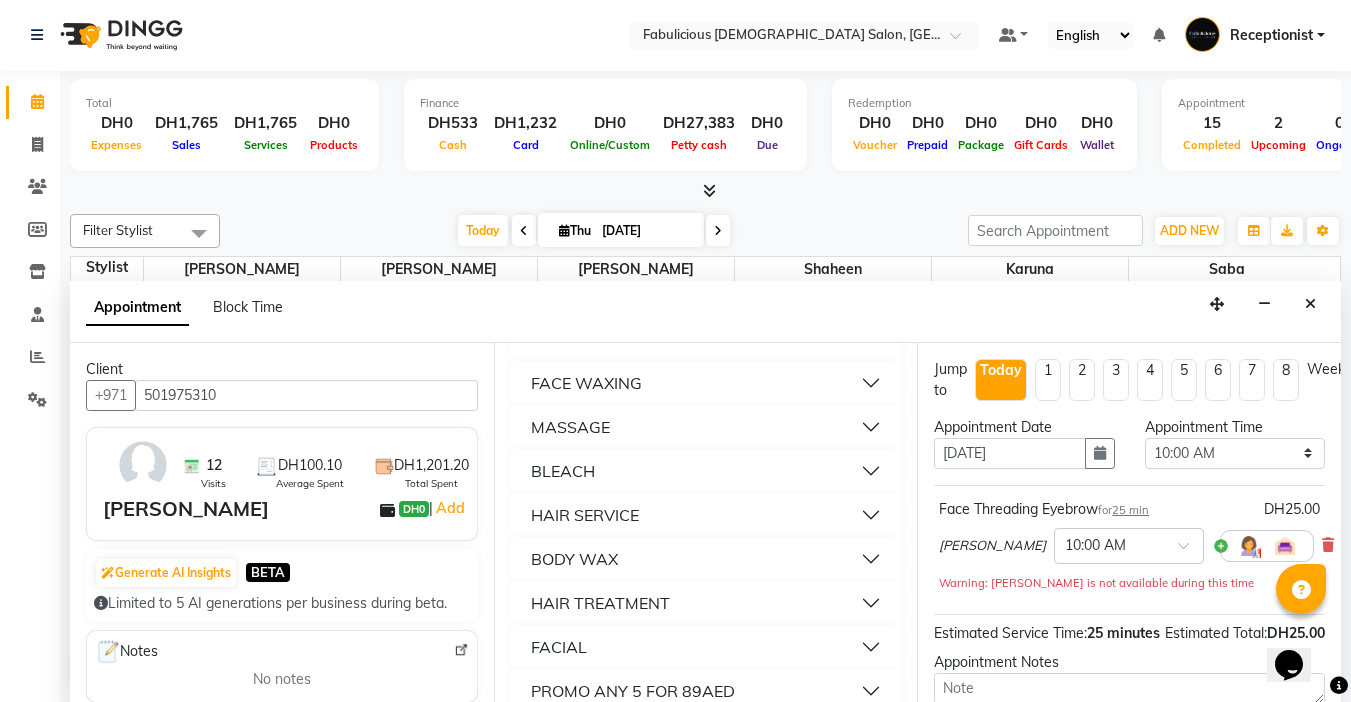 scroll, scrollTop: 1700, scrollLeft: 0, axis: vertical 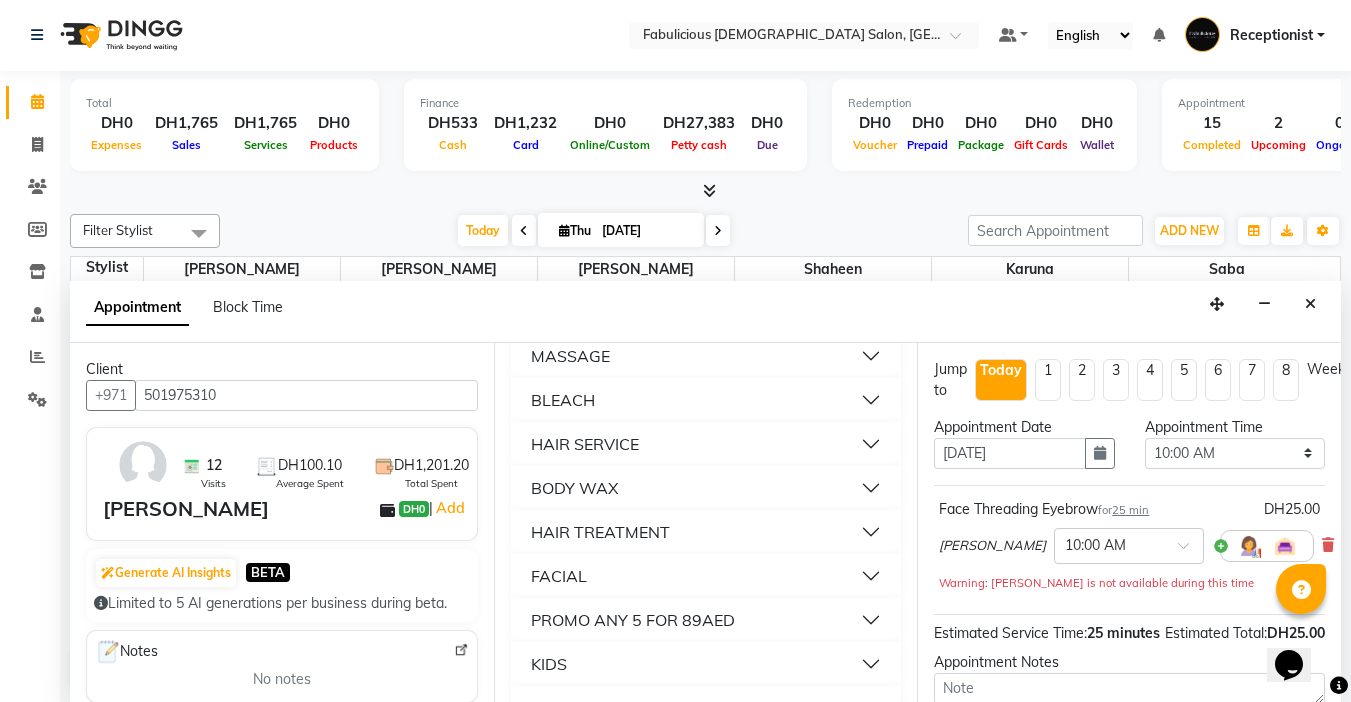 drag, startPoint x: 570, startPoint y: 375, endPoint x: 635, endPoint y: 402, distance: 70.38466 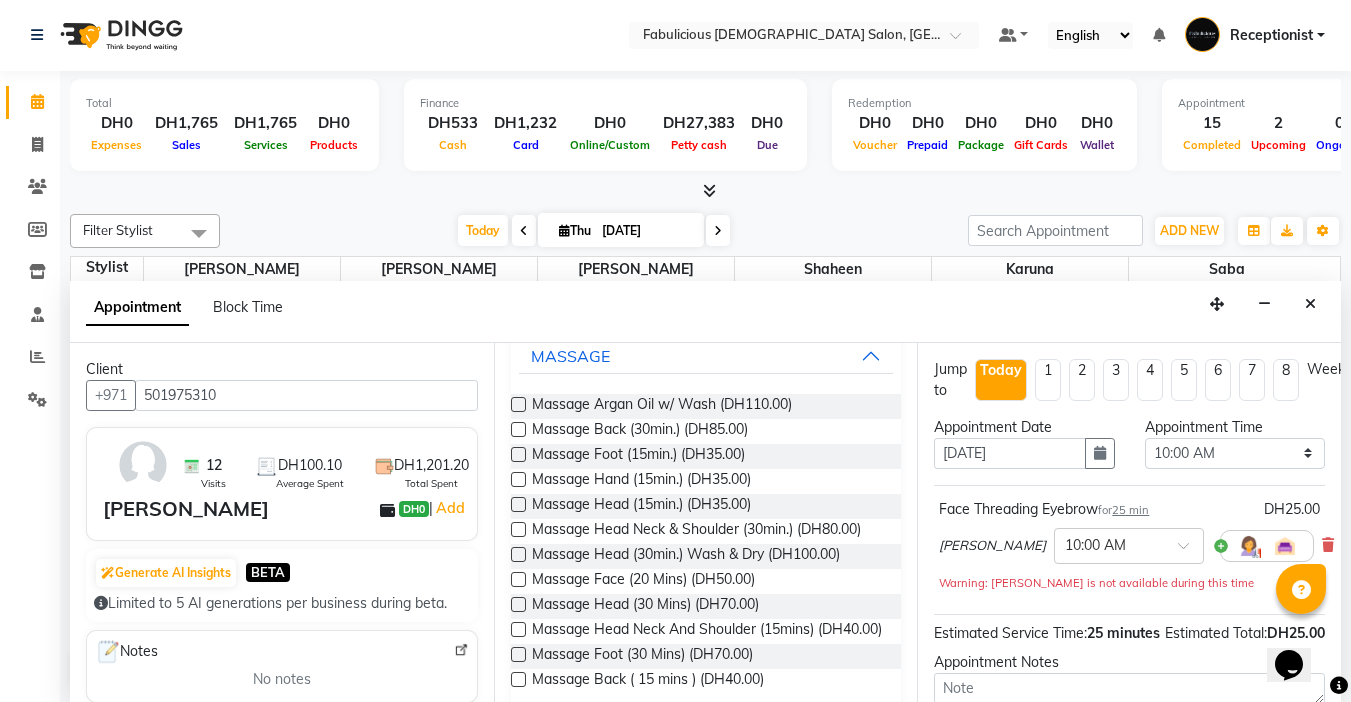 click at bounding box center [518, 529] 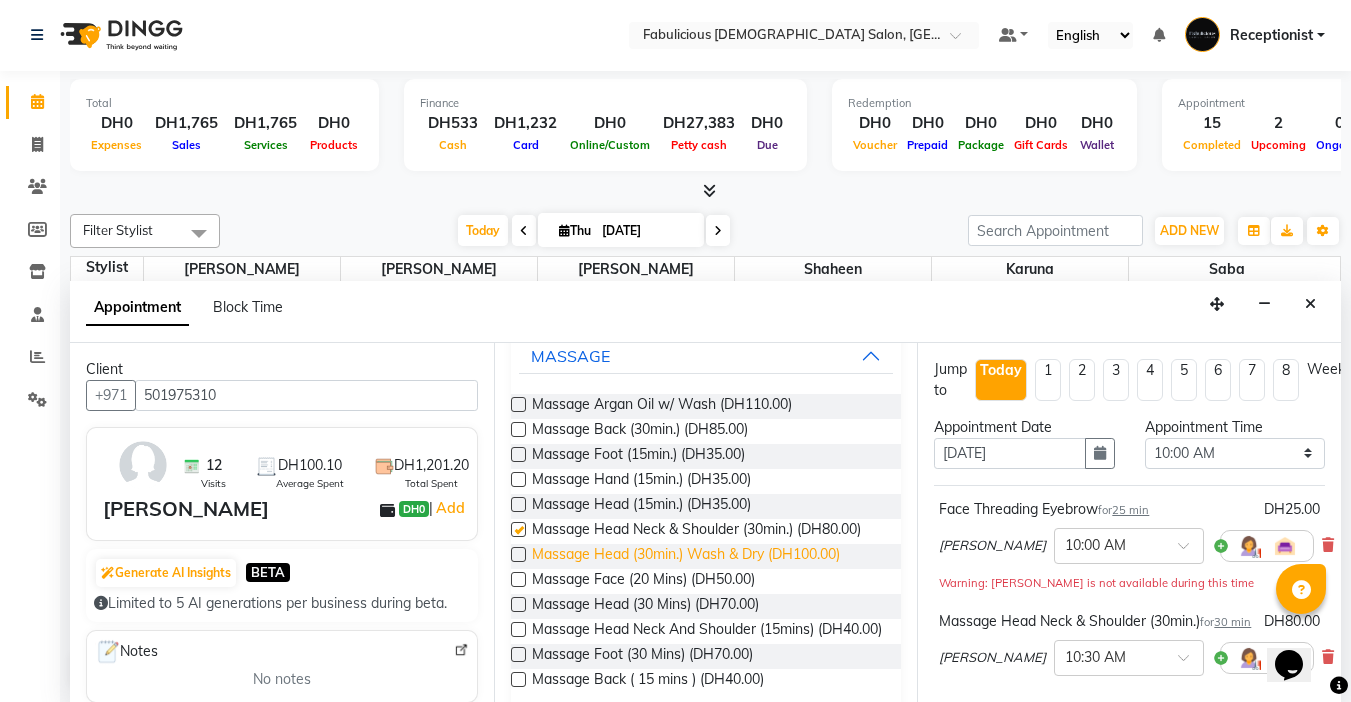 checkbox on "false" 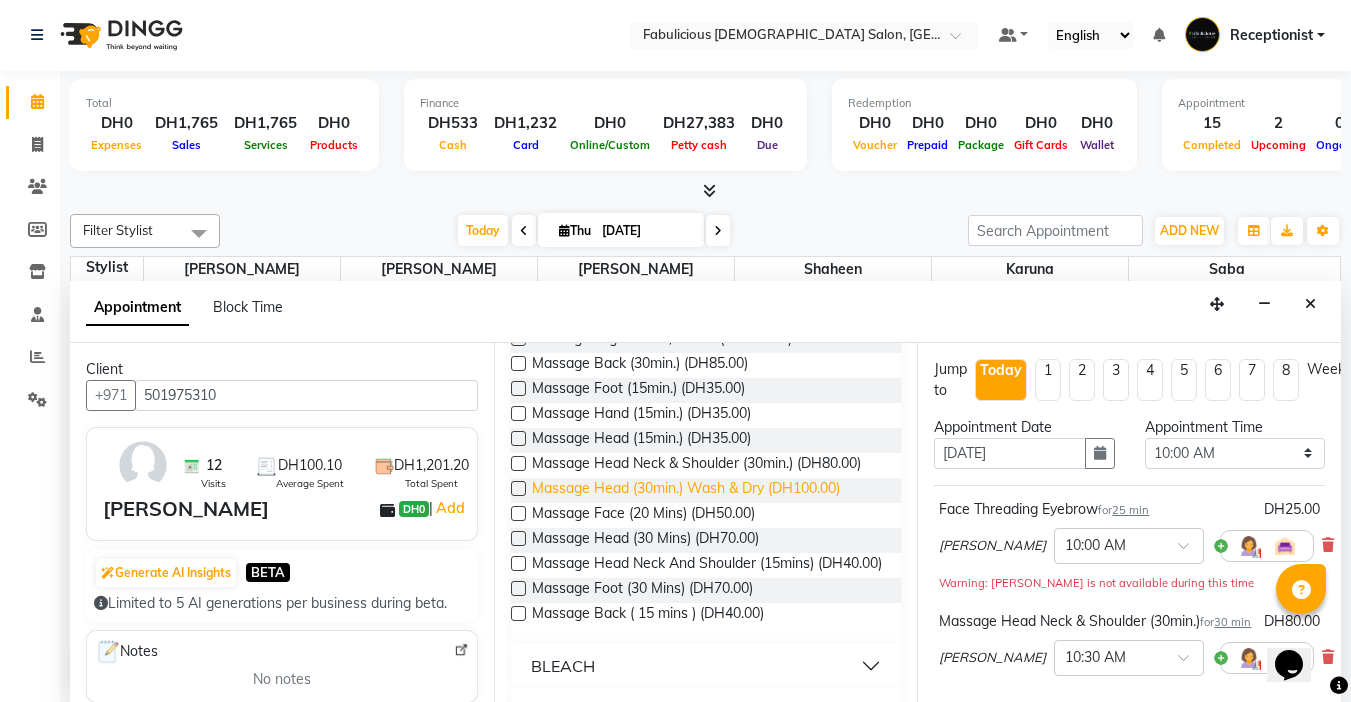 scroll, scrollTop: 1800, scrollLeft: 0, axis: vertical 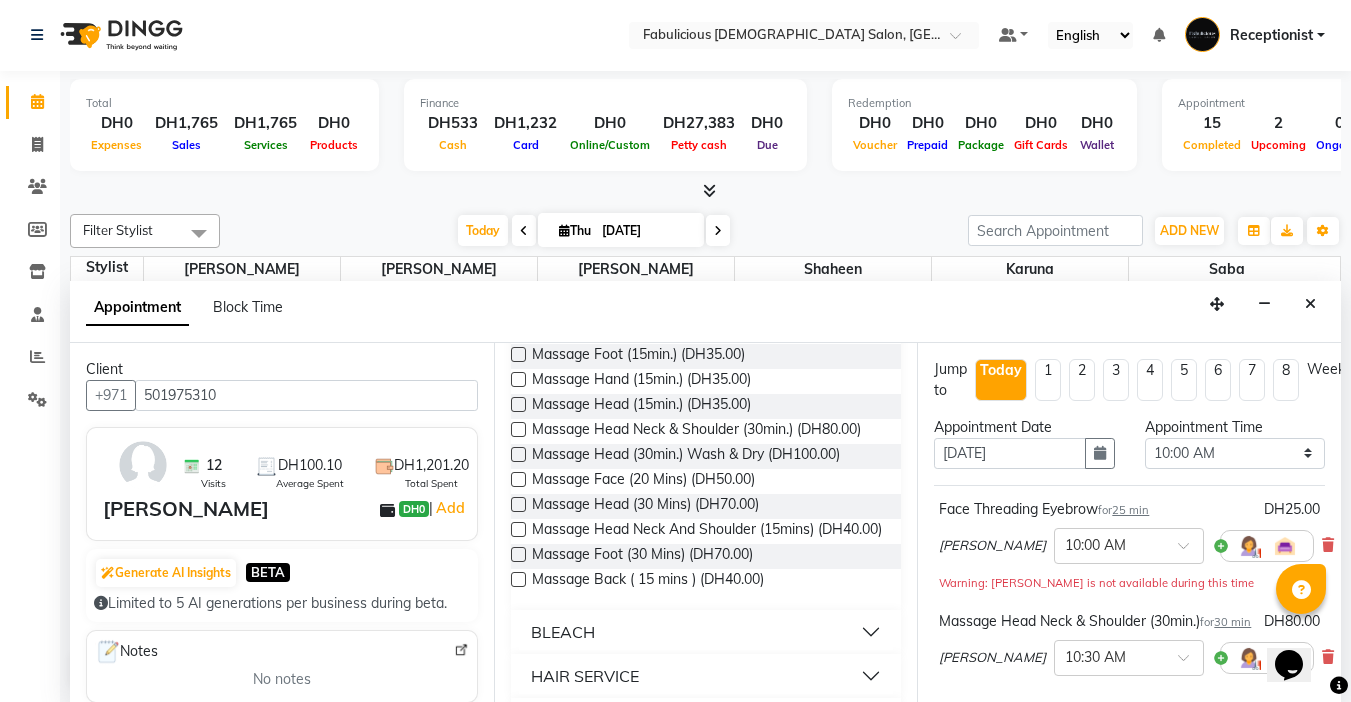 click at bounding box center [518, 354] 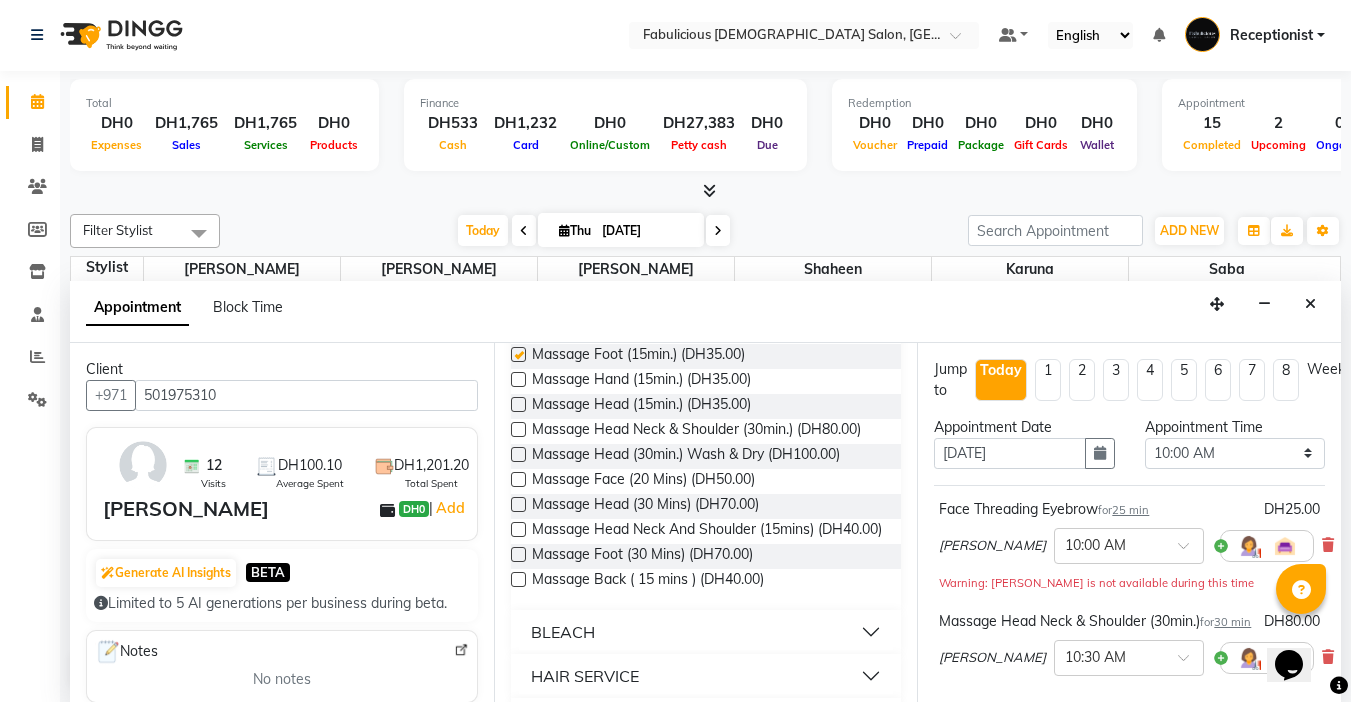 checkbox on "false" 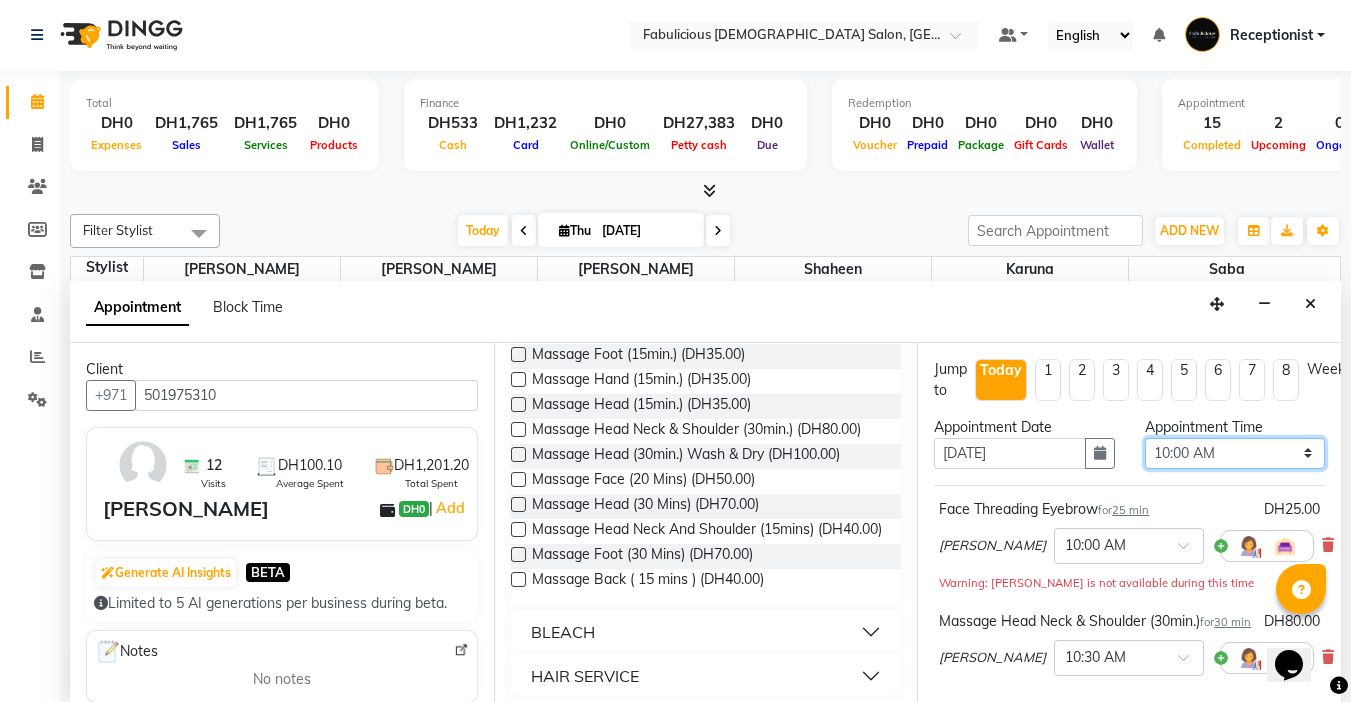 click on "Select 10:00 AM 10:15 AM 10:30 AM 10:45 AM 11:00 AM 11:15 AM 11:30 AM 11:45 AM 12:00 PM 12:15 PM 12:30 PM 12:45 PM 01:00 PM 01:15 PM 01:30 PM 01:45 PM 02:00 PM 02:15 PM 02:30 PM 02:45 PM 03:00 PM 03:15 PM 03:30 PM 03:45 PM 04:00 PM 04:15 PM 04:30 PM 04:45 PM 05:00 PM 05:15 PM 05:30 PM 05:45 PM 06:00 PM 06:15 PM 06:30 PM 06:45 PM 07:00 PM 07:15 PM 07:30 PM 07:45 PM 08:00 PM 08:15 PM 08:30 PM 08:45 PM 09:00 PM 09:15 PM 09:30 PM 09:45 PM 10:00 PM 10:15 PM 10:30 PM 10:45 PM 11:00 PM 11:15 PM 11:30 PM 11:45 PM" at bounding box center [1235, 453] 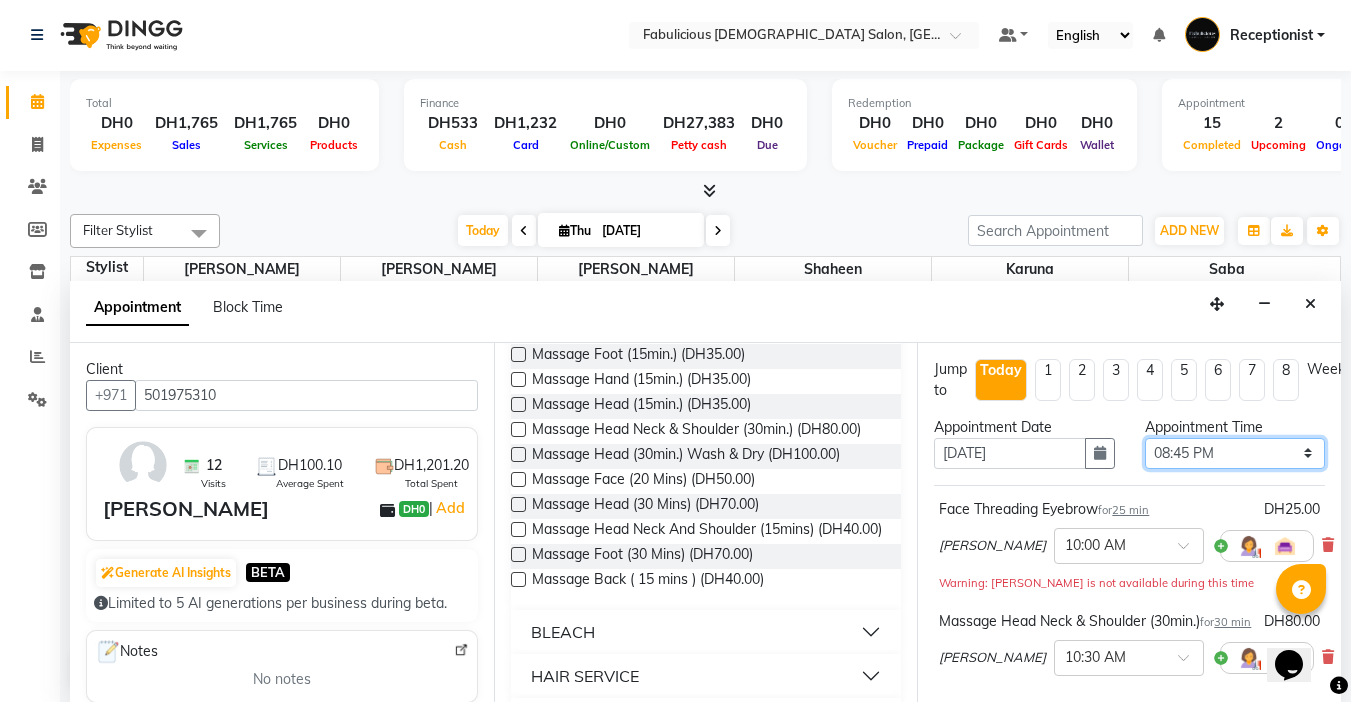 click on "Select 10:00 AM 10:15 AM 10:30 AM 10:45 AM 11:00 AM 11:15 AM 11:30 AM 11:45 AM 12:00 PM 12:15 PM 12:30 PM 12:45 PM 01:00 PM 01:15 PM 01:30 PM 01:45 PM 02:00 PM 02:15 PM 02:30 PM 02:45 PM 03:00 PM 03:15 PM 03:30 PM 03:45 PM 04:00 PM 04:15 PM 04:30 PM 04:45 PM 05:00 PM 05:15 PM 05:30 PM 05:45 PM 06:00 PM 06:15 PM 06:30 PM 06:45 PM 07:00 PM 07:15 PM 07:30 PM 07:45 PM 08:00 PM 08:15 PM 08:30 PM 08:45 PM 09:00 PM 09:15 PM 09:30 PM 09:45 PM 10:00 PM 10:15 PM 10:30 PM 10:45 PM 11:00 PM 11:15 PM 11:30 PM 11:45 PM" at bounding box center [1235, 453] 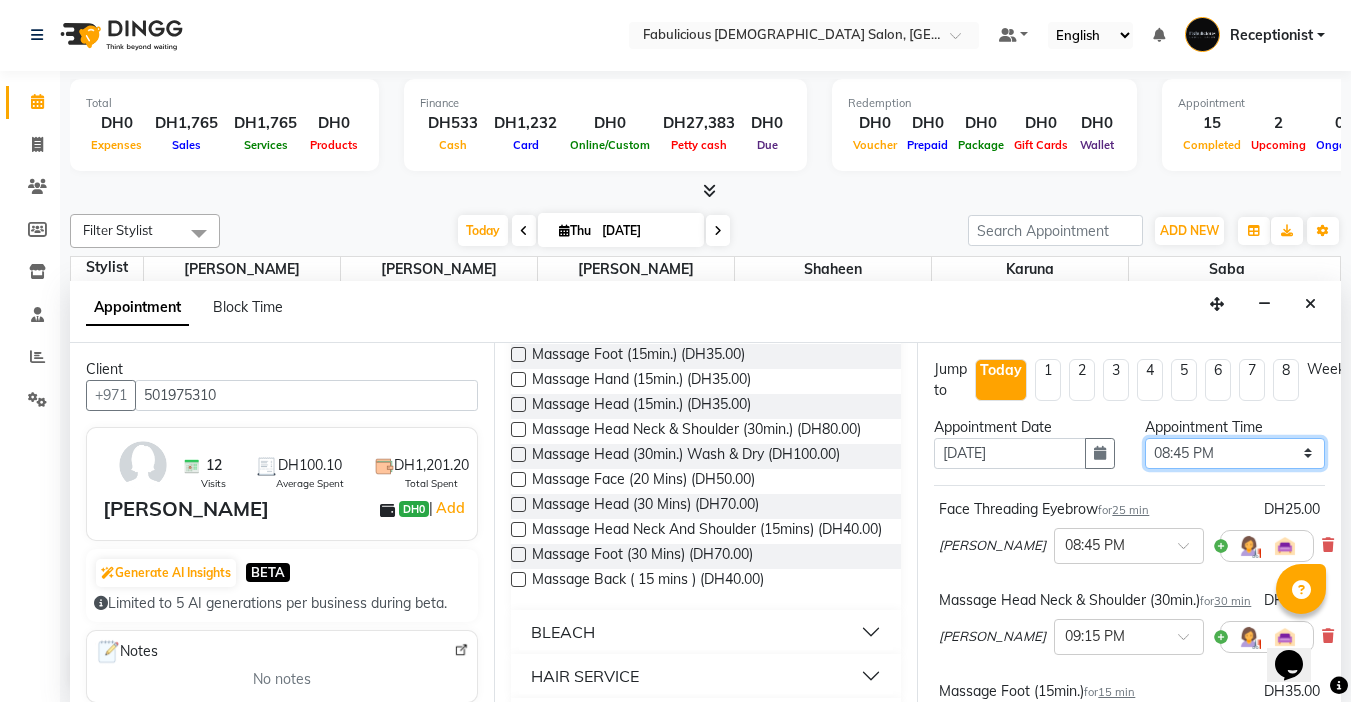 scroll, scrollTop: 406, scrollLeft: 0, axis: vertical 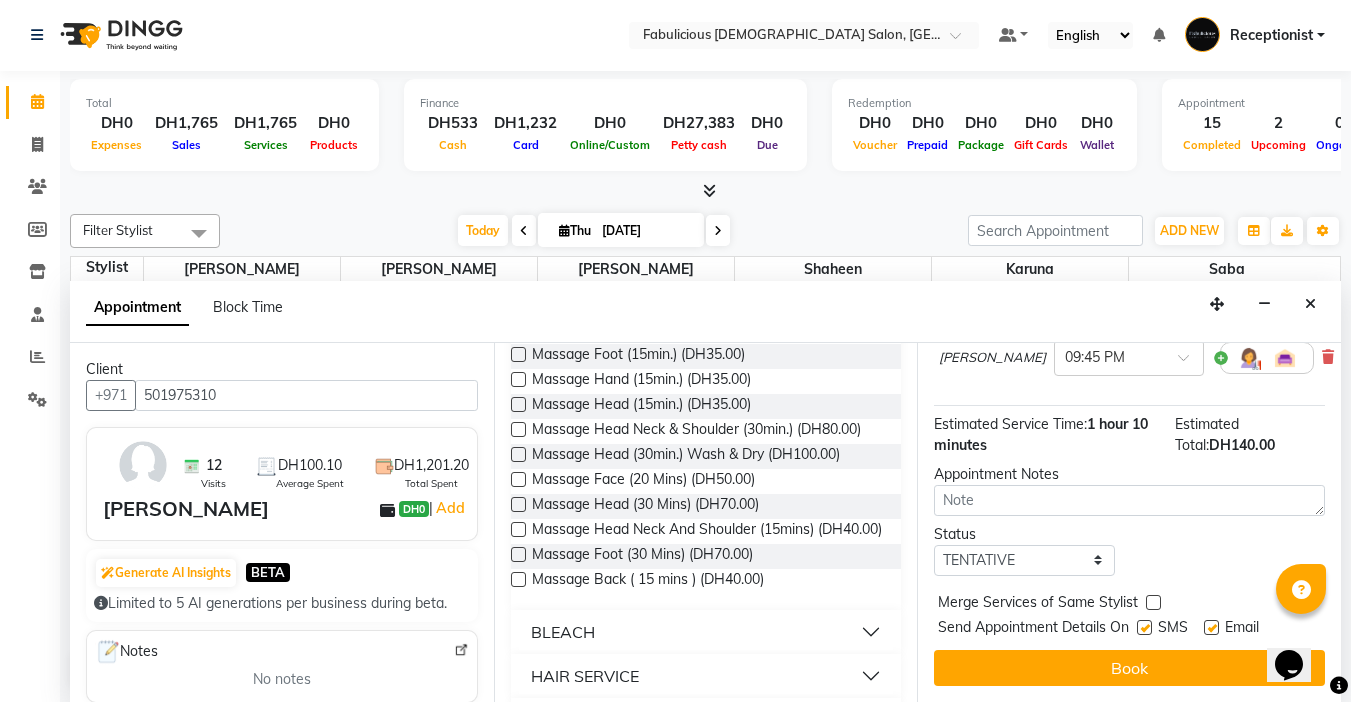 click at bounding box center [1153, 602] 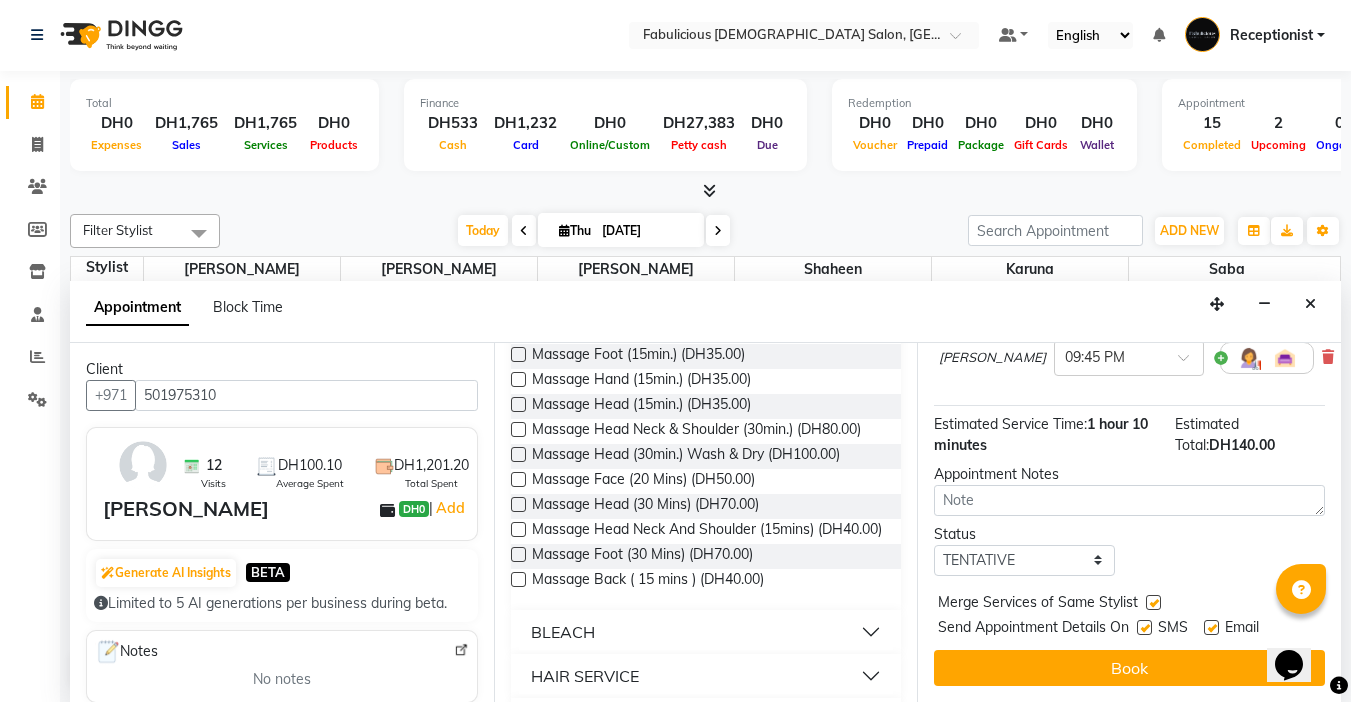 click on "Book" at bounding box center [1129, 668] 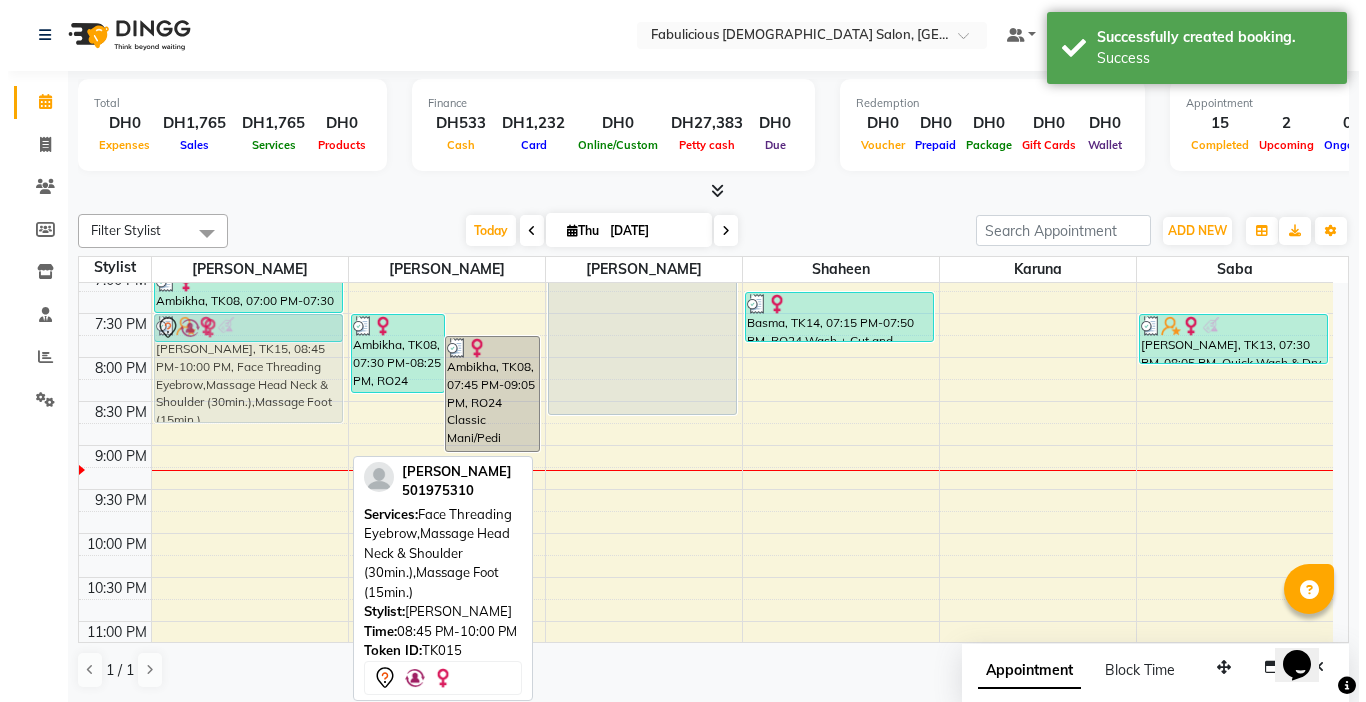 scroll, scrollTop: 887, scrollLeft: 0, axis: vertical 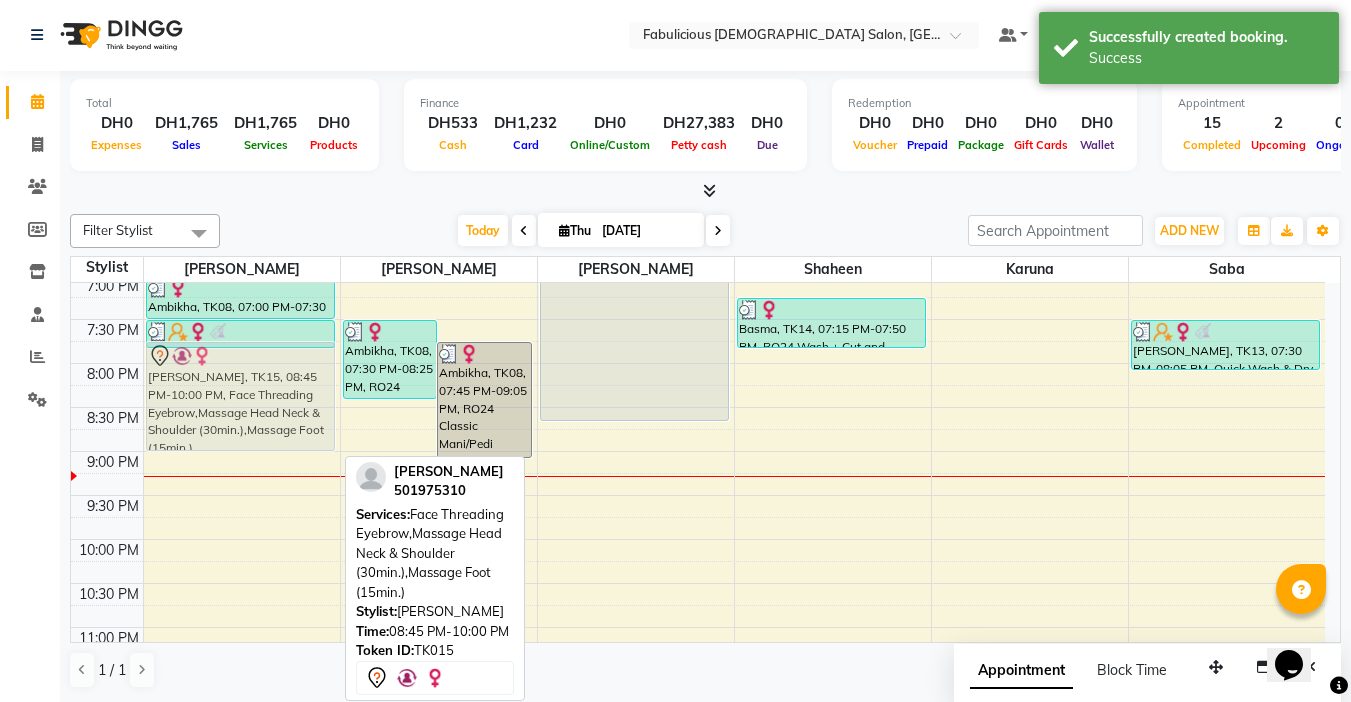 drag, startPoint x: 237, startPoint y: 366, endPoint x: 261, endPoint y: 341, distance: 34.655445 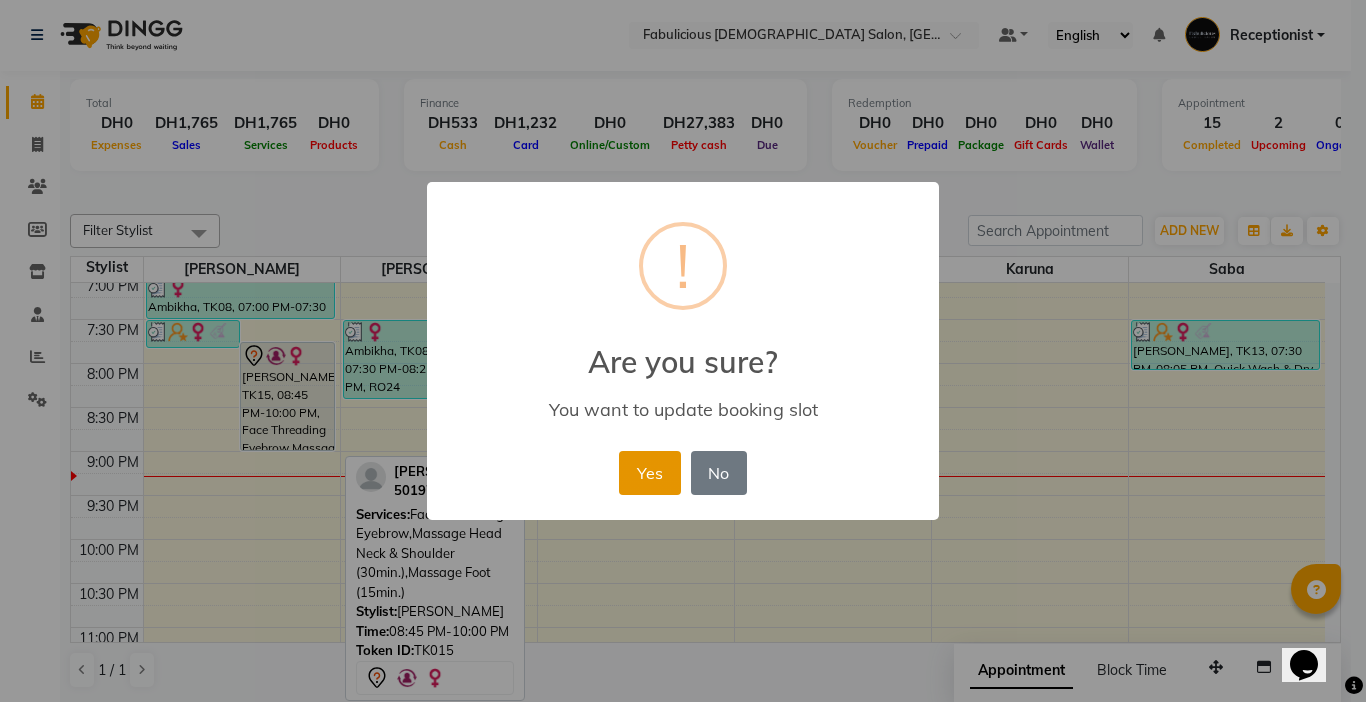 click on "Yes" at bounding box center [649, 473] 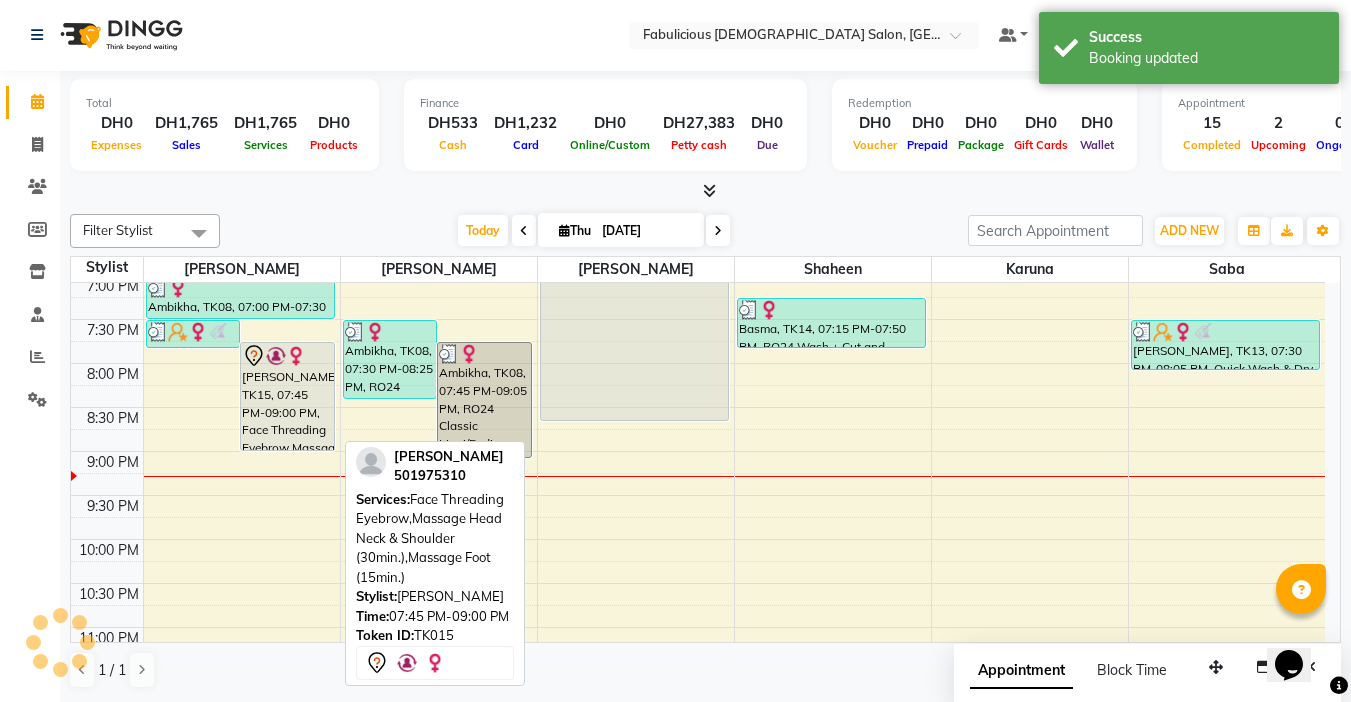 click on "[PERSON_NAME], TK15, 07:45 PM-09:00 PM, Face Threading Eyebrow,Massage Head Neck & Shoulder (30min.),Massage Foot (15min.)" at bounding box center [287, 396] 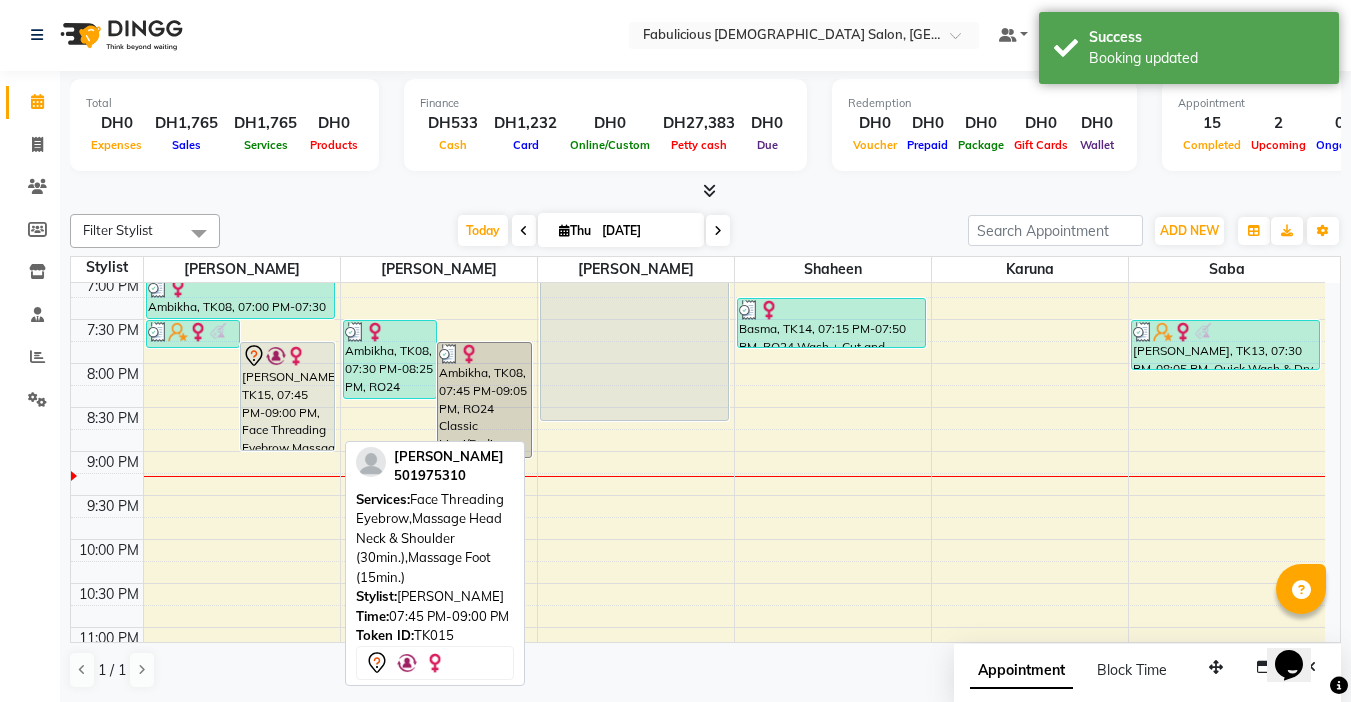 click on "[PERSON_NAME], TK15, 07:45 PM-09:00 PM, Face Threading Eyebrow,Massage Head Neck & Shoulder (30min.),Massage Foot (15min.)" at bounding box center (287, 396) 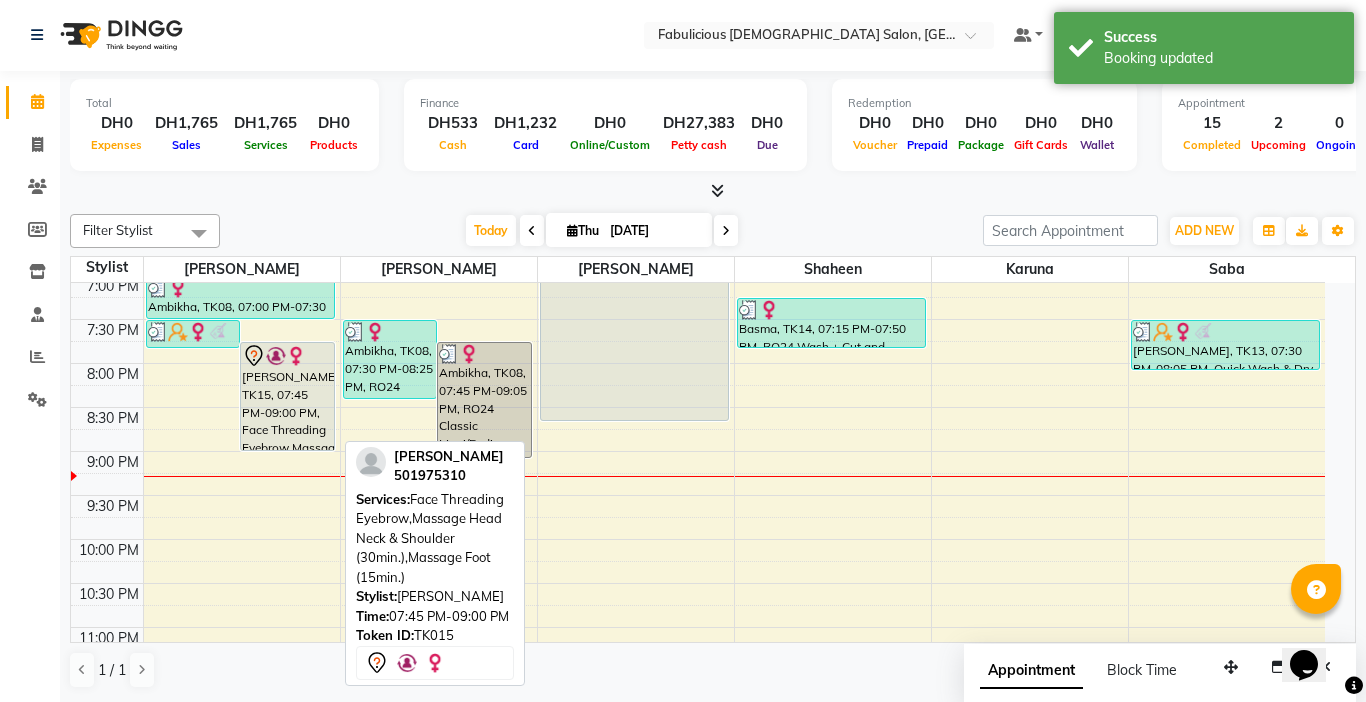 select on "7" 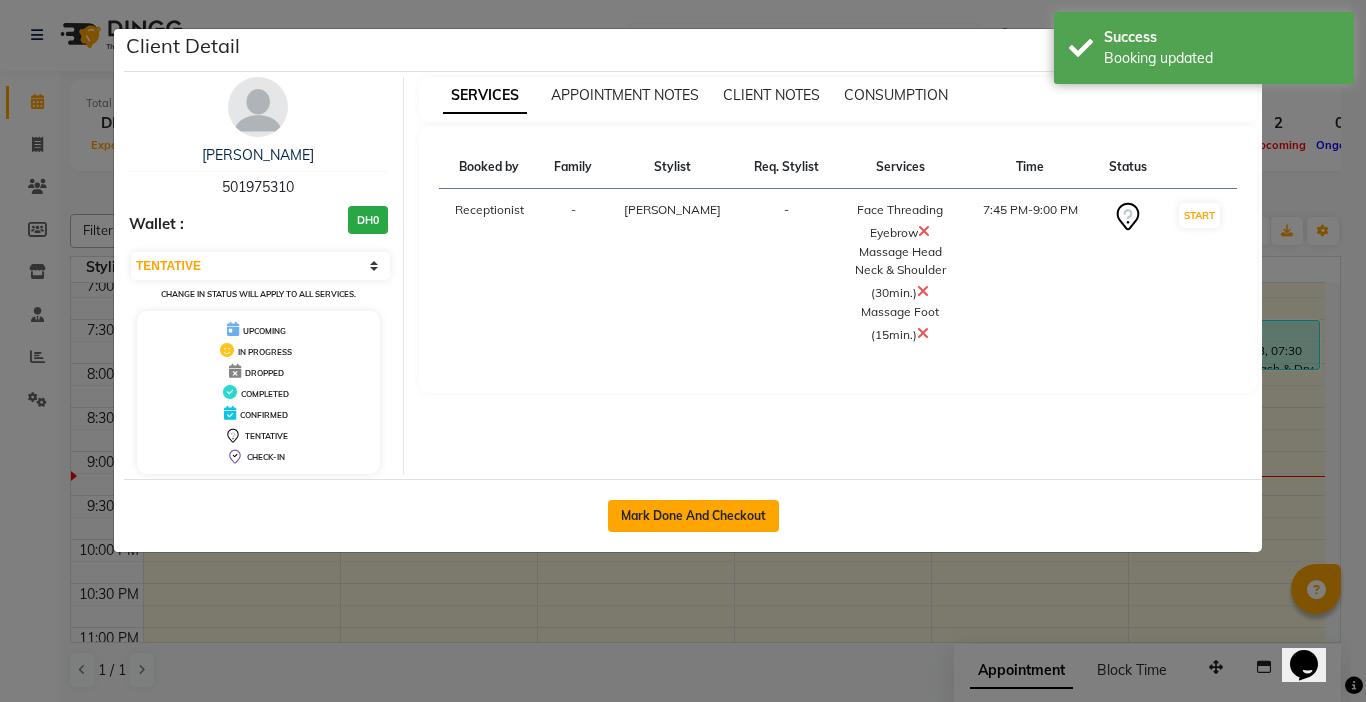 click on "Mark Done And Checkout" 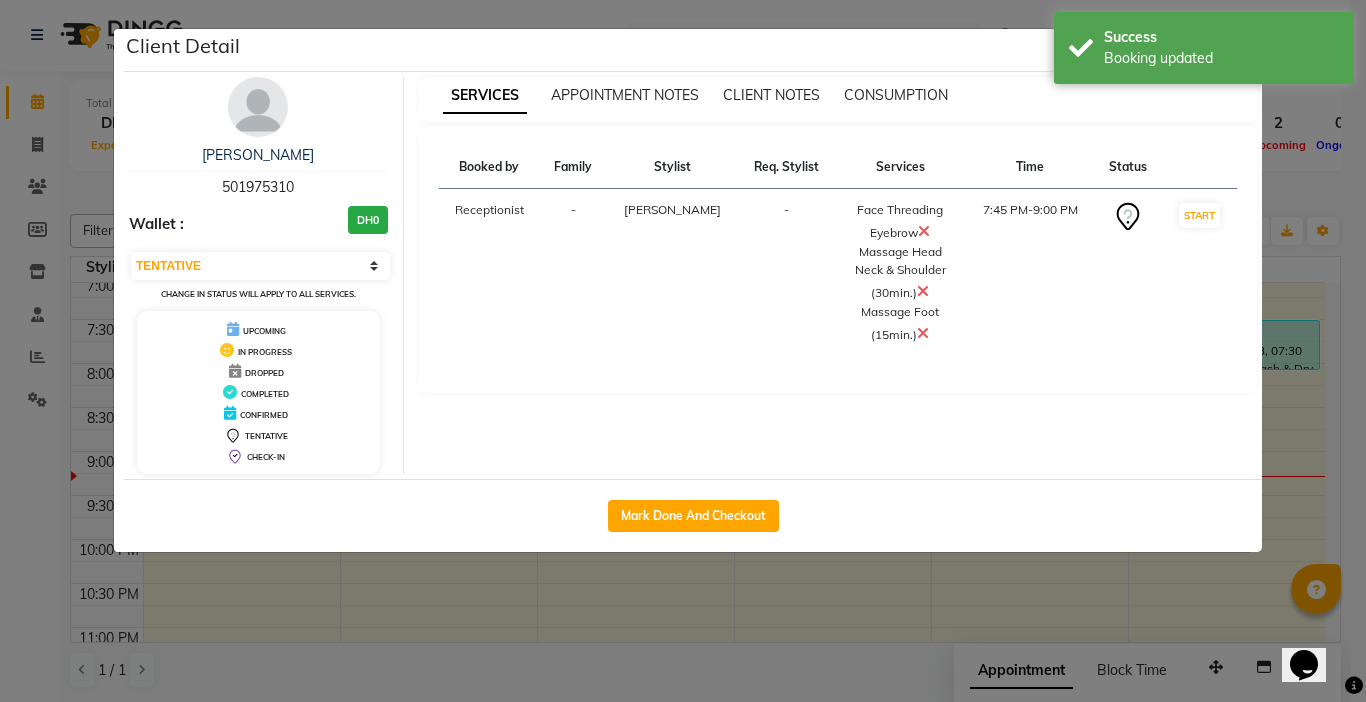 select on "service" 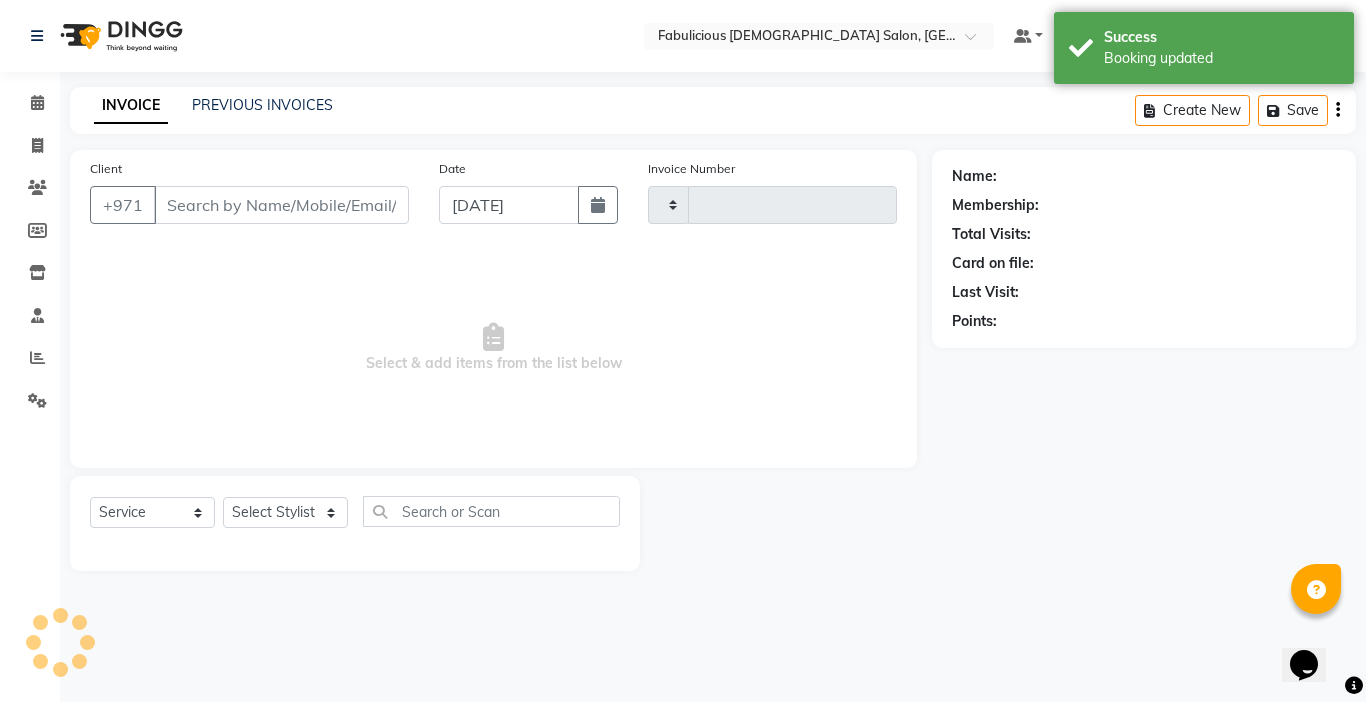 type on "1405" 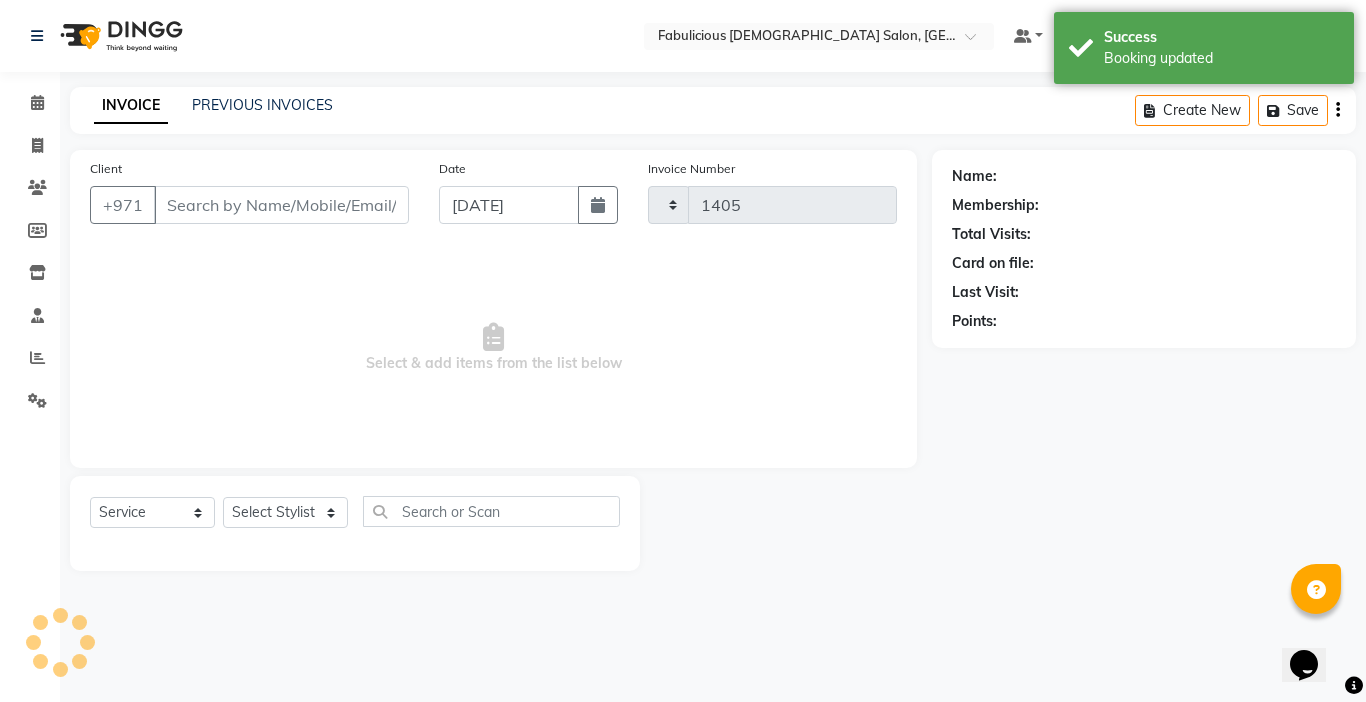 select on "738" 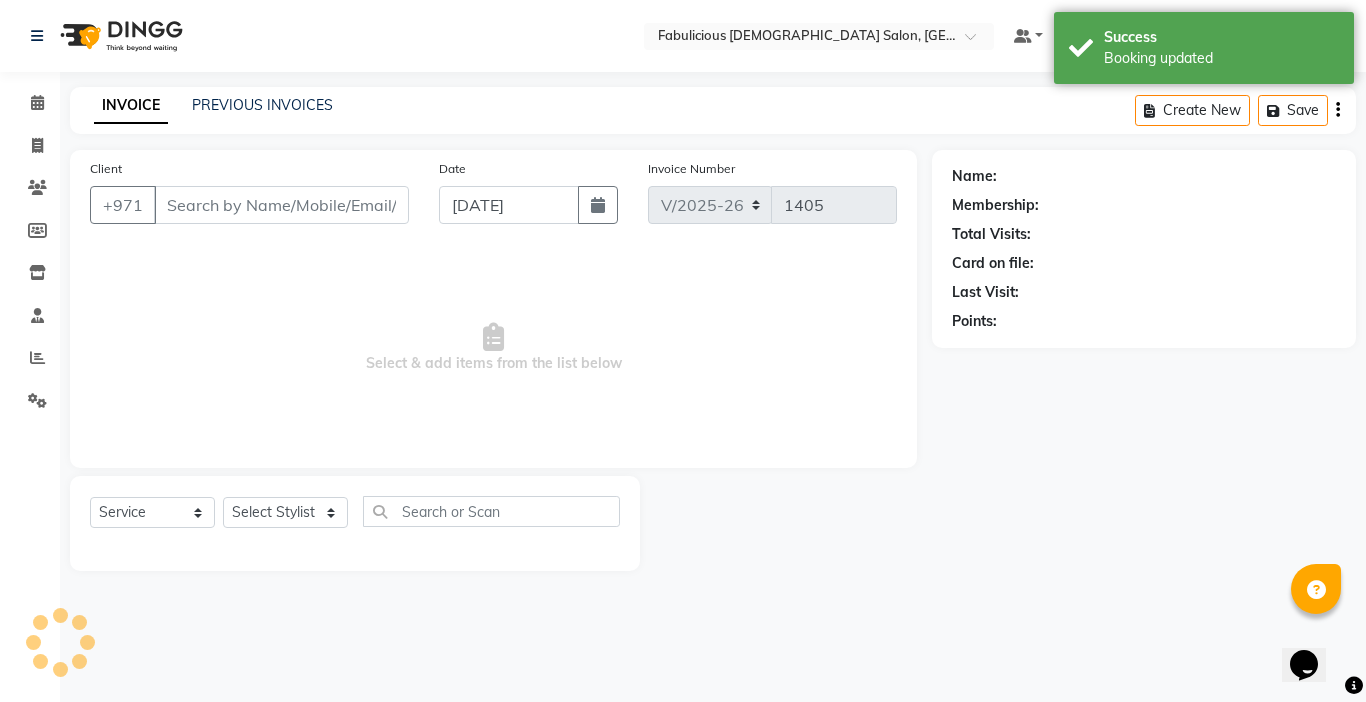 scroll, scrollTop: 0, scrollLeft: 0, axis: both 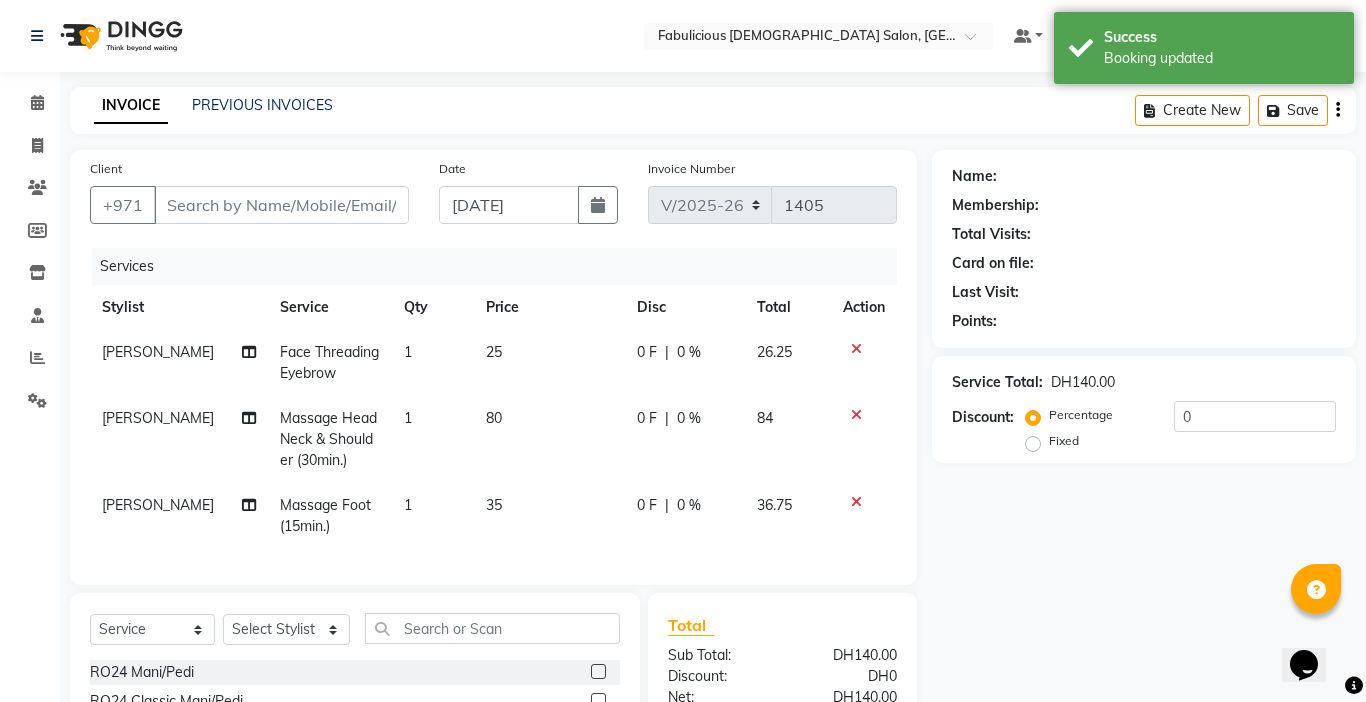type on "501975310" 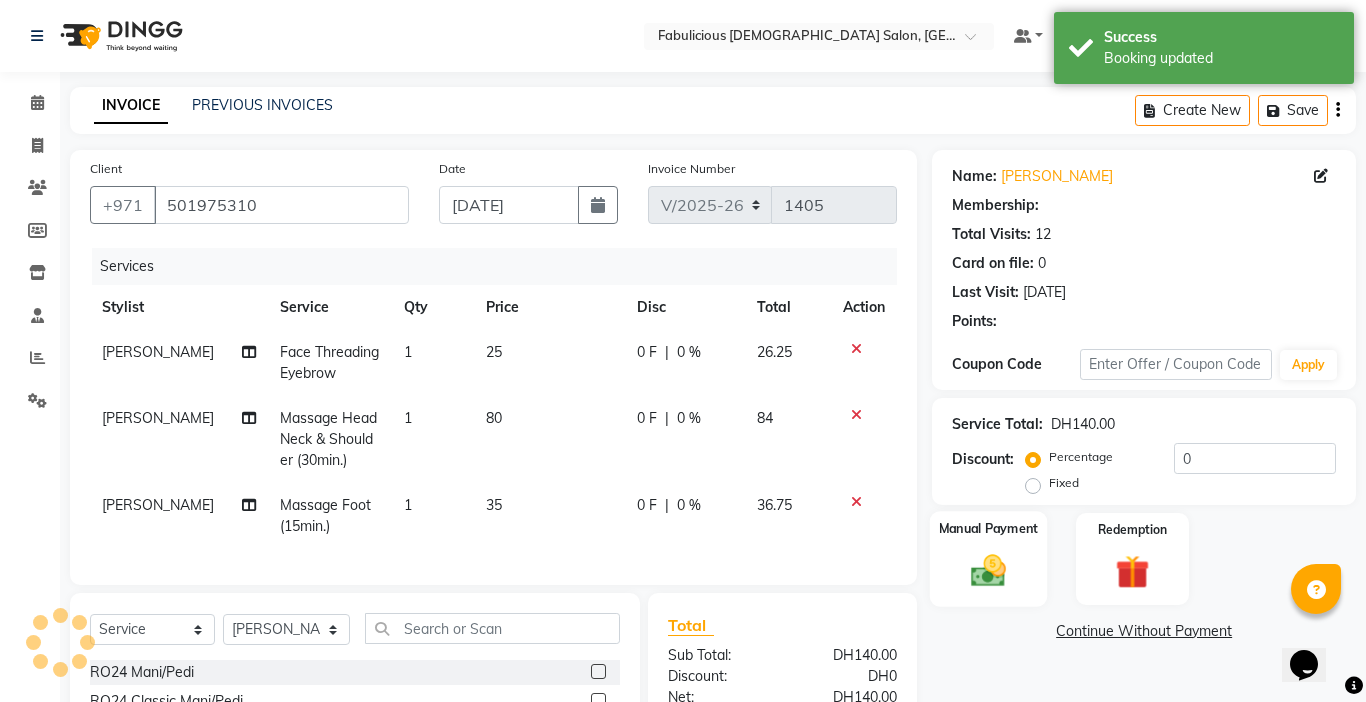 drag, startPoint x: 974, startPoint y: 361, endPoint x: 985, endPoint y: 380, distance: 21.954498 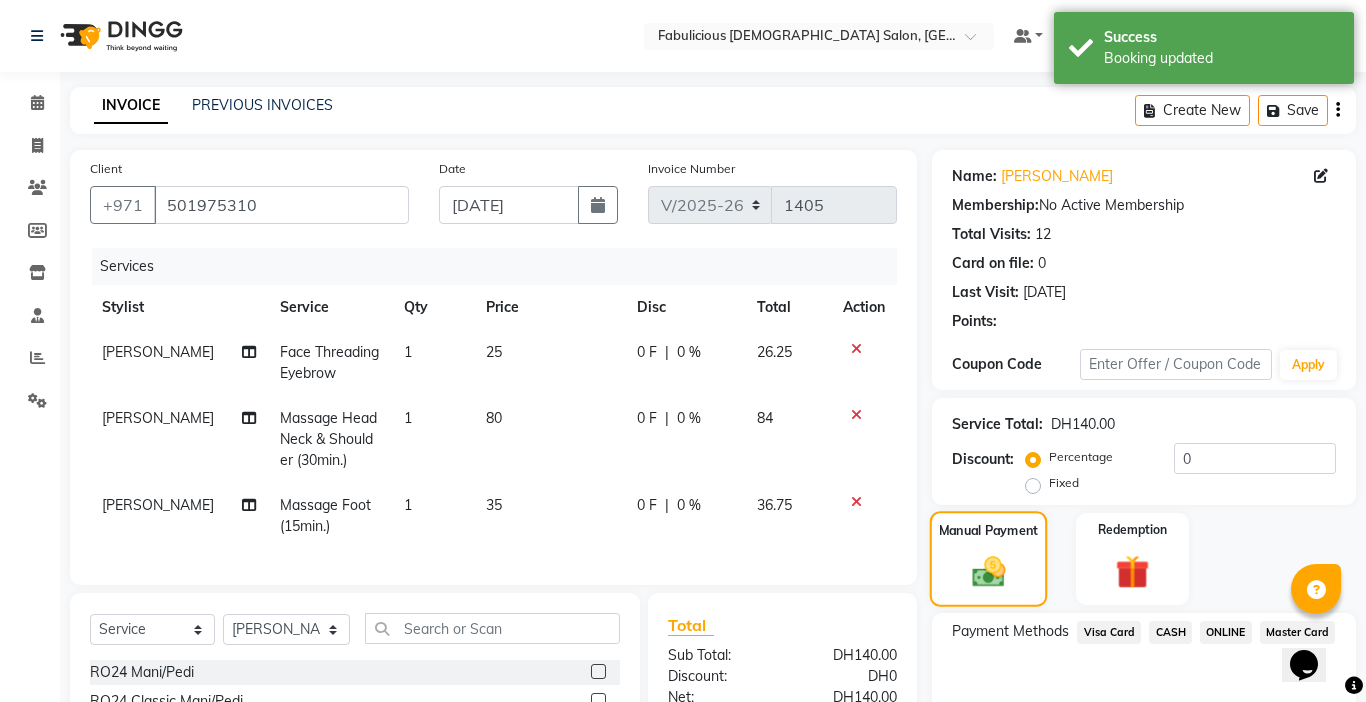 click 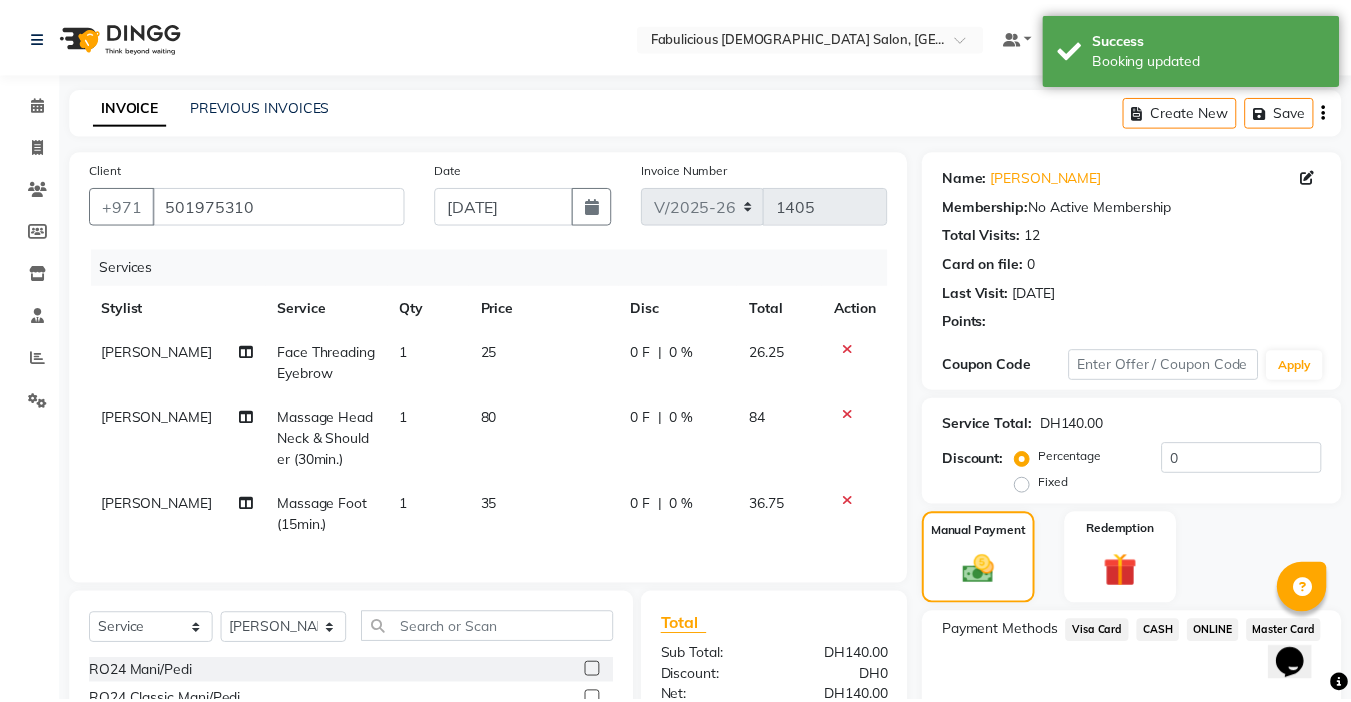 scroll, scrollTop: 200, scrollLeft: 0, axis: vertical 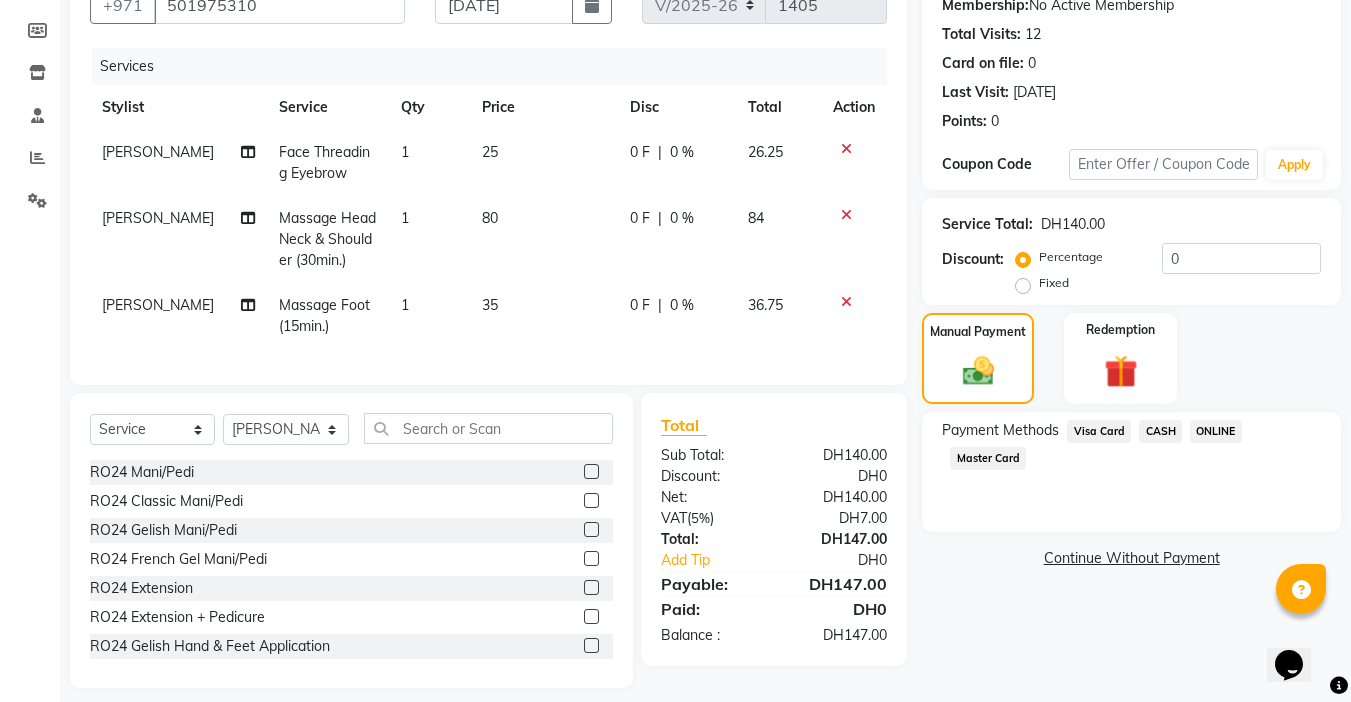 click on "Master Card" 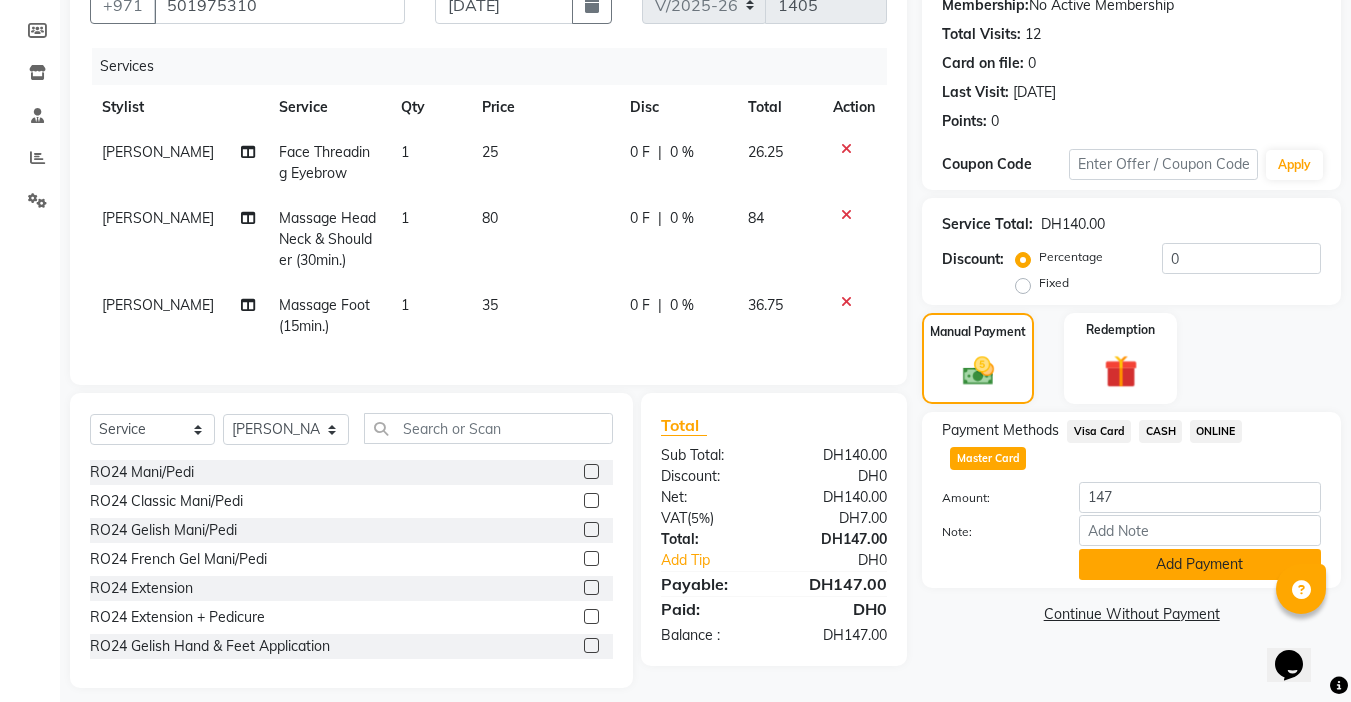 click on "Add Payment" 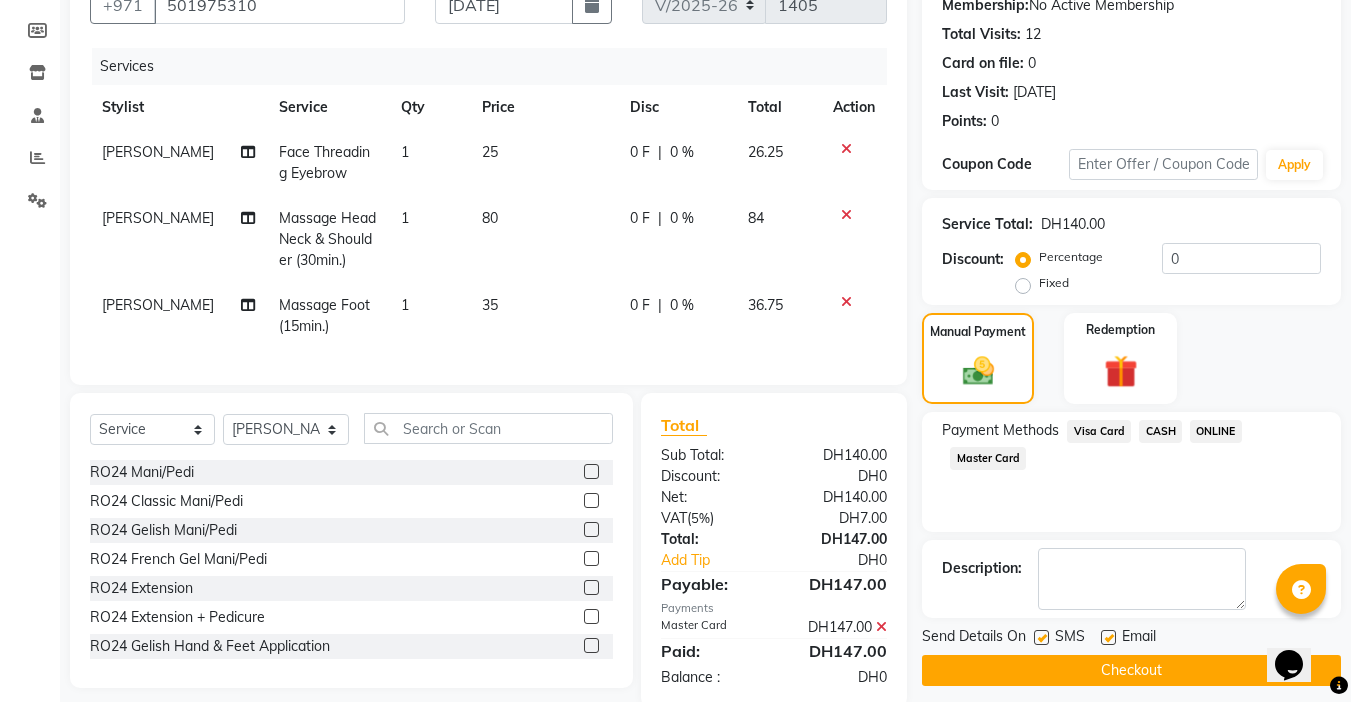 click on "Checkout" 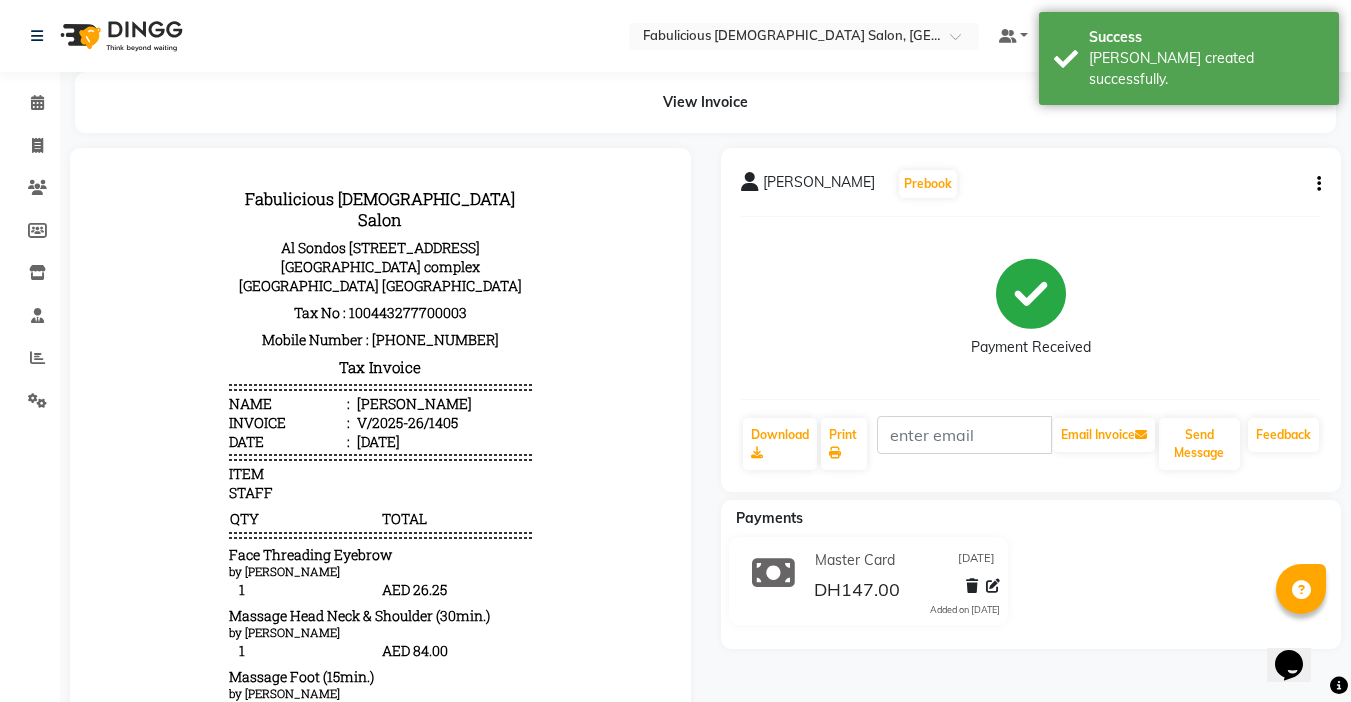 scroll, scrollTop: 0, scrollLeft: 0, axis: both 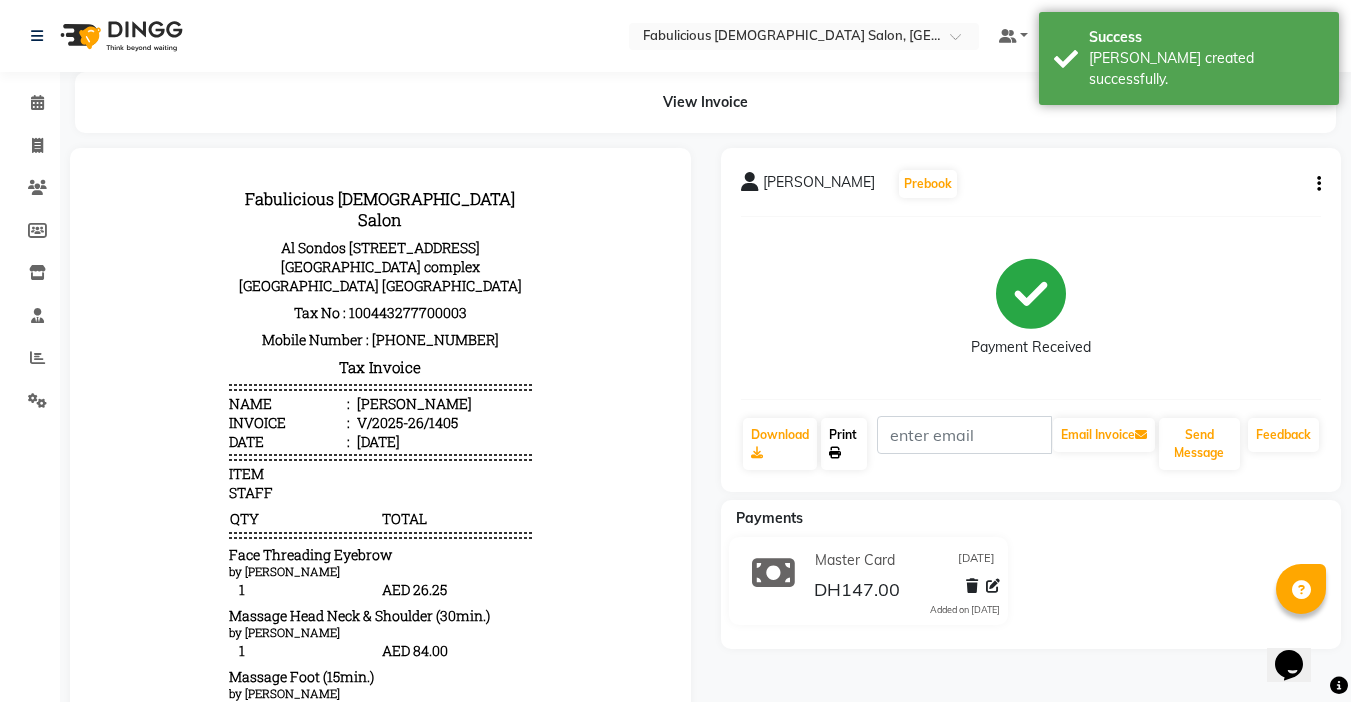 click on "Print" 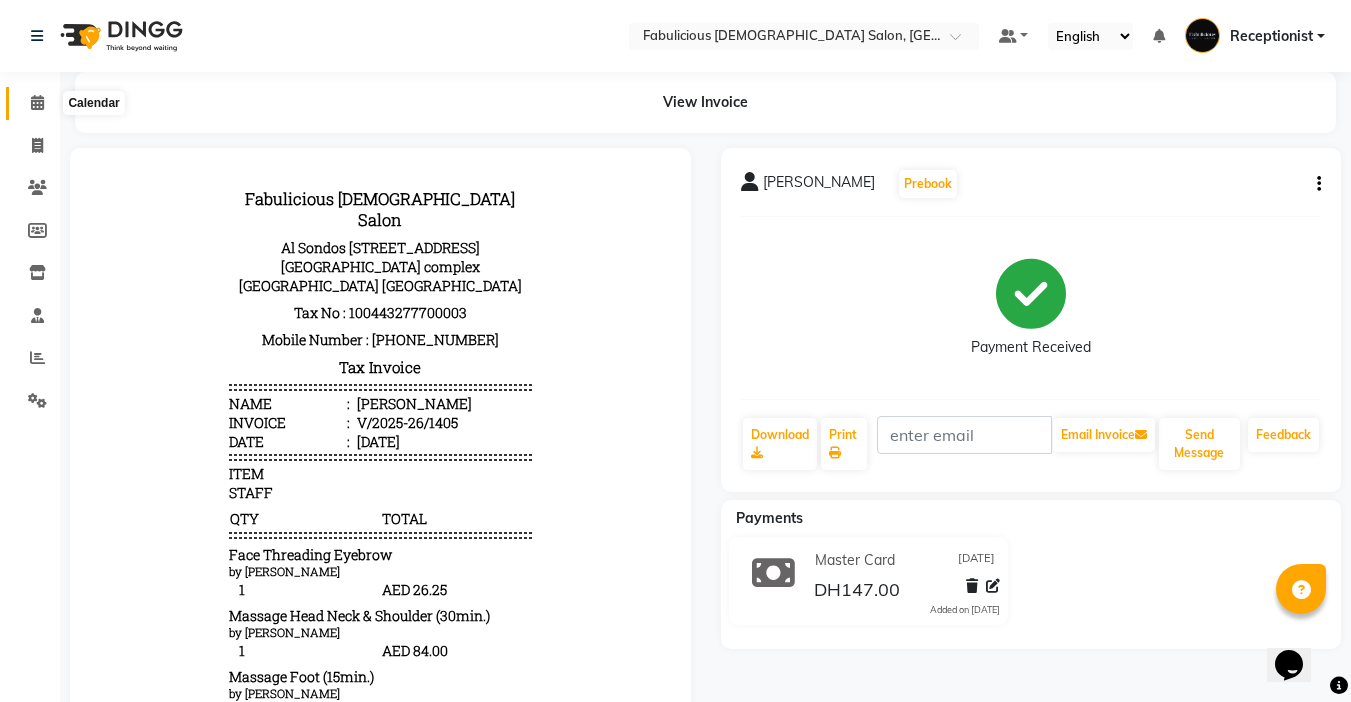 click 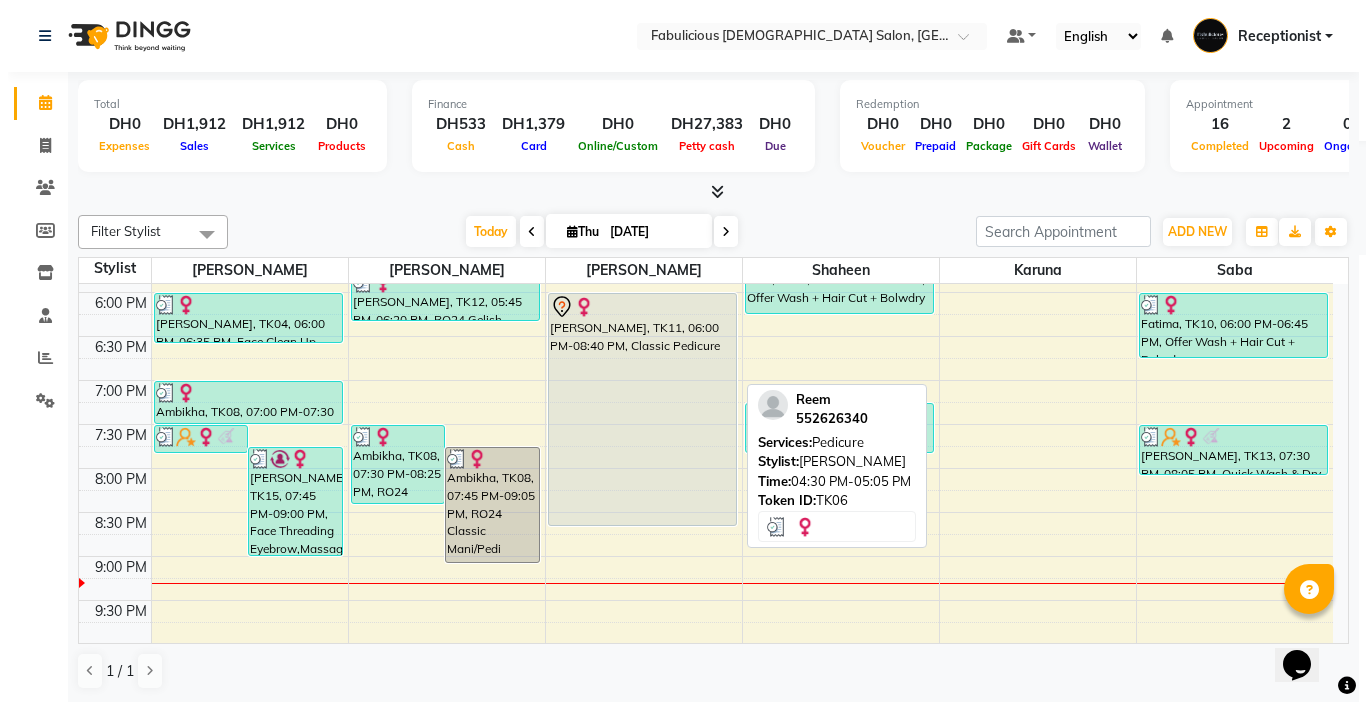 scroll, scrollTop: 800, scrollLeft: 0, axis: vertical 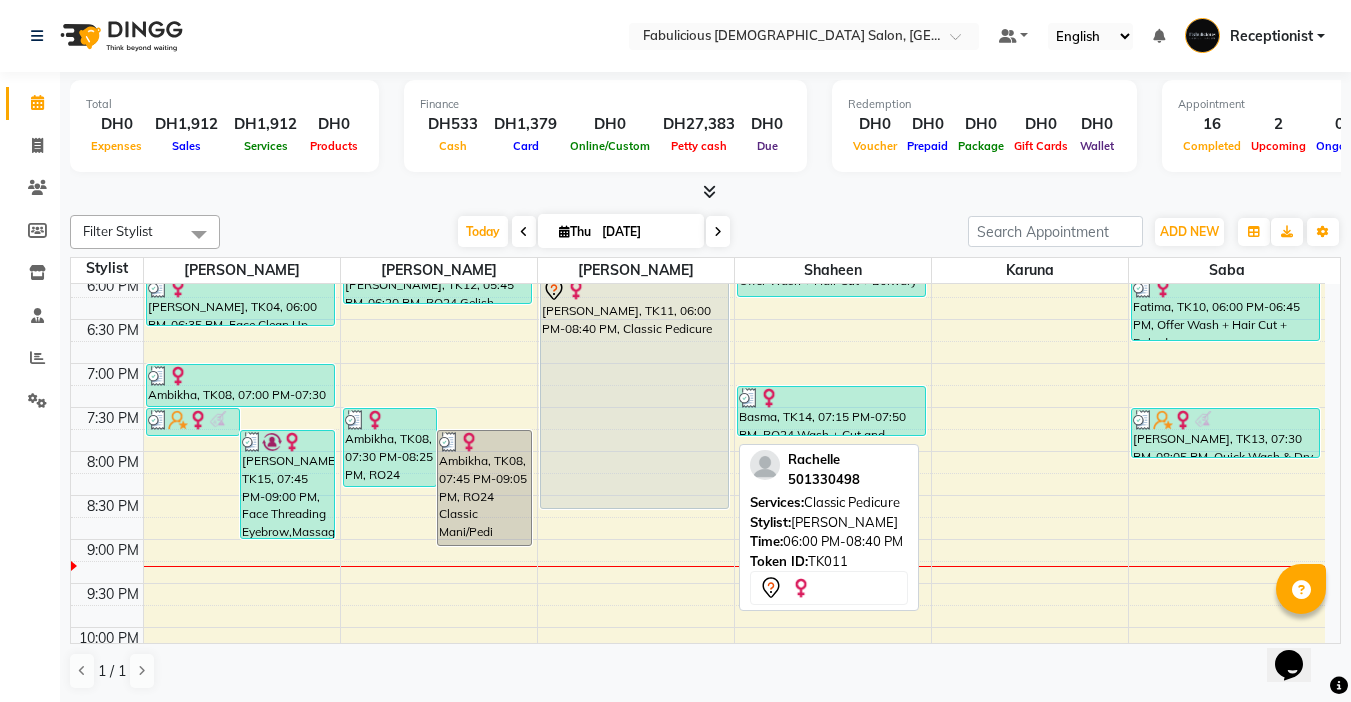 click on "[PERSON_NAME], TK11, 06:00 PM-08:40 PM, Classic Pedicure" at bounding box center (634, 392) 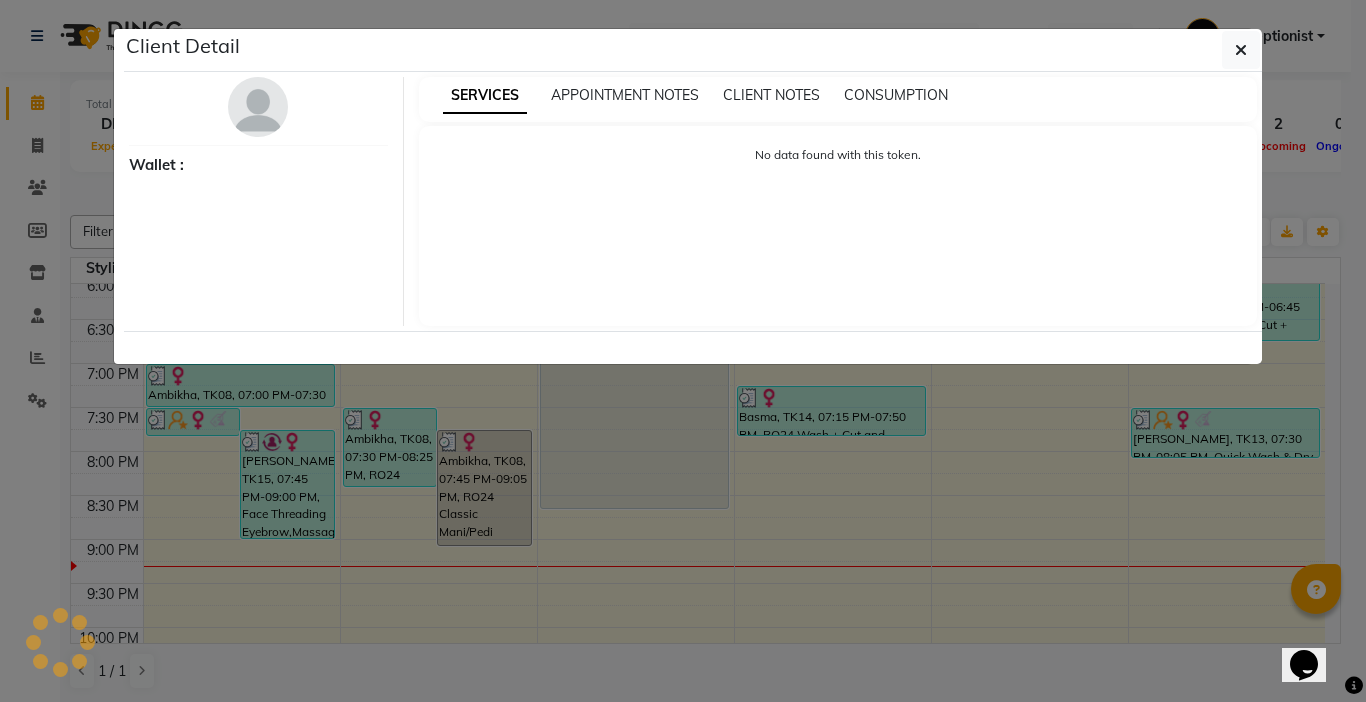 select on "7" 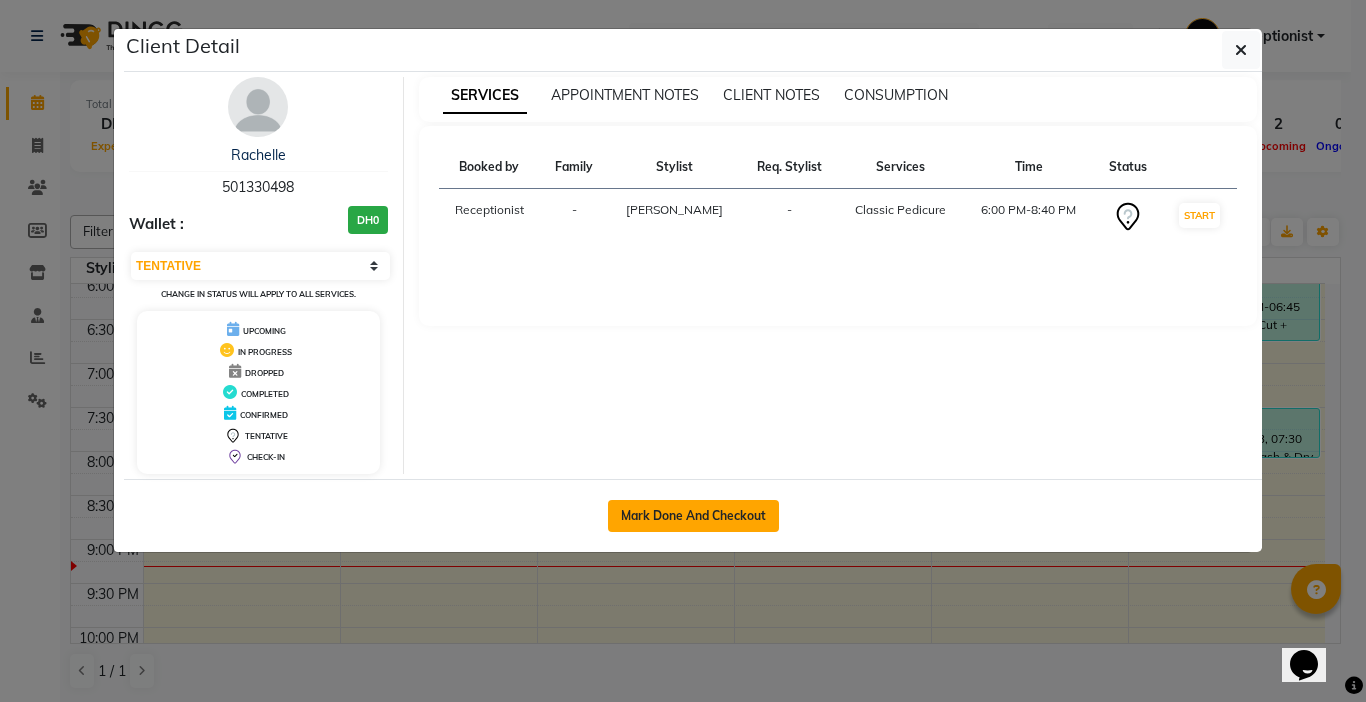 click on "Mark Done And Checkout" 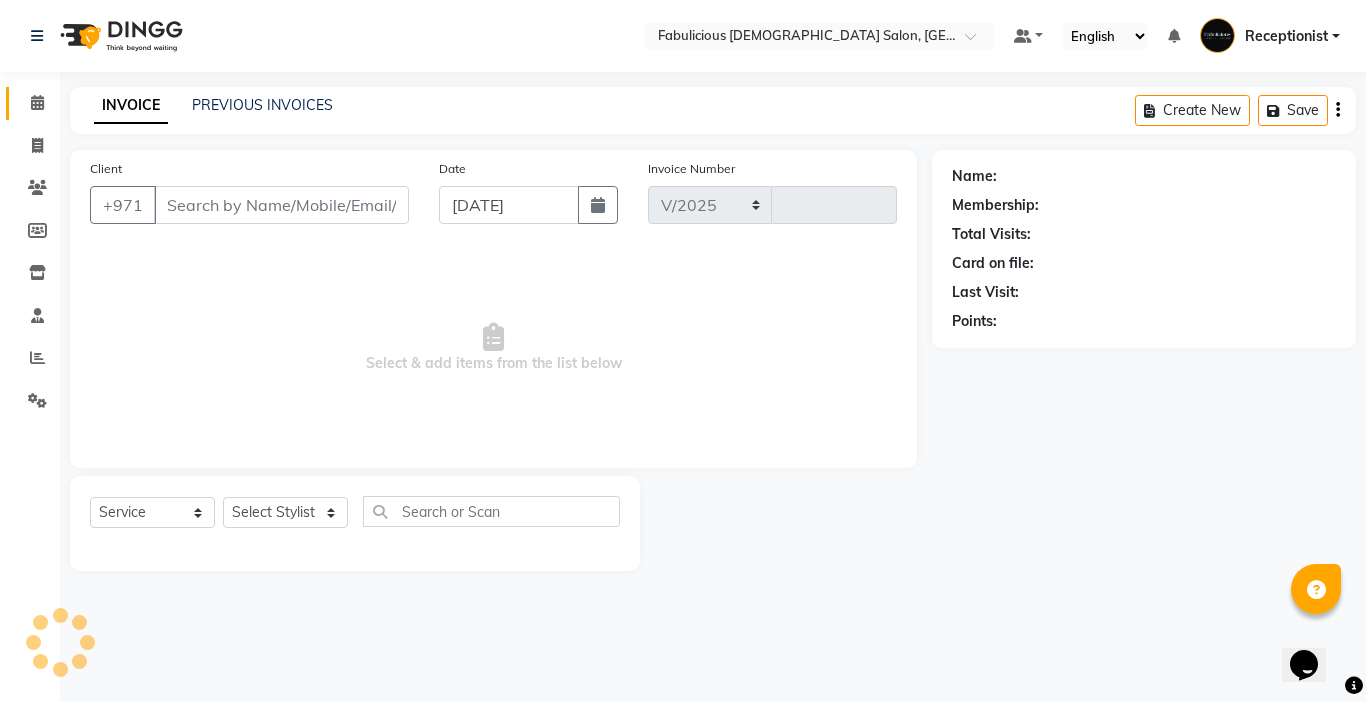 select on "738" 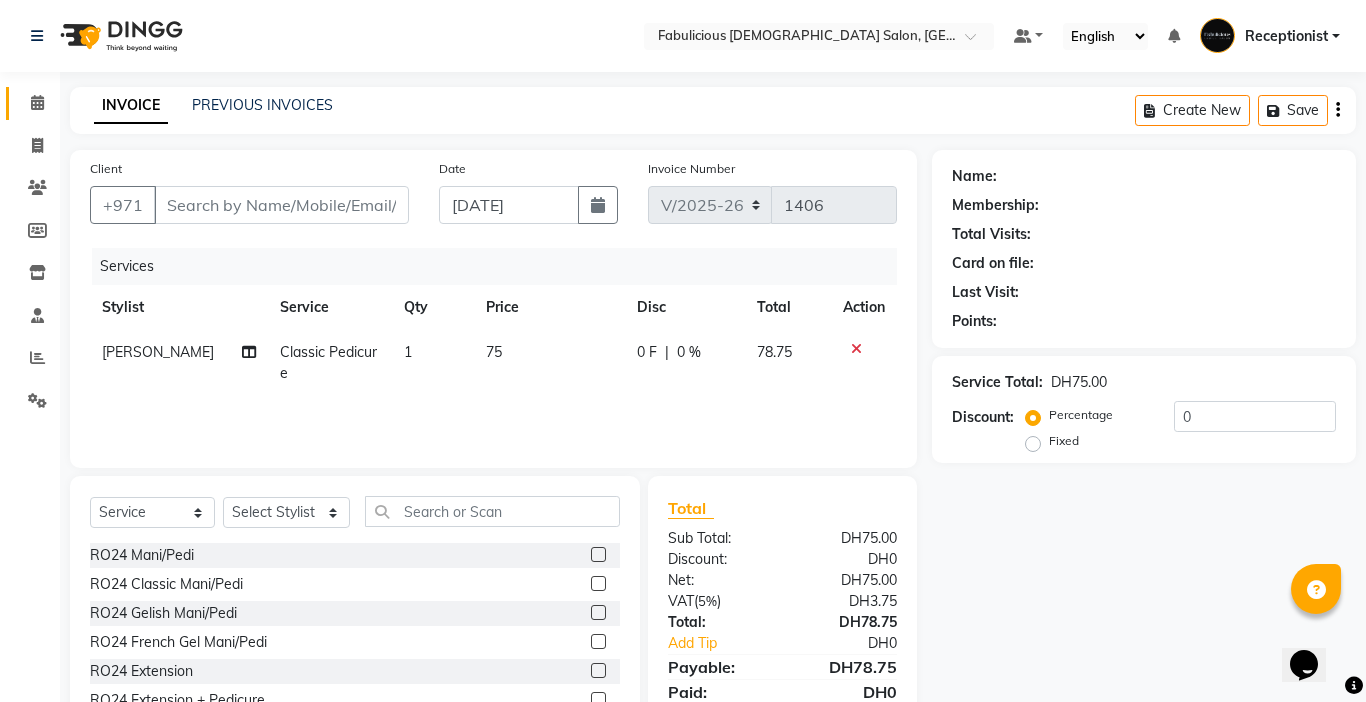 type on "501330498" 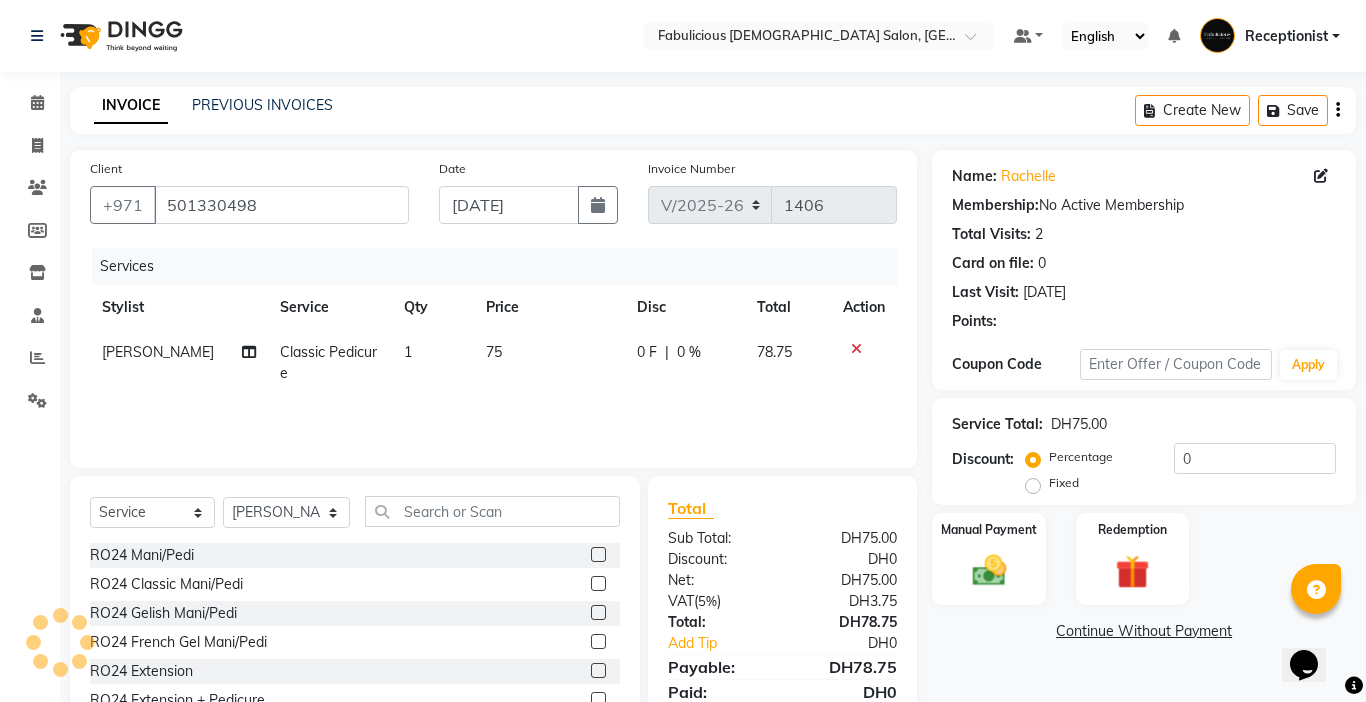 click on "Classic Pedicure" 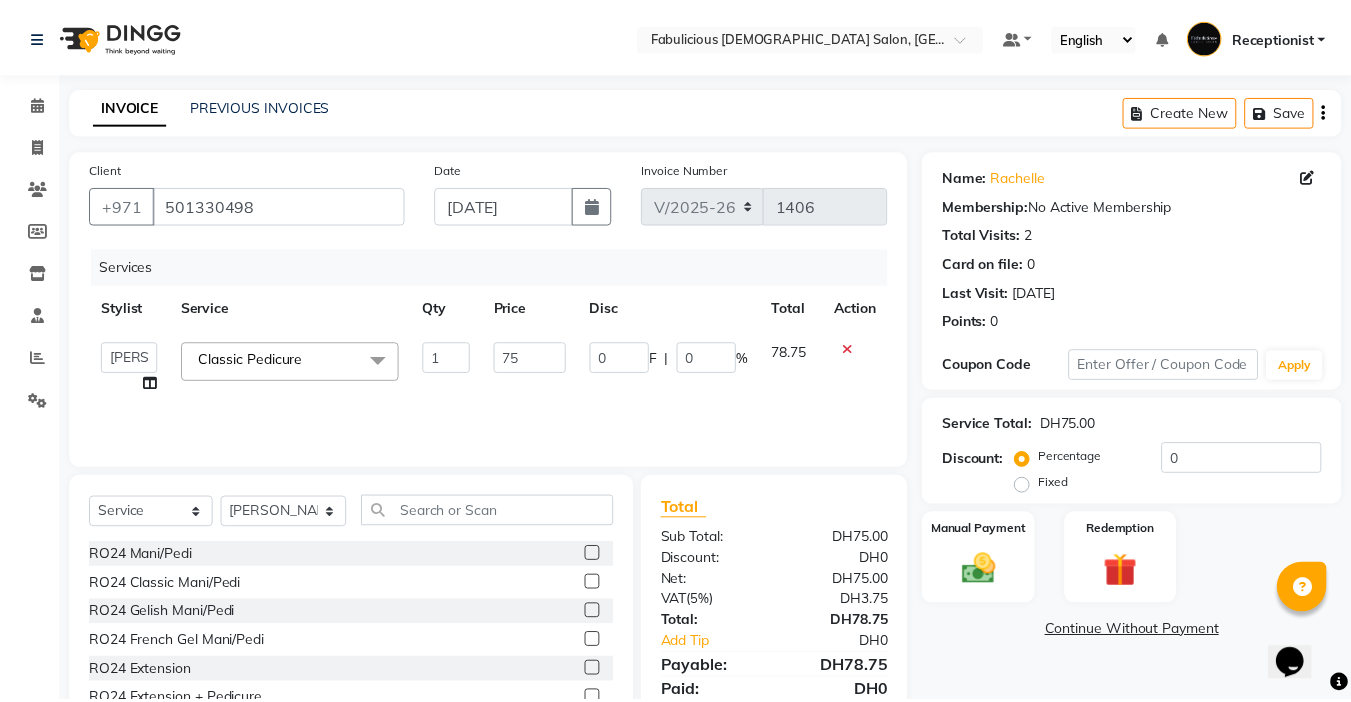 scroll, scrollTop: 99, scrollLeft: 0, axis: vertical 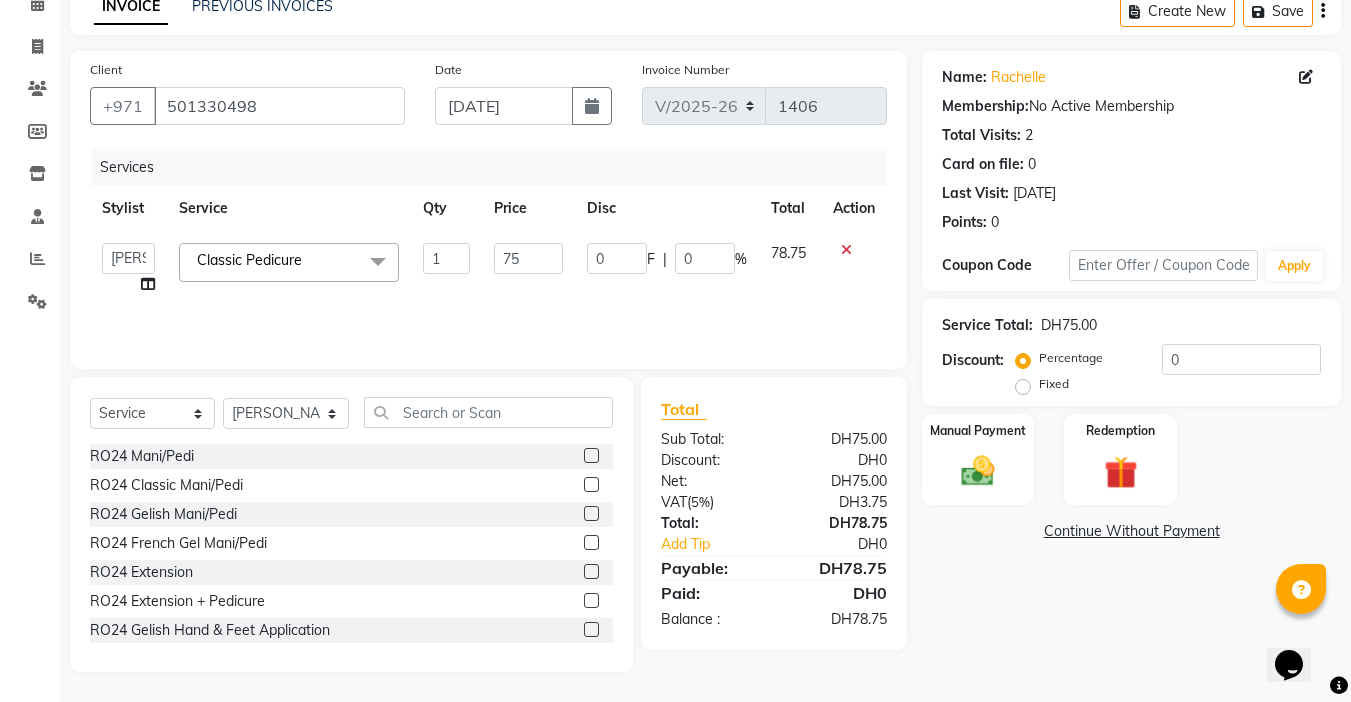 click on "Classic Pedicure  x" 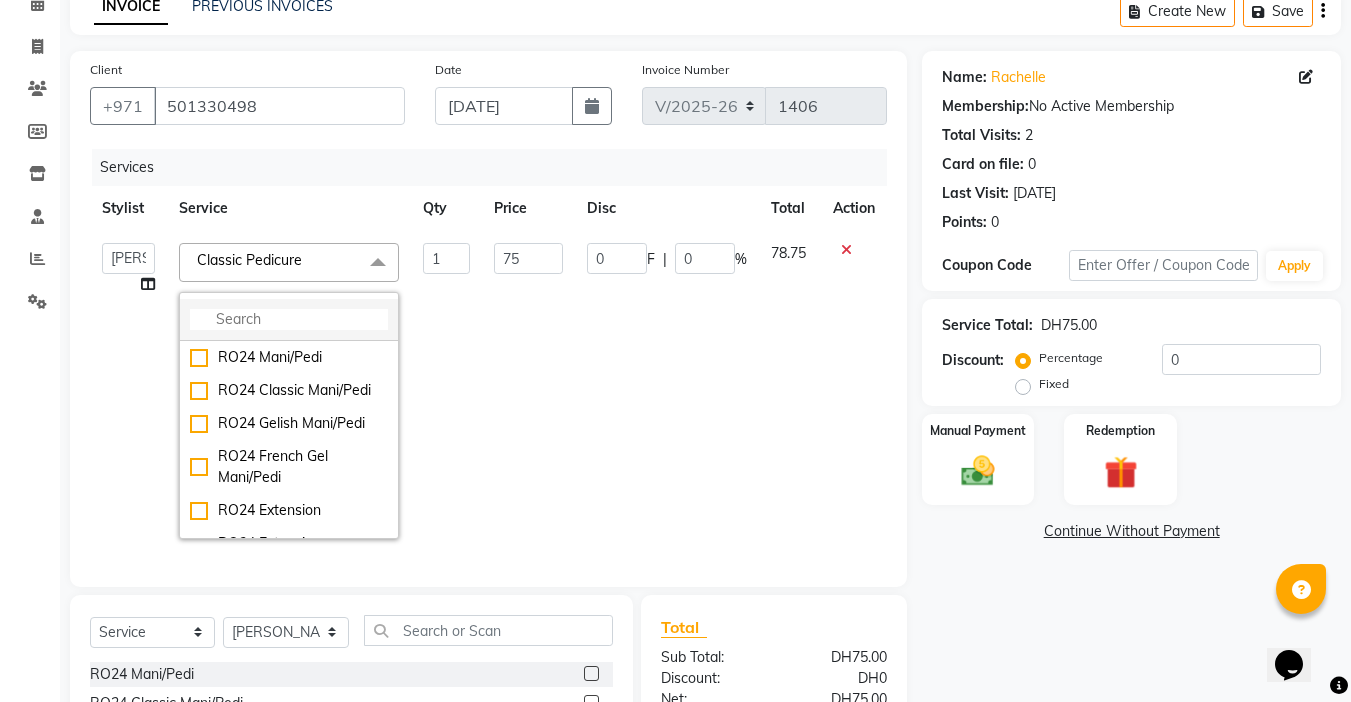 click 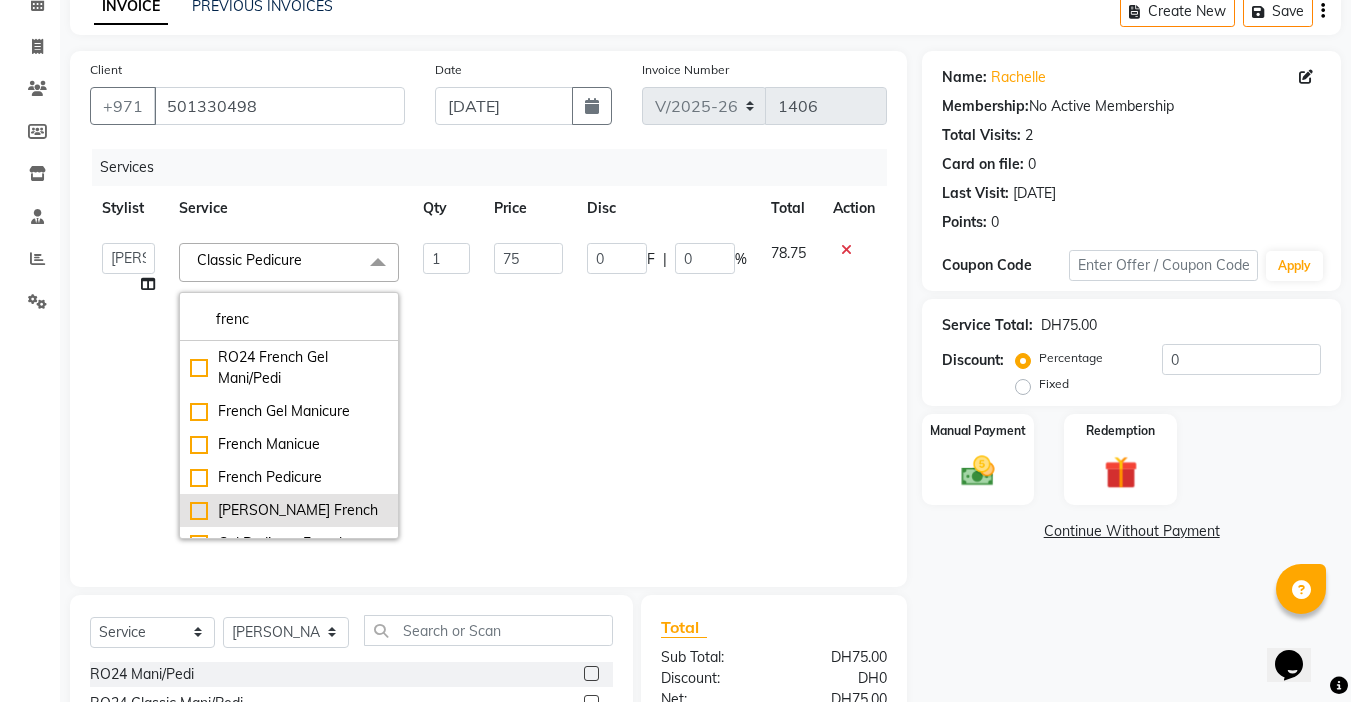 type on "frenc" 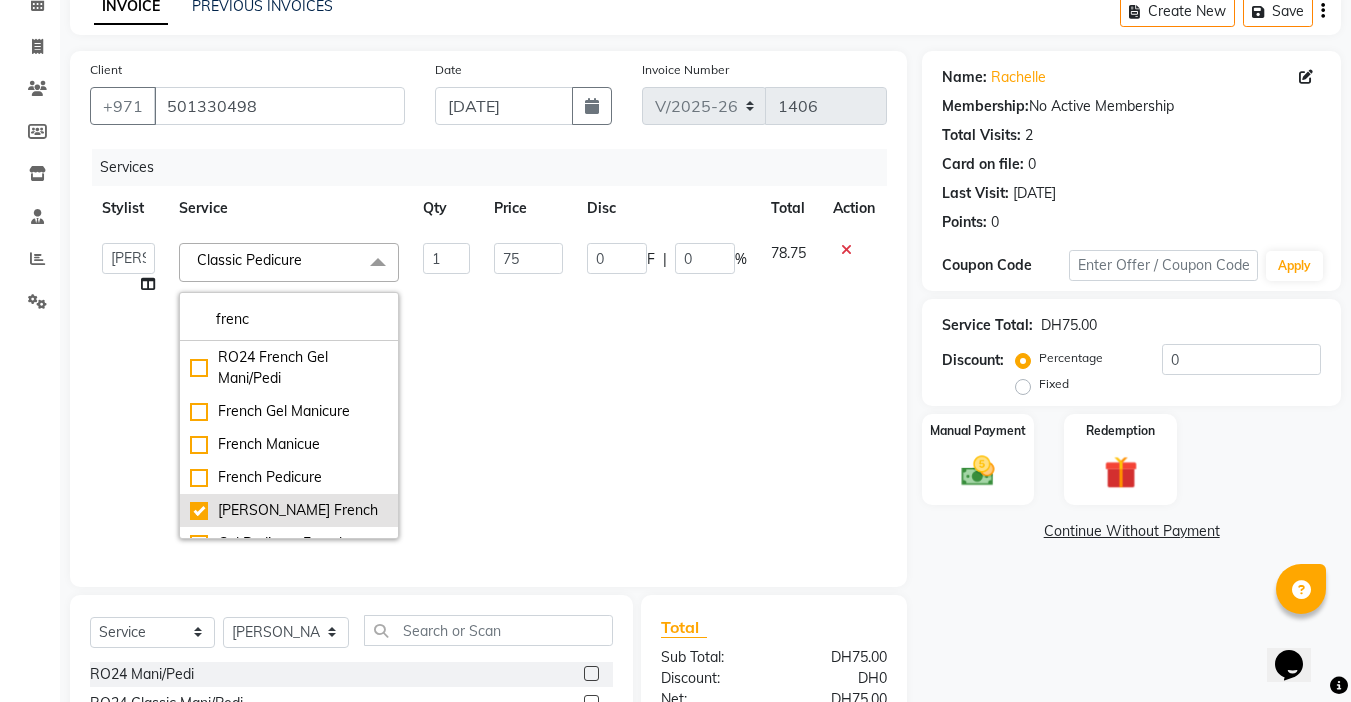 checkbox on "true" 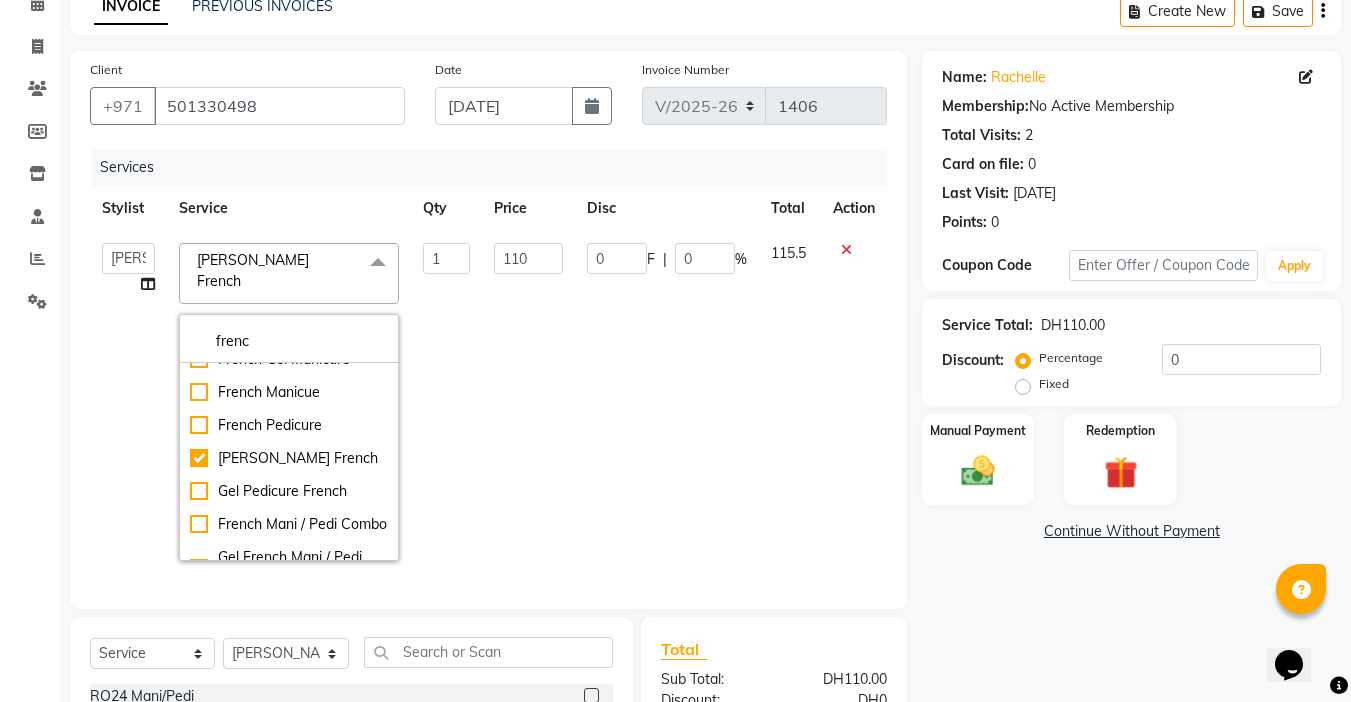 scroll, scrollTop: 76, scrollLeft: 0, axis: vertical 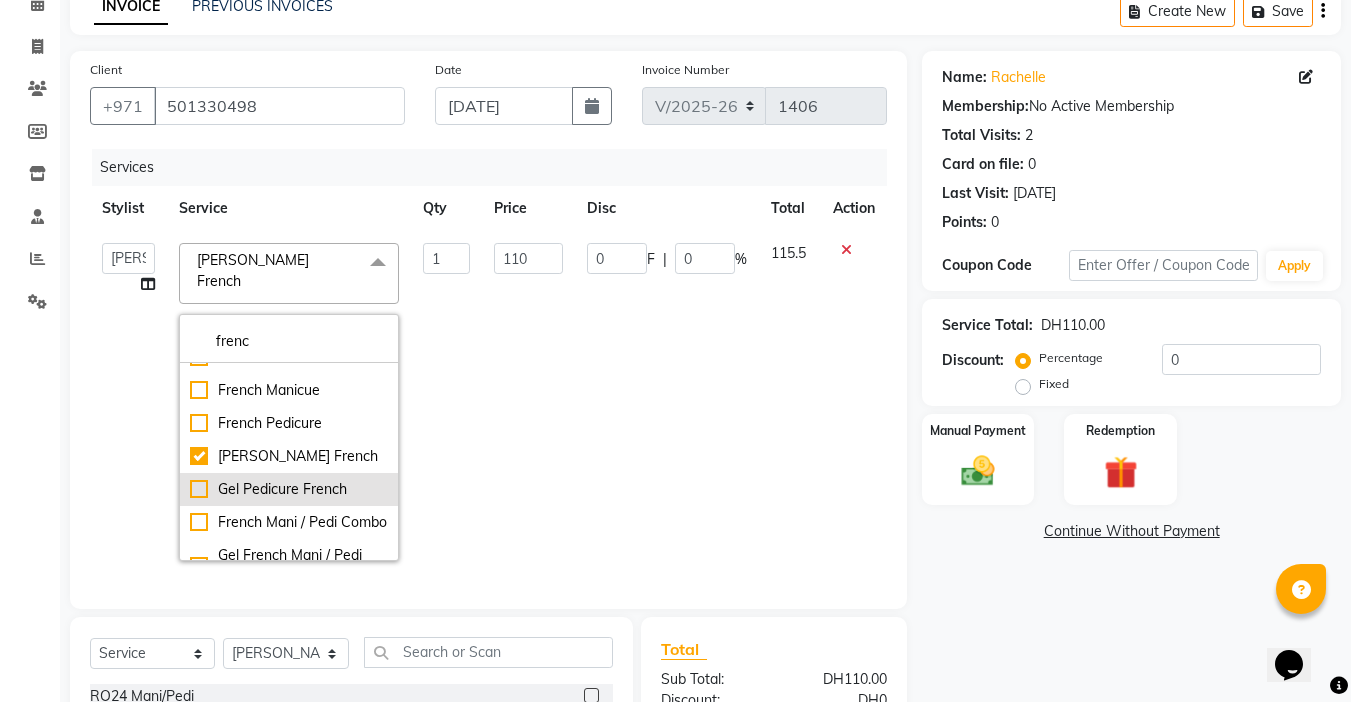 click on "Gel Pedicure French" 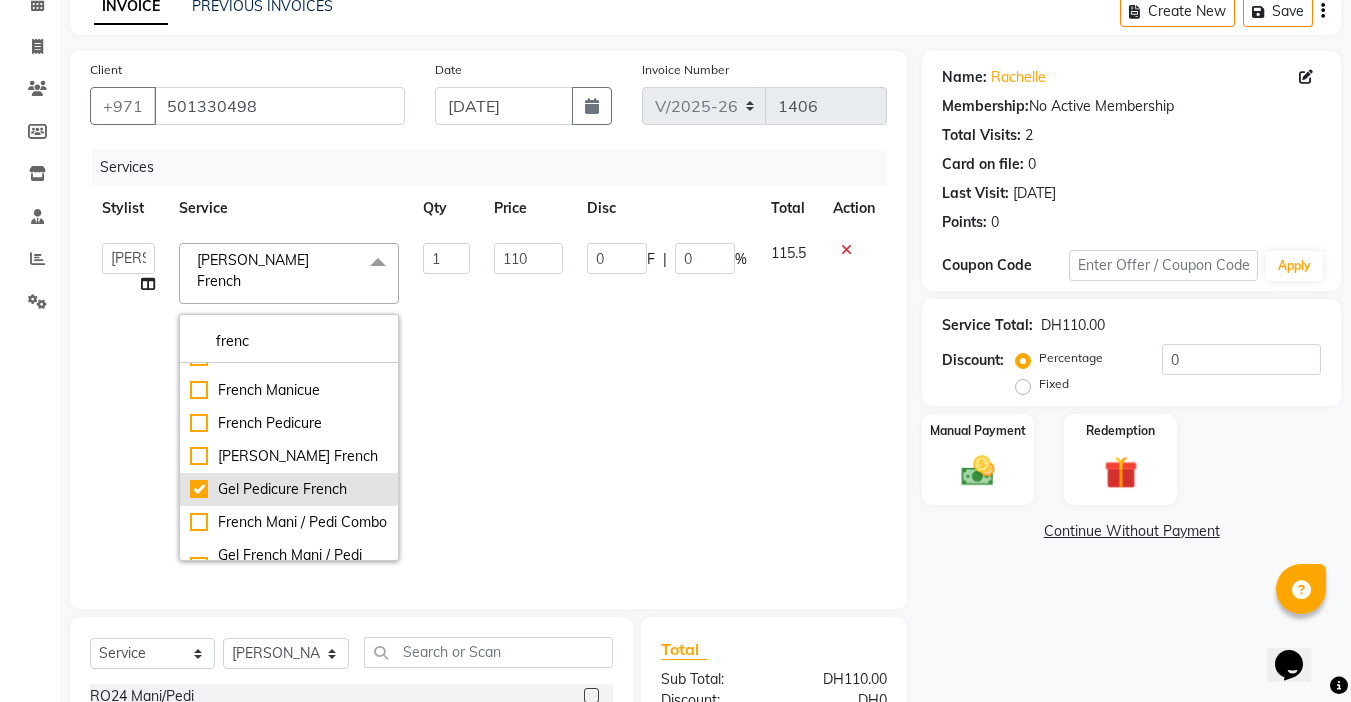 checkbox on "false" 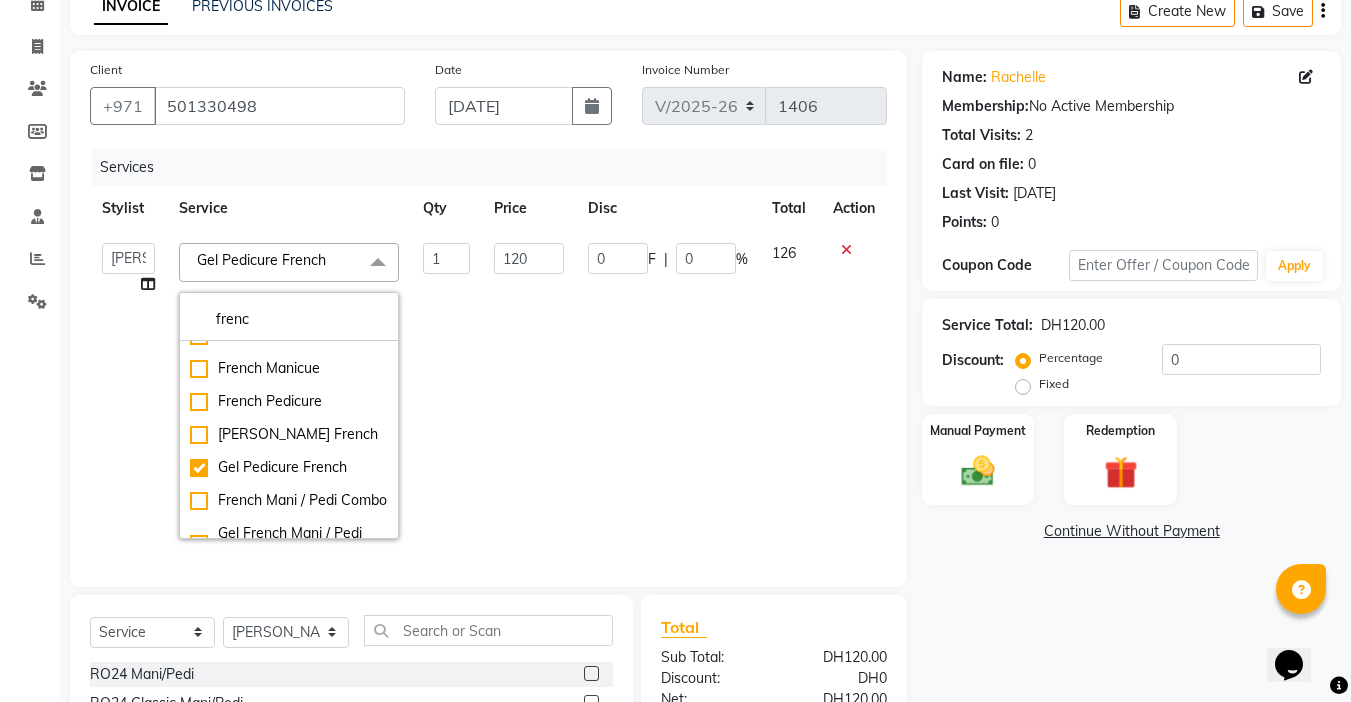 click on "120" 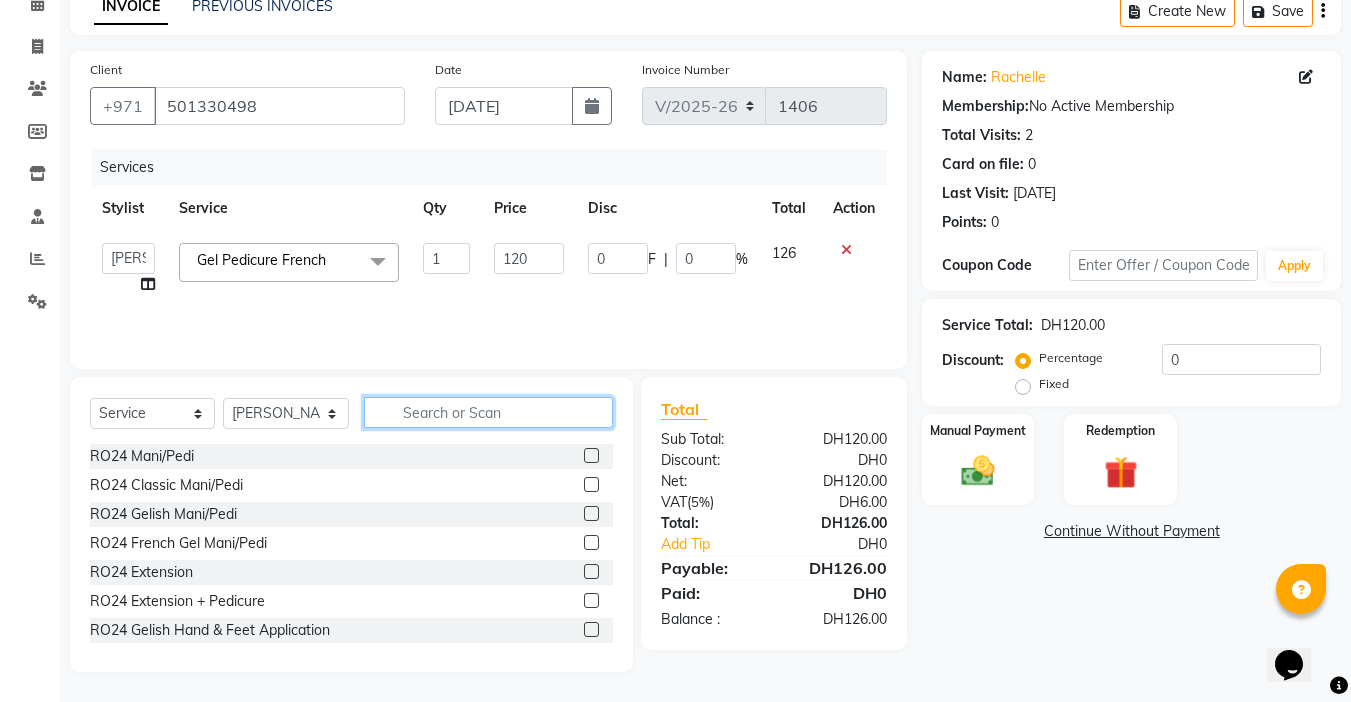 click 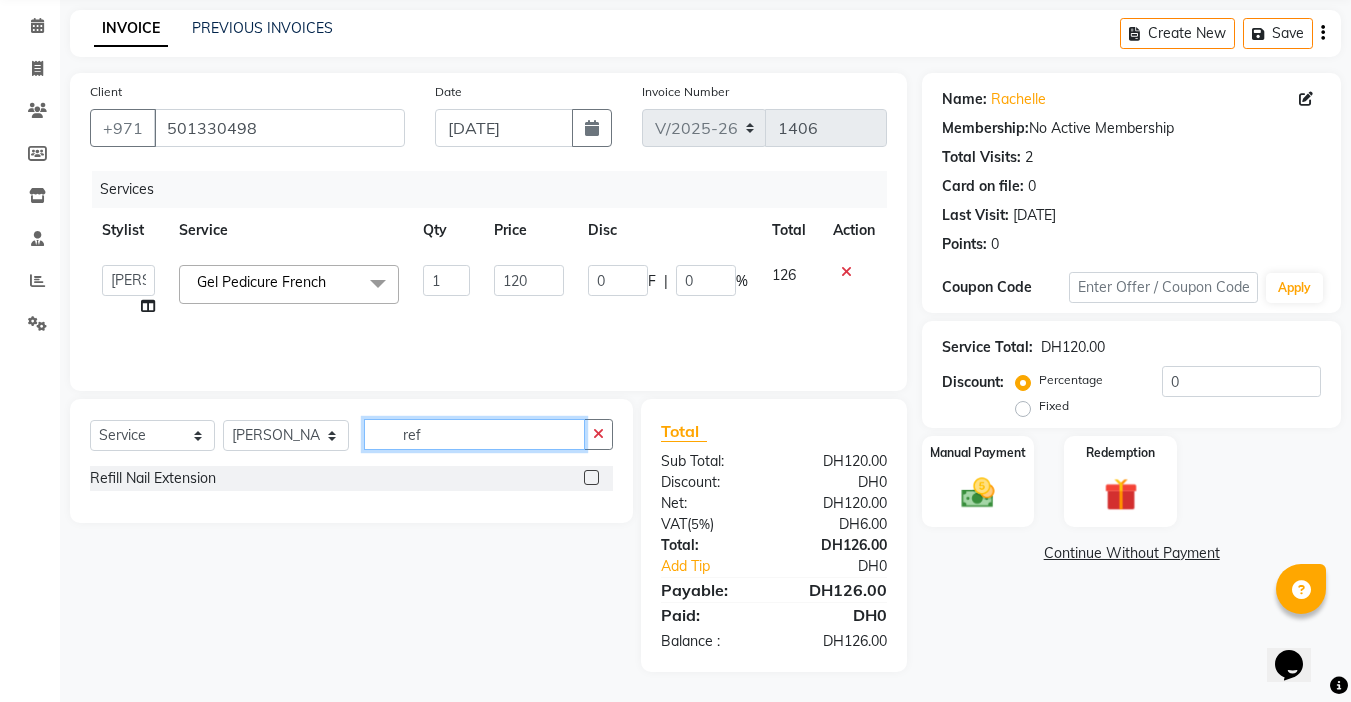 scroll, scrollTop: 77, scrollLeft: 0, axis: vertical 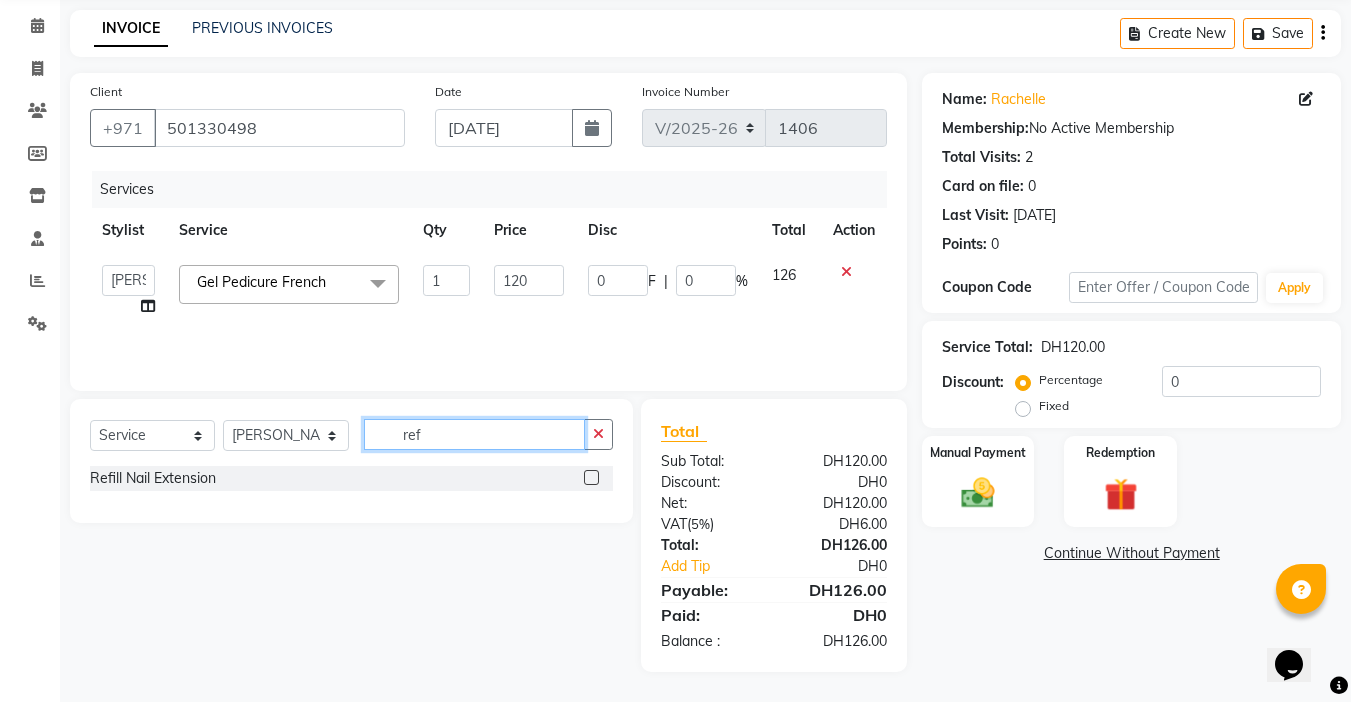 type on "ref" 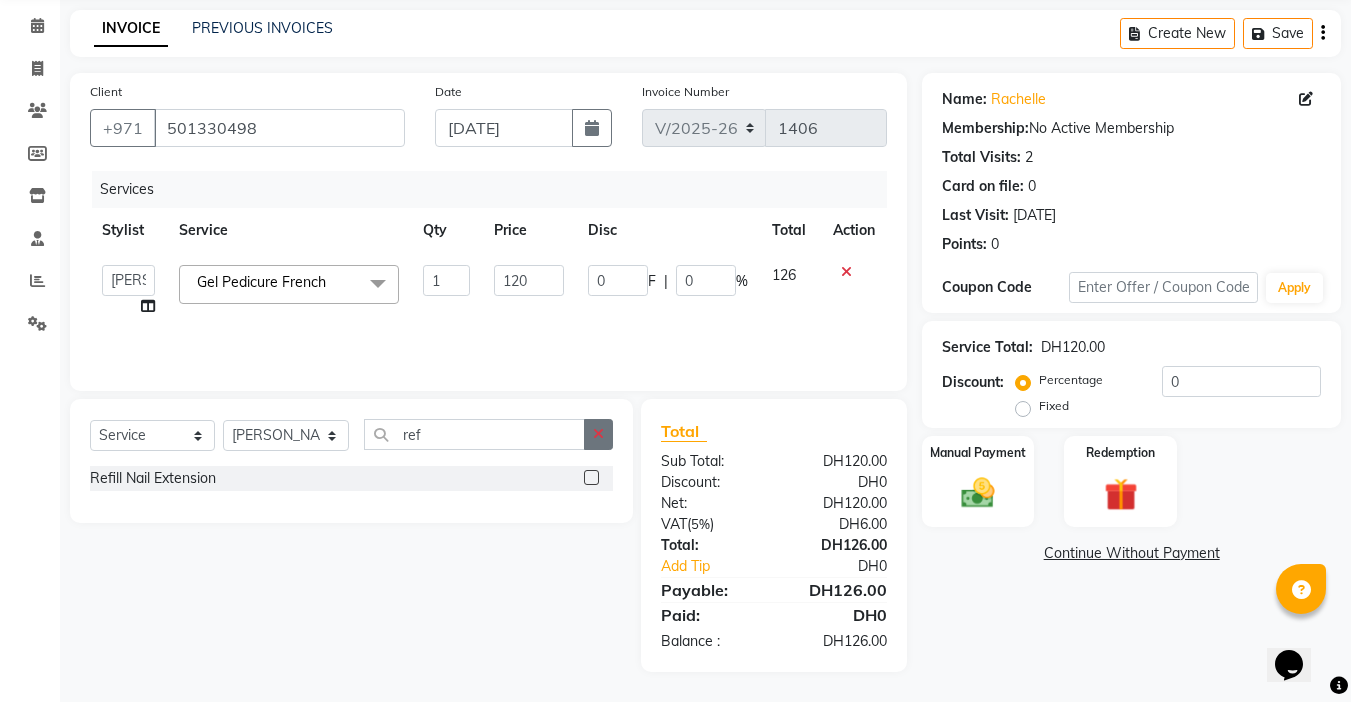 click 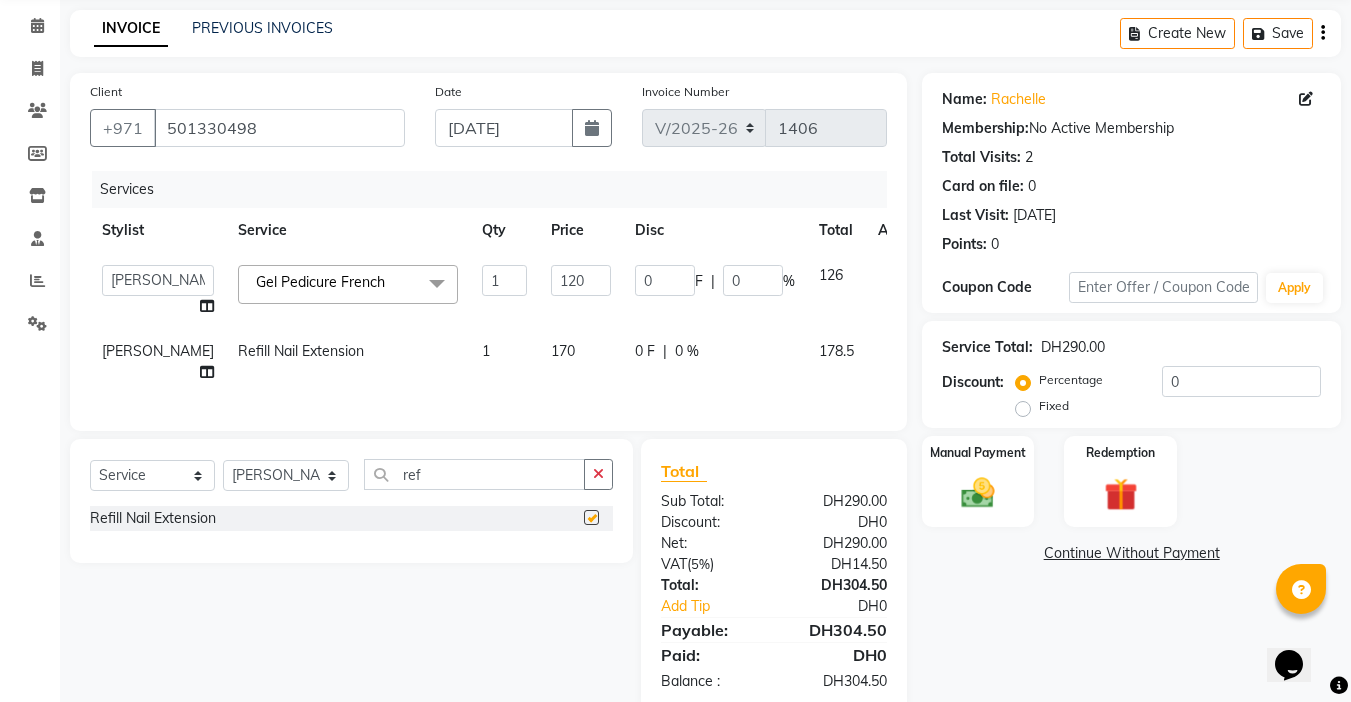 checkbox on "false" 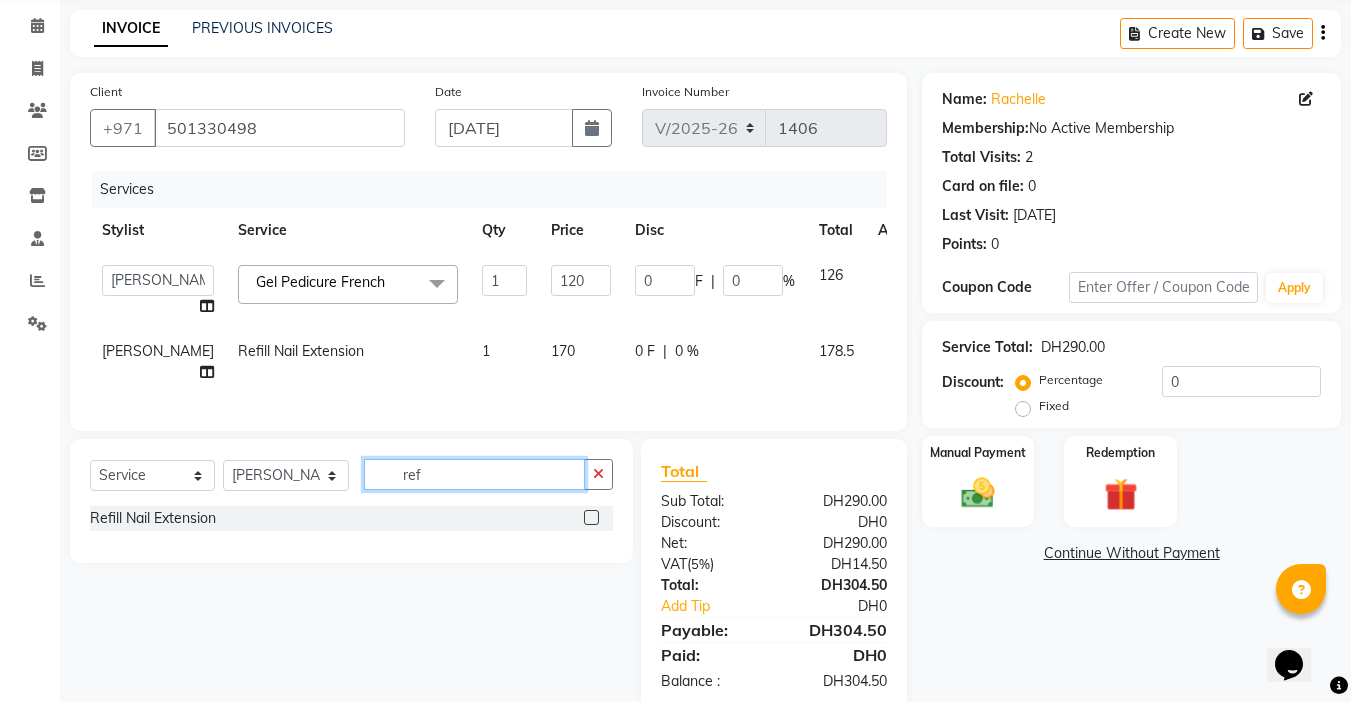 click on "ref" 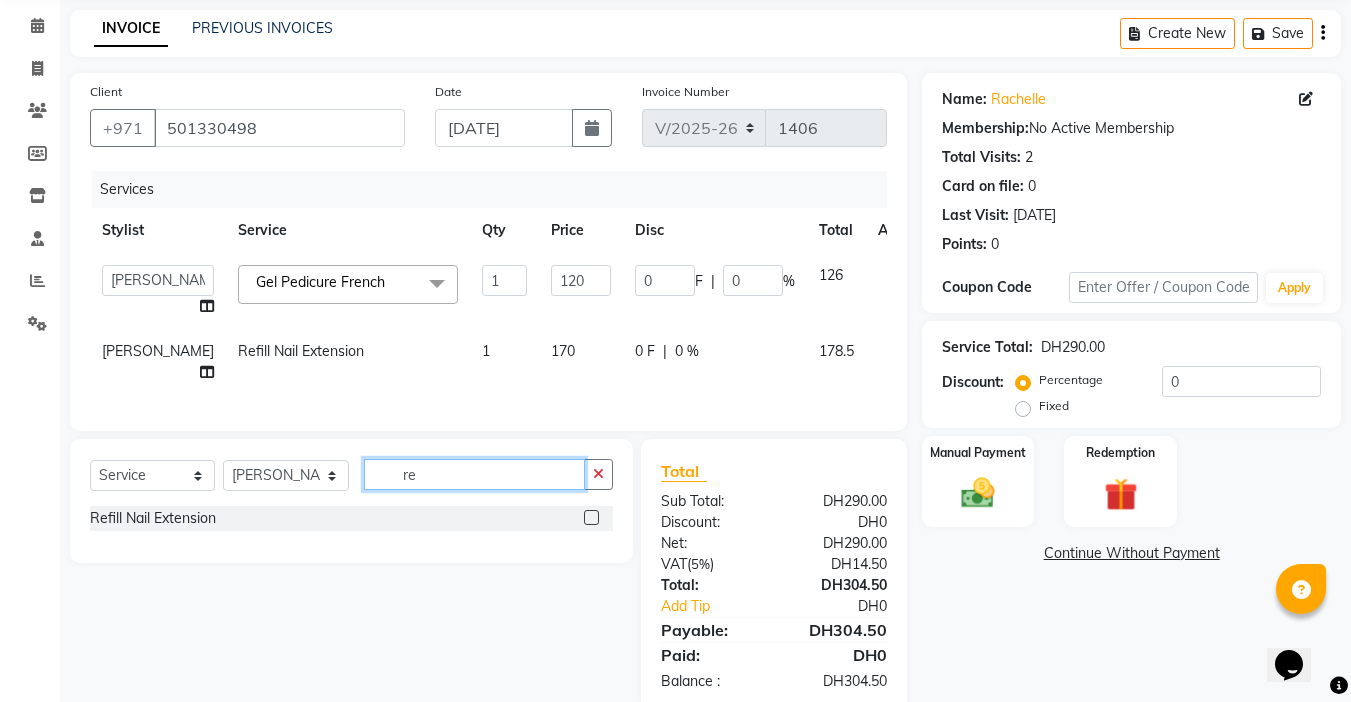 type on "r" 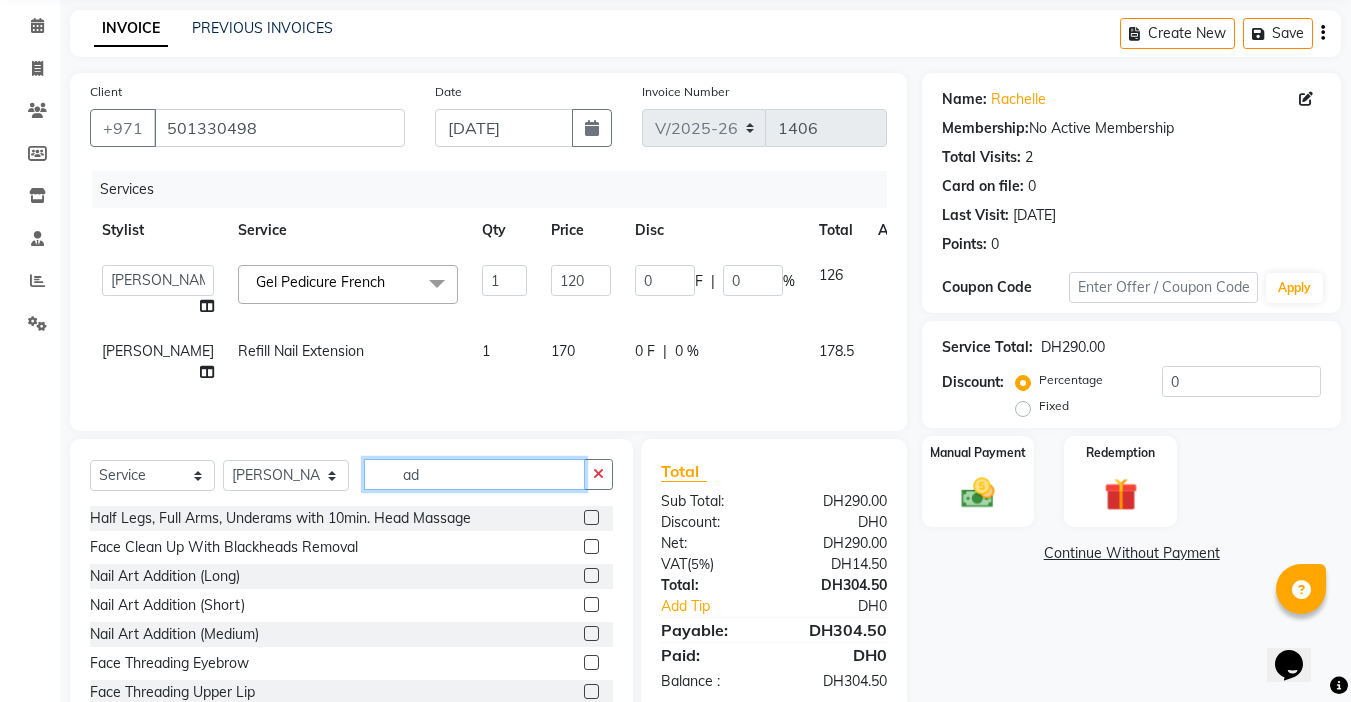 type on "ad" 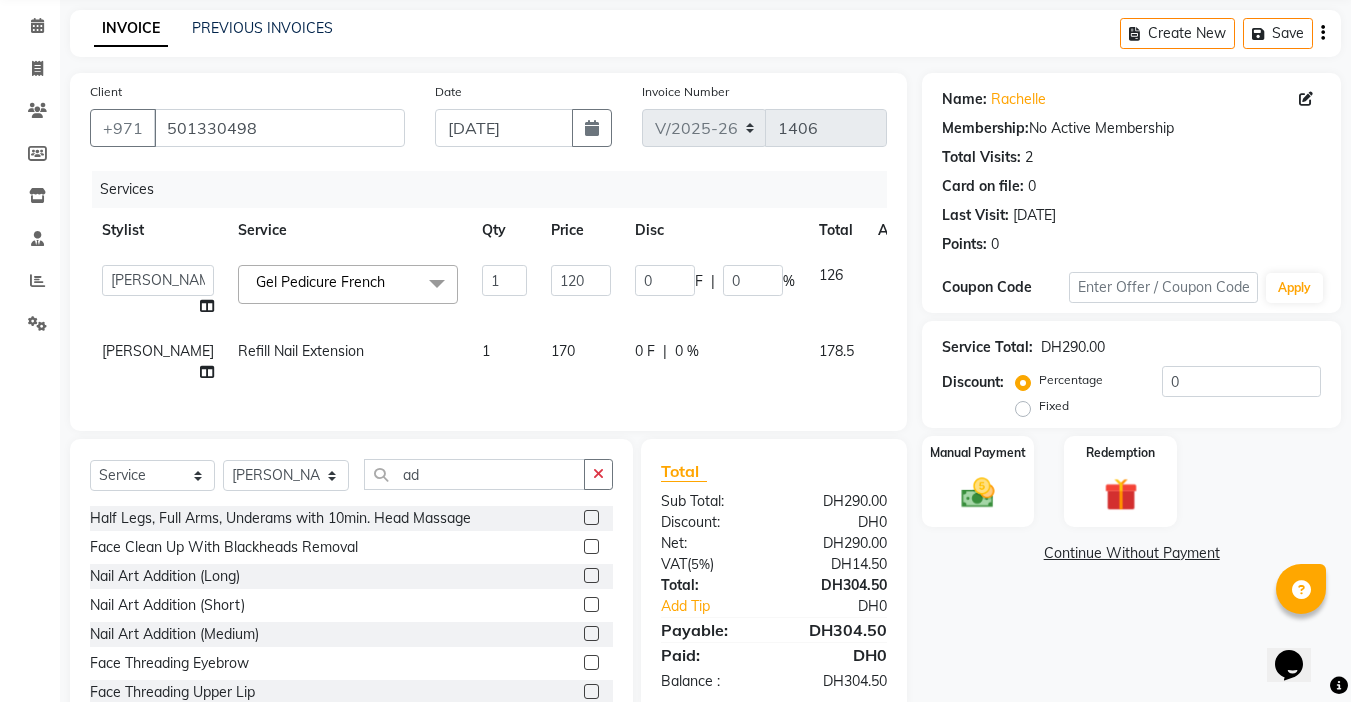 click 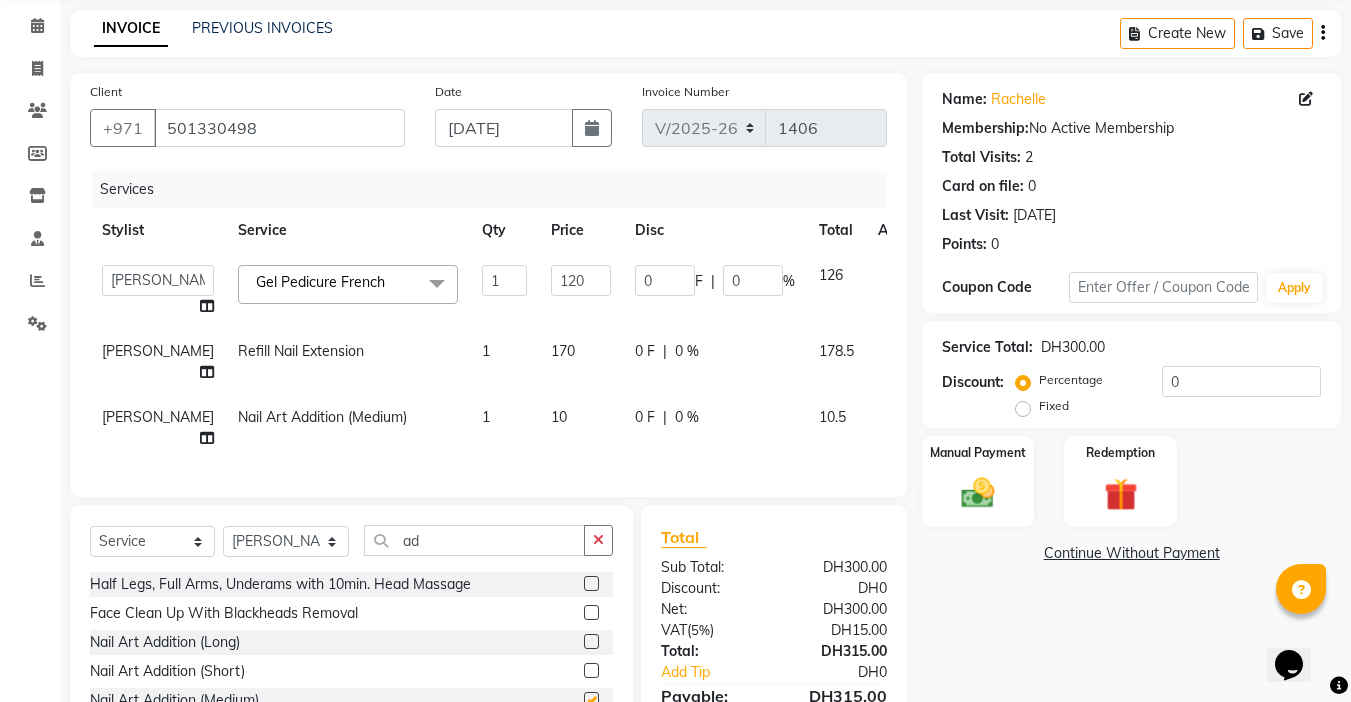 checkbox on "false" 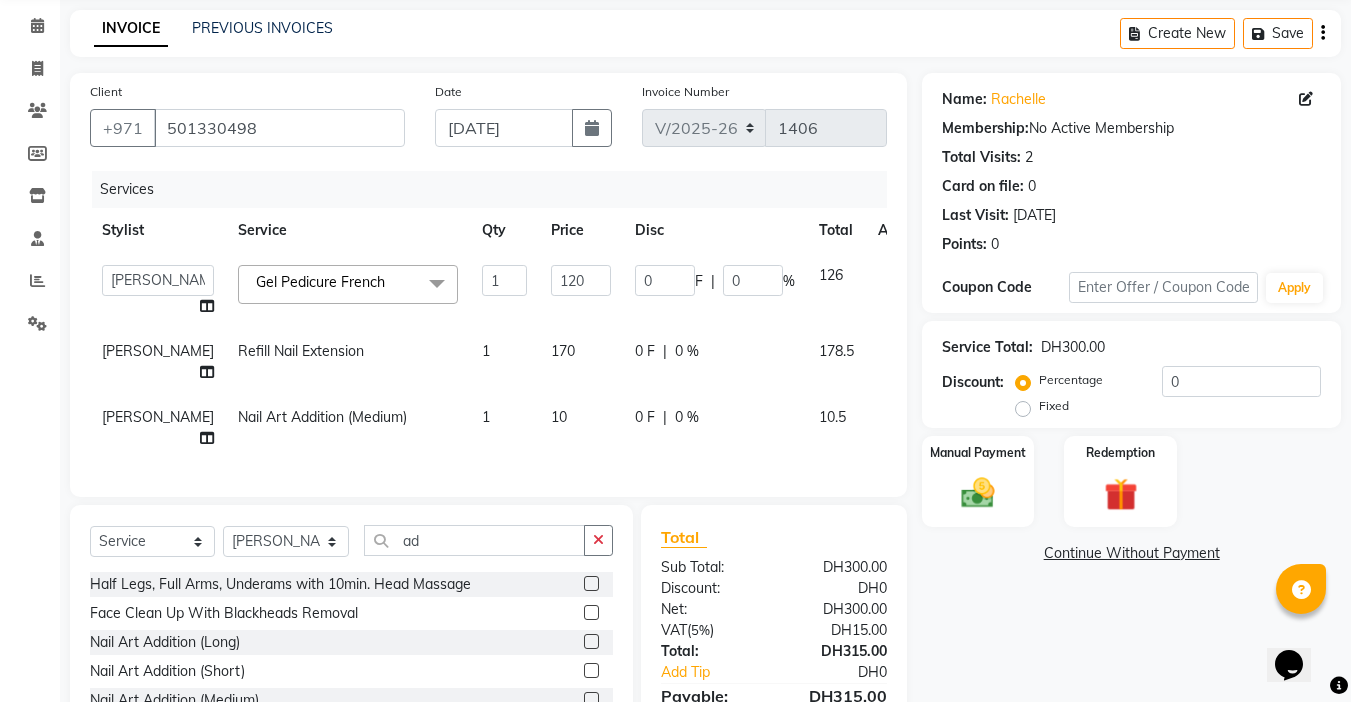 click on "1" 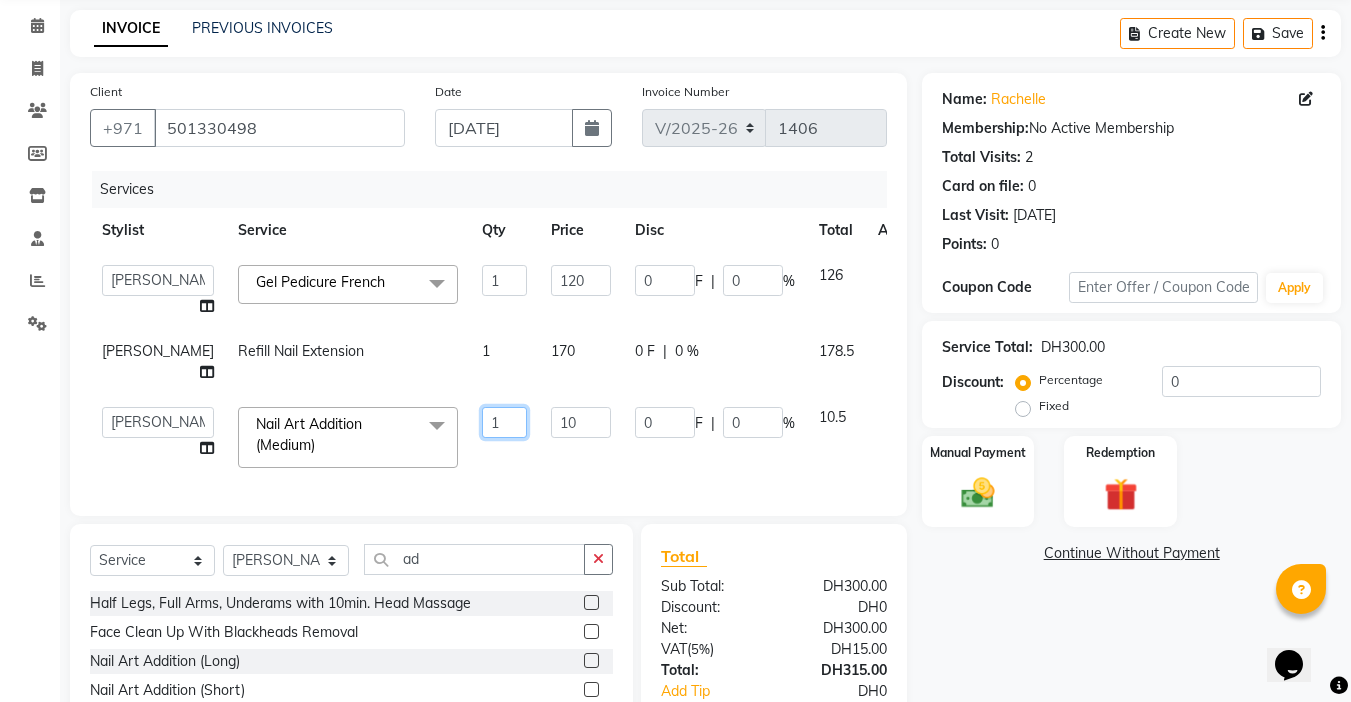 click on "1" 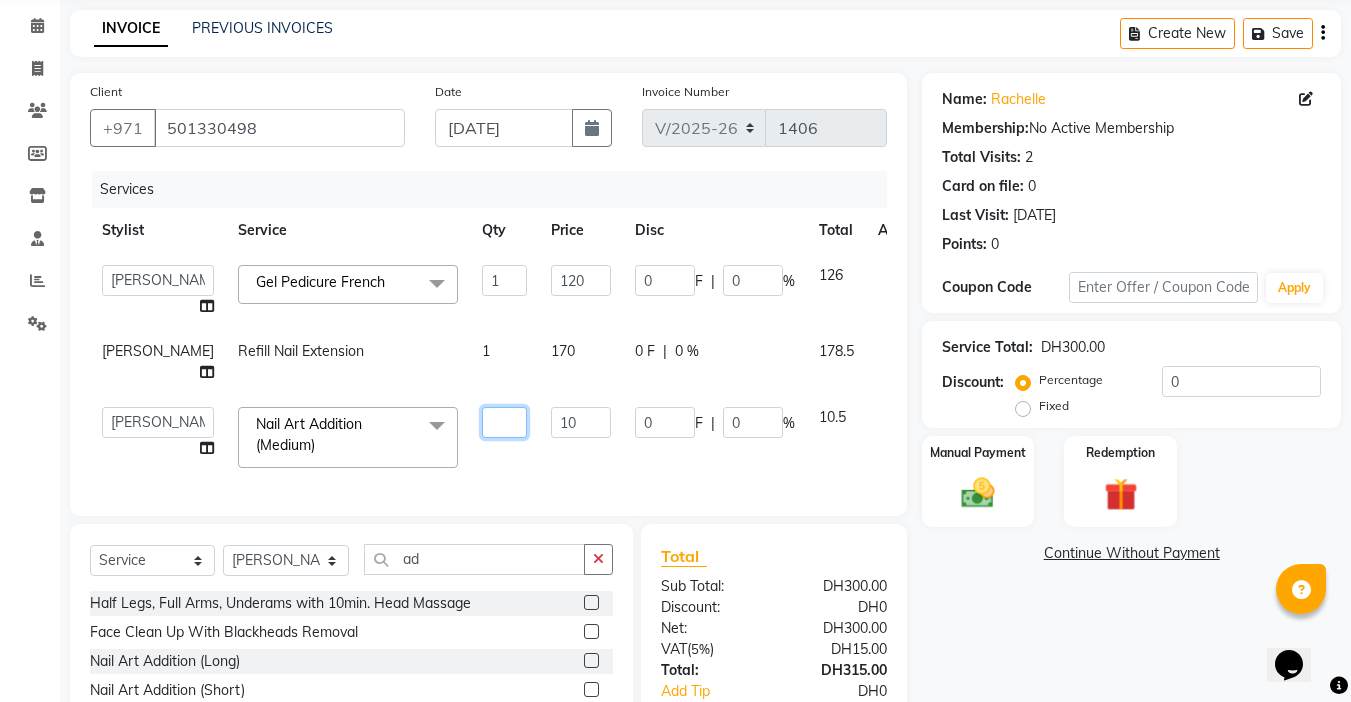 type on "2" 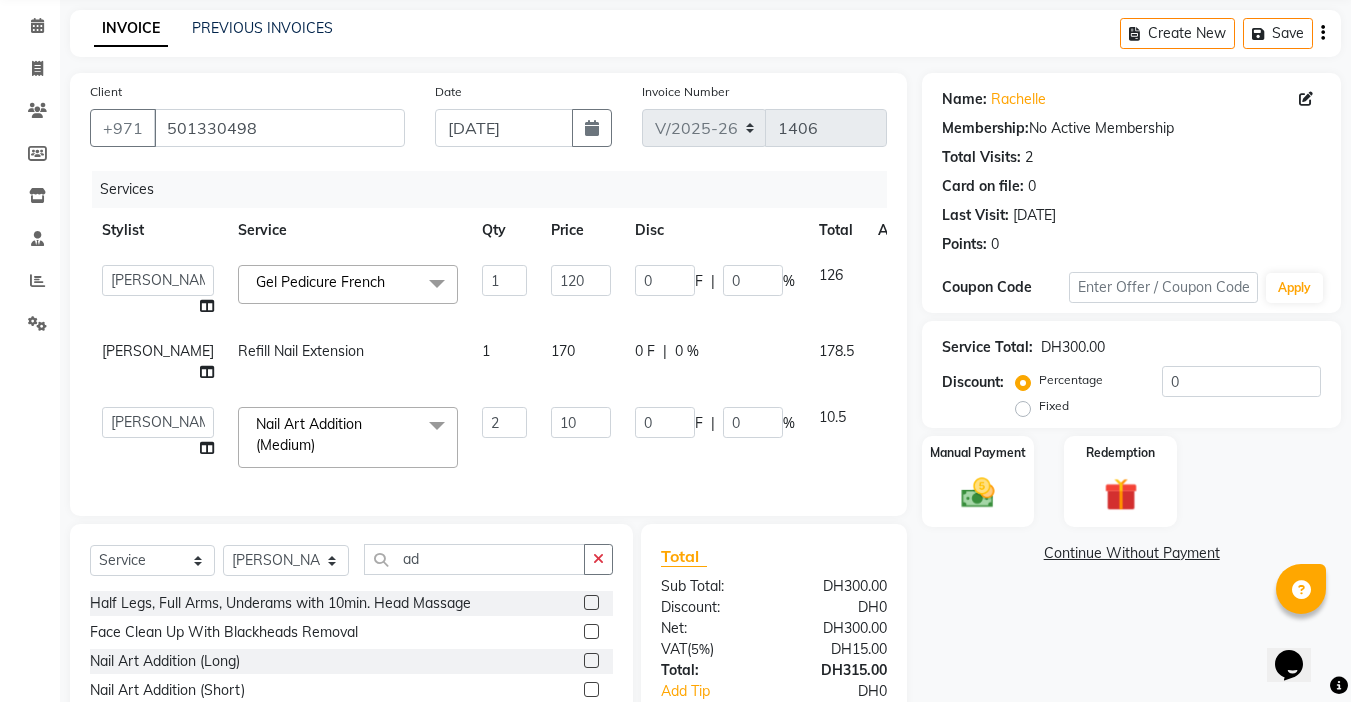 click on "Services Stylist Service Qty Price Disc Total Action  [PERSON_NAME]   [PERSON_NAME]   [PERSON_NAME] [PERSON_NAME]   Receptionist   [PERSON_NAME]   Gel Pedicure French  x RO24 Mani/Pedi RO24 Classic Mani/Pedi RO24 Gelish Mani/Pedi RO24 French Gel Mani/Pedi RO24 Extension RO24 Extension + Pedicure RO24 Gelish Hand & Feet Application RO24 Extension Removal + Manicure RO24 Classic Mani/Pedi + [MEDICAL_DATA] Treatment RO24 Mani/Pedi + [MEDICAL_DATA] Treatment RO24 Gel Manicure + Classic Pedi RO24 Half Legs, Half Arms & Underarms RO24 Full Legs, Full Arms & Underarms RO24 Half Legs / Half Arms, Underarms with Bikini Wax RO24 Face Cleanup with Eyebrow RO24 Deep Cleansing Facial with Eyebrow, Upper Lips & Underarms RO24 Wash + Cut and Blowdry RO24 Deep Conditioning + Wash & Blow Dry RO24 L'Oreal Hair Spa + Hair Cut & Blowdry RO24 Full Hair Colour Shoulder Length + Hair Trim & Blowdry RO24 Highlight Balayage Ombre & Deep Conditioning Special Offer Classic Manicure, Pedicure With Eyebrows  Special Offer Manicure + Wash & Quick Dry Braid" 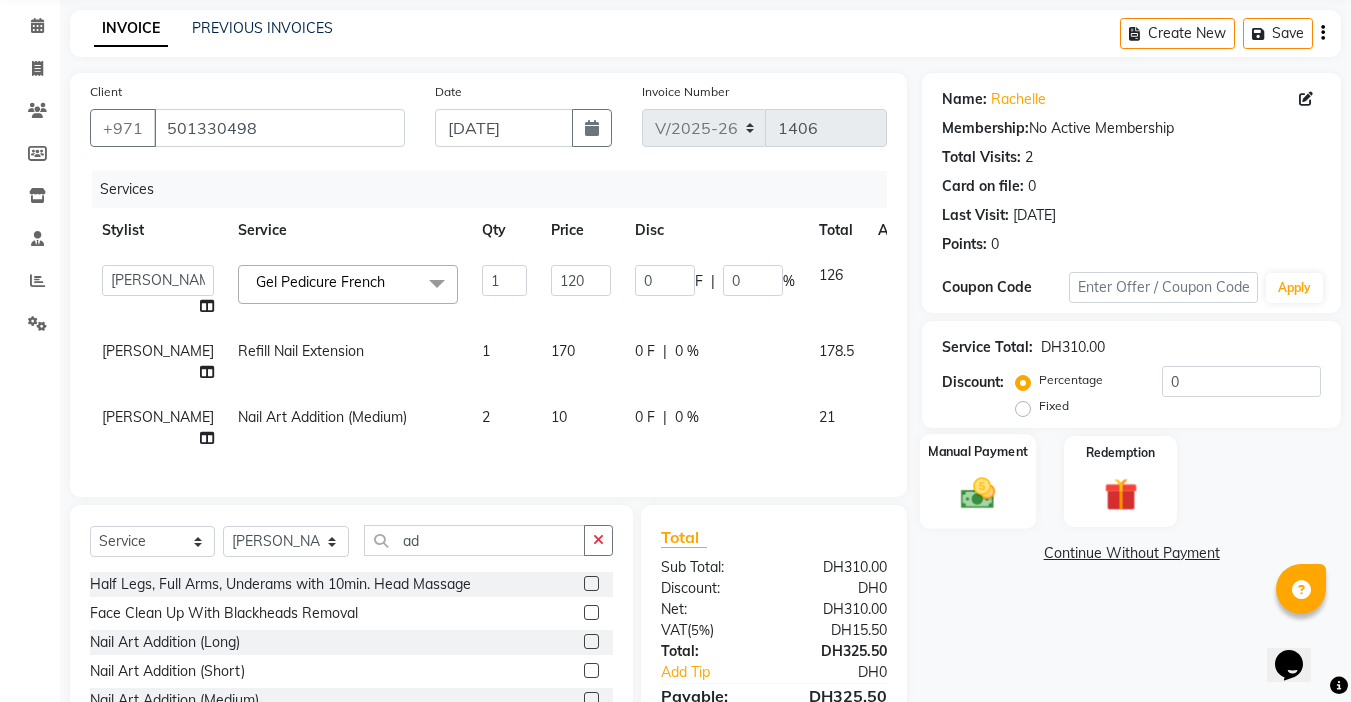 click 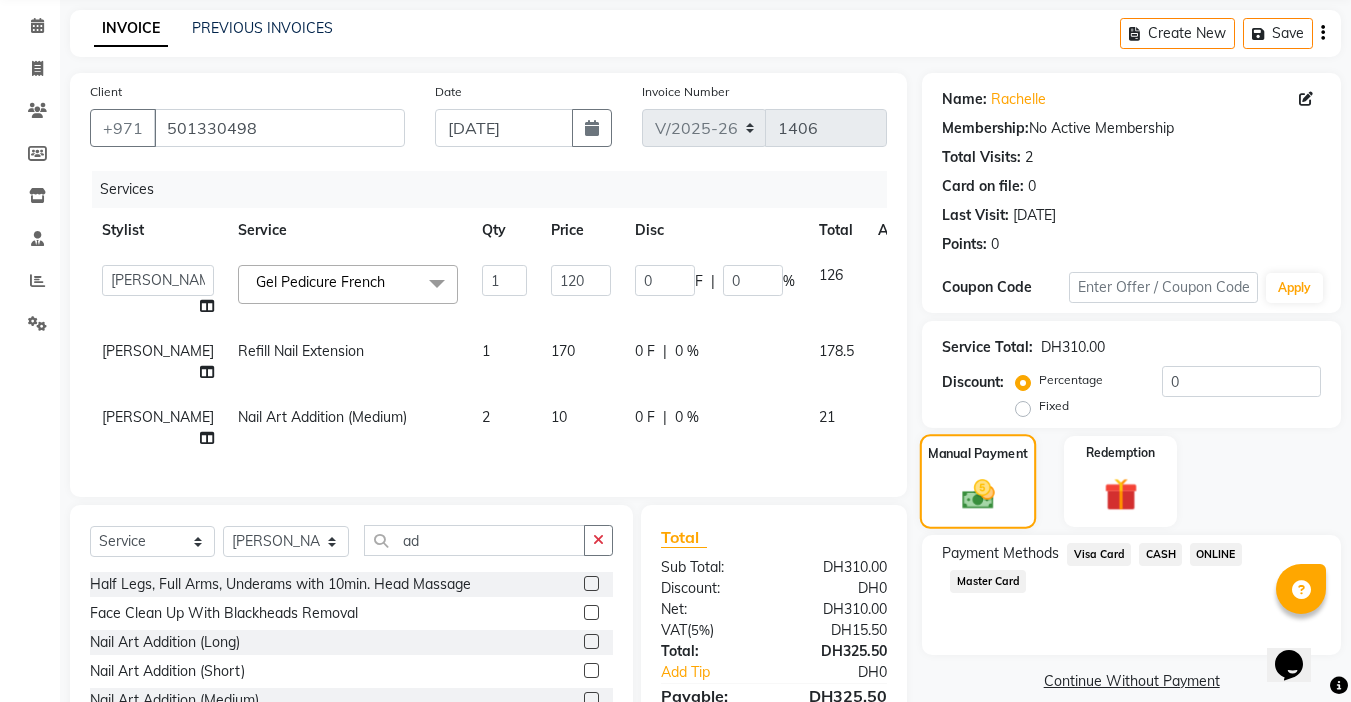 click 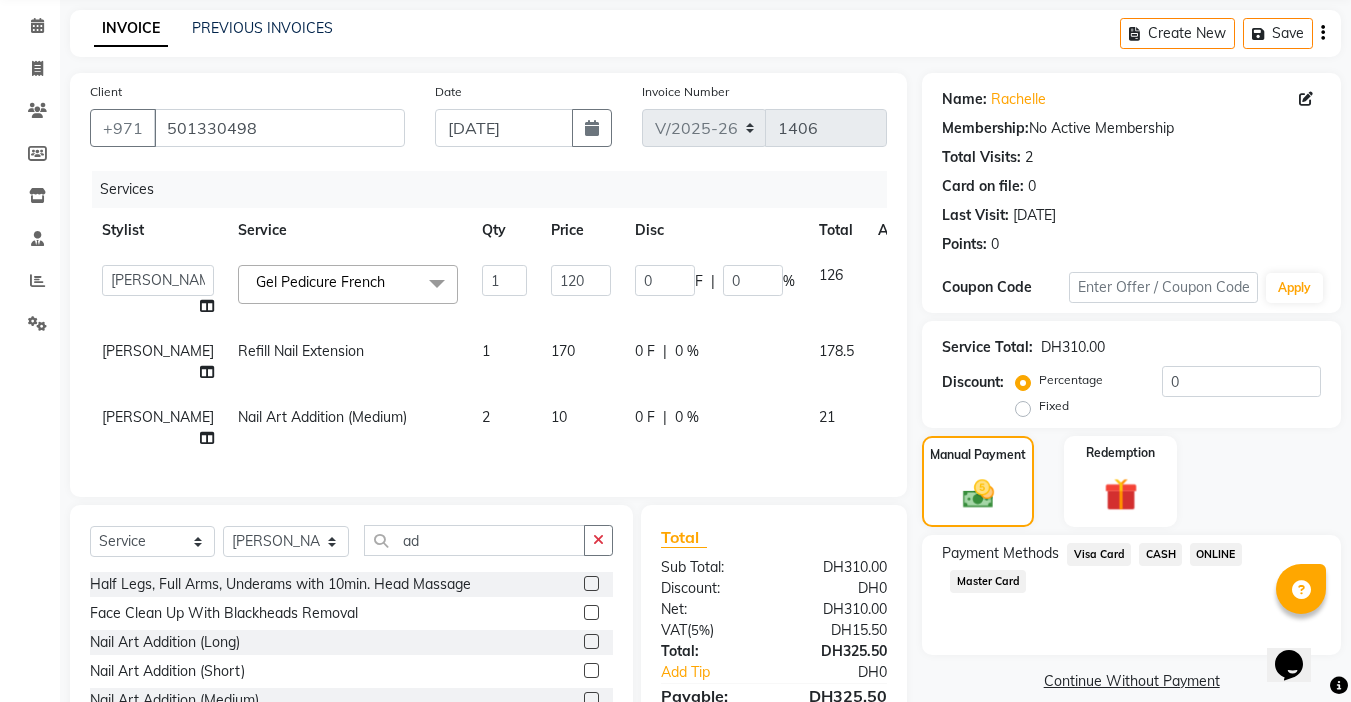 scroll, scrollTop: 220, scrollLeft: 0, axis: vertical 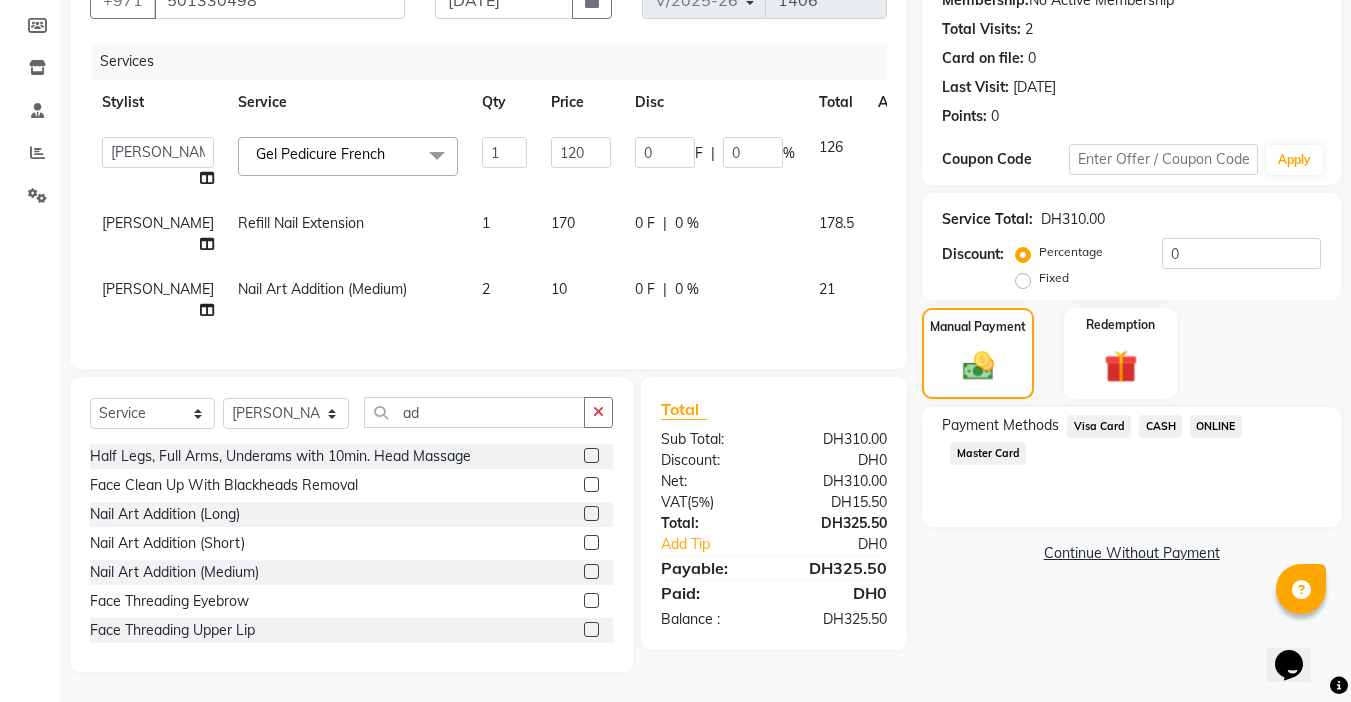 click on "Visa Card" 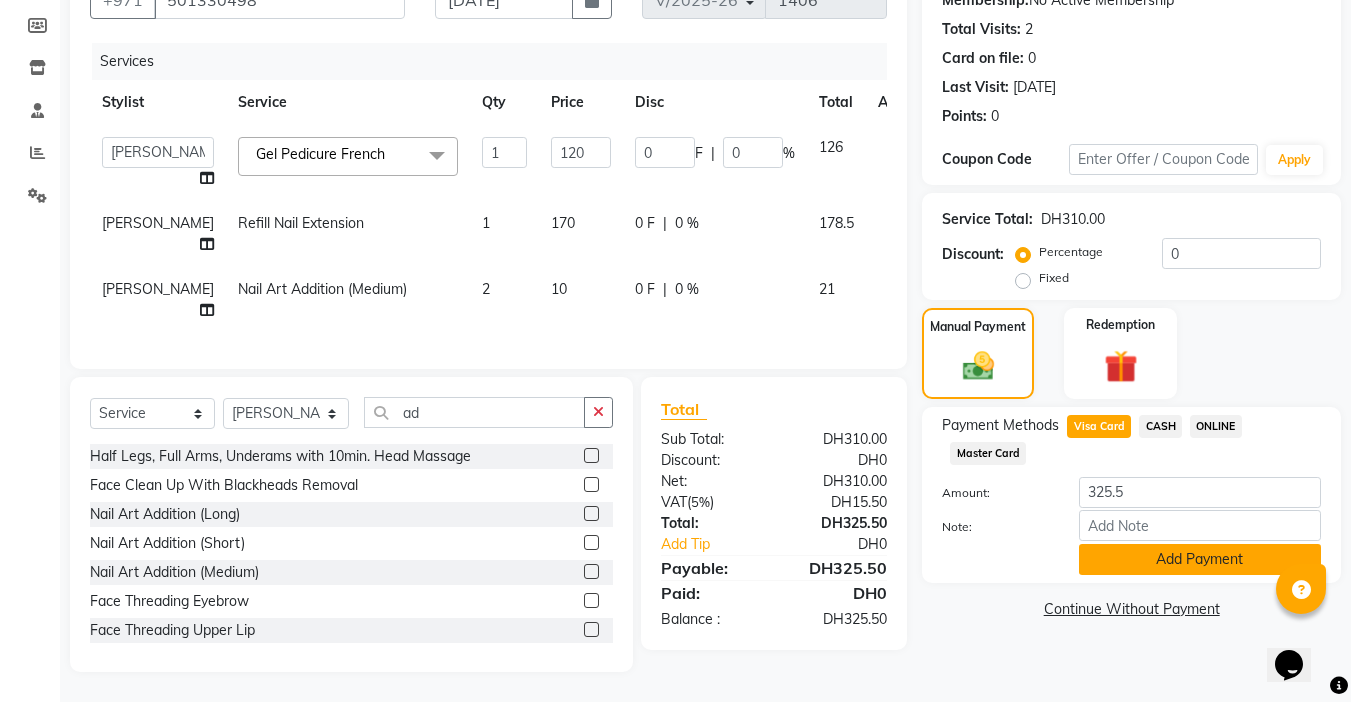 click on "Add Payment" 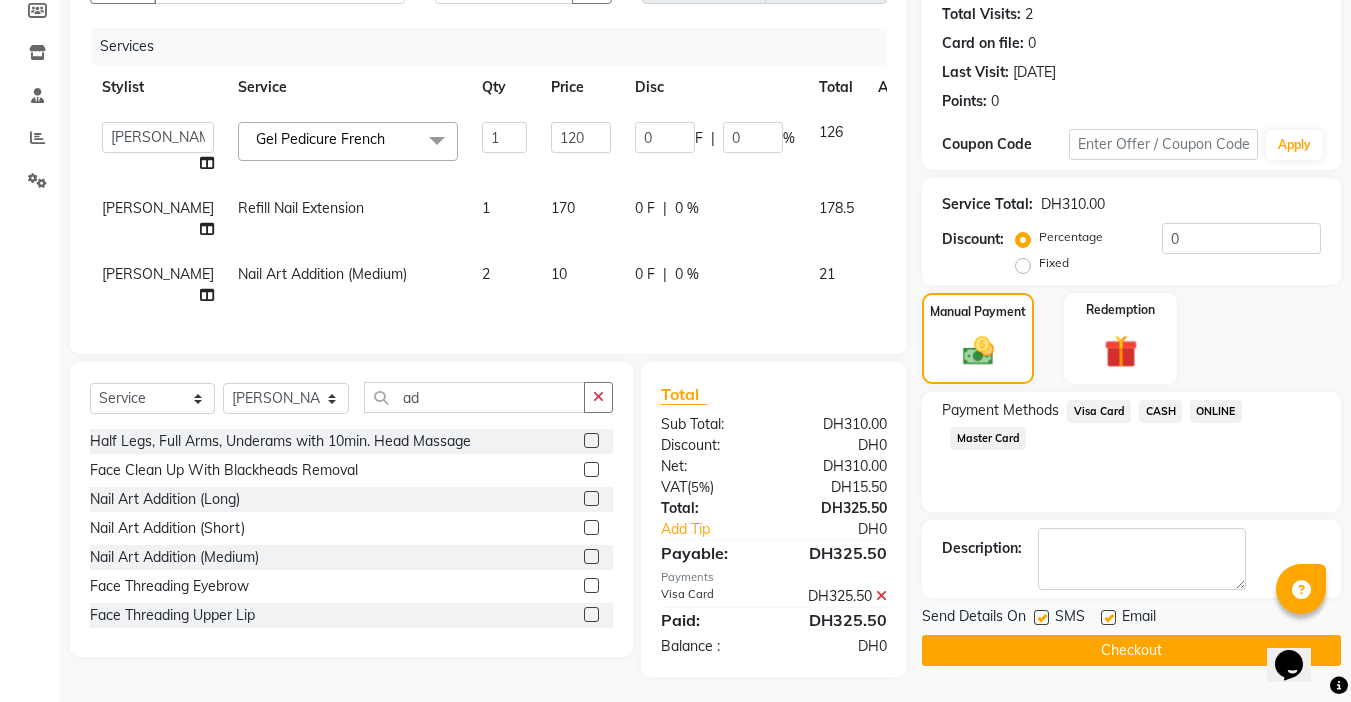 click on "Checkout" 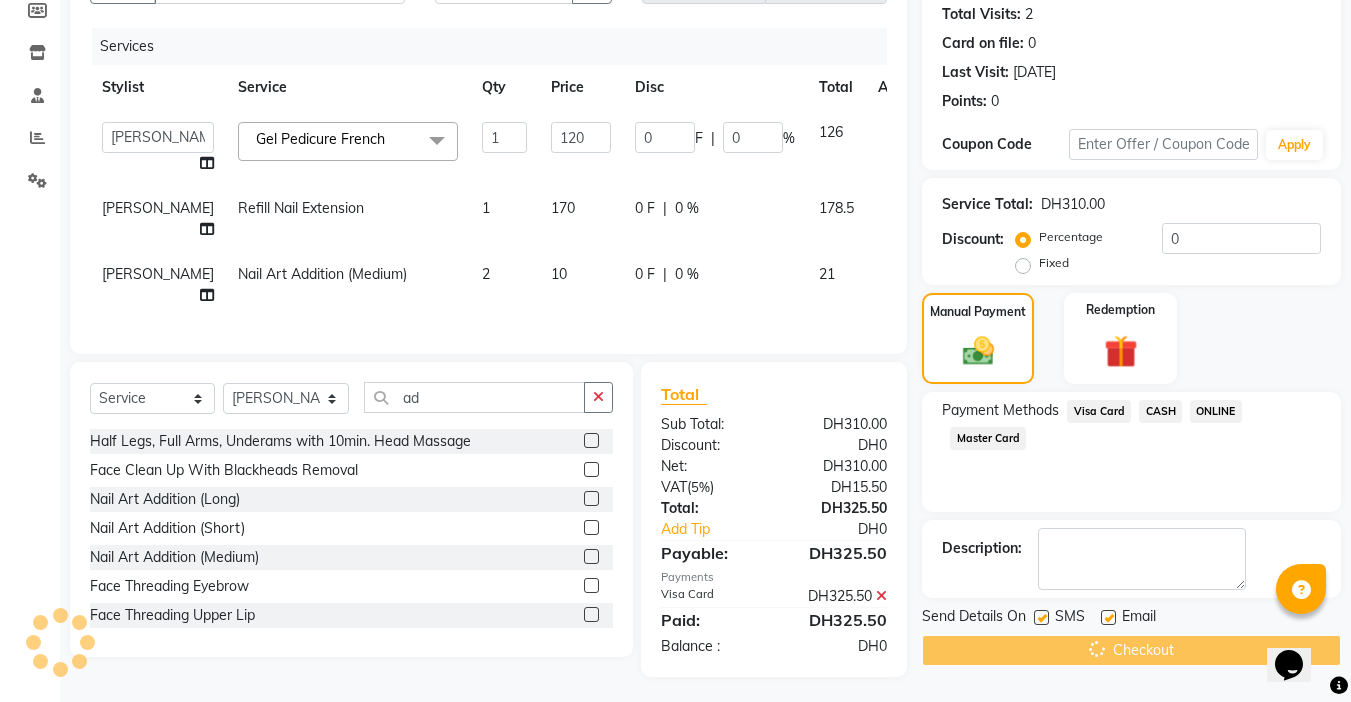 click on "Checkout" 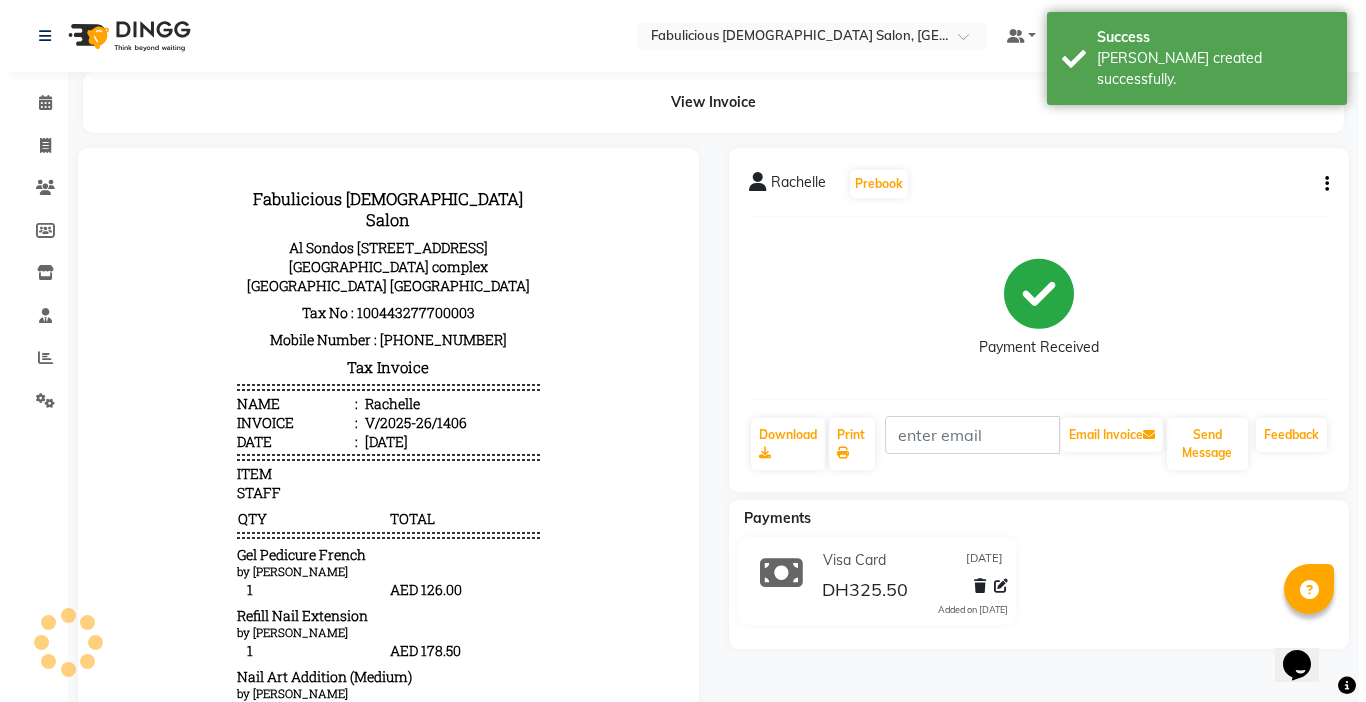 scroll, scrollTop: 0, scrollLeft: 0, axis: both 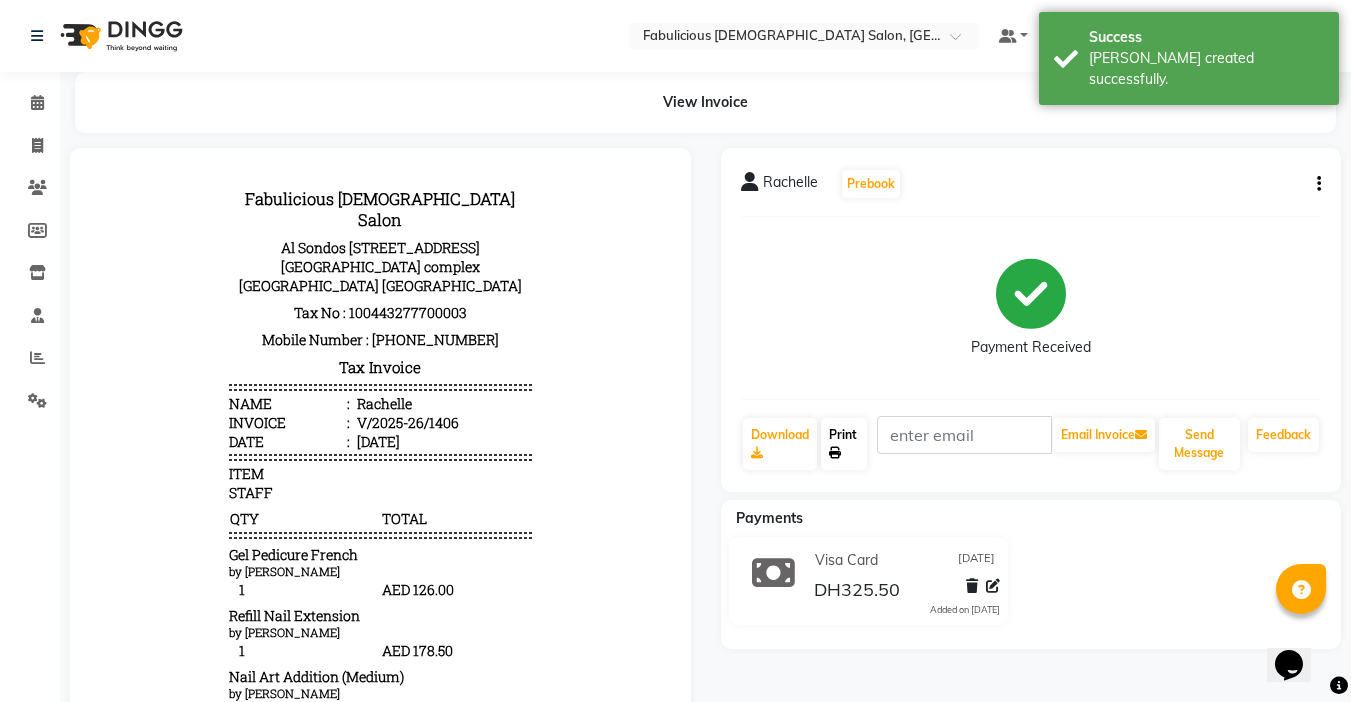 click on "Print" 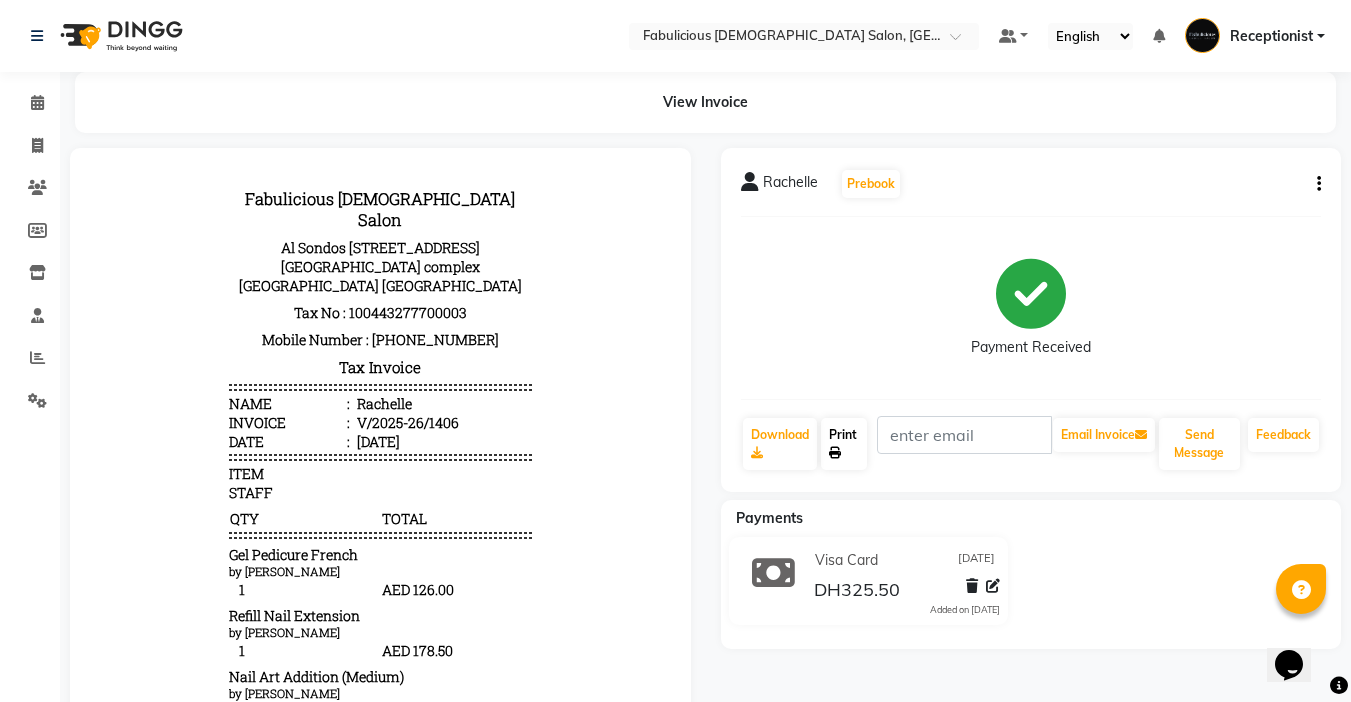 click on "Print" 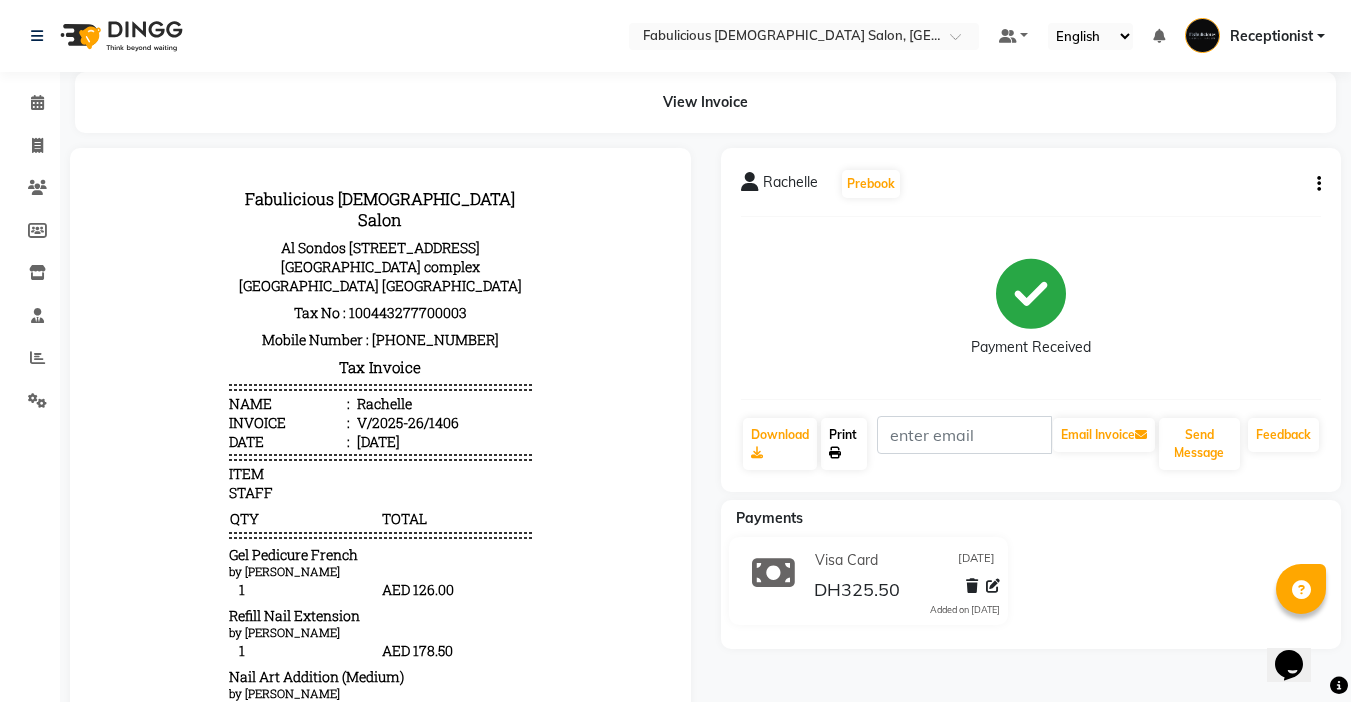 click on "Print" 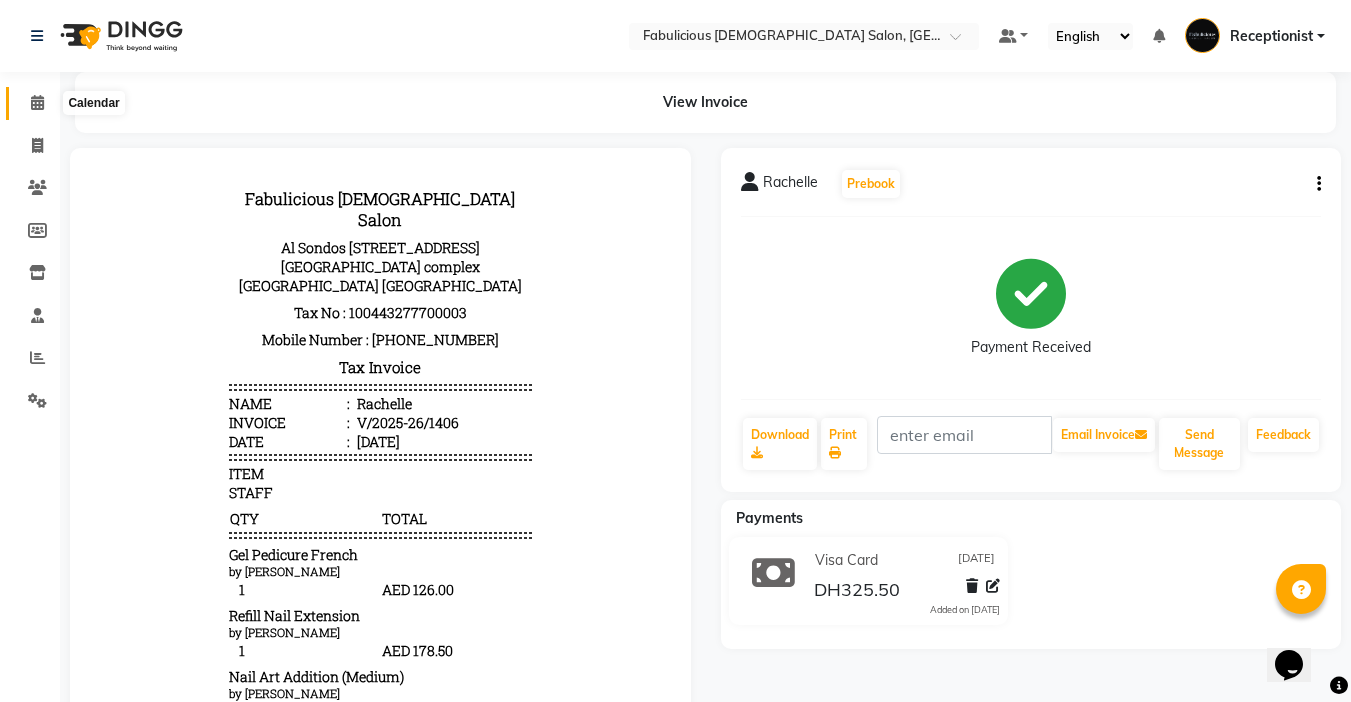 drag, startPoint x: 39, startPoint y: 98, endPoint x: 38, endPoint y: 293, distance: 195.00256 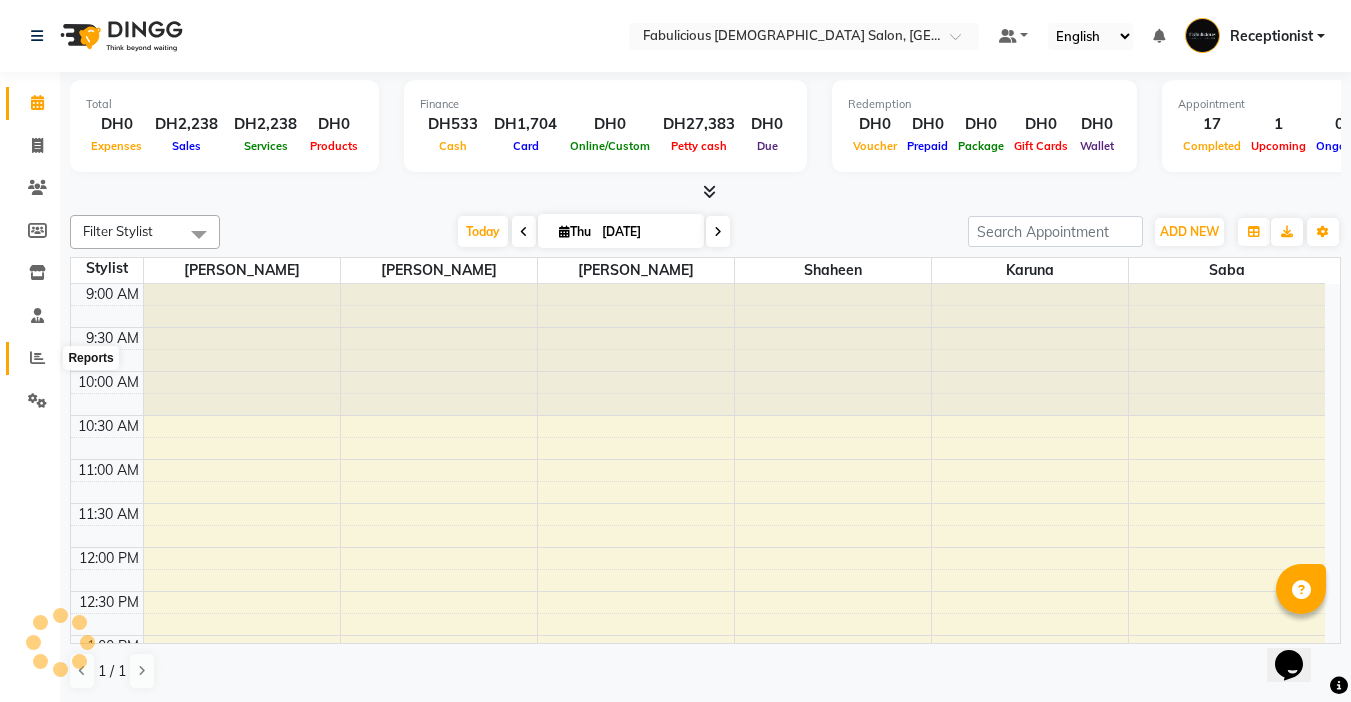 drag, startPoint x: 32, startPoint y: 352, endPoint x: 65, endPoint y: 345, distance: 33.734257 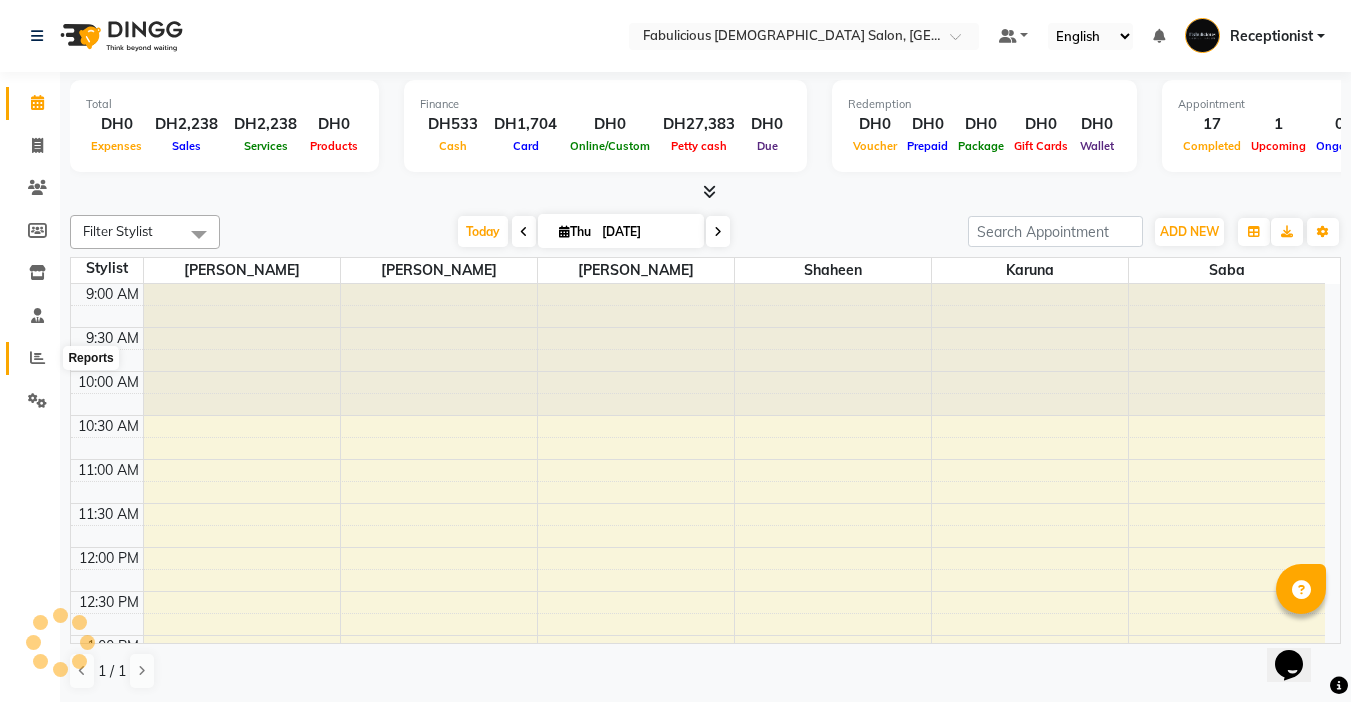 click 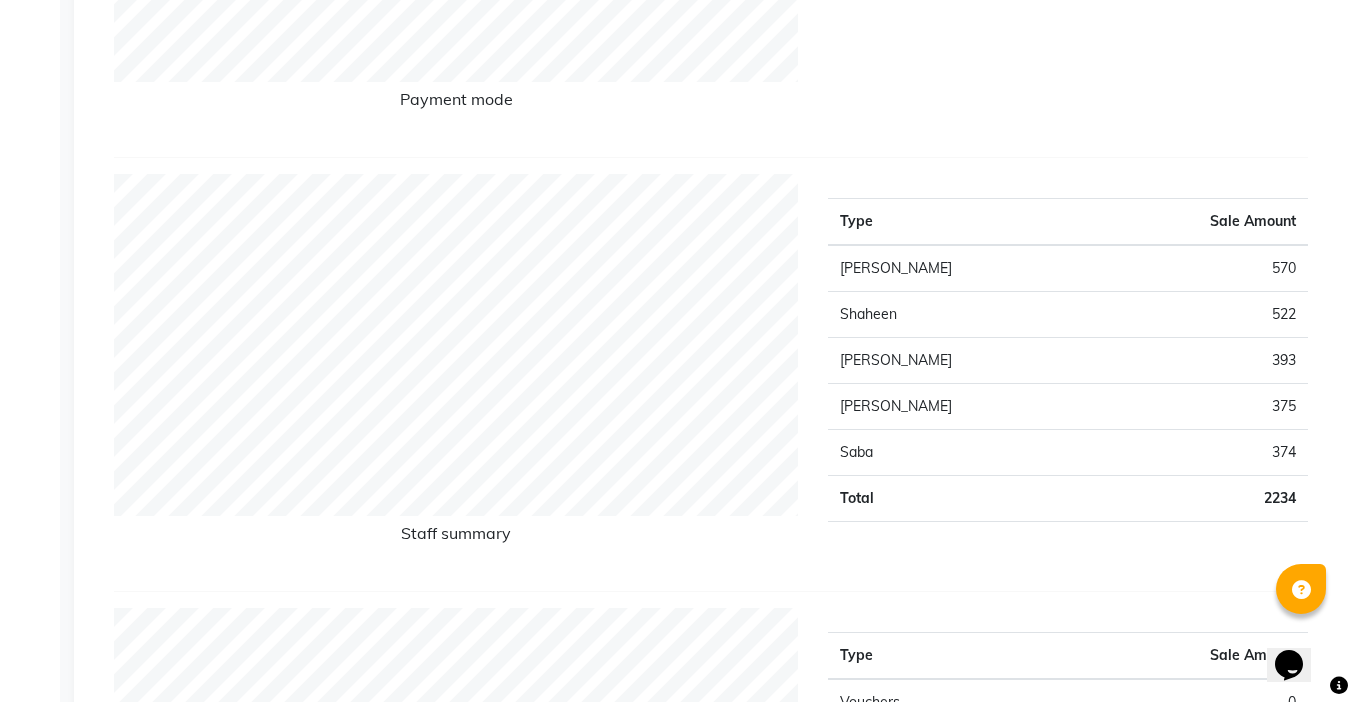 scroll, scrollTop: 0, scrollLeft: 0, axis: both 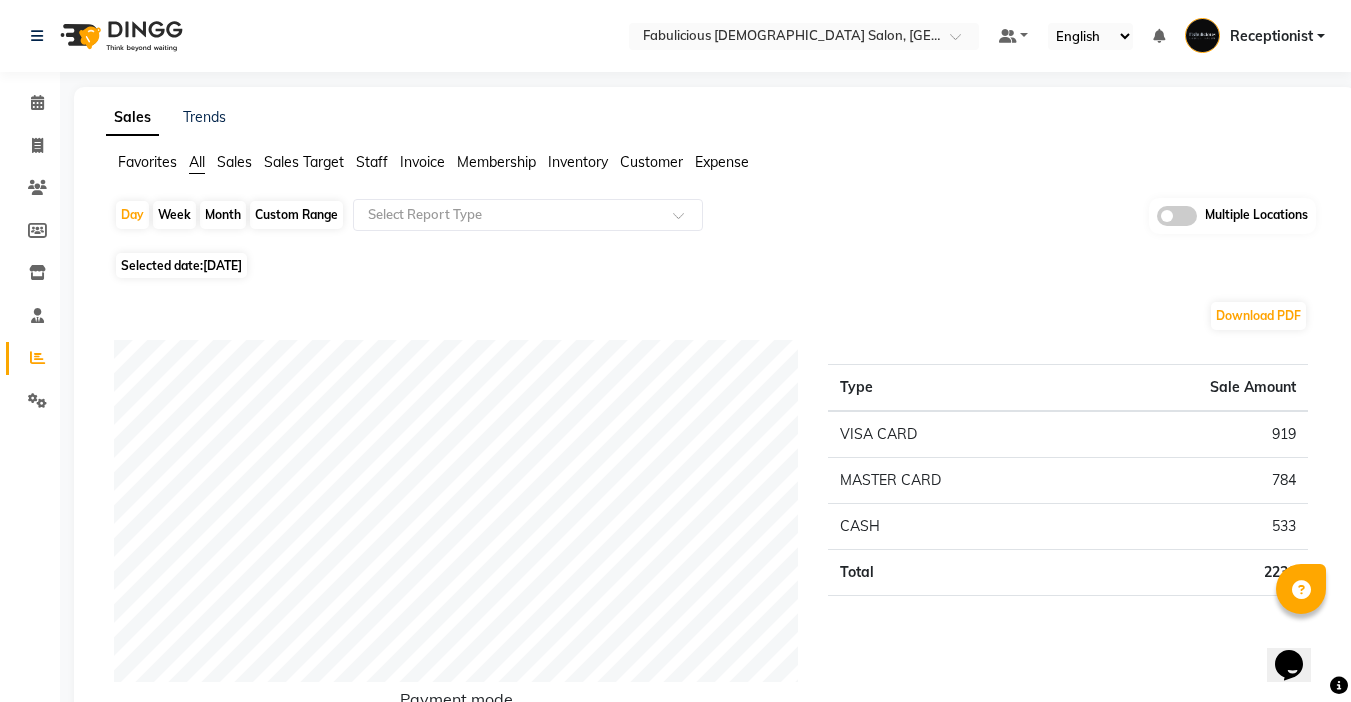 click on "Month" 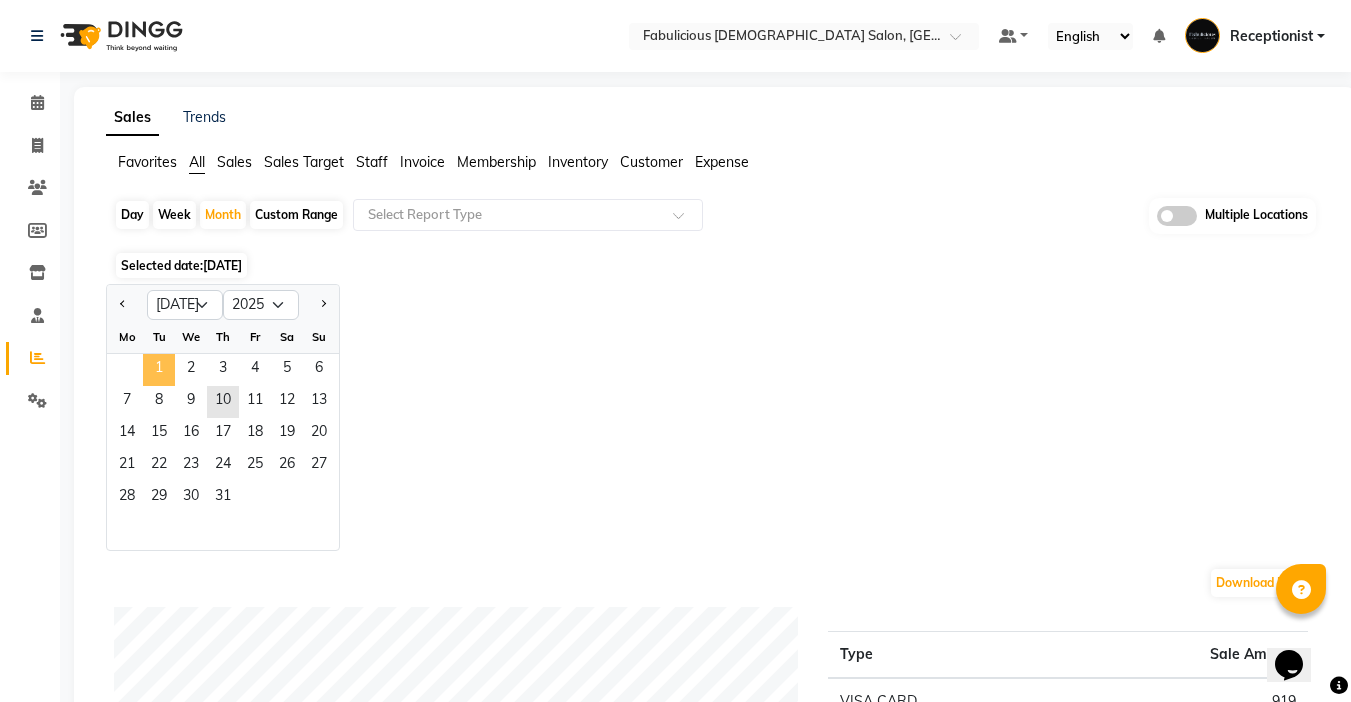 click on "1" 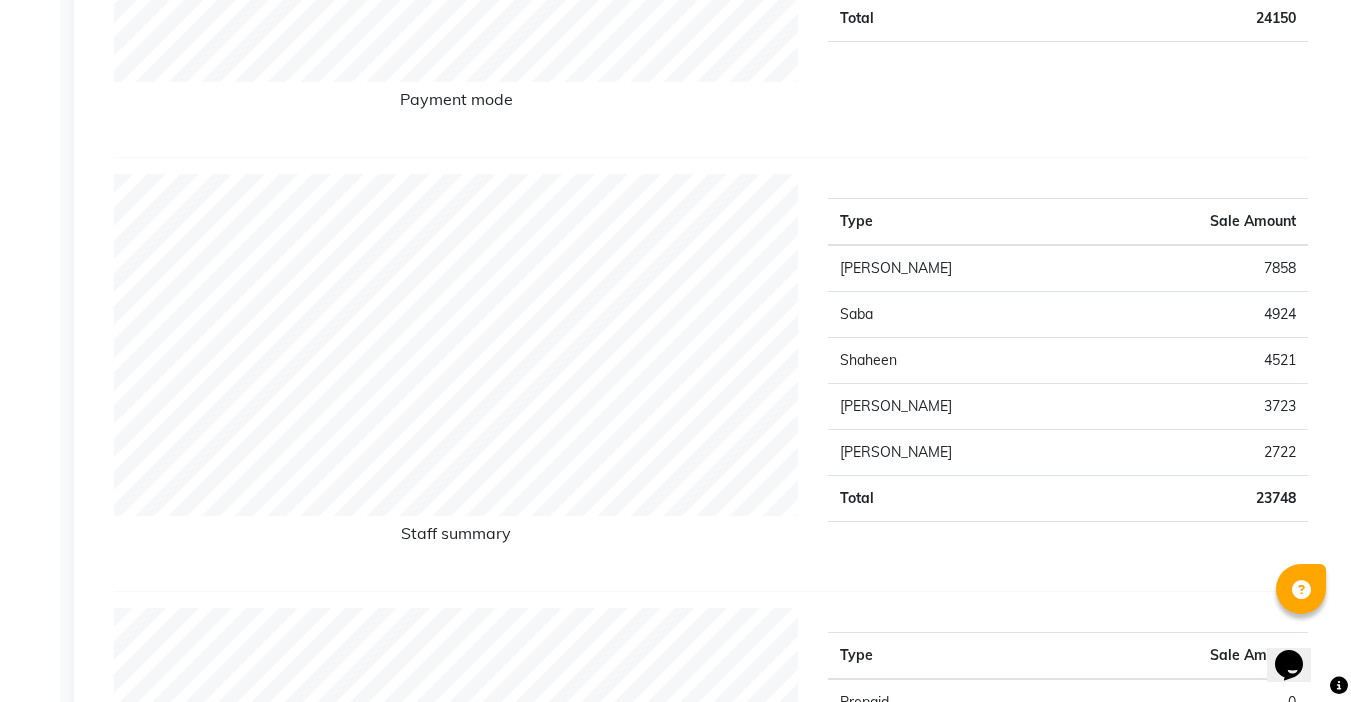 scroll, scrollTop: 100, scrollLeft: 0, axis: vertical 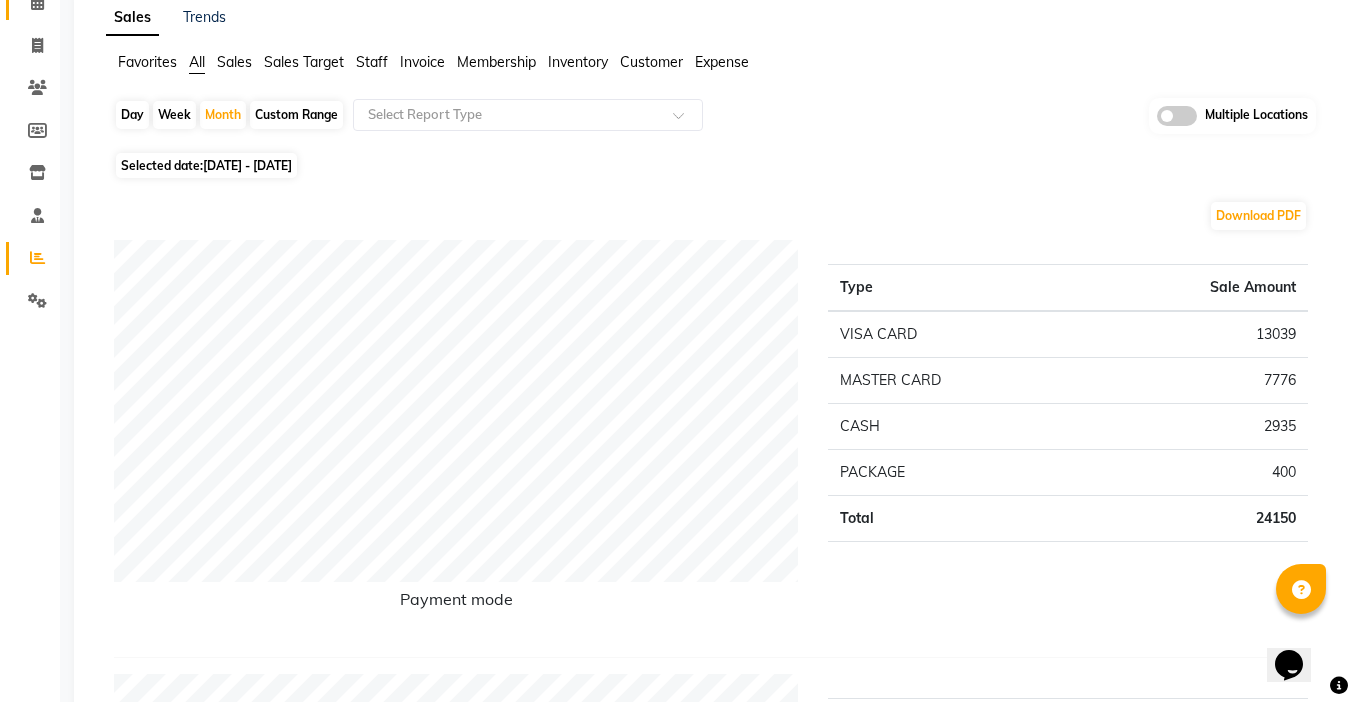 click 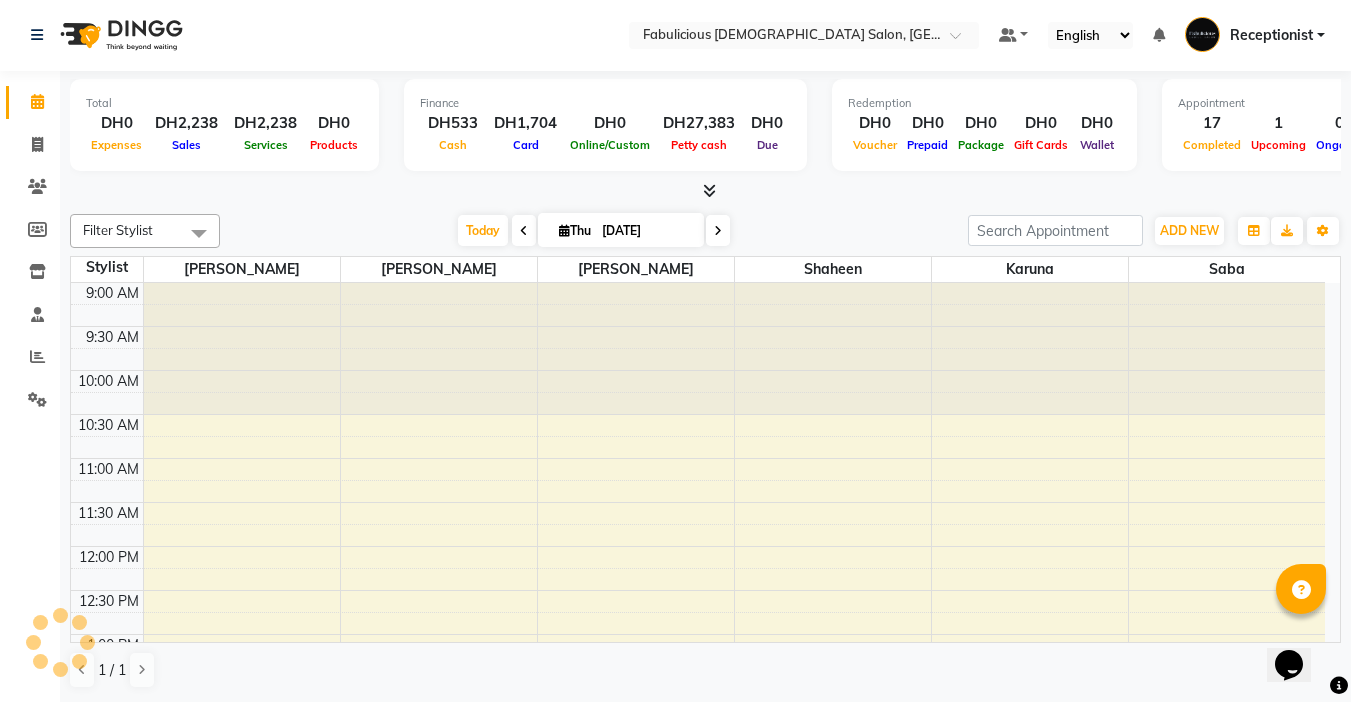 scroll, scrollTop: 0, scrollLeft: 0, axis: both 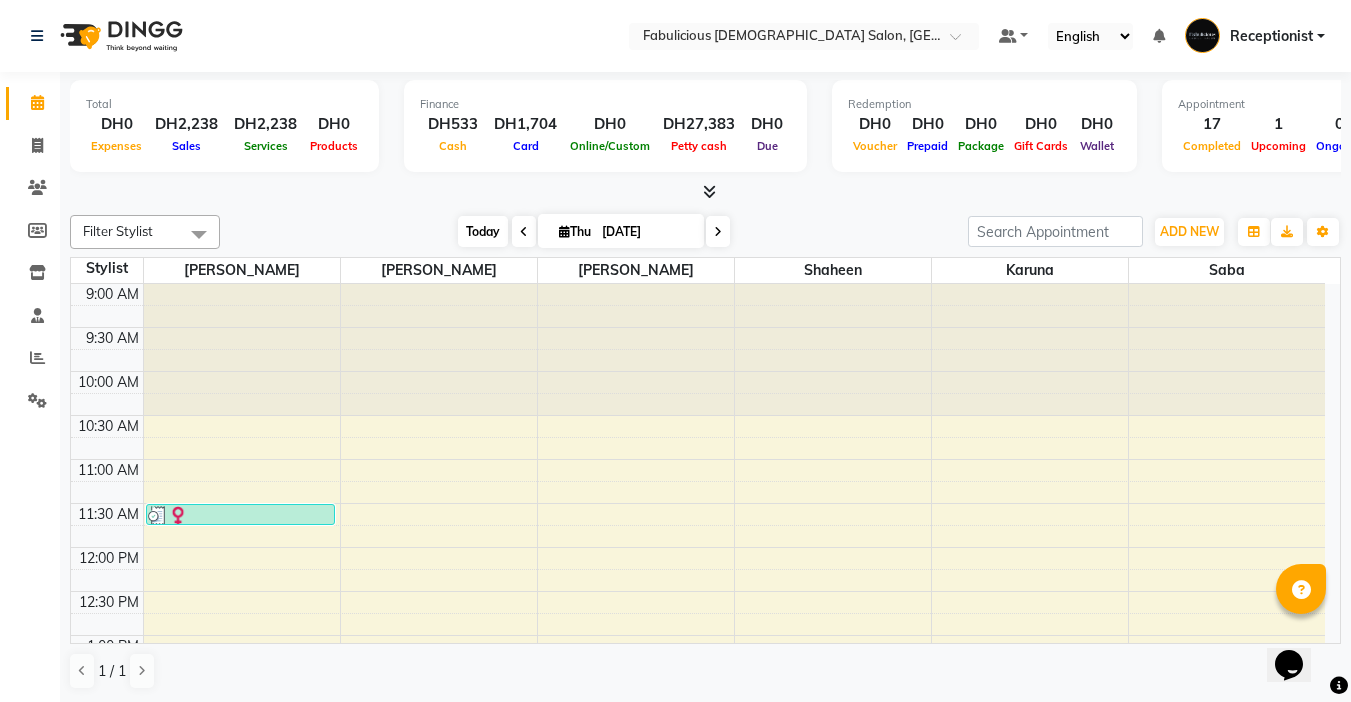 click on "Today" at bounding box center (483, 231) 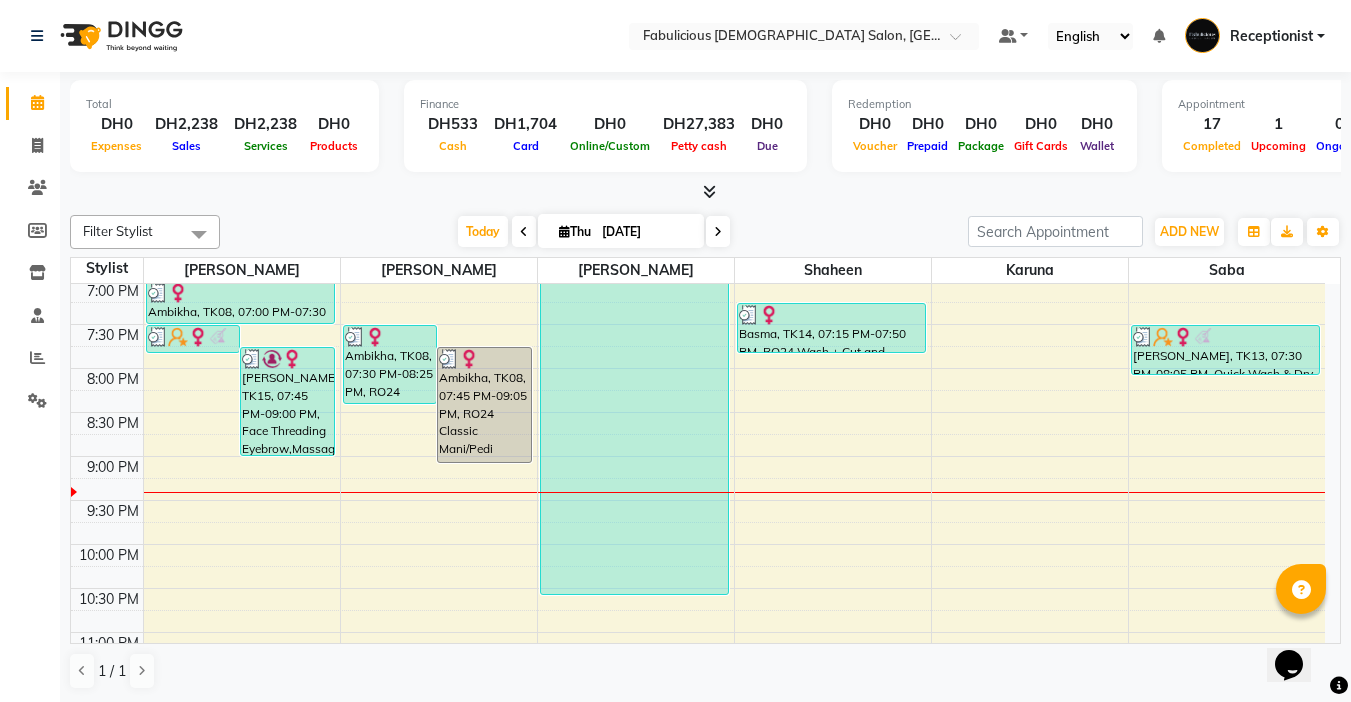 scroll, scrollTop: 960, scrollLeft: 0, axis: vertical 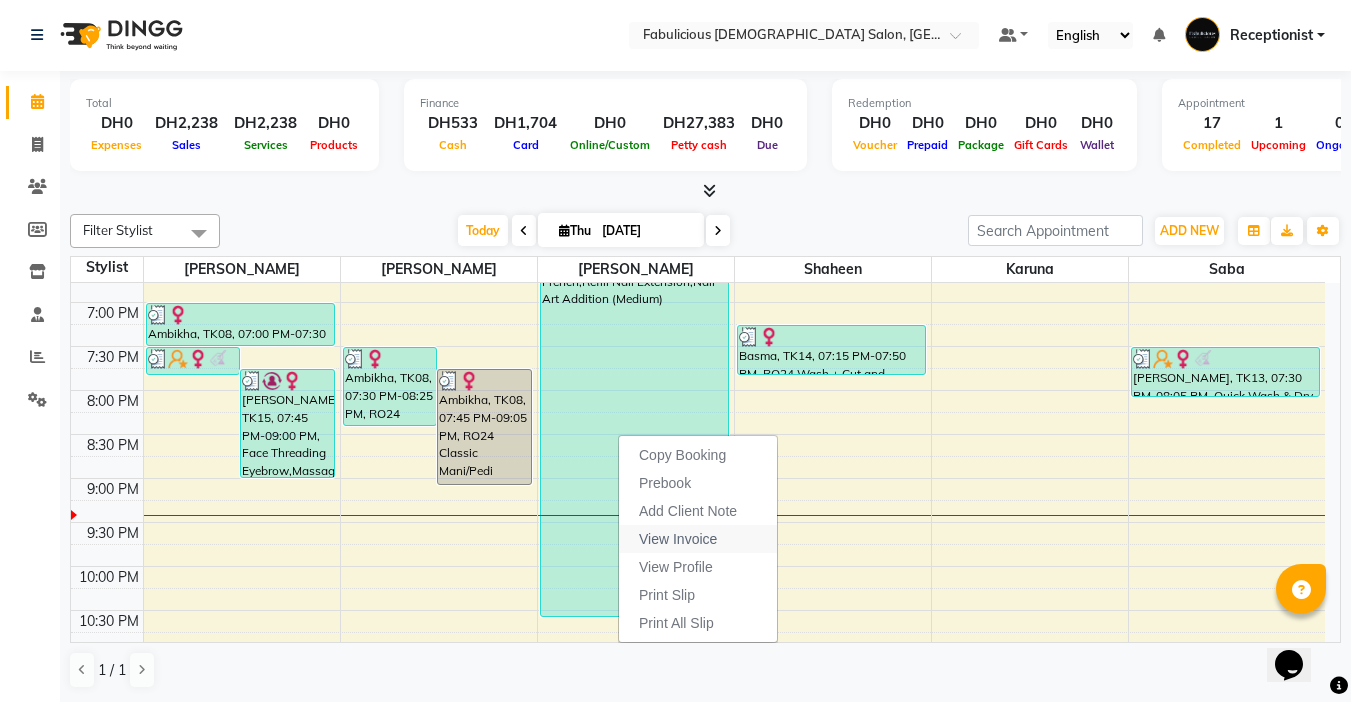 click on "View Invoice" at bounding box center (678, 539) 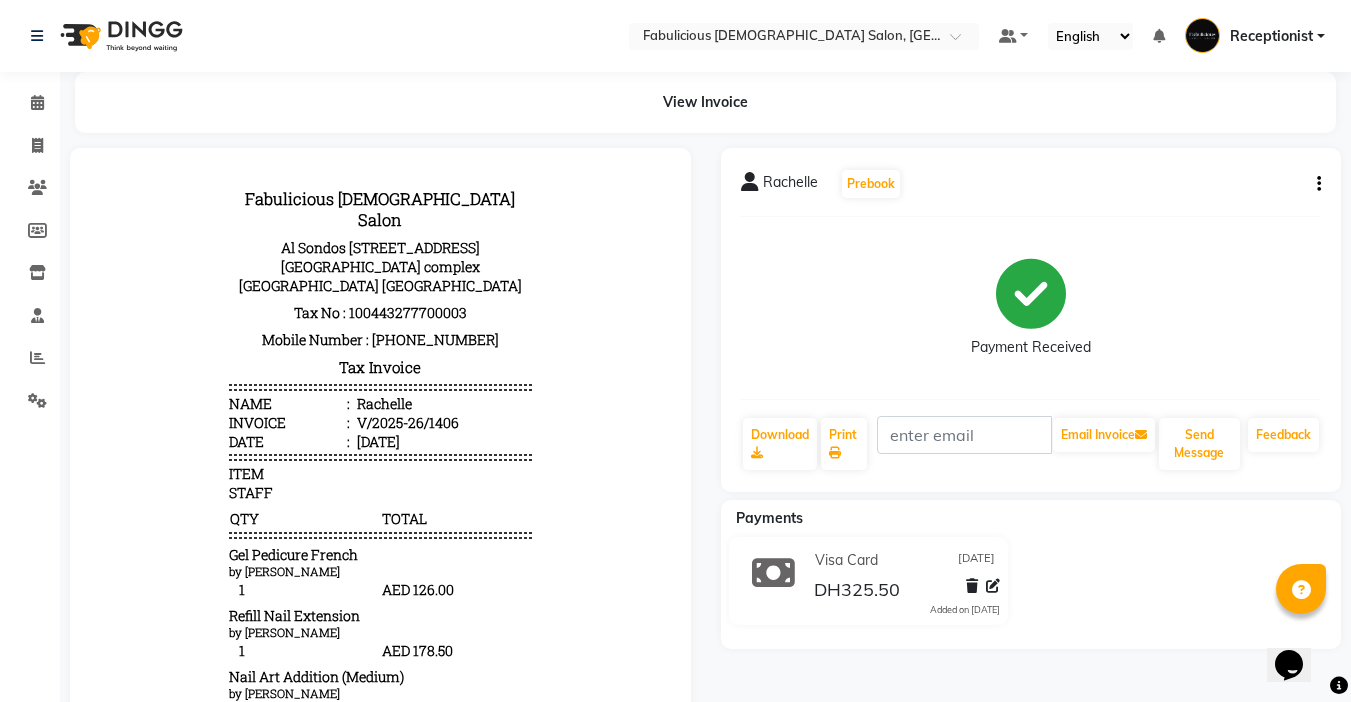 scroll, scrollTop: 0, scrollLeft: 0, axis: both 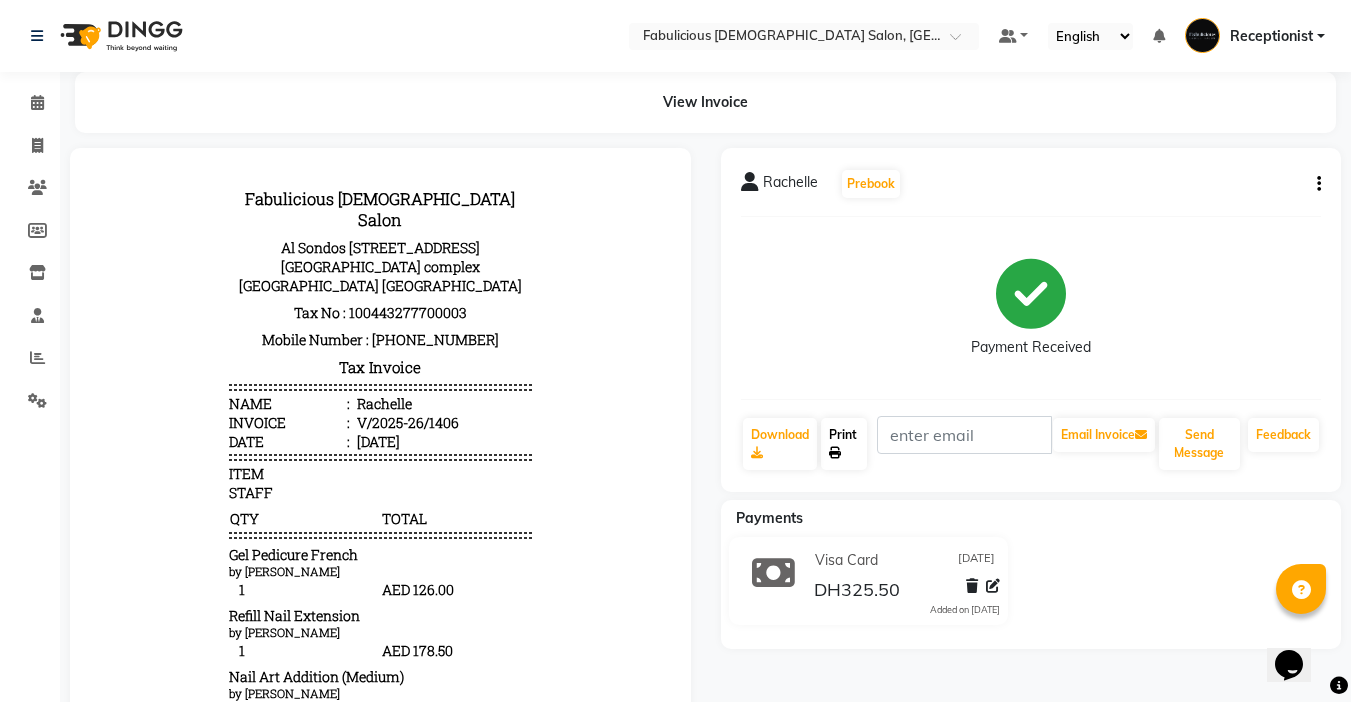 click on "Print" 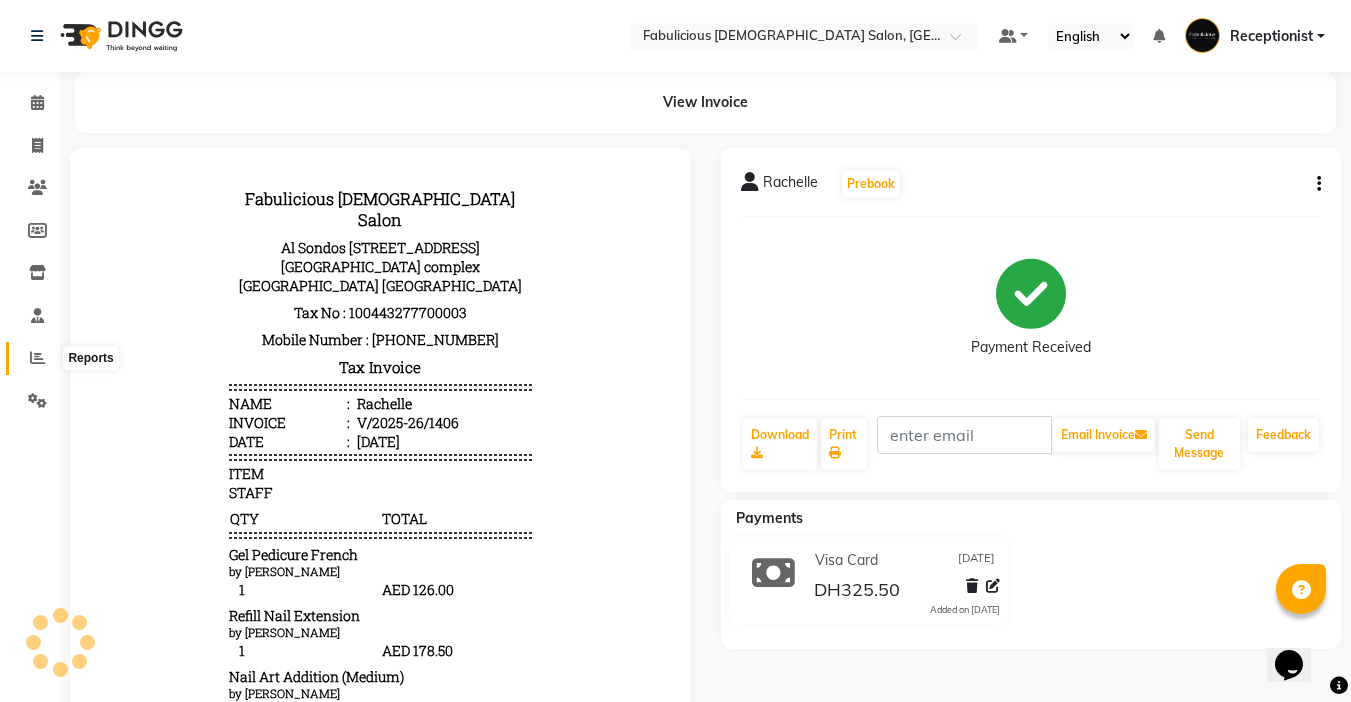 click 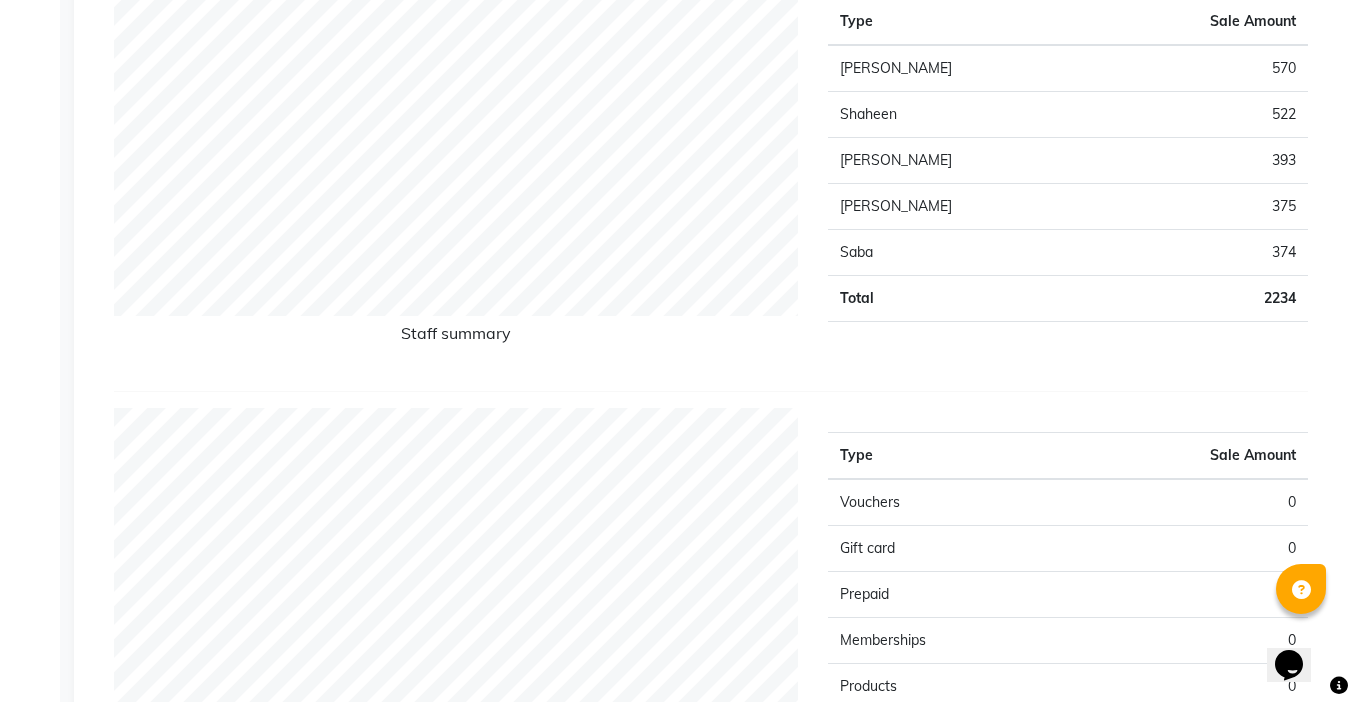 scroll, scrollTop: 600, scrollLeft: 0, axis: vertical 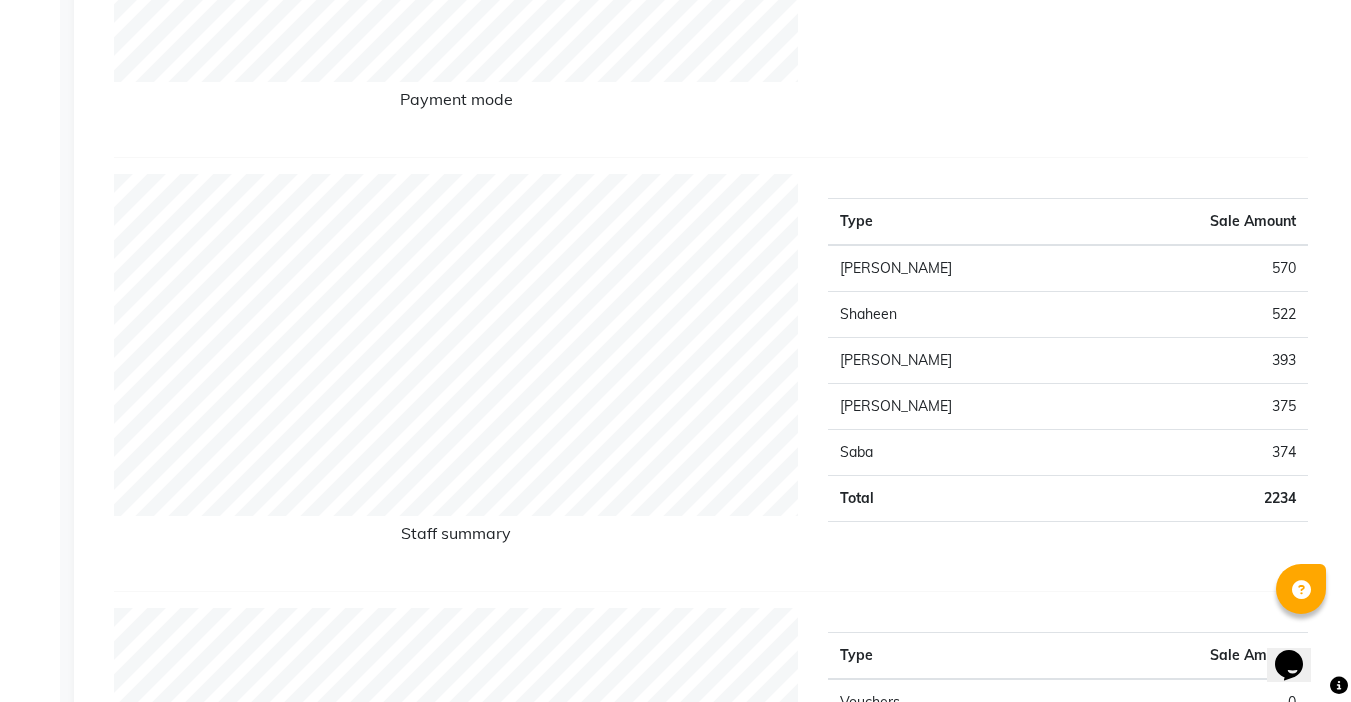 click 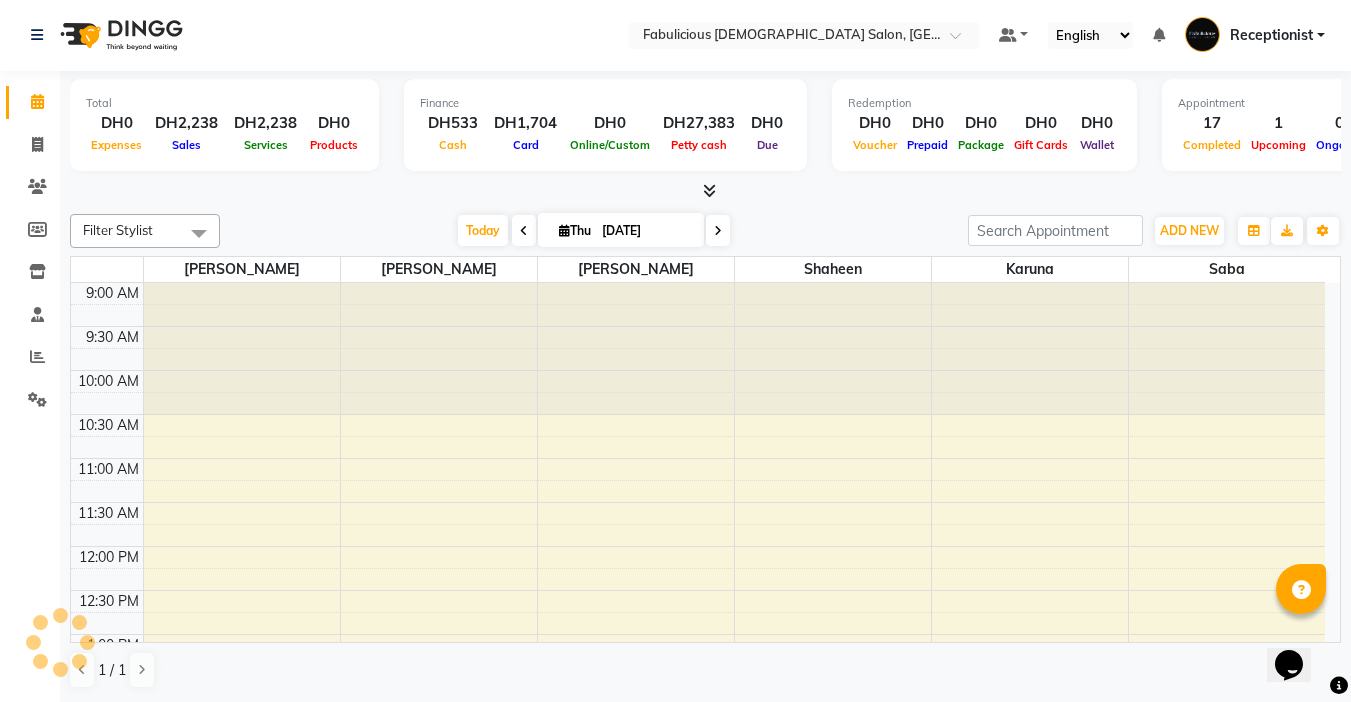 scroll, scrollTop: 0, scrollLeft: 0, axis: both 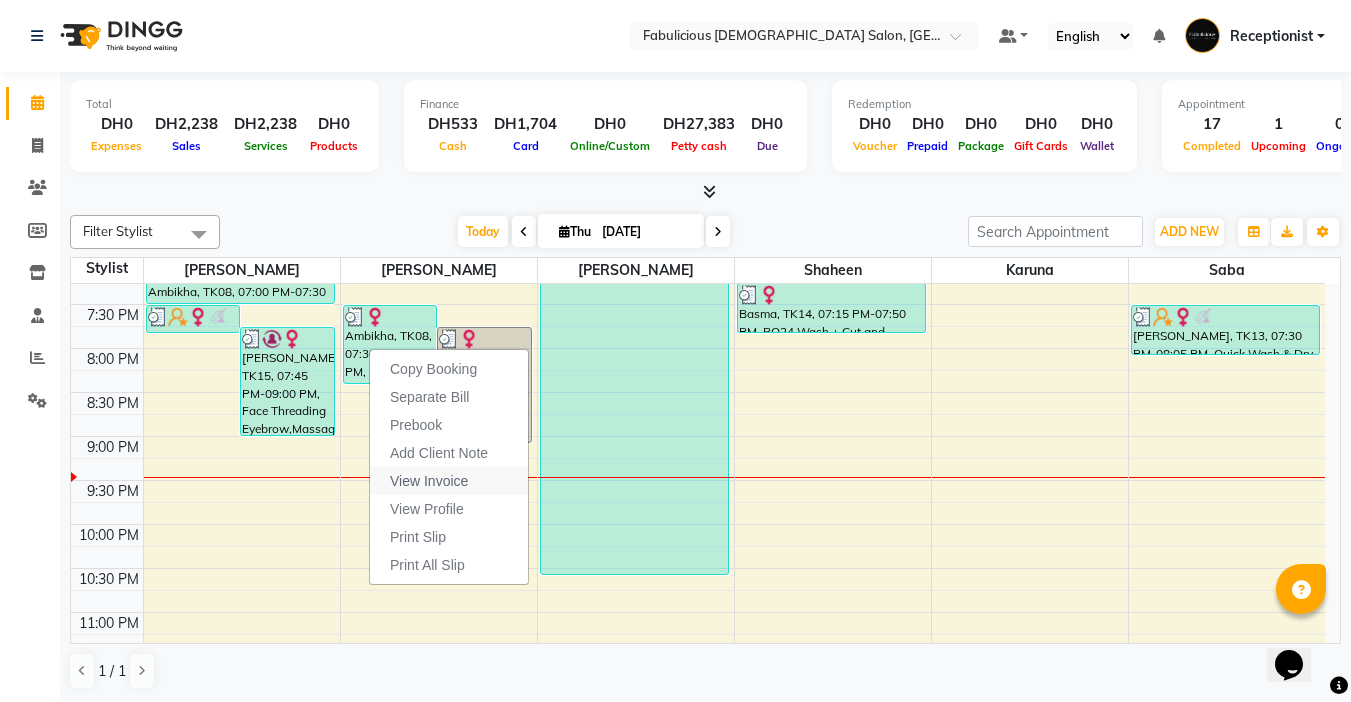 click on "View Invoice" at bounding box center [429, 481] 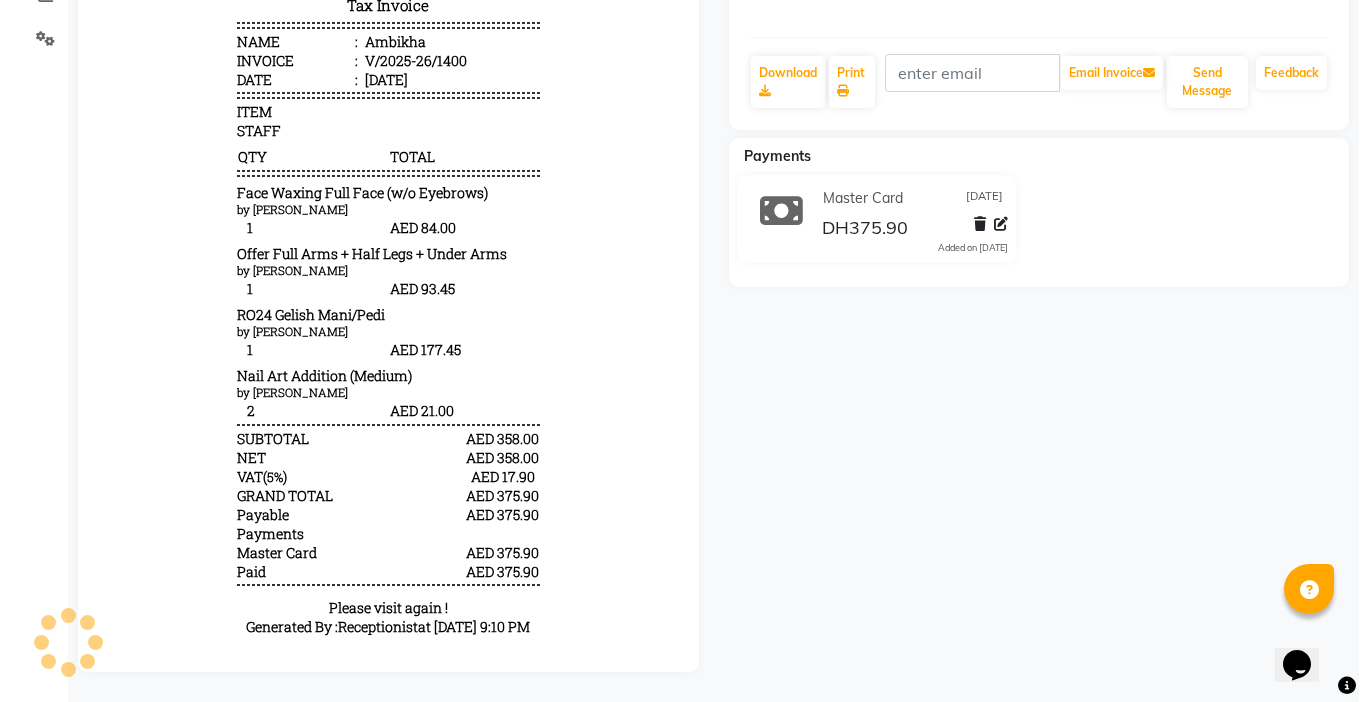 scroll, scrollTop: 0, scrollLeft: 0, axis: both 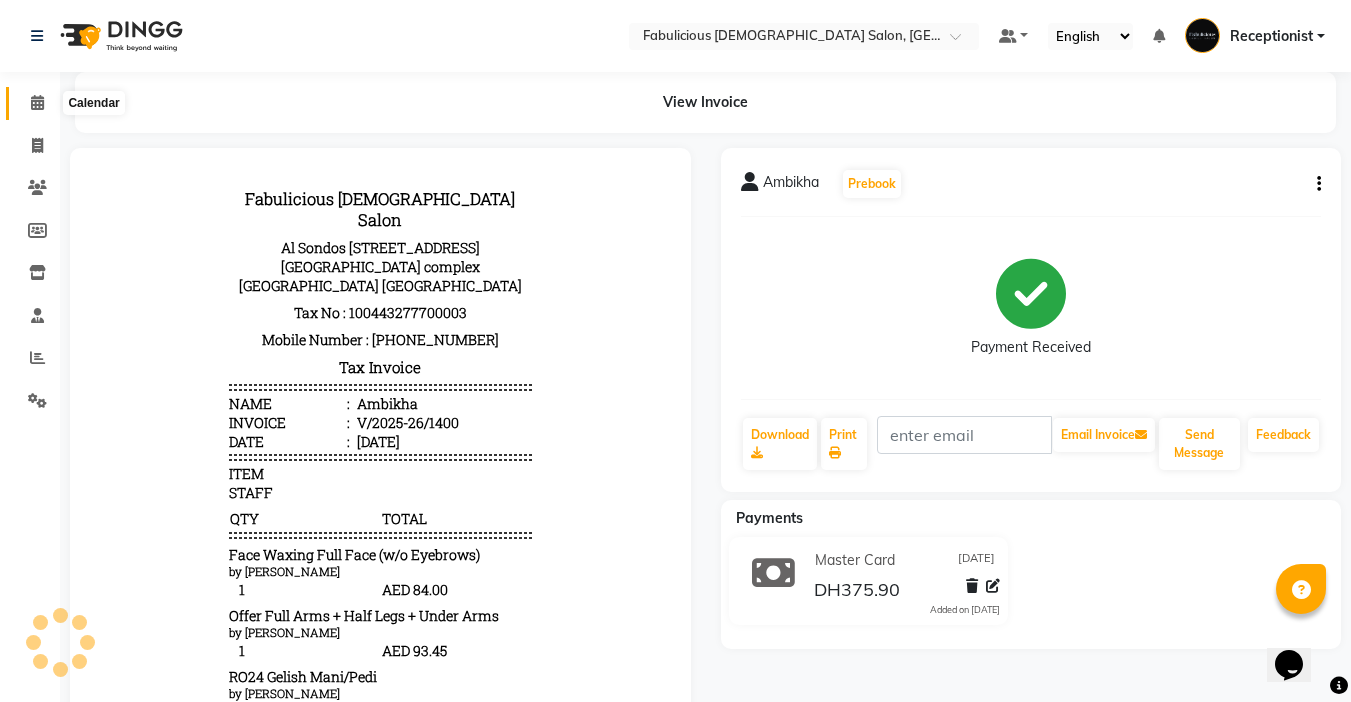 click 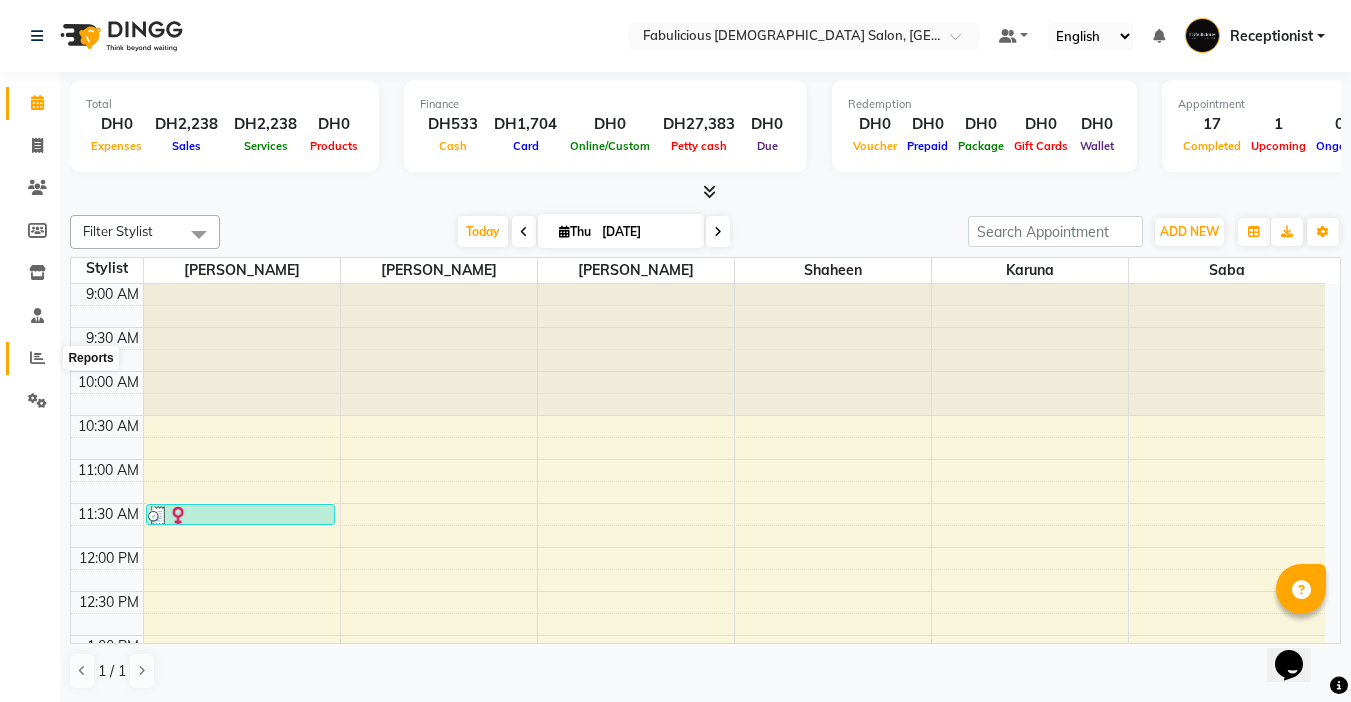 drag, startPoint x: 33, startPoint y: 355, endPoint x: 39, endPoint y: 370, distance: 16.155495 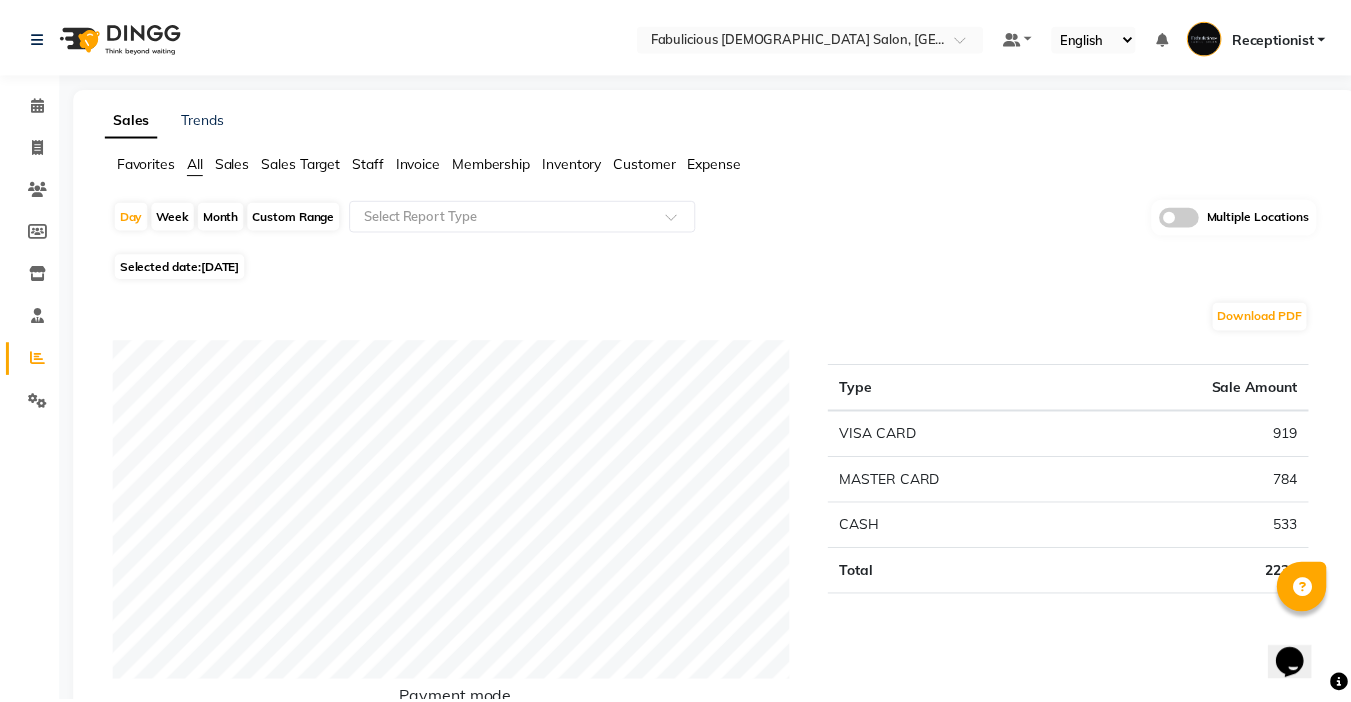scroll, scrollTop: 600, scrollLeft: 0, axis: vertical 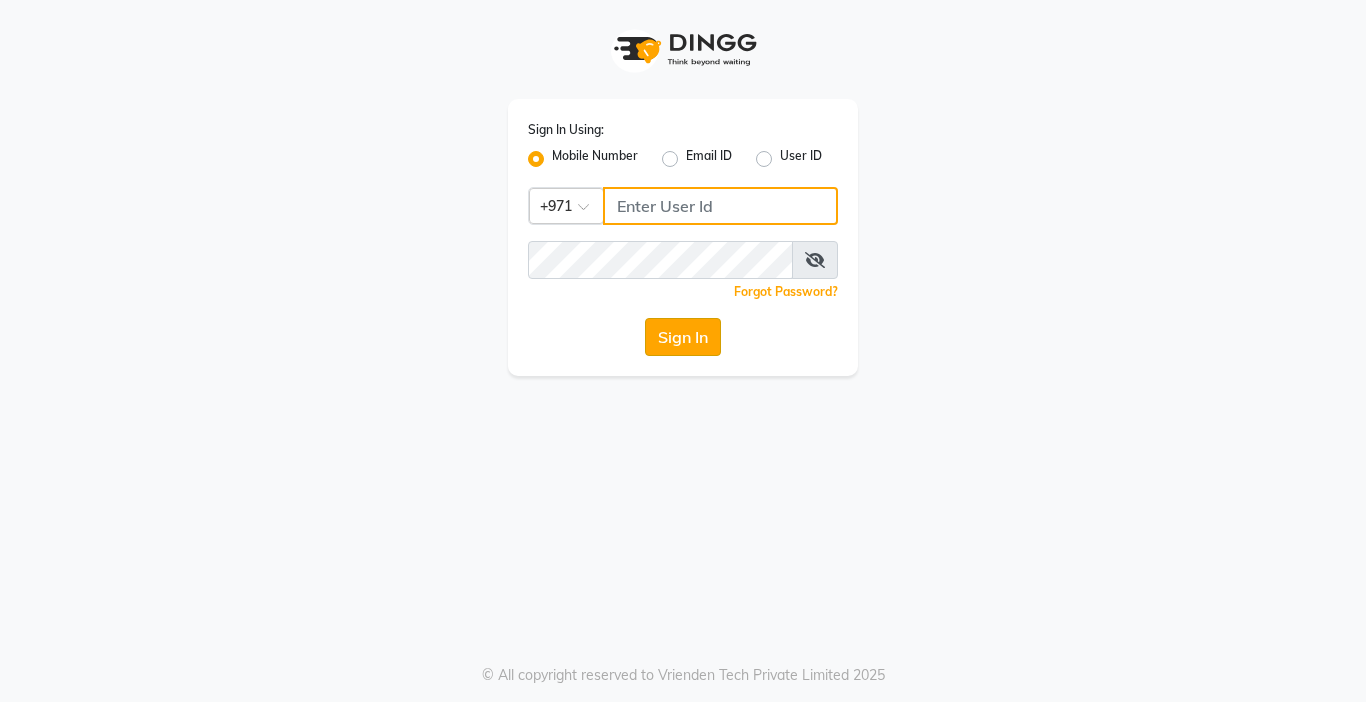 type on "567771563" 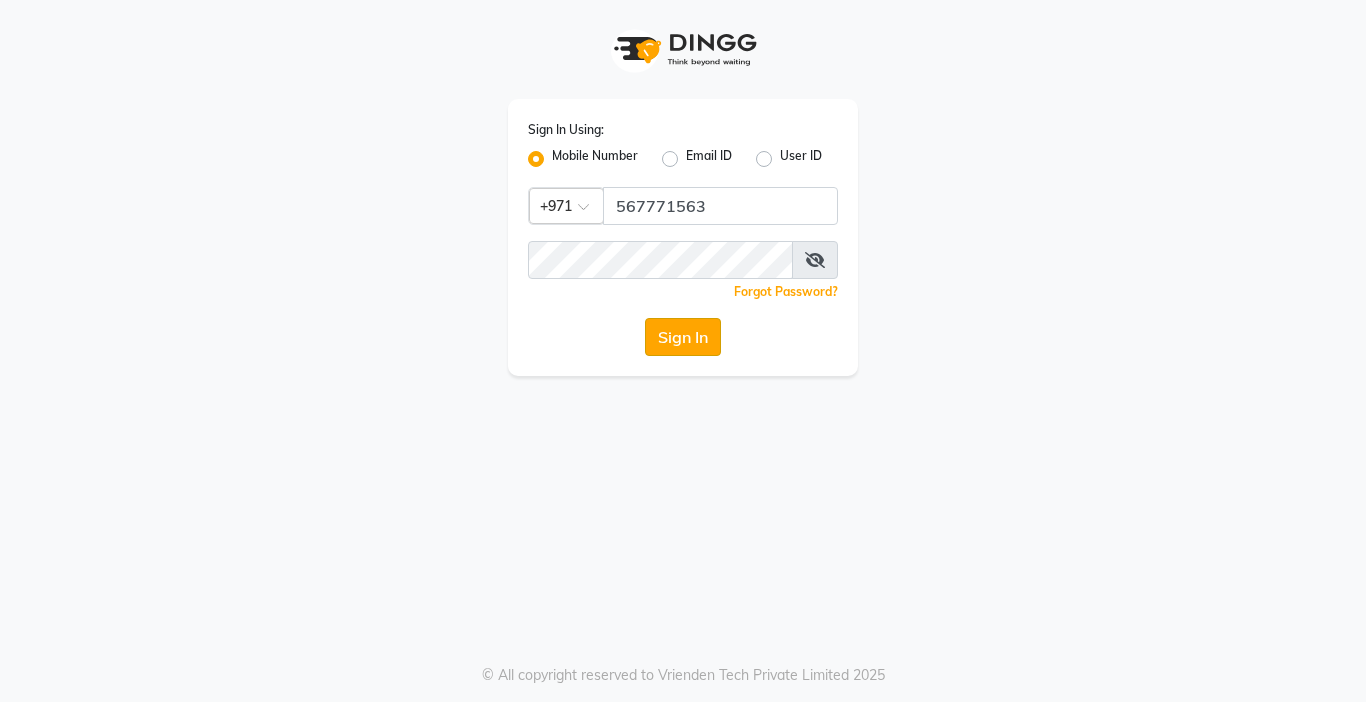 click on "Sign In" 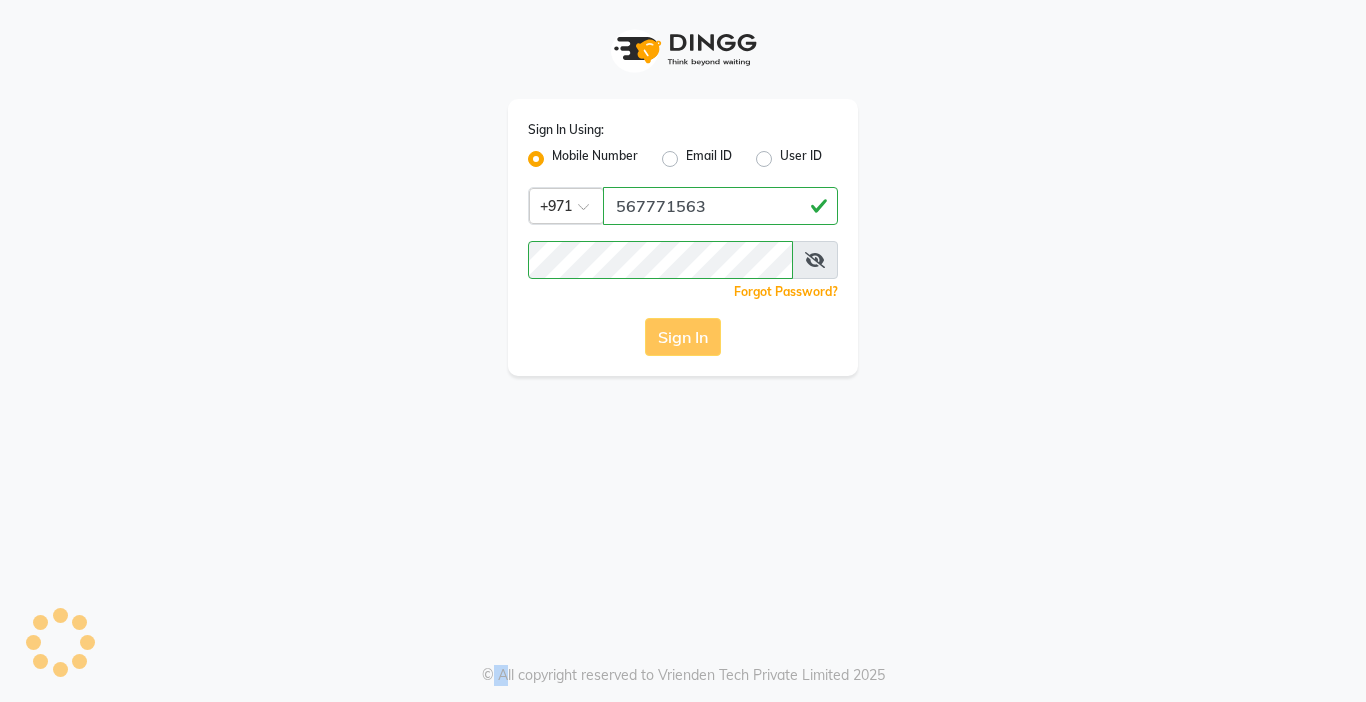 click on "Sign In" 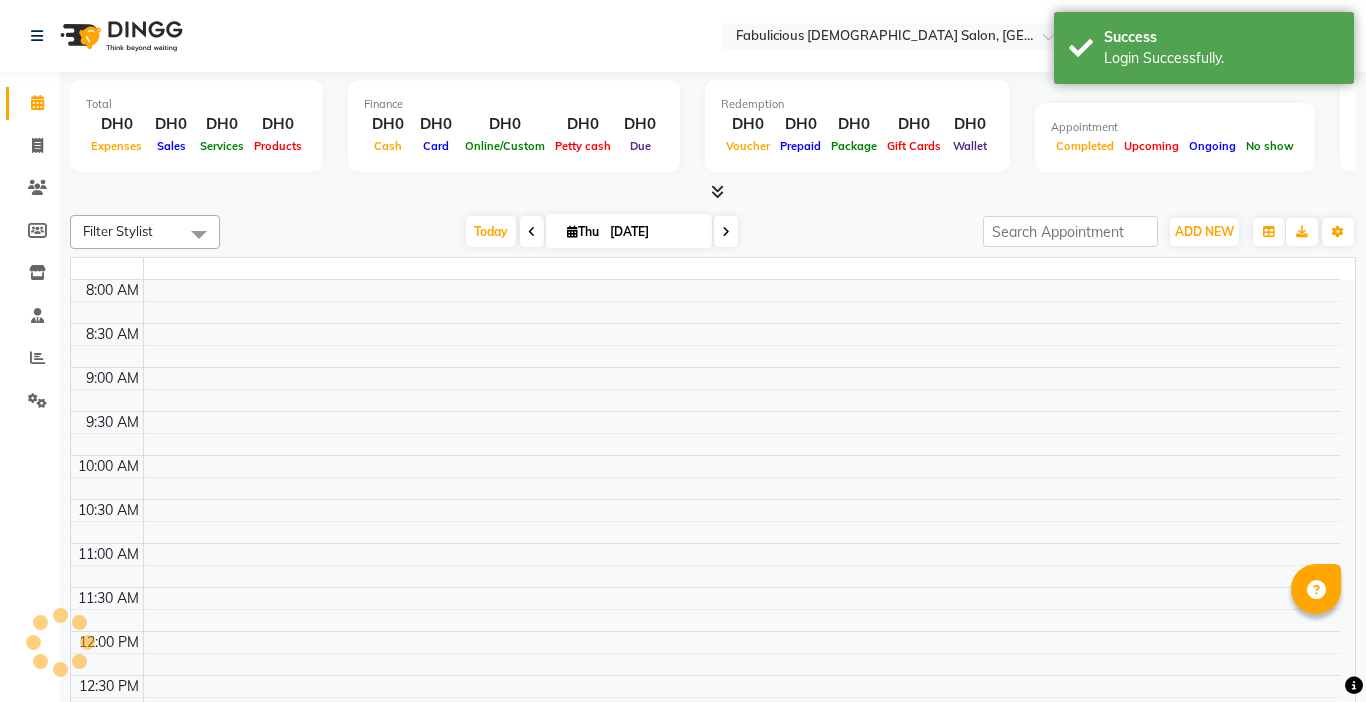 select on "en" 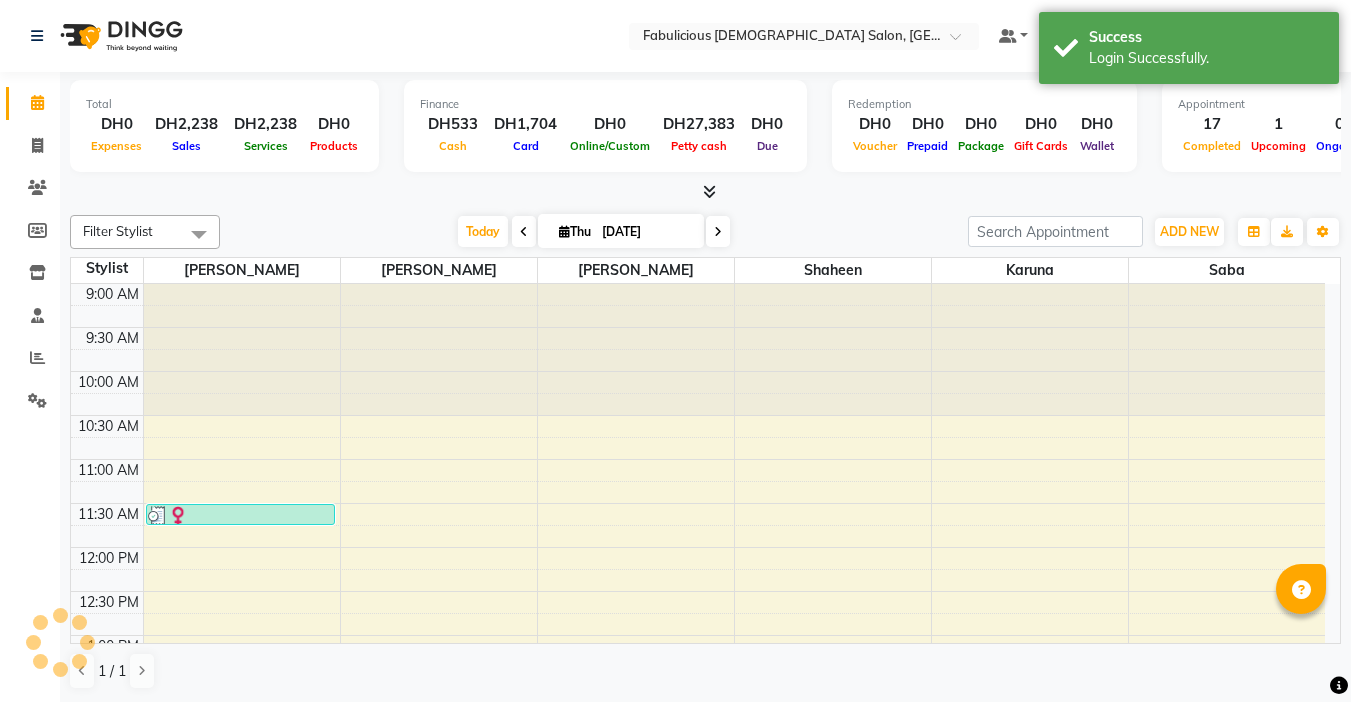 scroll, scrollTop: 0, scrollLeft: 0, axis: both 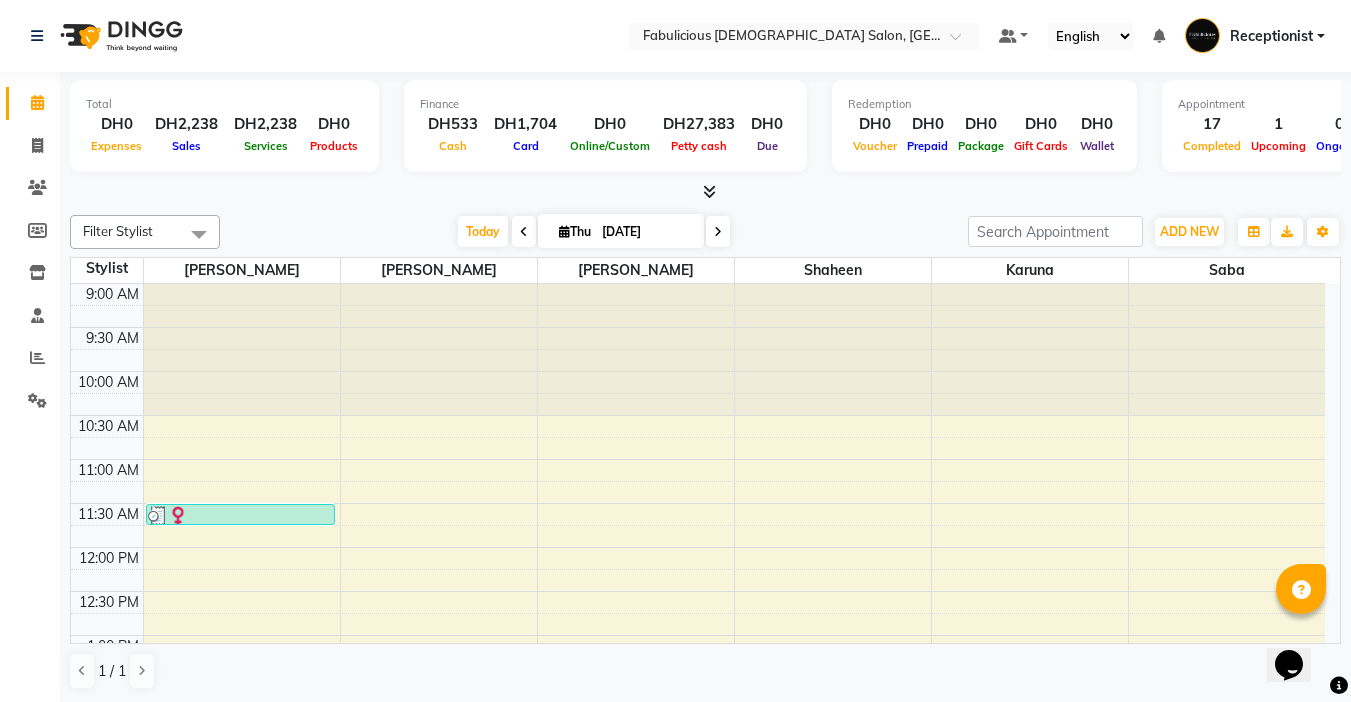 click at bounding box center [718, 232] 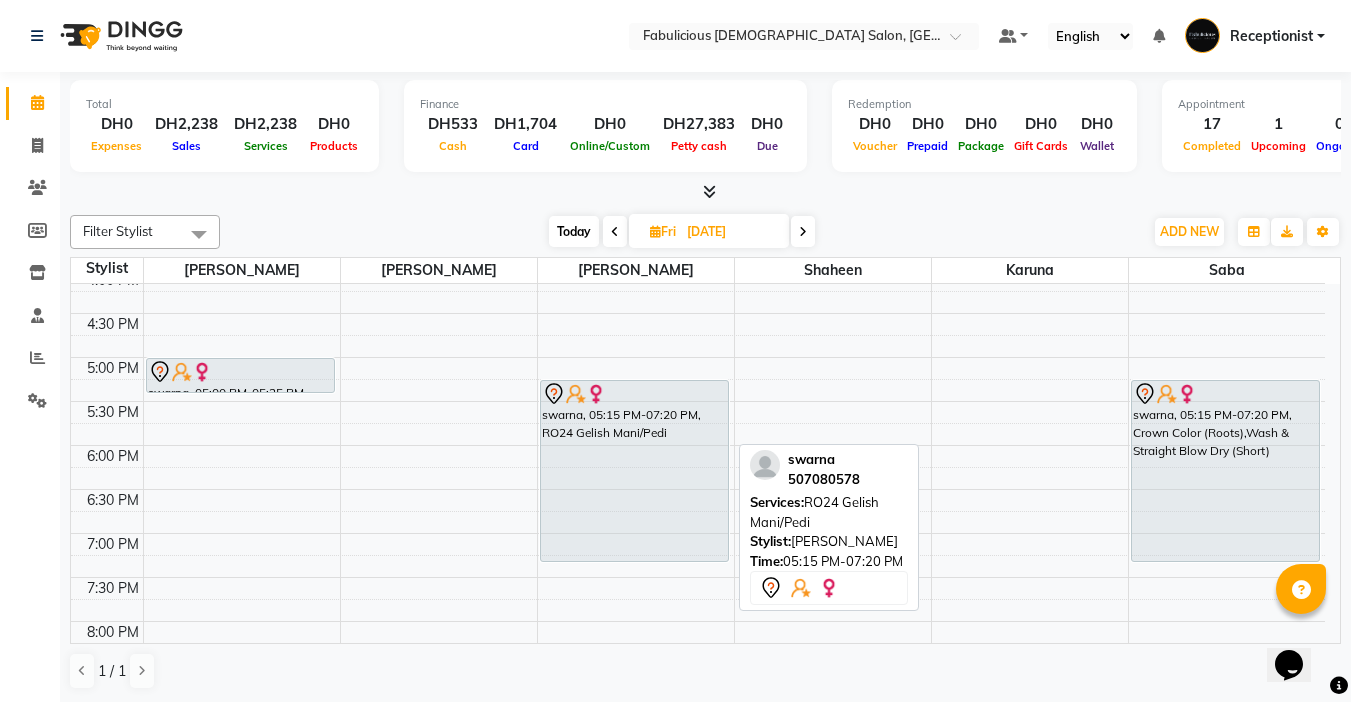 scroll, scrollTop: 760, scrollLeft: 0, axis: vertical 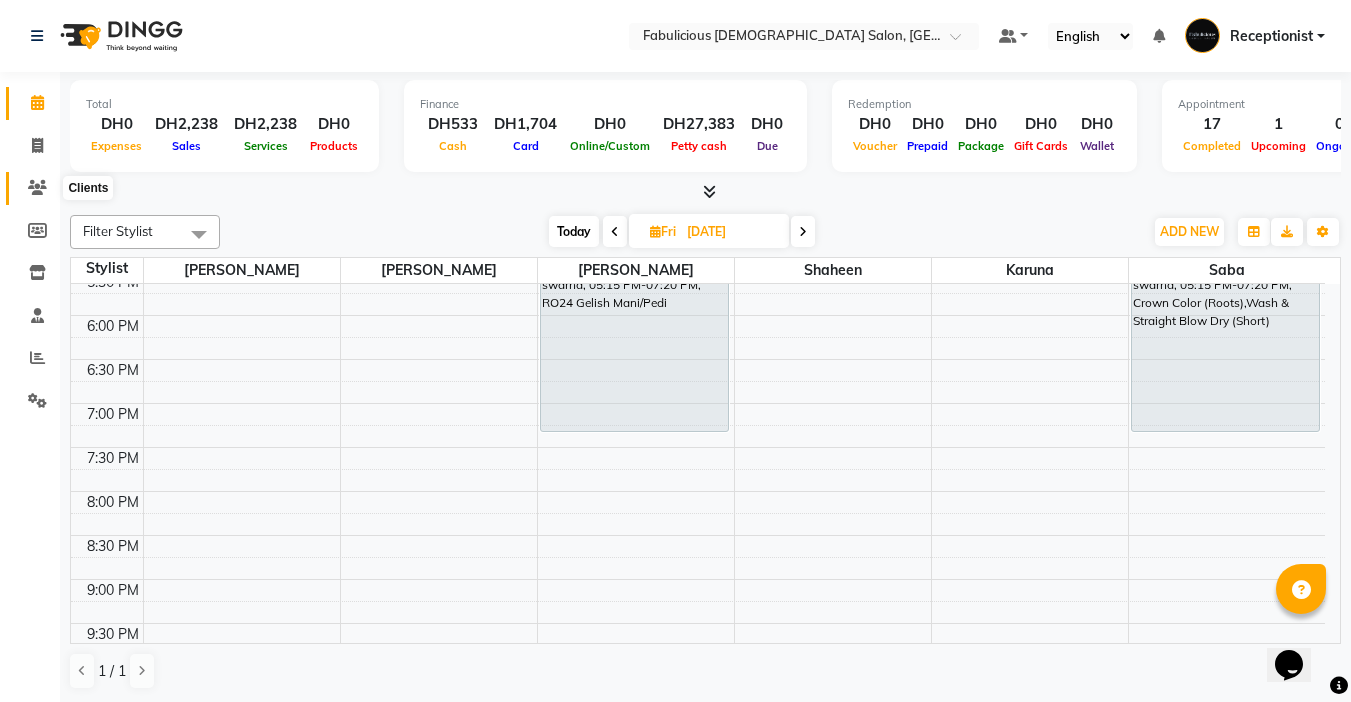 click 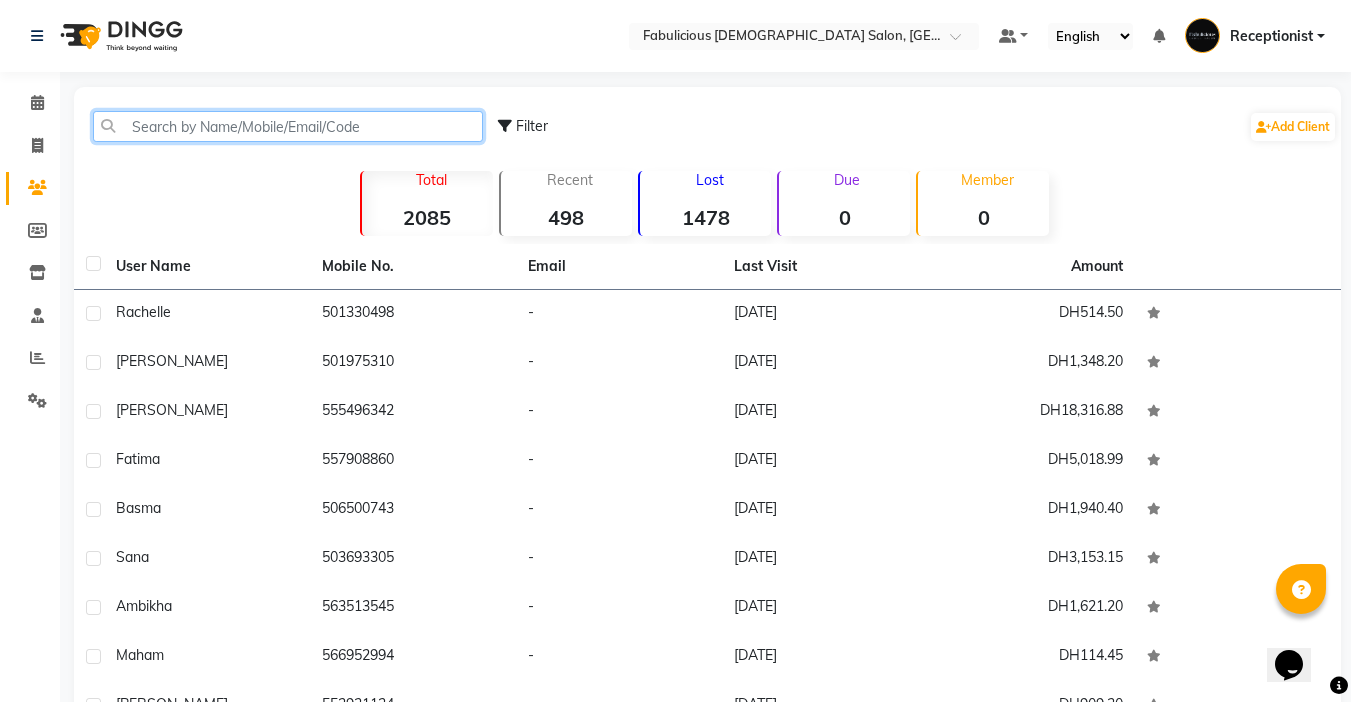 click 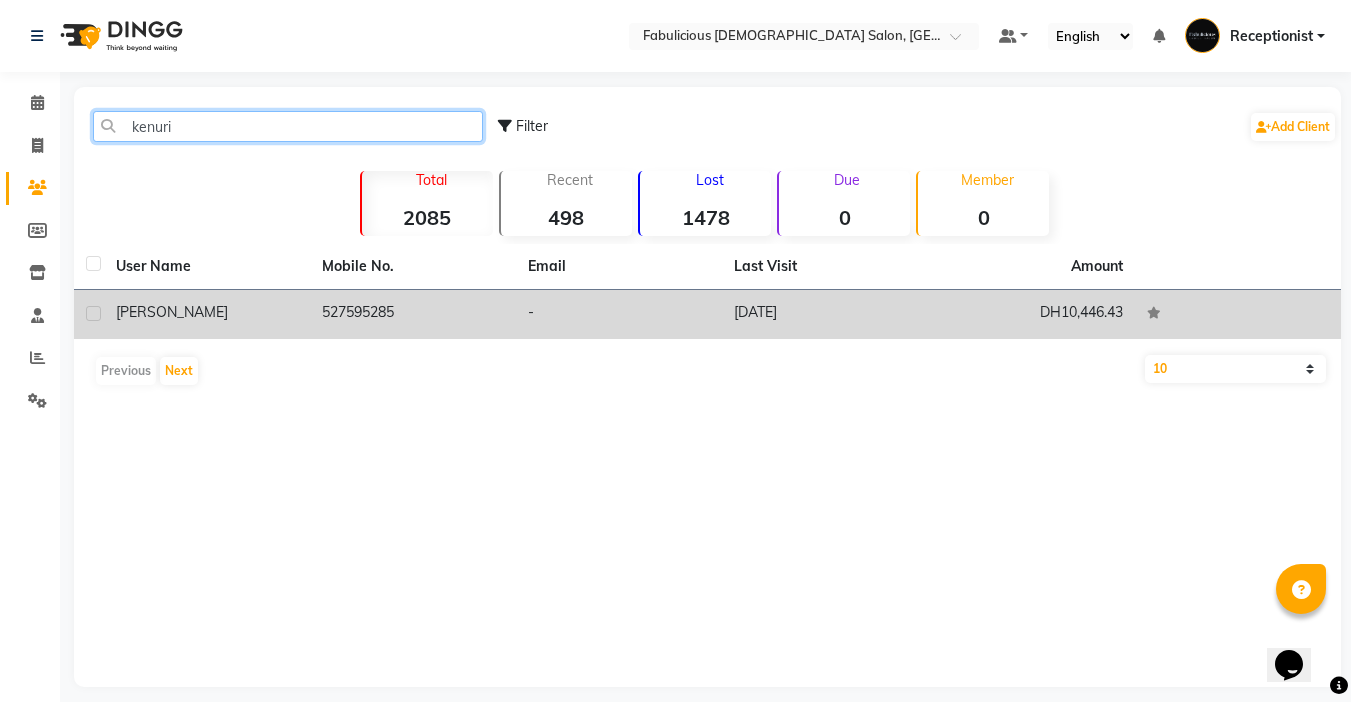 type on "kenuri" 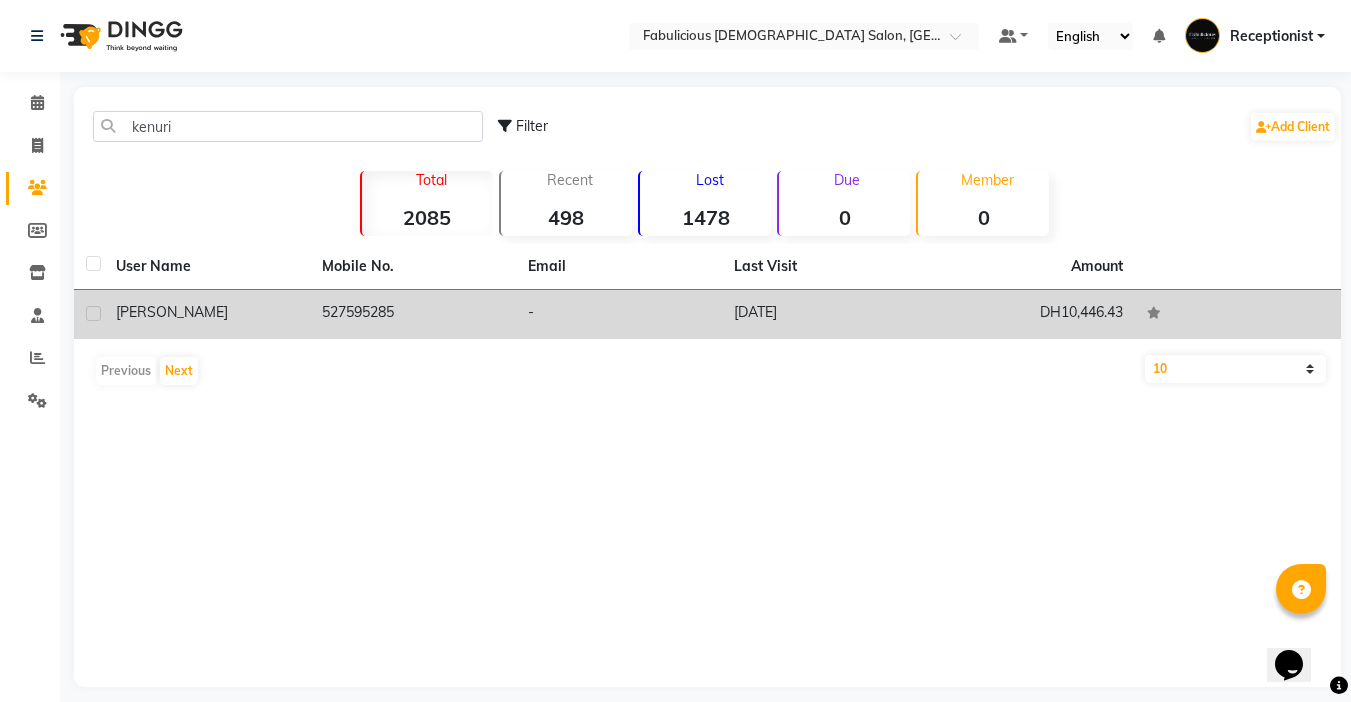 click on "527595285" 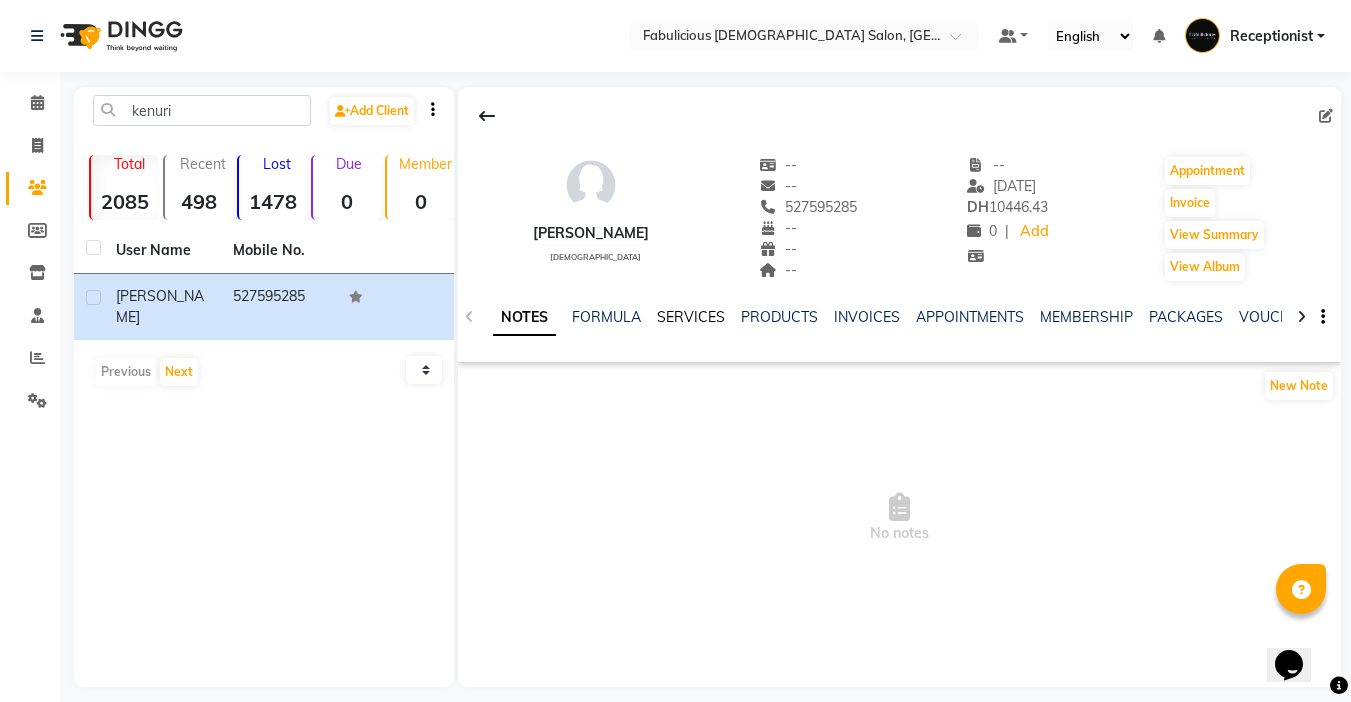 click on "SERVICES" 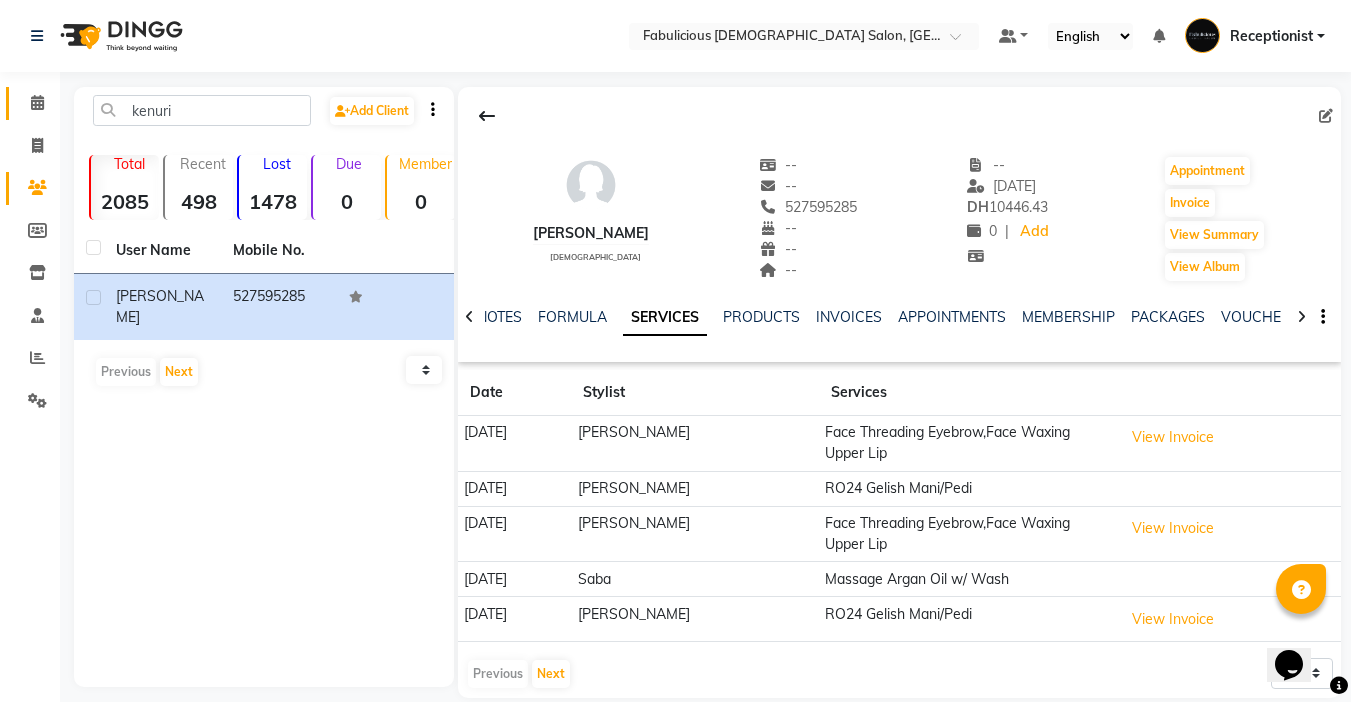 click 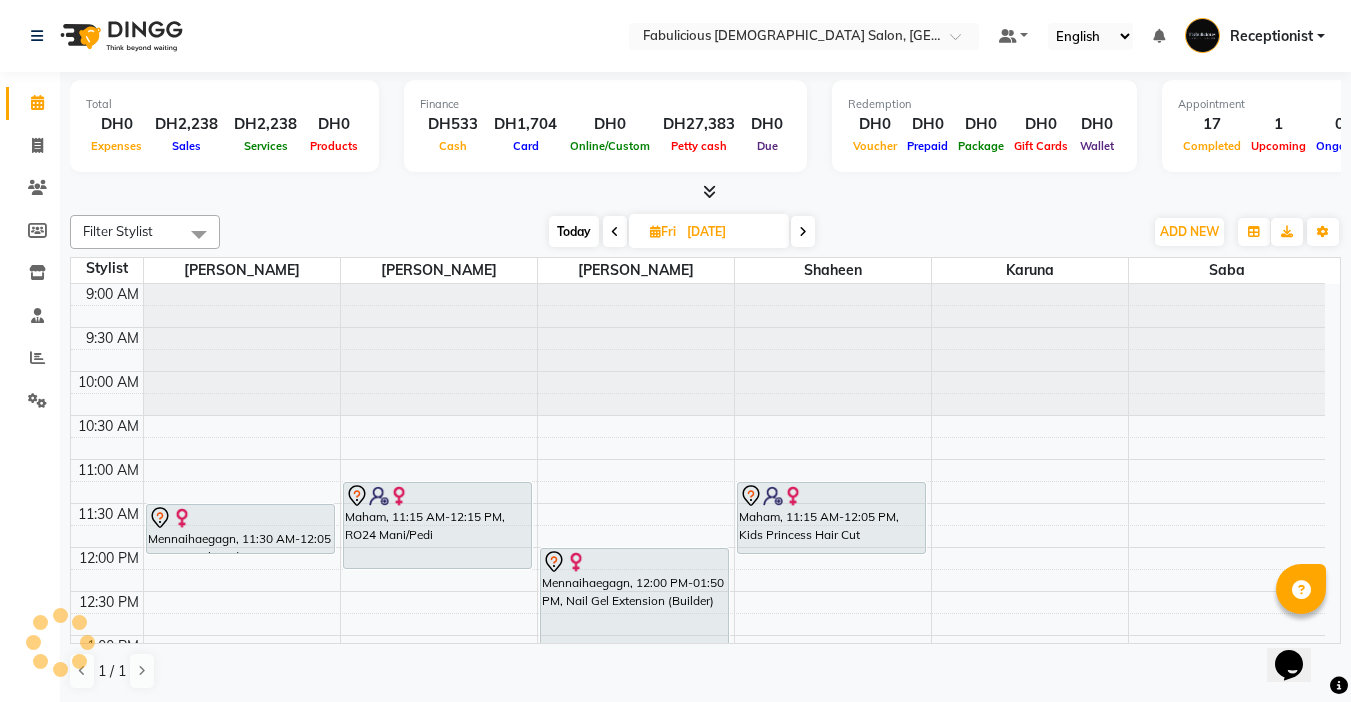 scroll, scrollTop: 0, scrollLeft: 0, axis: both 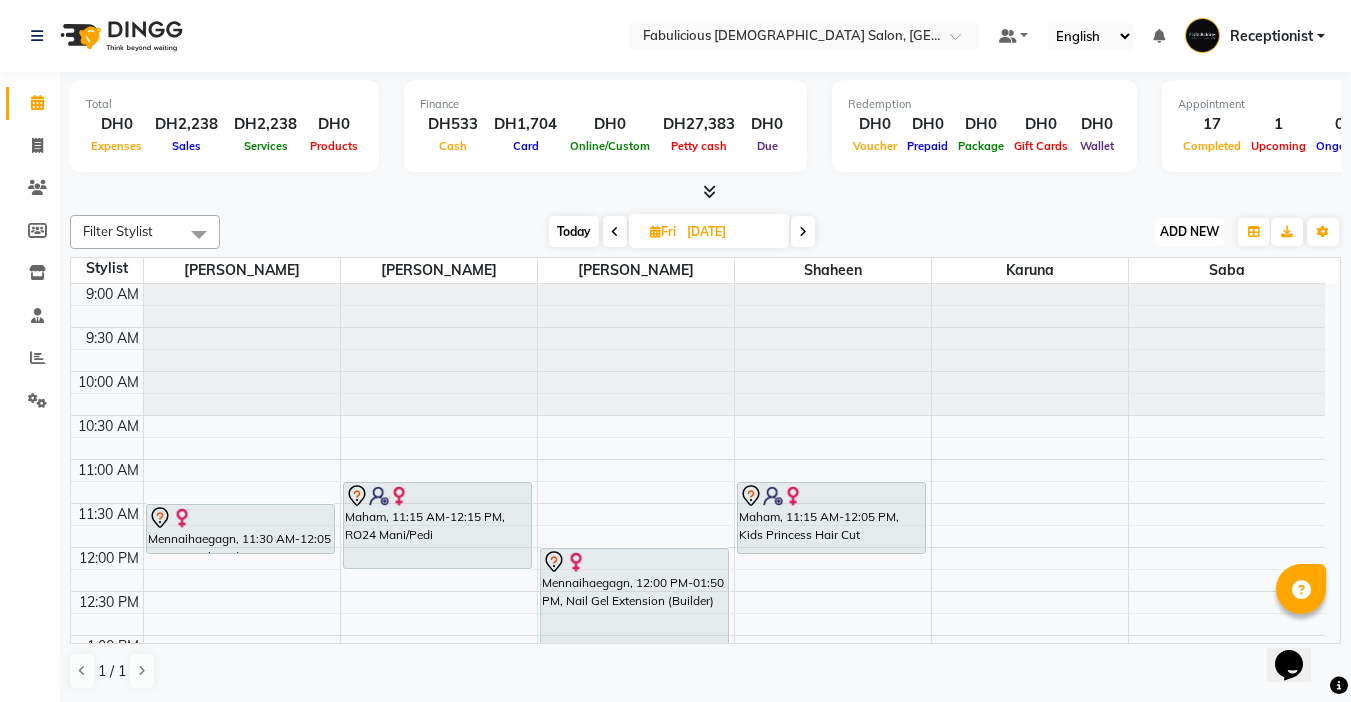 click on "ADD NEW" at bounding box center [1189, 231] 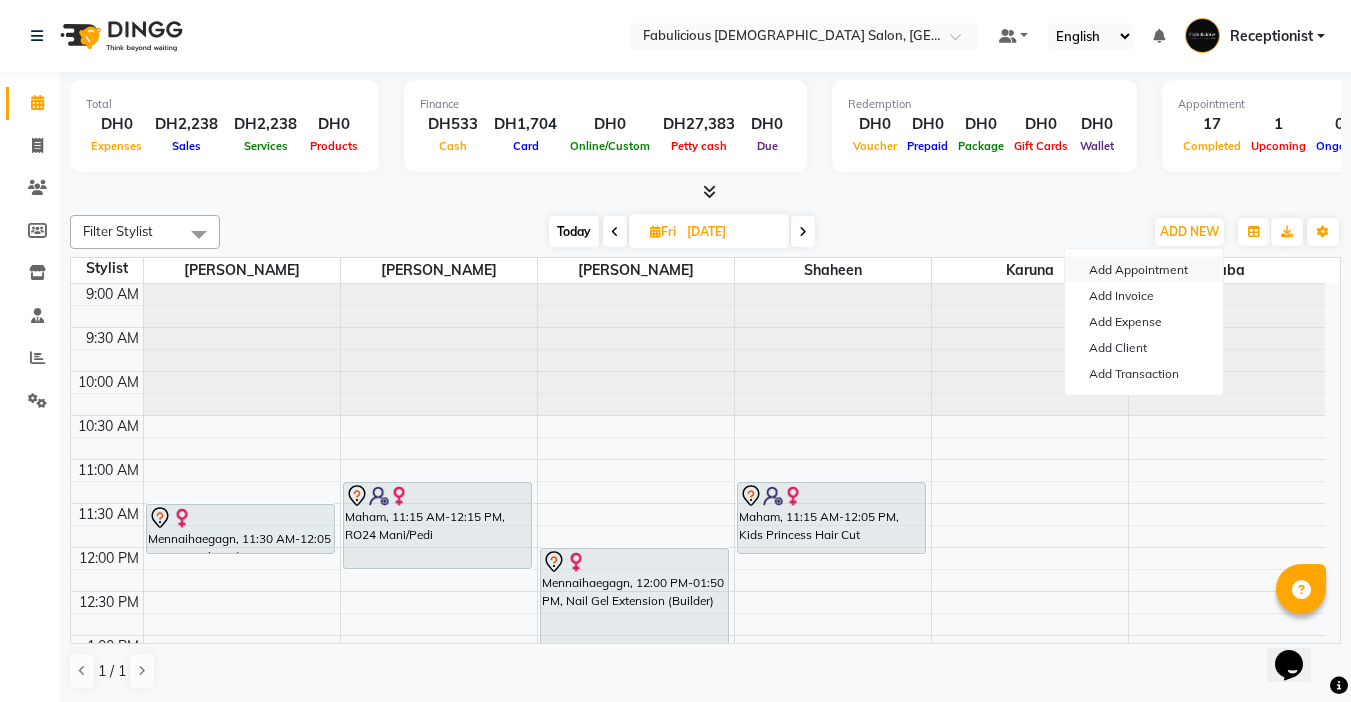 click on "Add Appointment" at bounding box center (1144, 270) 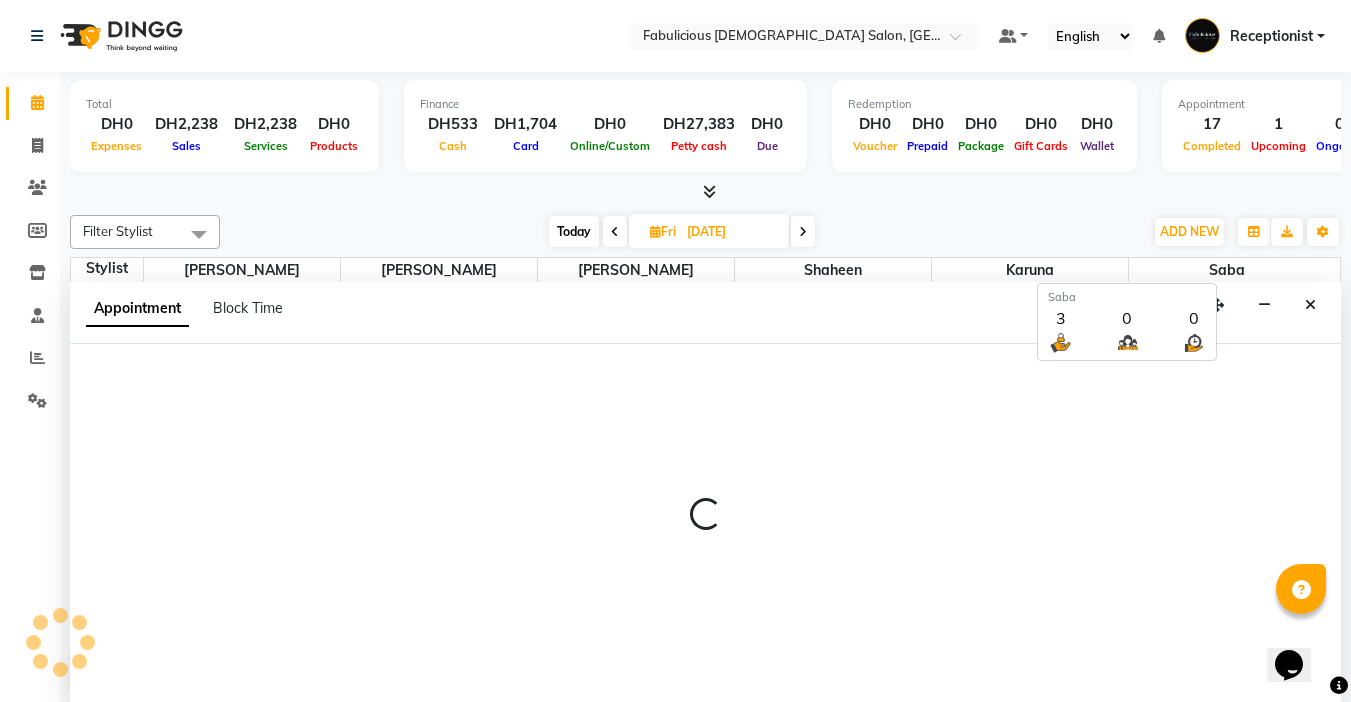 scroll, scrollTop: 1, scrollLeft: 0, axis: vertical 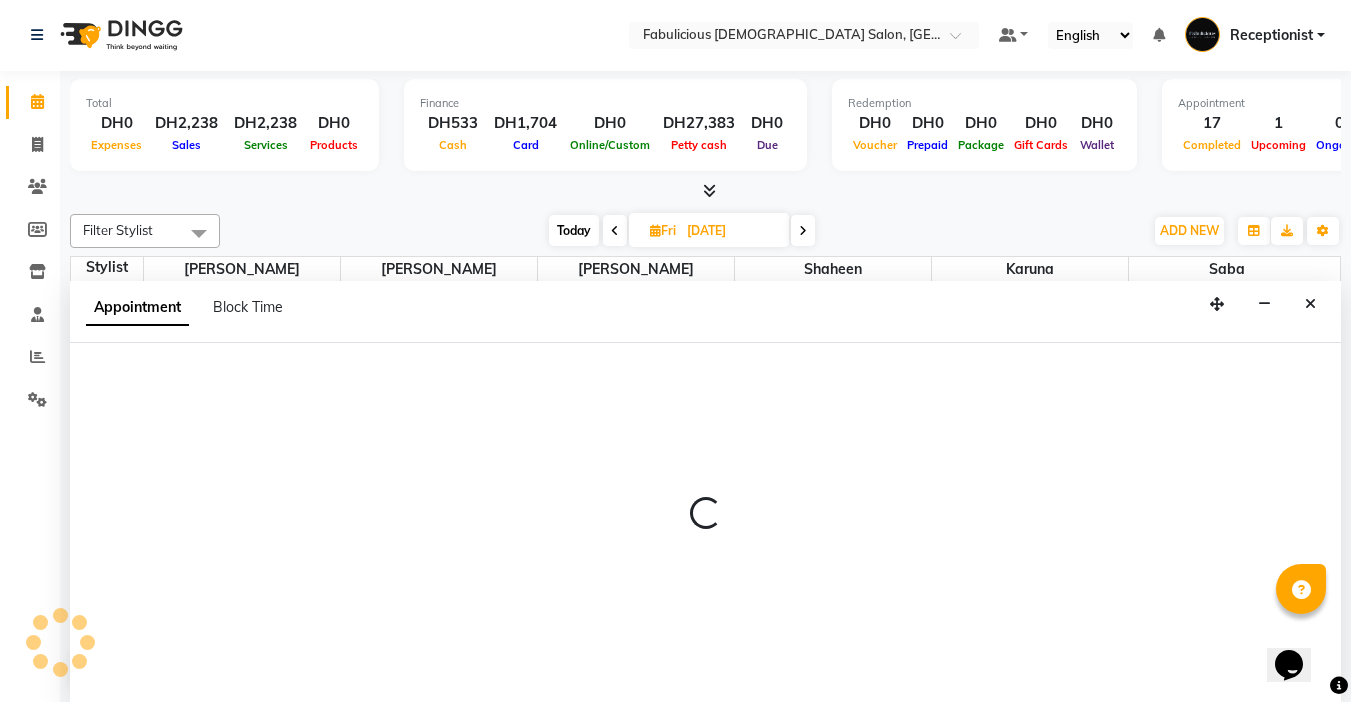 select on "tentative" 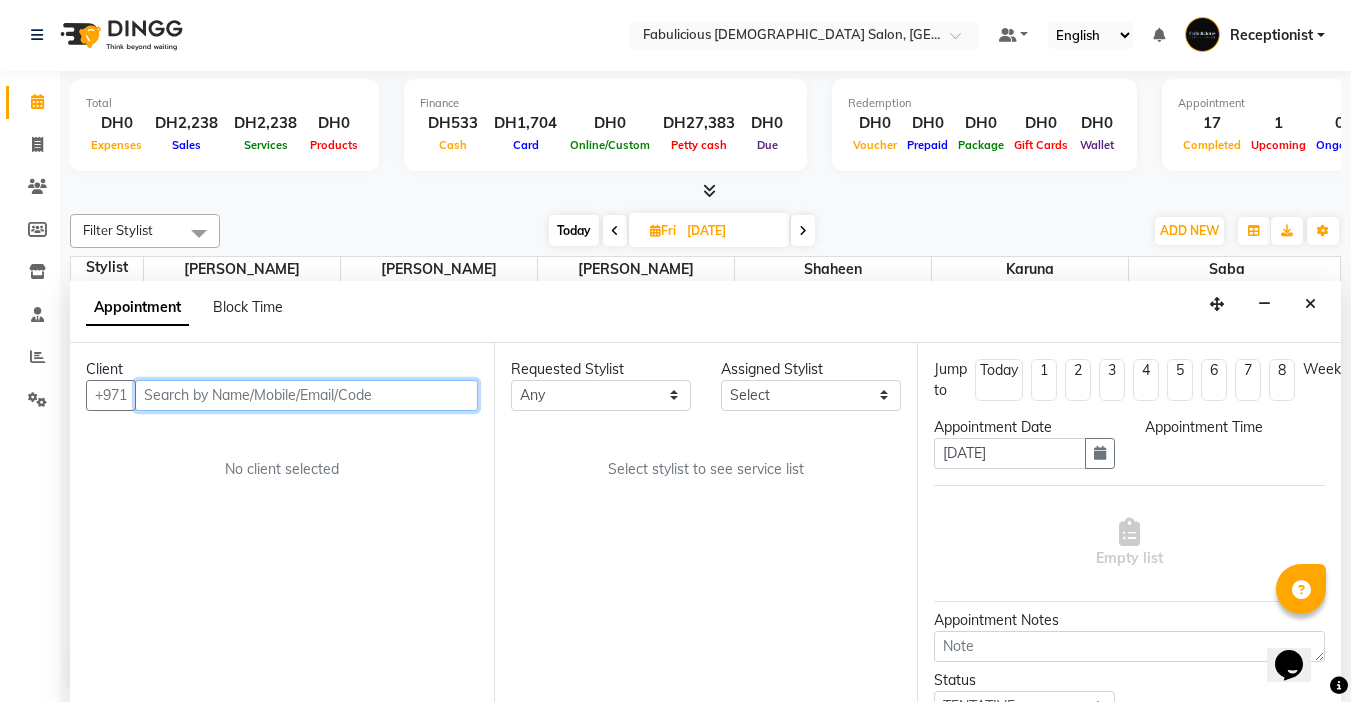 select on "600" 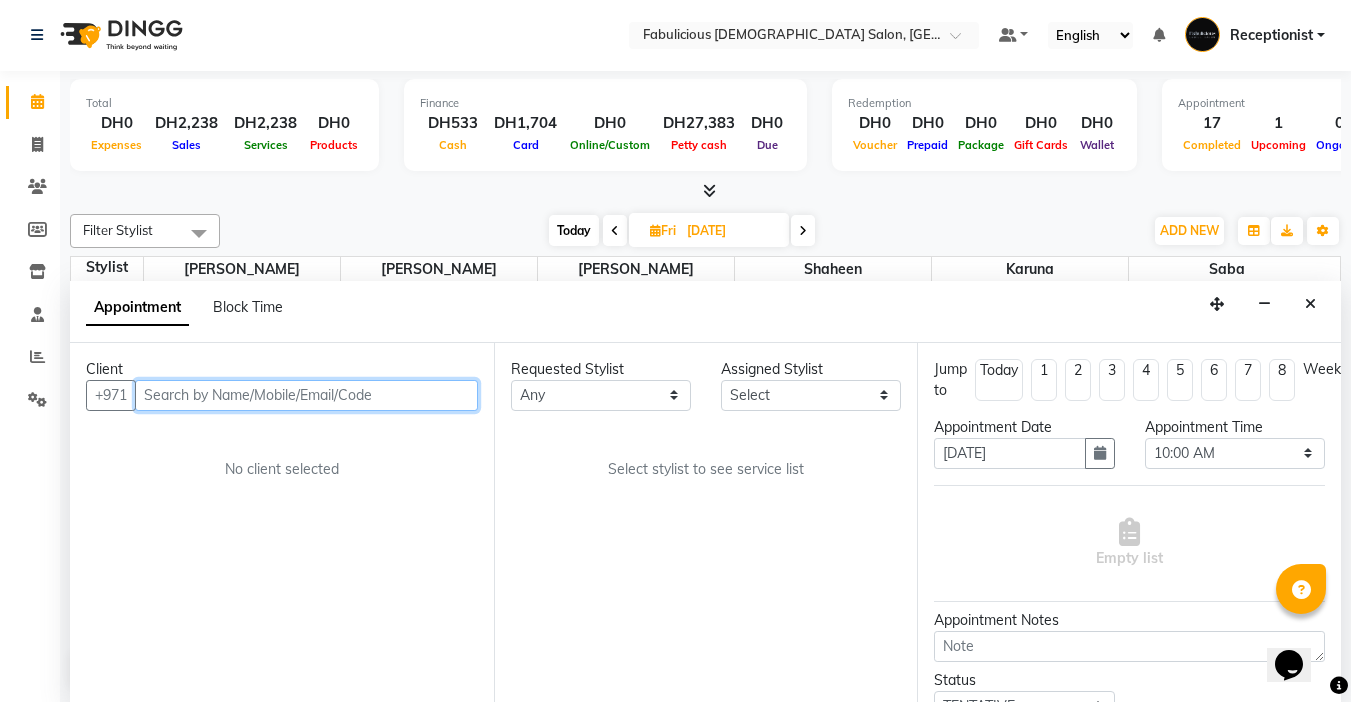 click at bounding box center (306, 395) 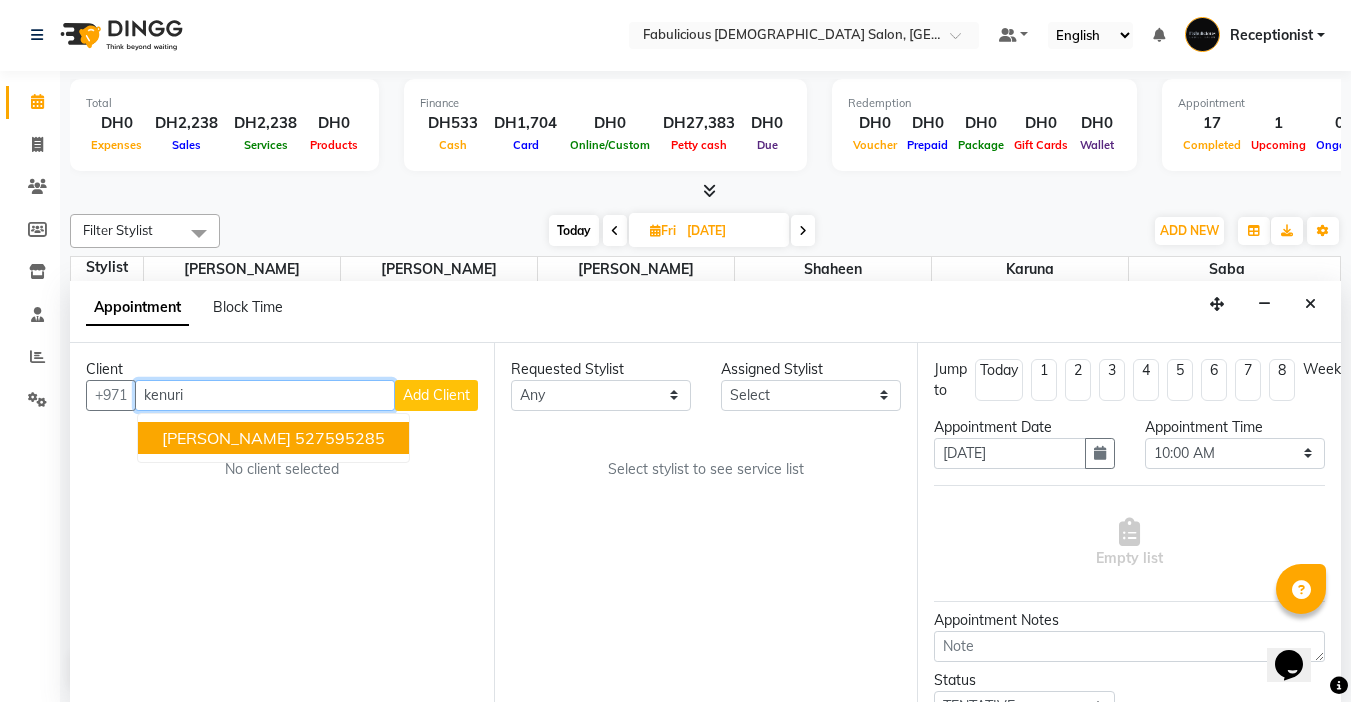 click on "527595285" at bounding box center (340, 438) 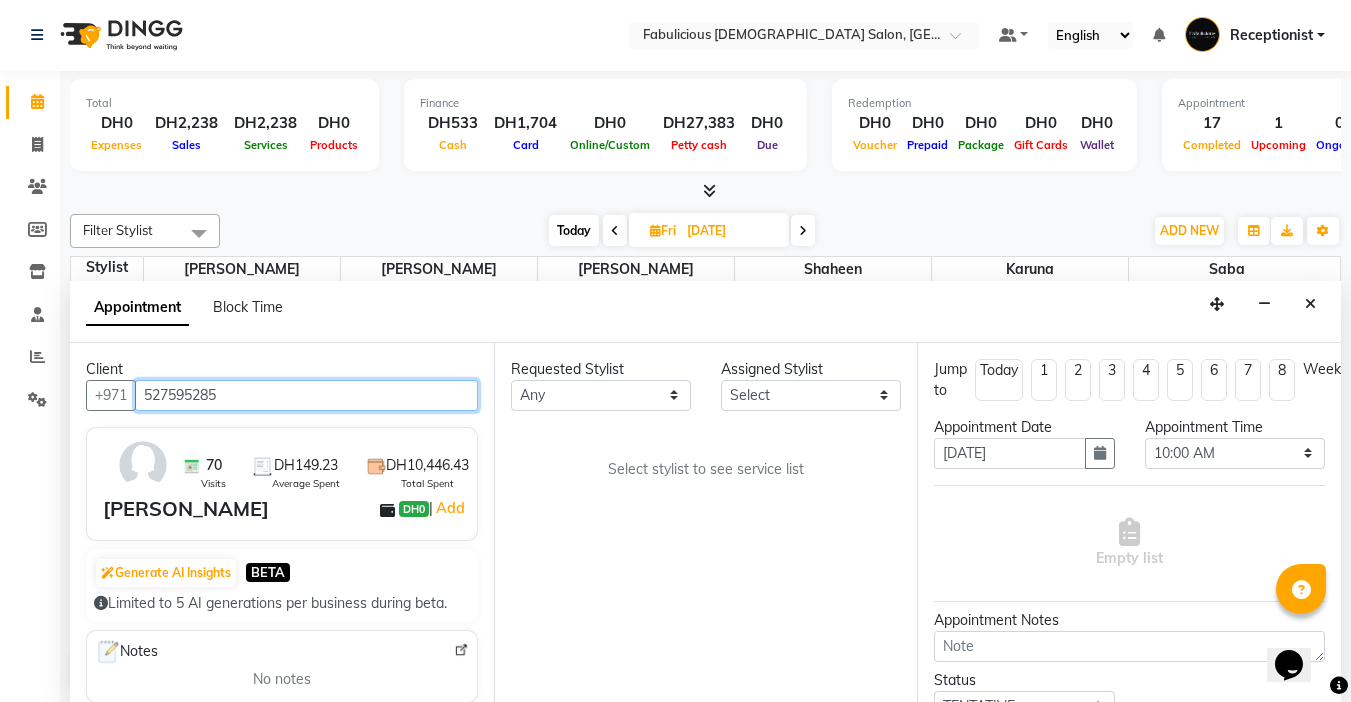 type on "527595285" 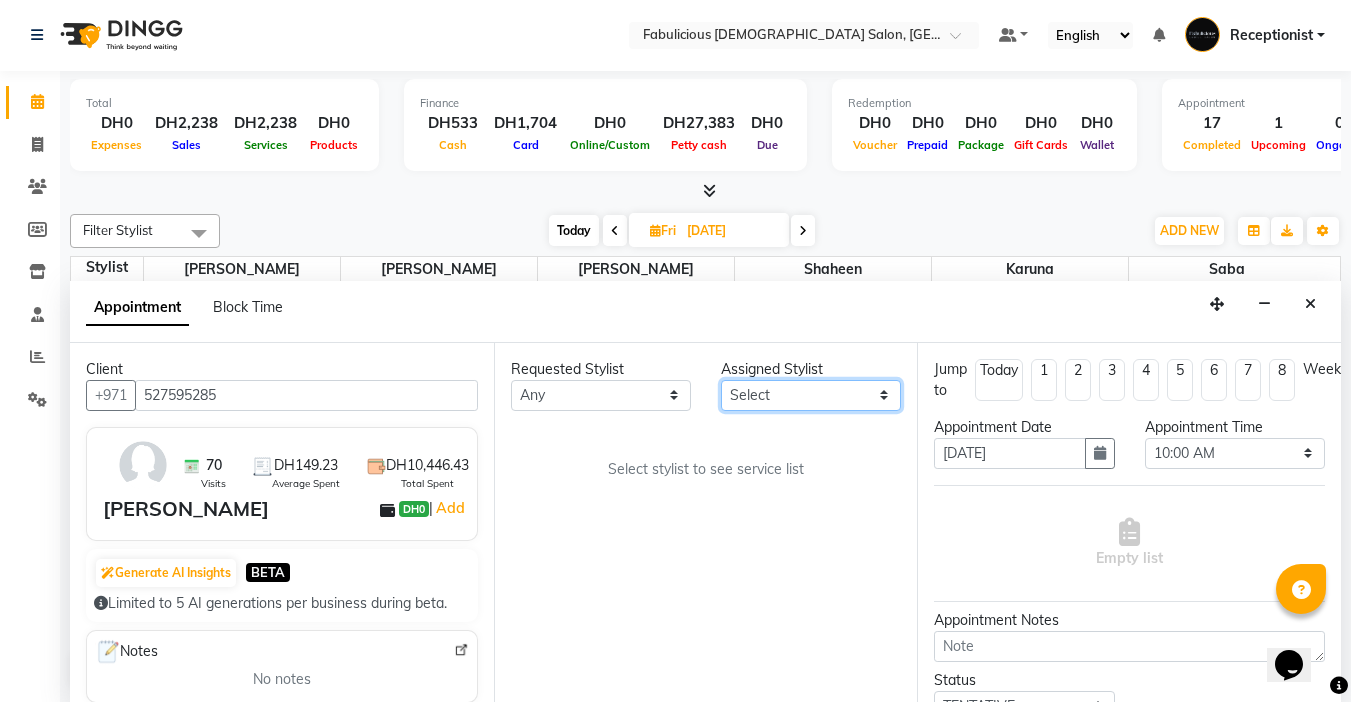 click on "Select [PERSON_NAME] [PERSON_NAME]  [PERSON_NAME] [PERSON_NAME]" at bounding box center (811, 395) 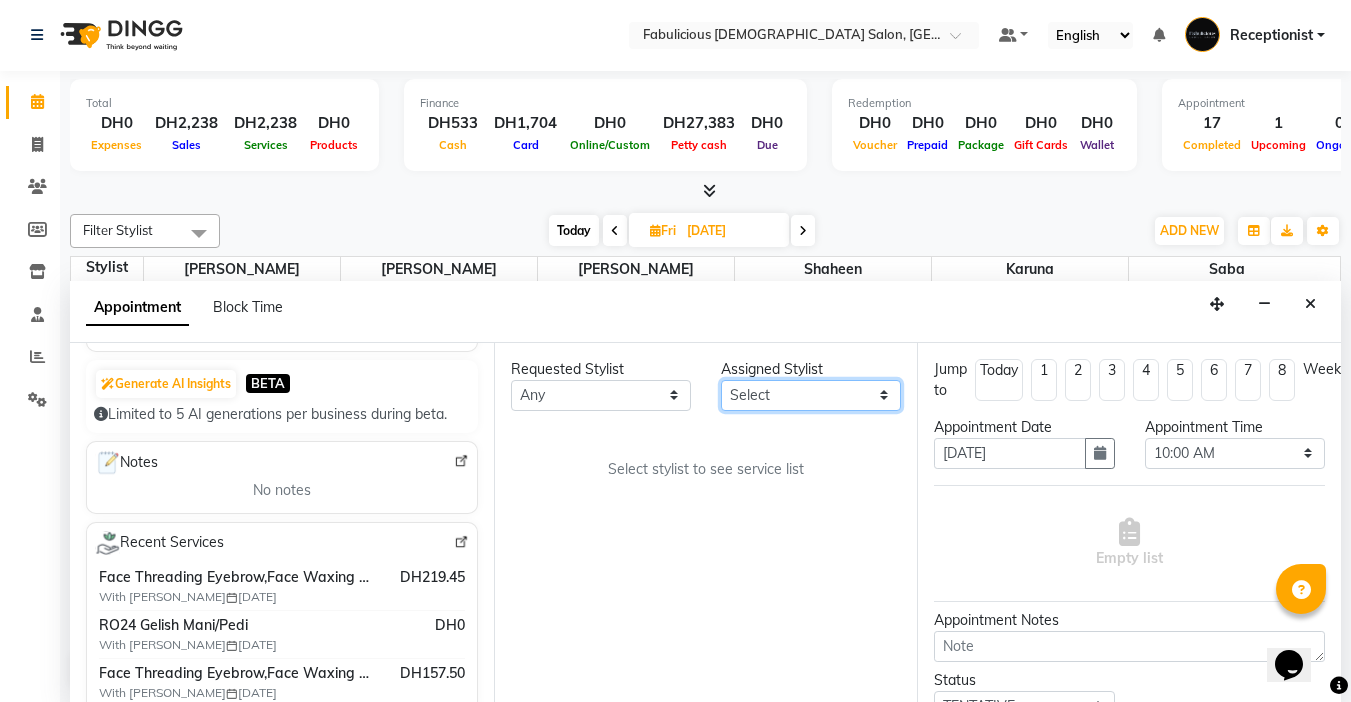 scroll, scrollTop: 200, scrollLeft: 0, axis: vertical 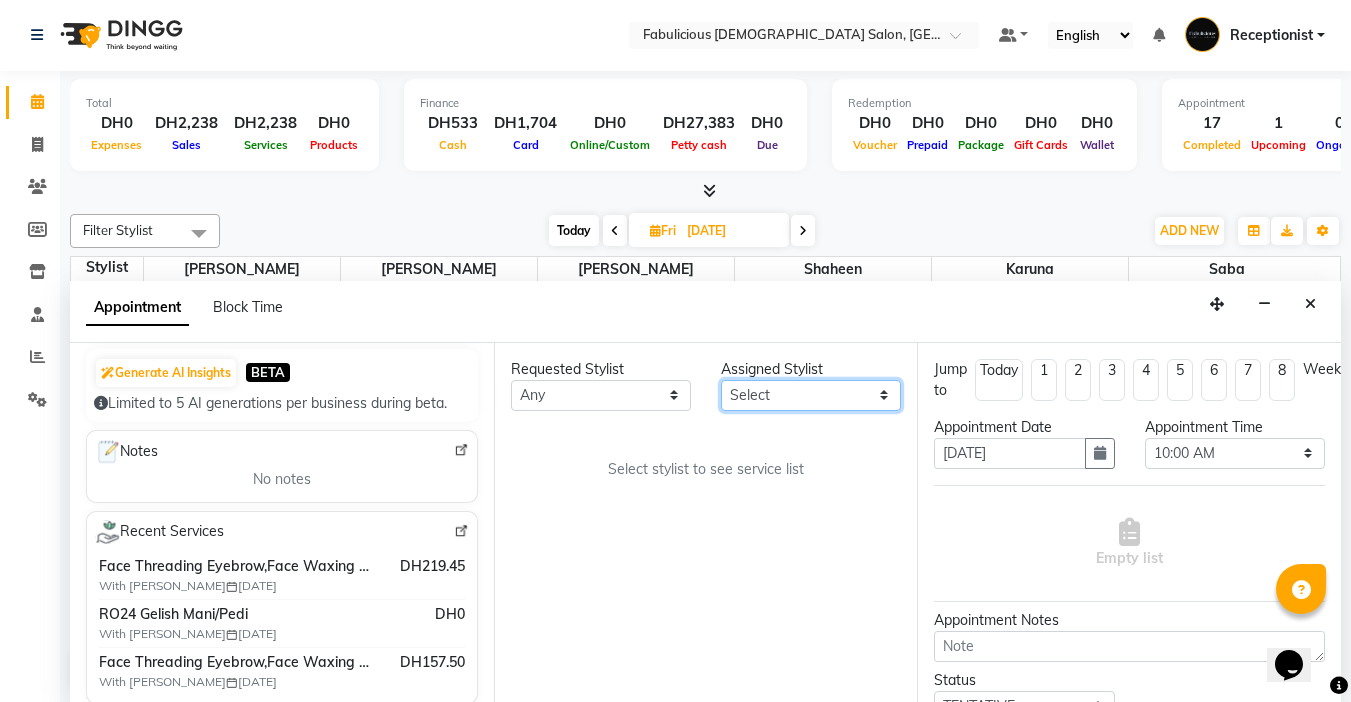 click on "Select [PERSON_NAME] [PERSON_NAME]  [PERSON_NAME] [PERSON_NAME]" at bounding box center [811, 395] 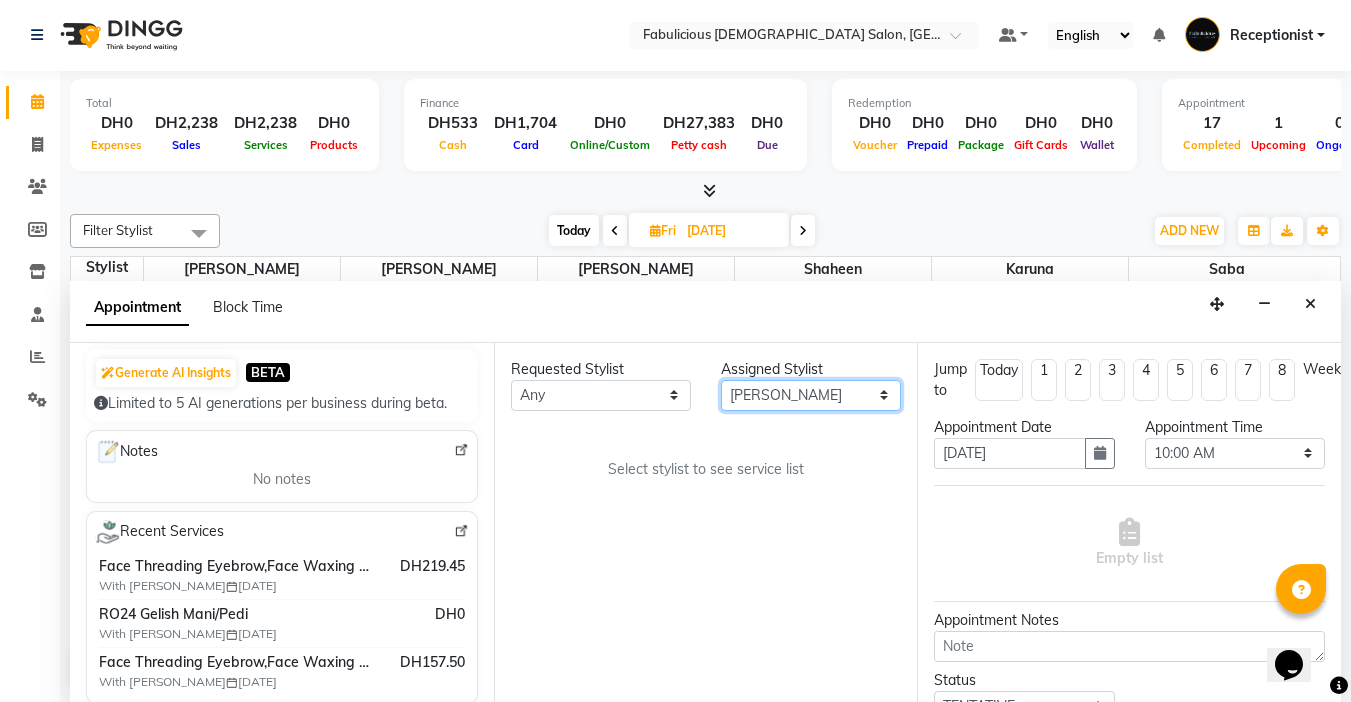click on "Select [PERSON_NAME] [PERSON_NAME]  [PERSON_NAME] [PERSON_NAME]" at bounding box center (811, 395) 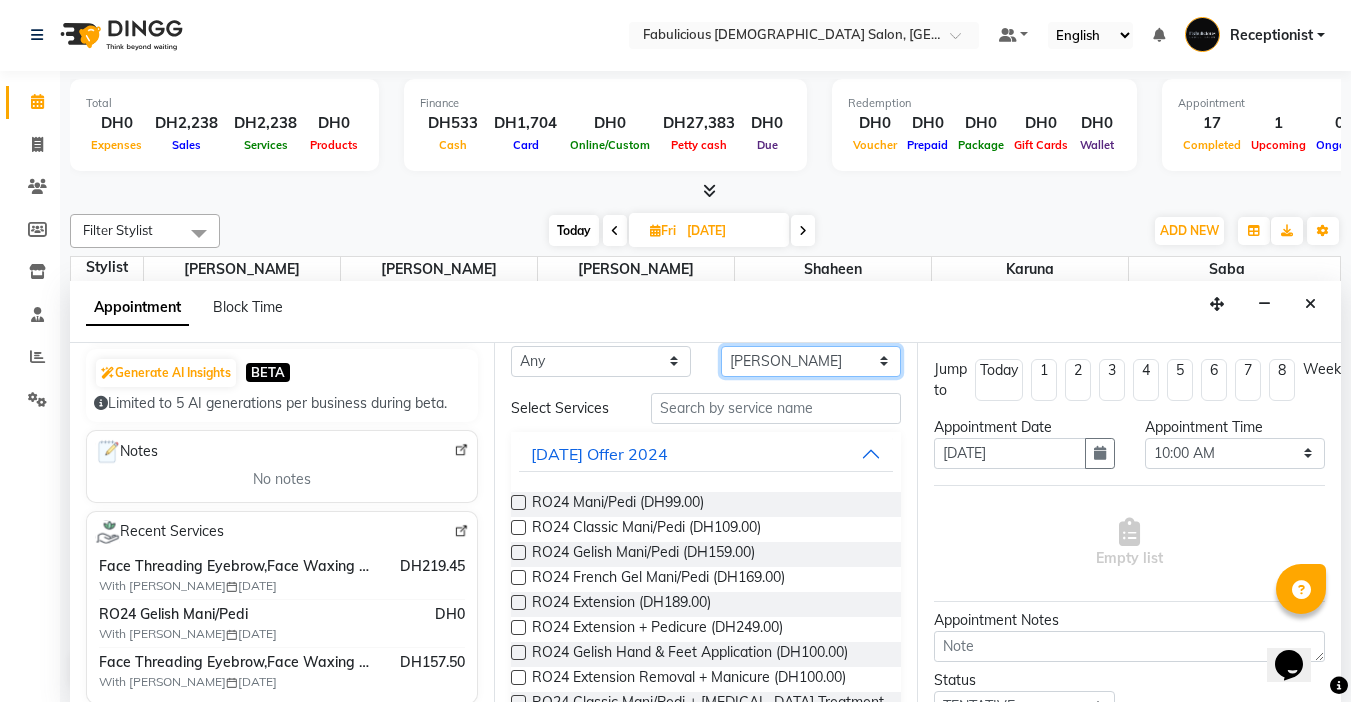 scroll, scrollTop: 0, scrollLeft: 0, axis: both 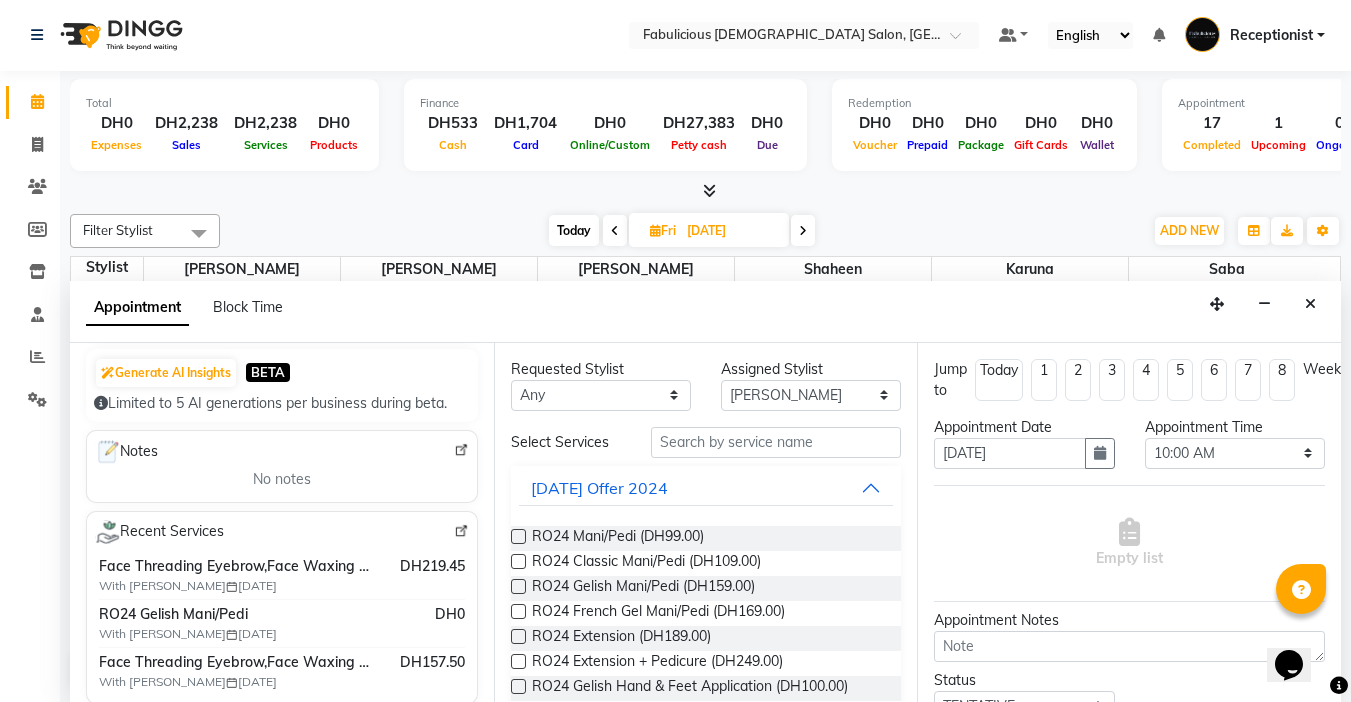 click at bounding box center (518, 536) 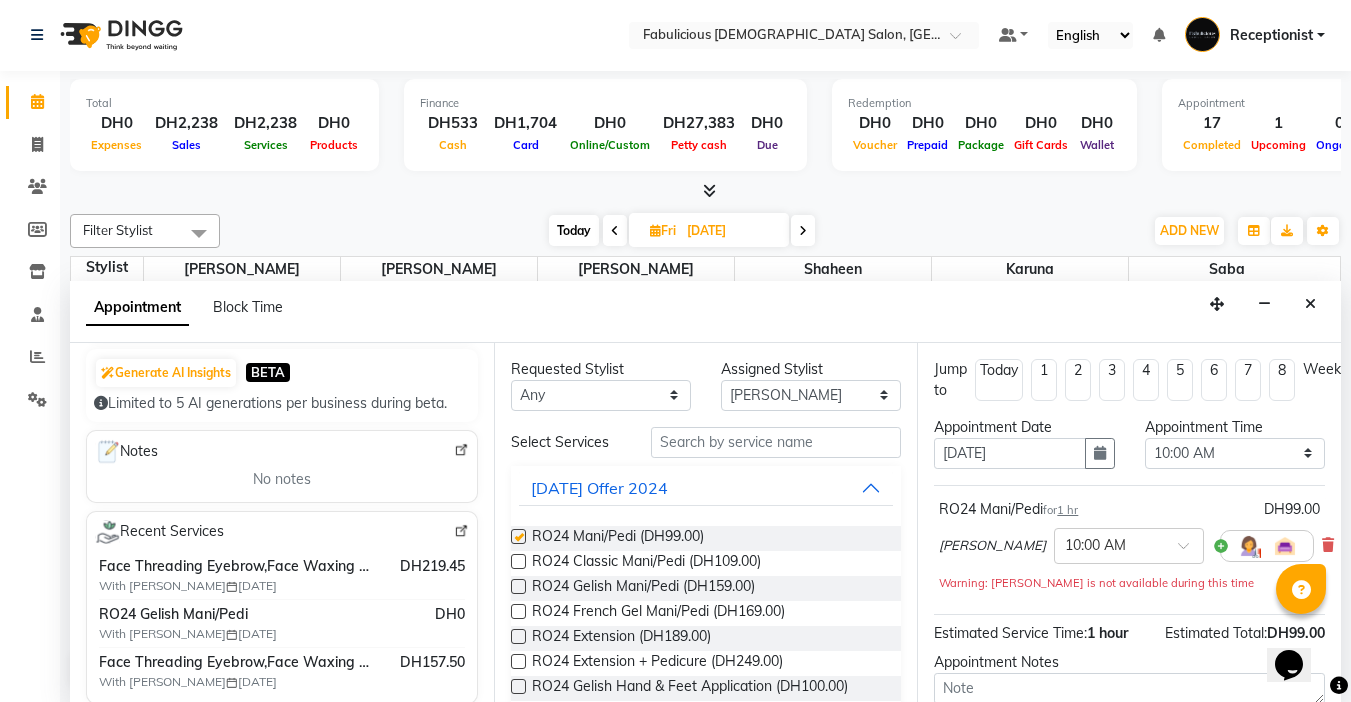 checkbox on "false" 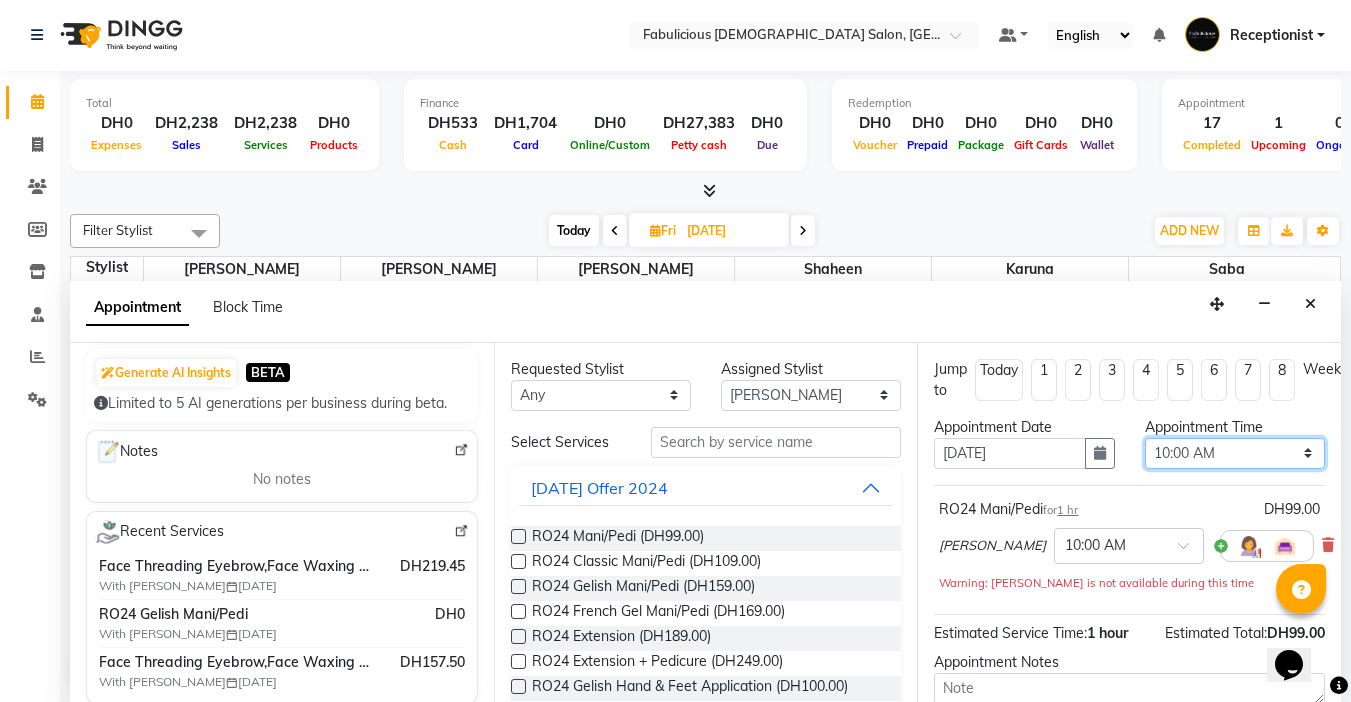 click on "Select 10:00 AM 10:15 AM 10:30 AM 10:45 AM 11:00 AM 11:15 AM 11:30 AM 11:45 AM 12:00 PM 12:15 PM 12:30 PM 12:45 PM 01:00 PM 01:15 PM 01:30 PM 01:45 PM 02:00 PM 02:15 PM 02:30 PM 02:45 PM 03:00 PM 03:15 PM 03:30 PM 03:45 PM 04:00 PM 04:15 PM 04:30 PM 04:45 PM 05:00 PM 05:15 PM 05:30 PM 05:45 PM 06:00 PM 06:15 PM 06:30 PM 06:45 PM 07:00 PM 07:15 PM 07:30 PM 07:45 PM 08:00 PM 08:15 PM 08:30 PM 08:45 PM 09:00 PM 09:15 PM 09:30 PM 09:45 PM 10:00 PM 10:15 PM 10:30 PM 10:45 PM 11:00 PM 11:15 PM 11:30 PM 11:45 PM" at bounding box center [1235, 453] 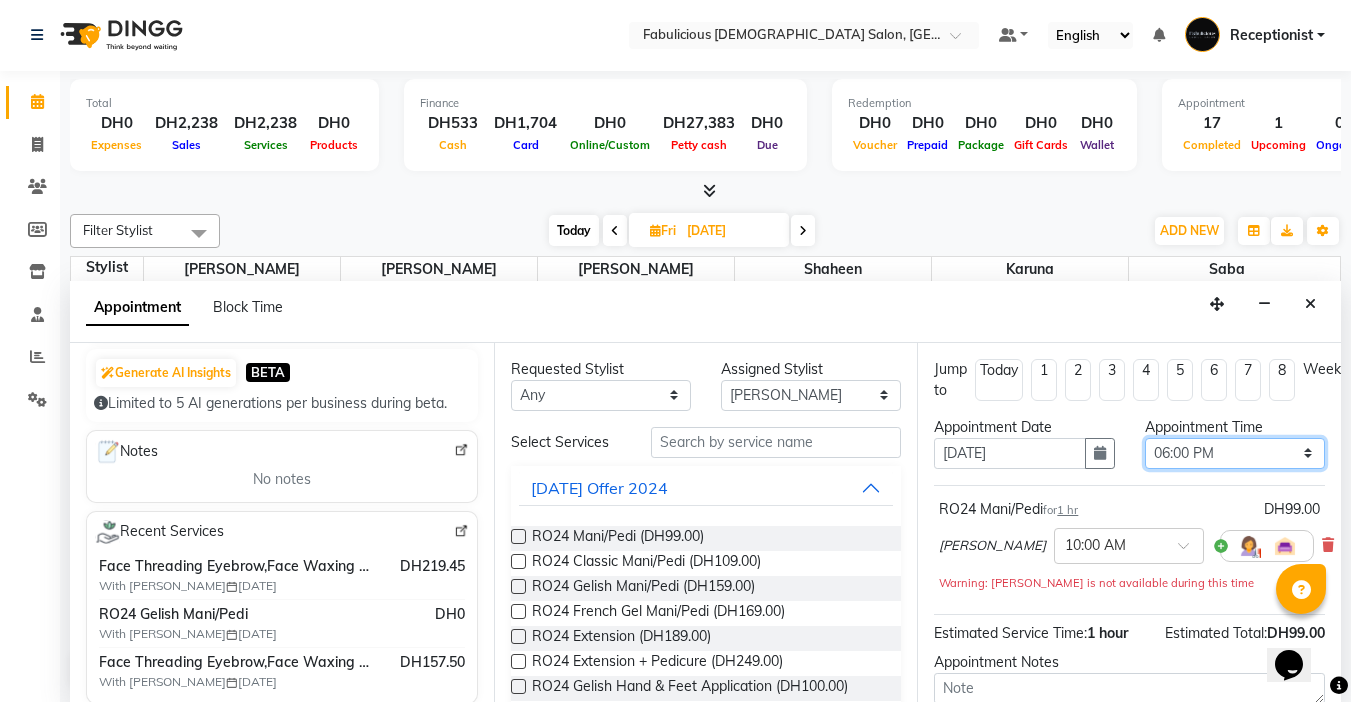 click on "Select 10:00 AM 10:15 AM 10:30 AM 10:45 AM 11:00 AM 11:15 AM 11:30 AM 11:45 AM 12:00 PM 12:15 PM 12:30 PM 12:45 PM 01:00 PM 01:15 PM 01:30 PM 01:45 PM 02:00 PM 02:15 PM 02:30 PM 02:45 PM 03:00 PM 03:15 PM 03:30 PM 03:45 PM 04:00 PM 04:15 PM 04:30 PM 04:45 PM 05:00 PM 05:15 PM 05:30 PM 05:45 PM 06:00 PM 06:15 PM 06:30 PM 06:45 PM 07:00 PM 07:15 PM 07:30 PM 07:45 PM 08:00 PM 08:15 PM 08:30 PM 08:45 PM 09:00 PM 09:15 PM 09:30 PM 09:45 PM 10:00 PM 10:15 PM 10:30 PM 10:45 PM 11:00 PM 11:15 PM 11:30 PM 11:45 PM" at bounding box center (1235, 453) 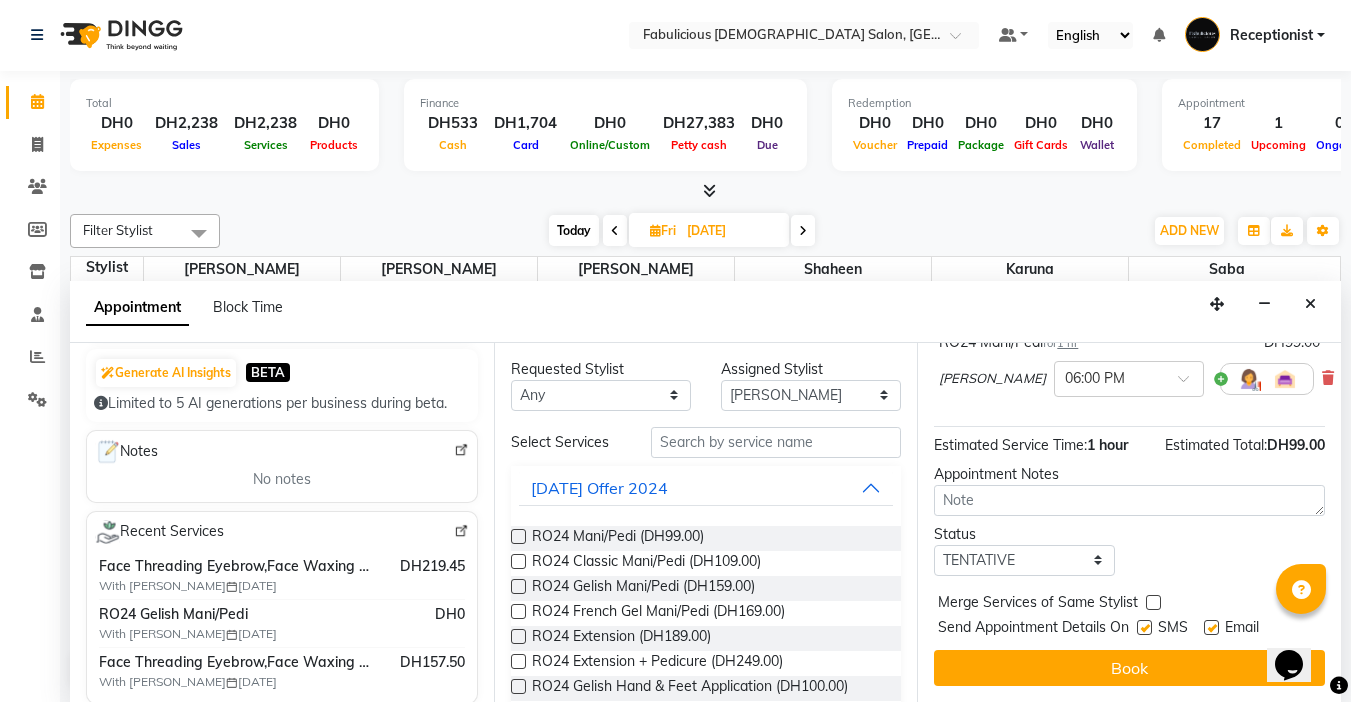 scroll, scrollTop: 182, scrollLeft: 0, axis: vertical 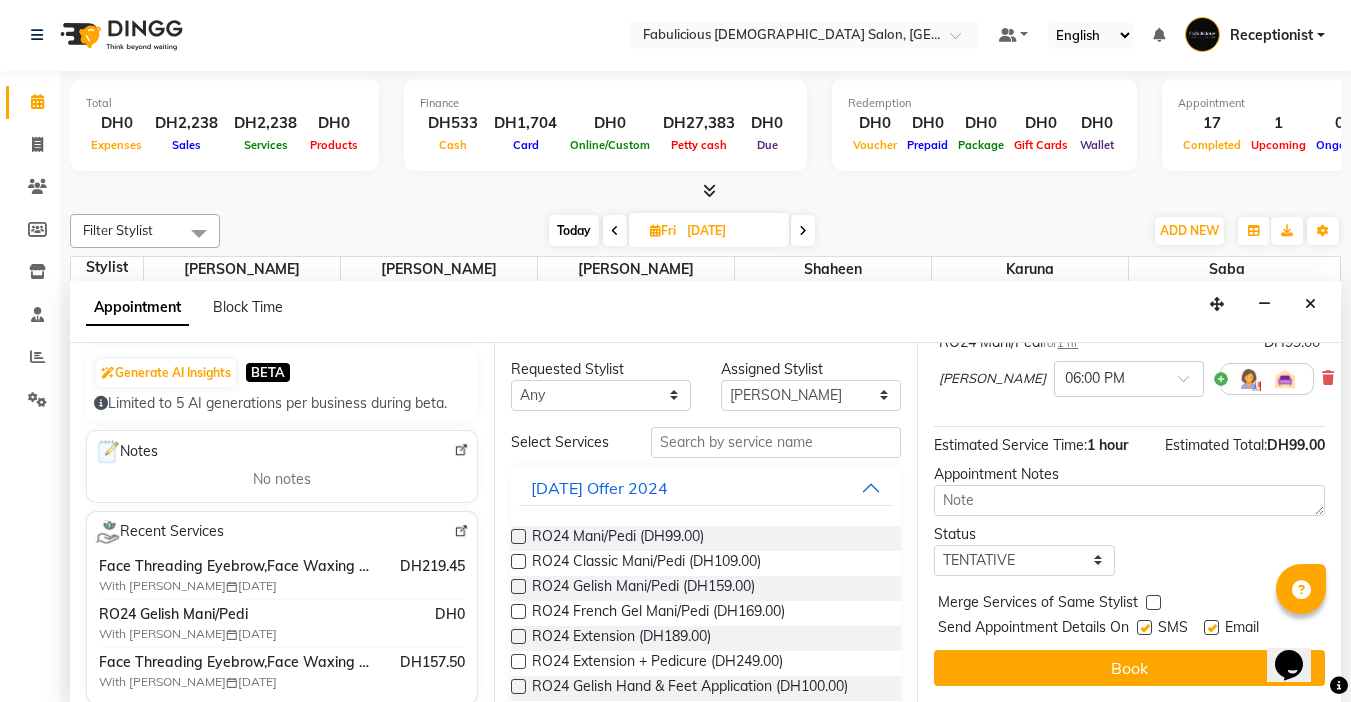 click at bounding box center (1153, 602) 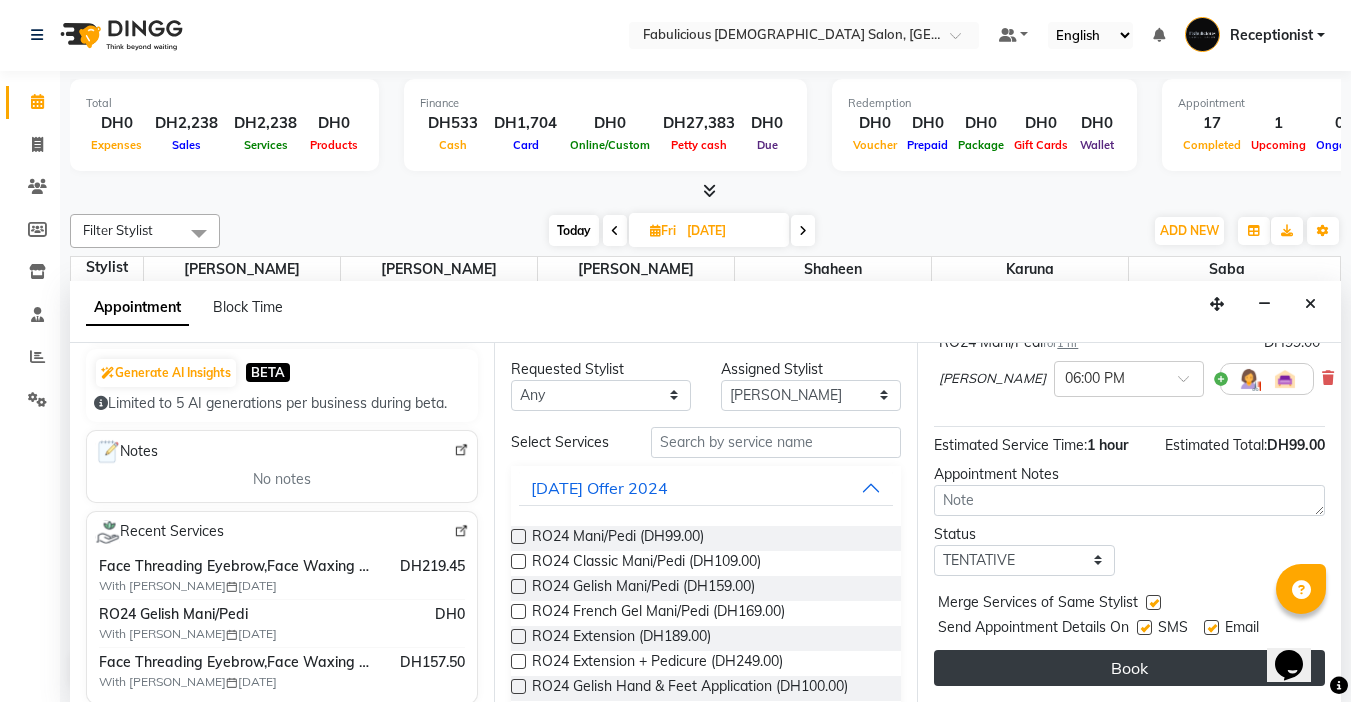 click on "Book" at bounding box center [1129, 668] 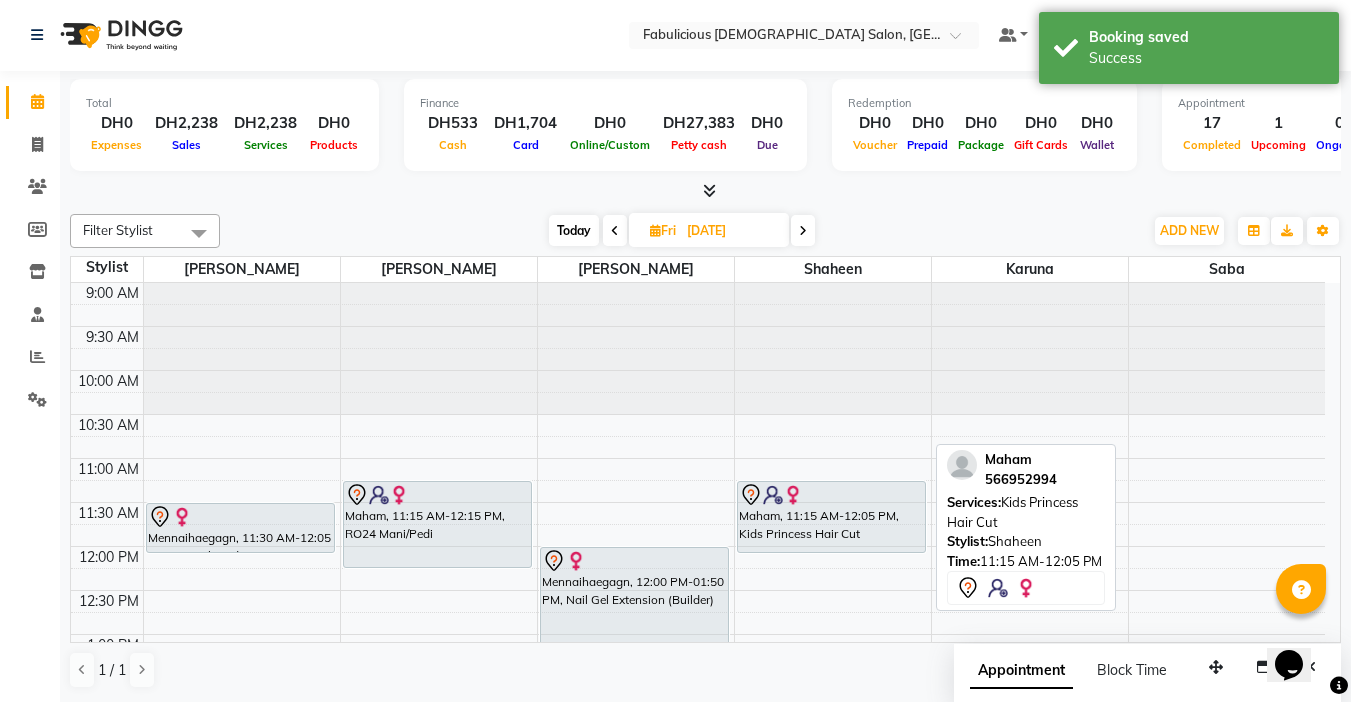 scroll, scrollTop: 0, scrollLeft: 0, axis: both 